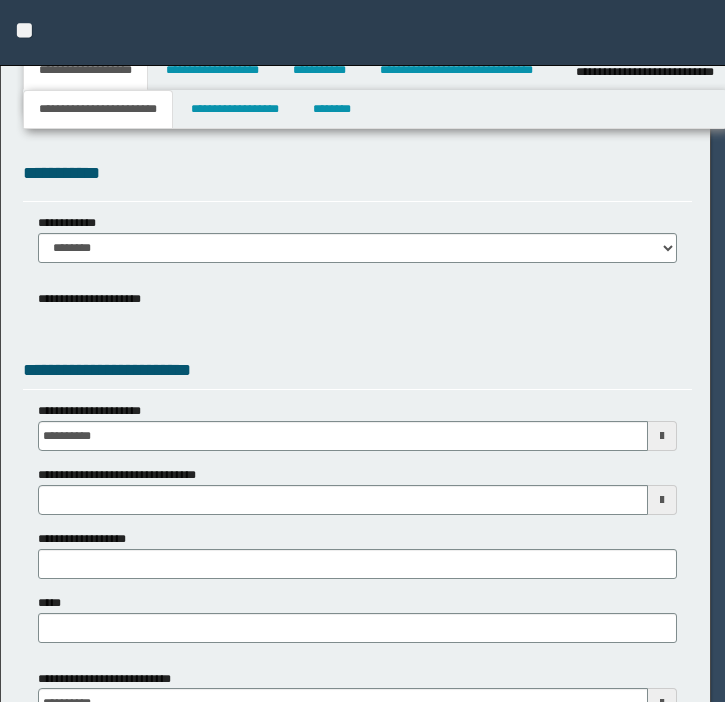 select on "*" 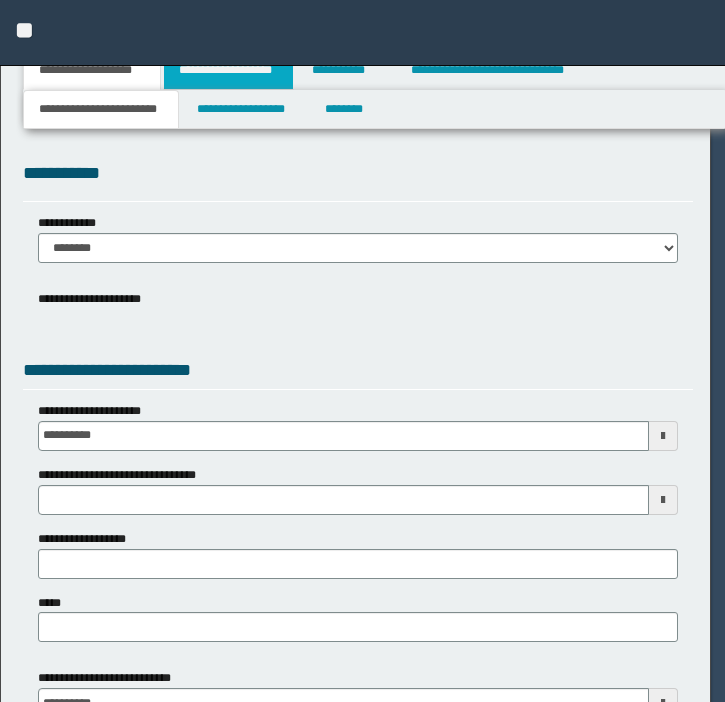 scroll, scrollTop: 0, scrollLeft: 0, axis: both 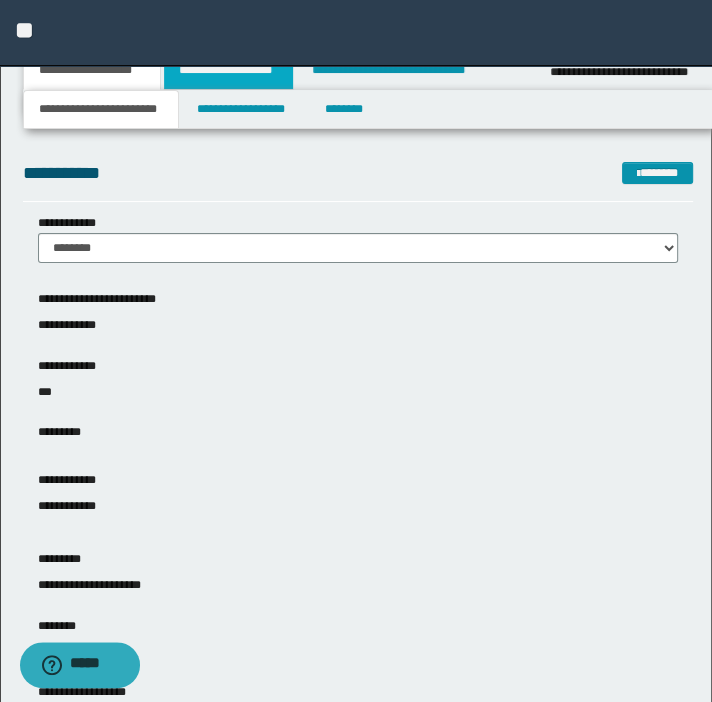 click on "**********" at bounding box center [228, 70] 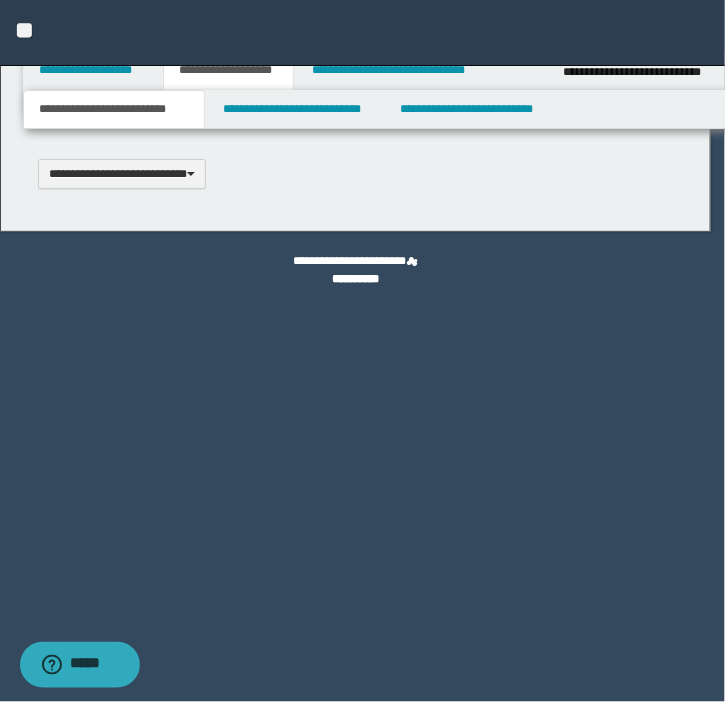 scroll, scrollTop: 0, scrollLeft: 0, axis: both 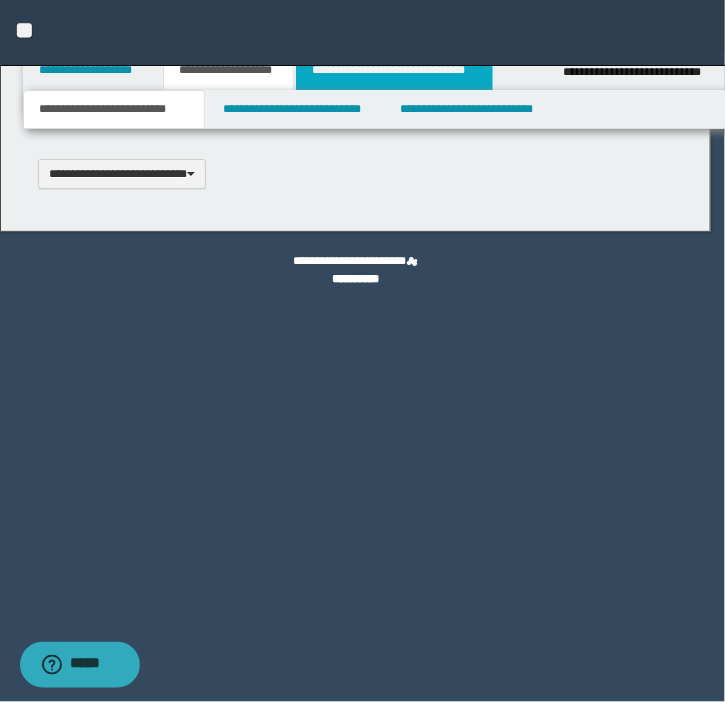 click on "**********" at bounding box center [394, 70] 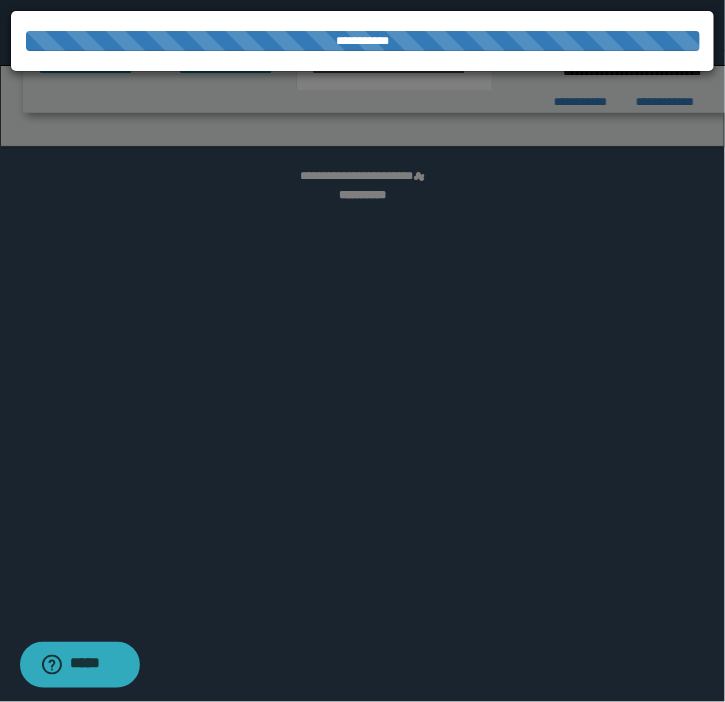 select on "*" 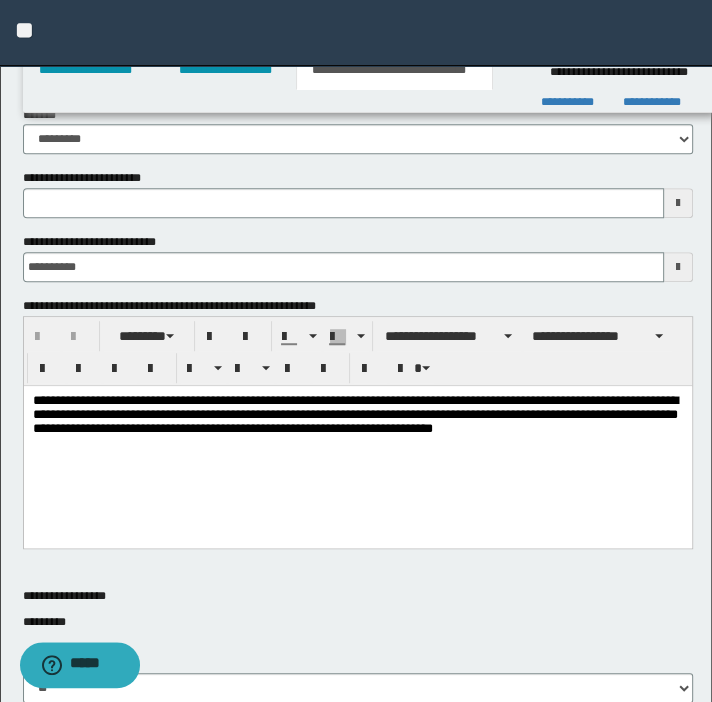 scroll, scrollTop: 545, scrollLeft: 0, axis: vertical 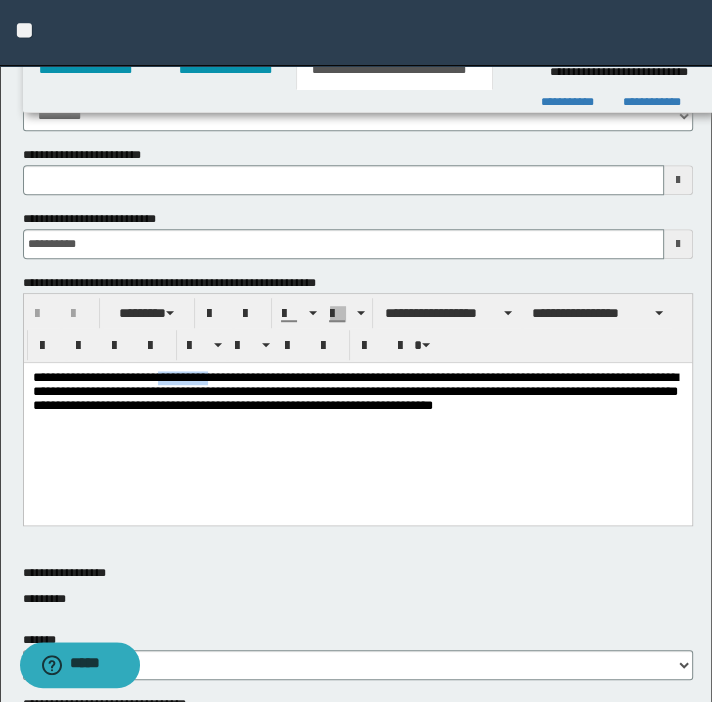 drag, startPoint x: 226, startPoint y: 378, endPoint x: 166, endPoint y: 372, distance: 60.299255 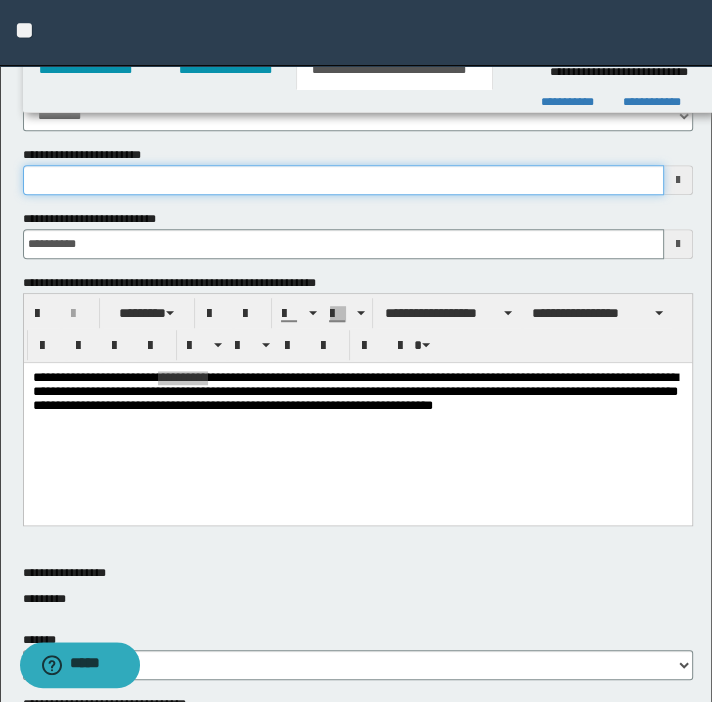 click on "**********" at bounding box center (343, 180) 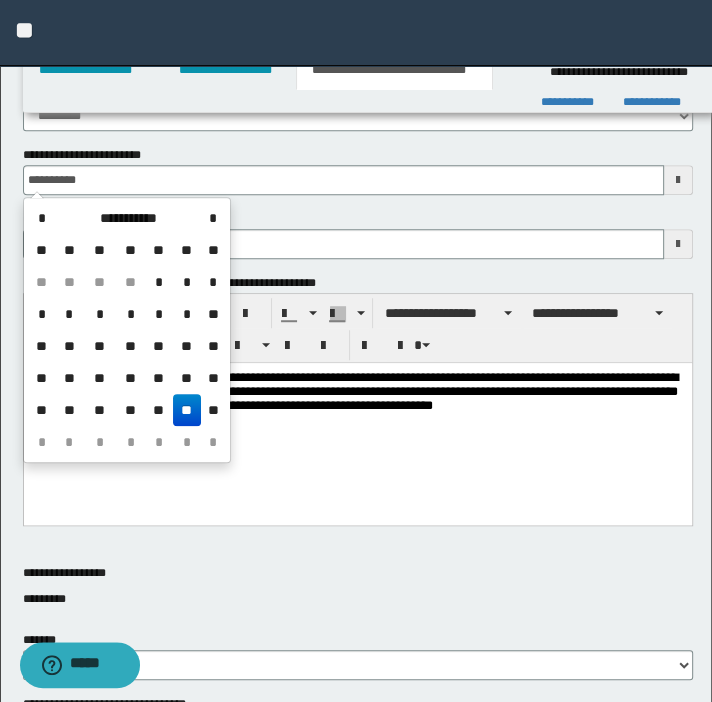 click on "**********" at bounding box center (357, 418) 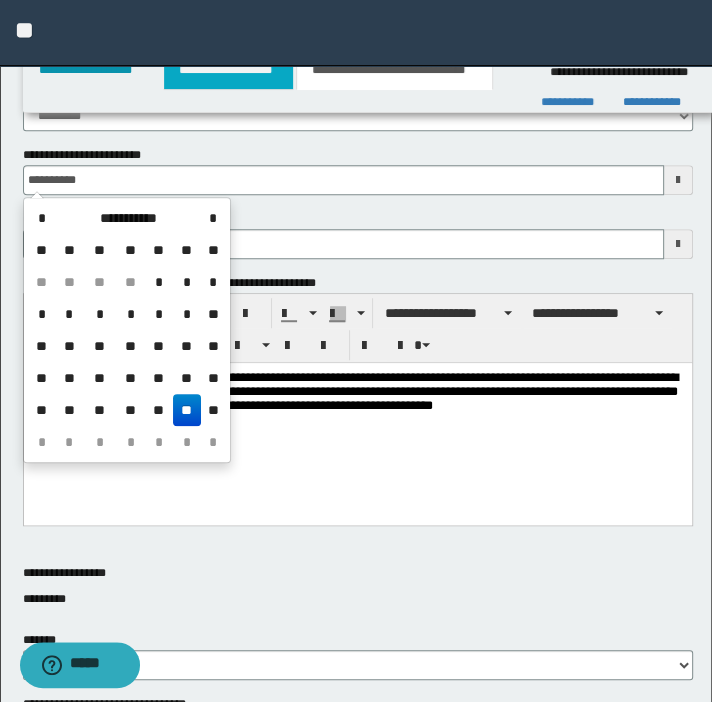 type on "**********" 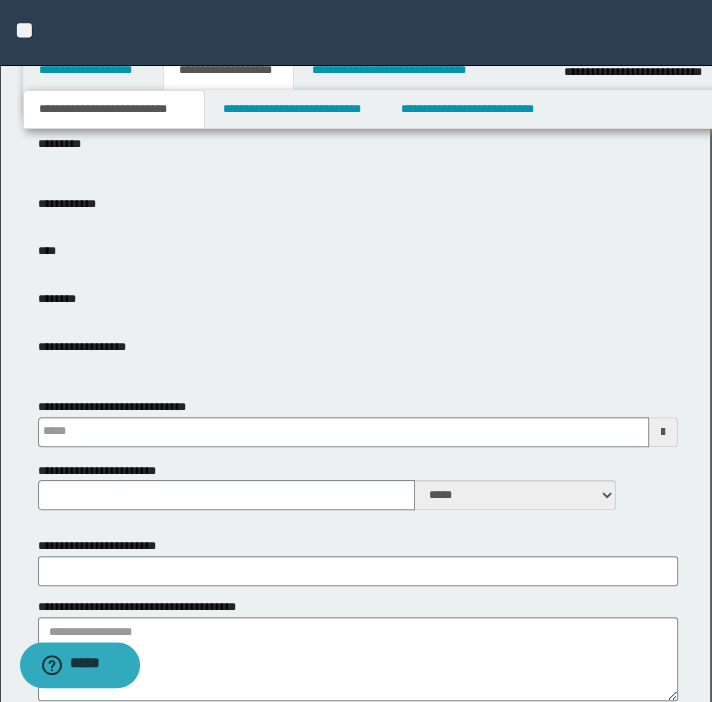 scroll, scrollTop: 576, scrollLeft: 0, axis: vertical 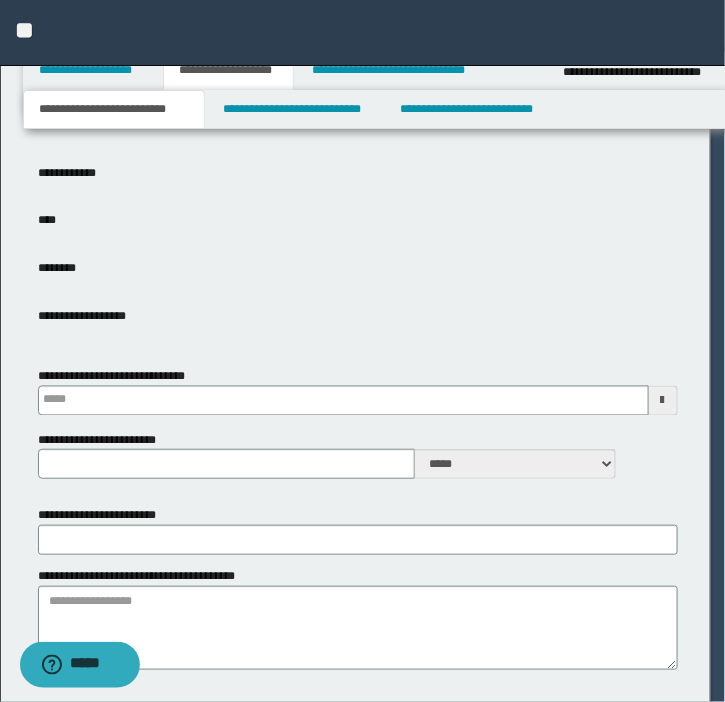 type 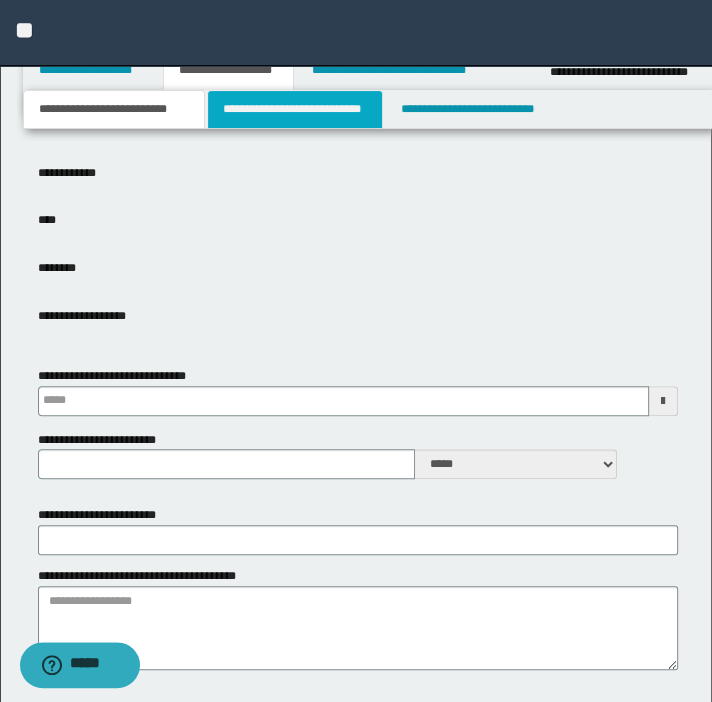 click on "**********" at bounding box center [294, 109] 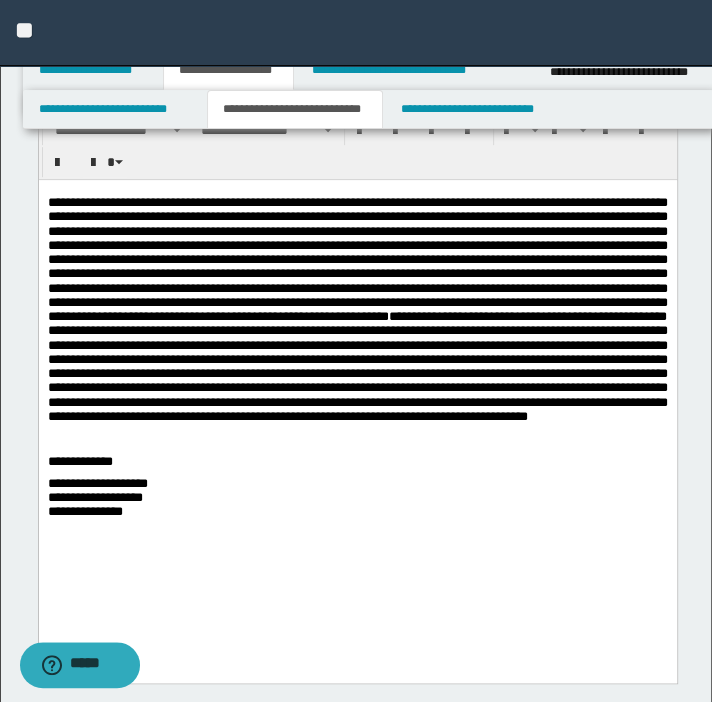 scroll, scrollTop: 454, scrollLeft: 0, axis: vertical 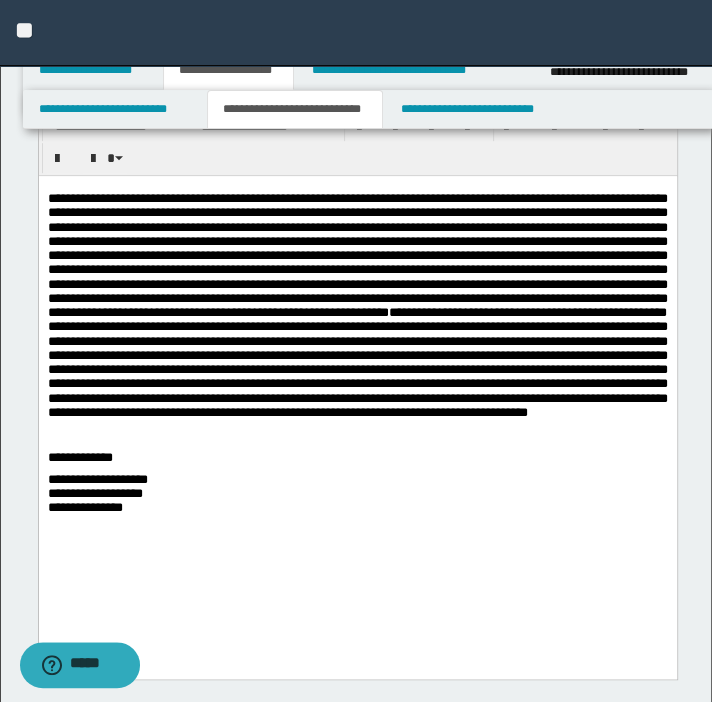 click on "**********" at bounding box center [357, 374] 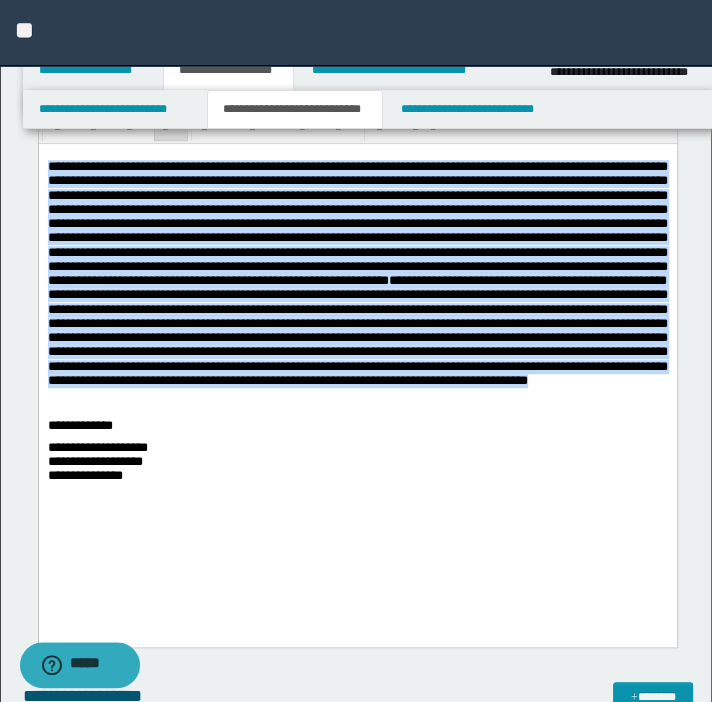 drag, startPoint x: 335, startPoint y: 433, endPoint x: 46, endPoint y: 161, distance: 396.869 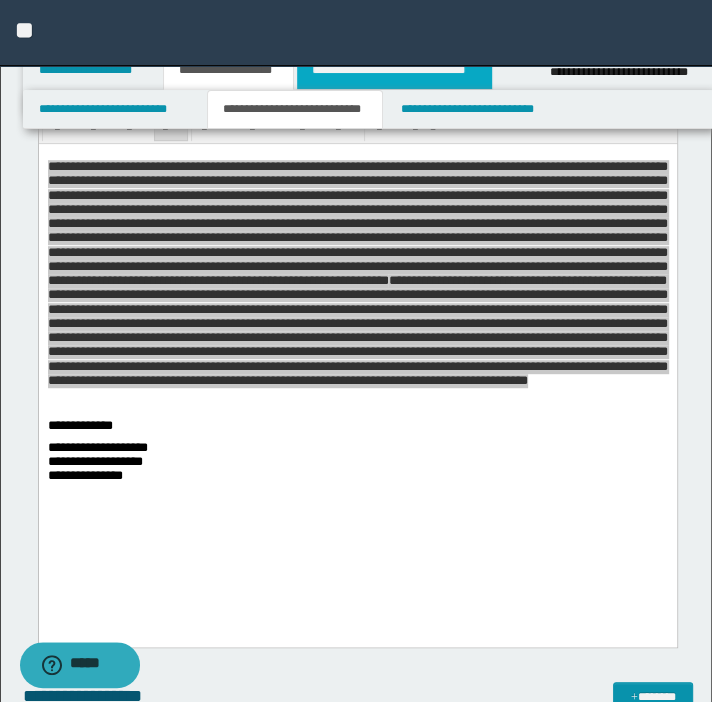 click on "**********" at bounding box center [394, 70] 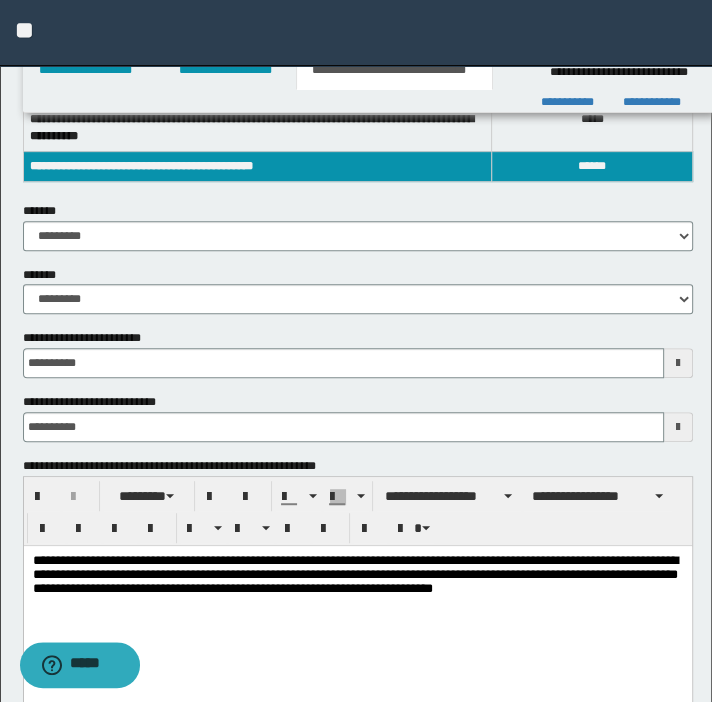 scroll, scrollTop: 363, scrollLeft: 0, axis: vertical 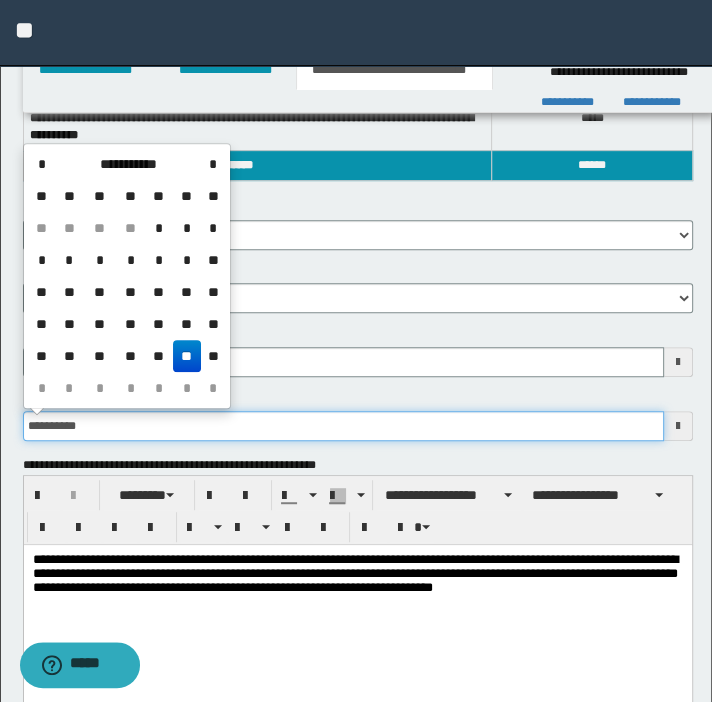 drag, startPoint x: 103, startPoint y: 420, endPoint x: 0, endPoint y: 428, distance: 103.31021 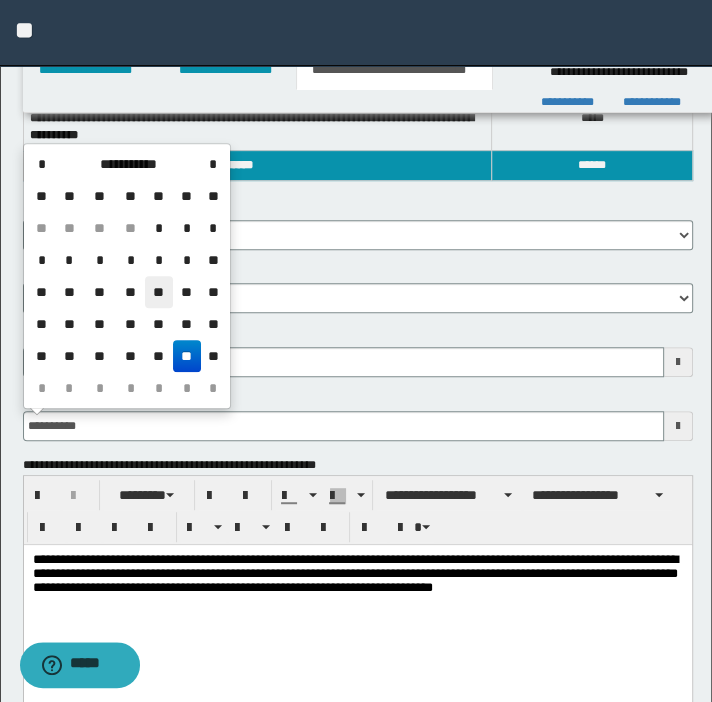 click on "**" at bounding box center (159, 292) 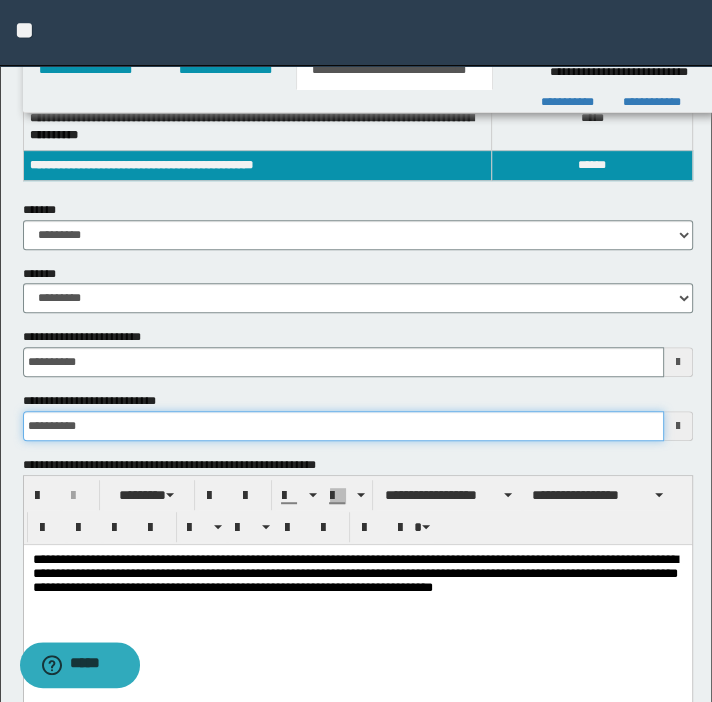 click on "**********" at bounding box center [343, 426] 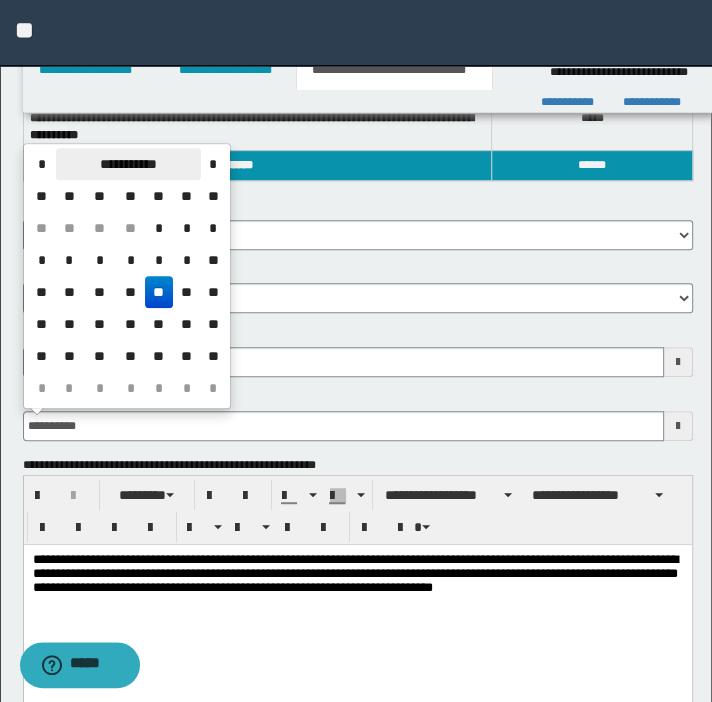 click on "**********" at bounding box center (128, 164) 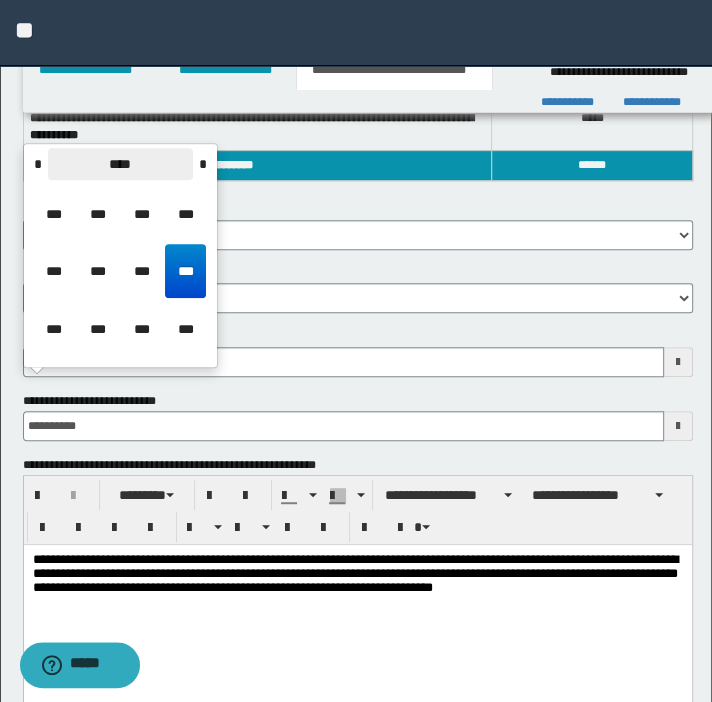 click on "****" at bounding box center [120, 164] 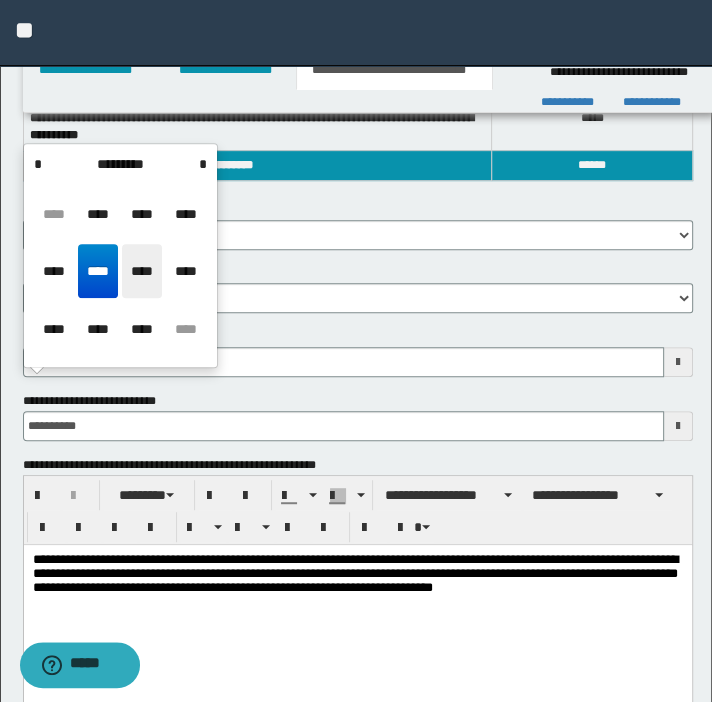click on "****" at bounding box center (142, 271) 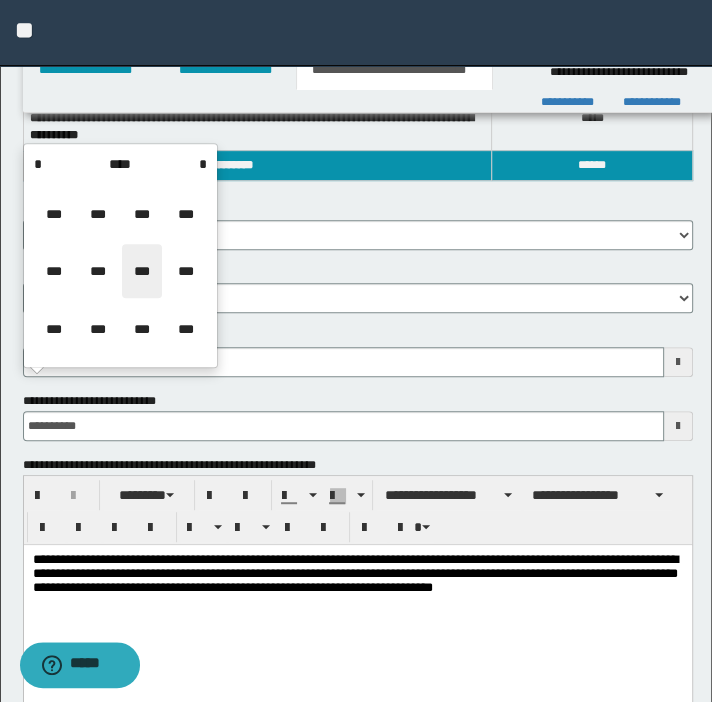 click on "***" at bounding box center [142, 271] 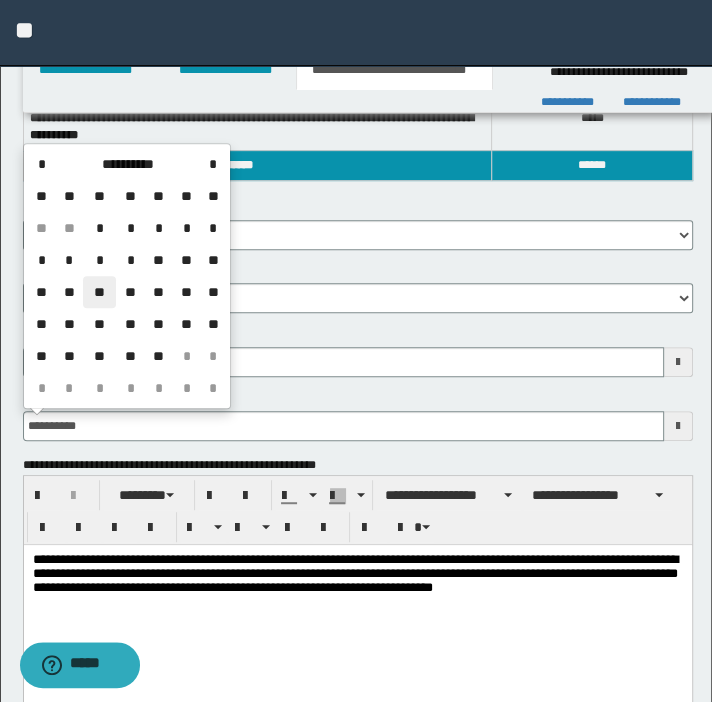 click on "**" at bounding box center (99, 292) 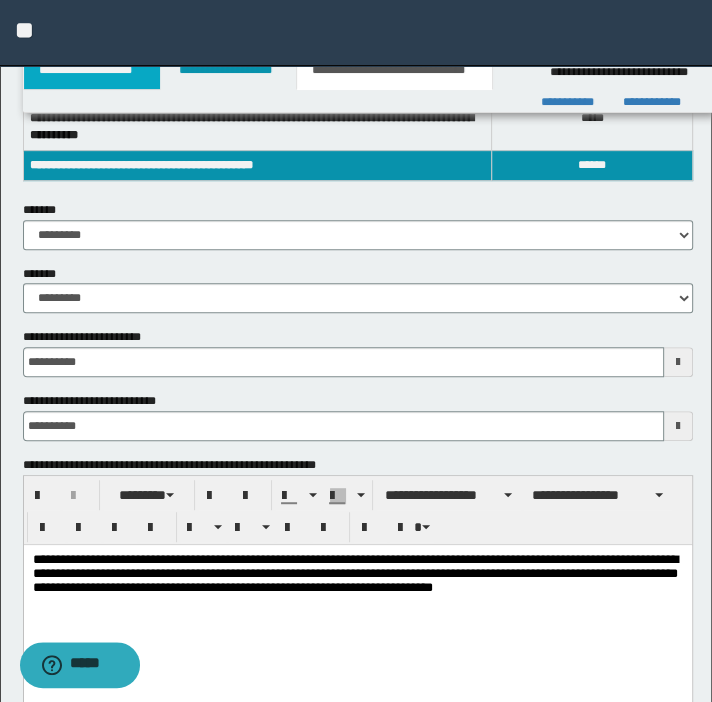 click on "**********" at bounding box center [92, 70] 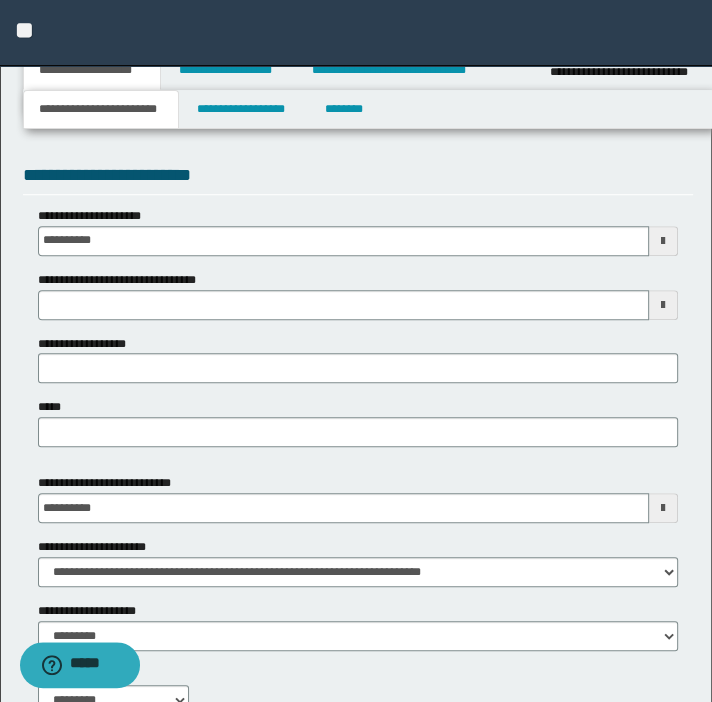 scroll, scrollTop: 394, scrollLeft: 0, axis: vertical 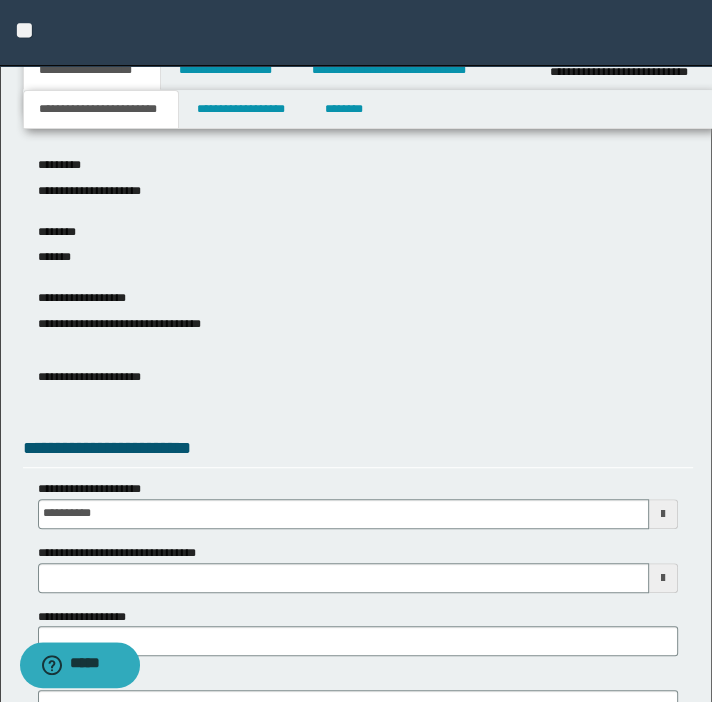 click on "**********" at bounding box center [358, 453] 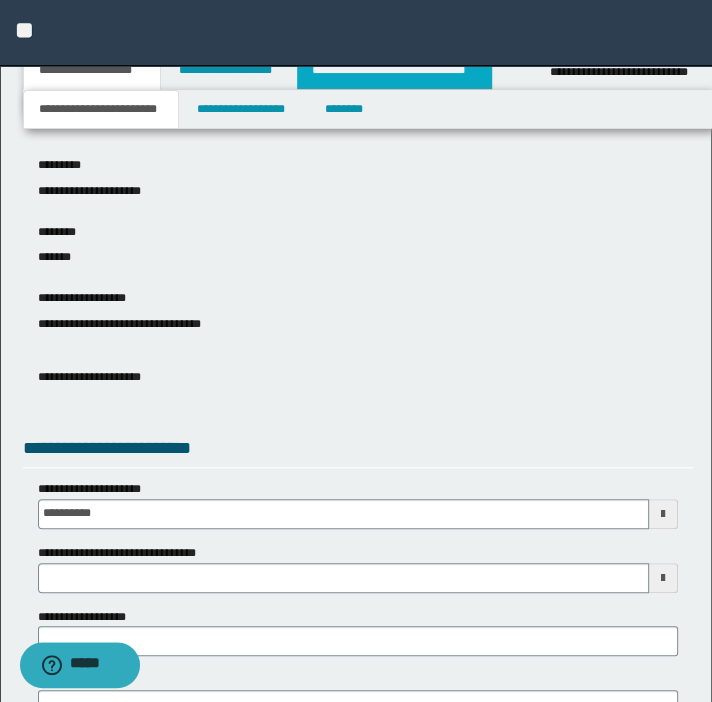 click on "**********" at bounding box center [394, 70] 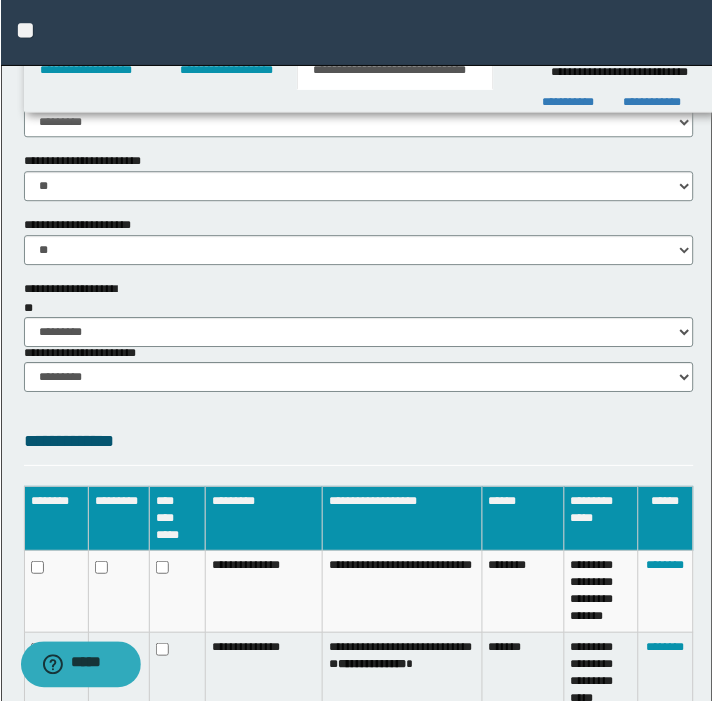 scroll, scrollTop: 1582, scrollLeft: 0, axis: vertical 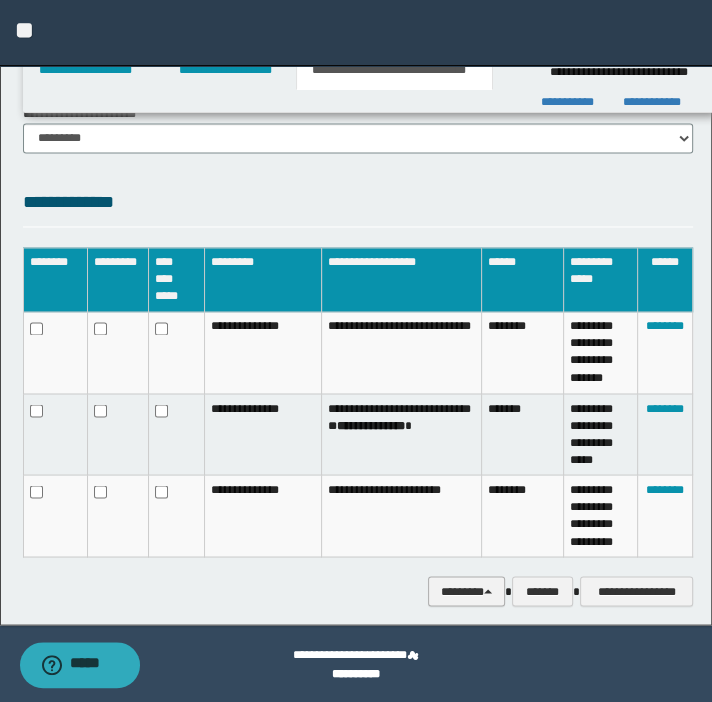click on "********" at bounding box center [466, 591] 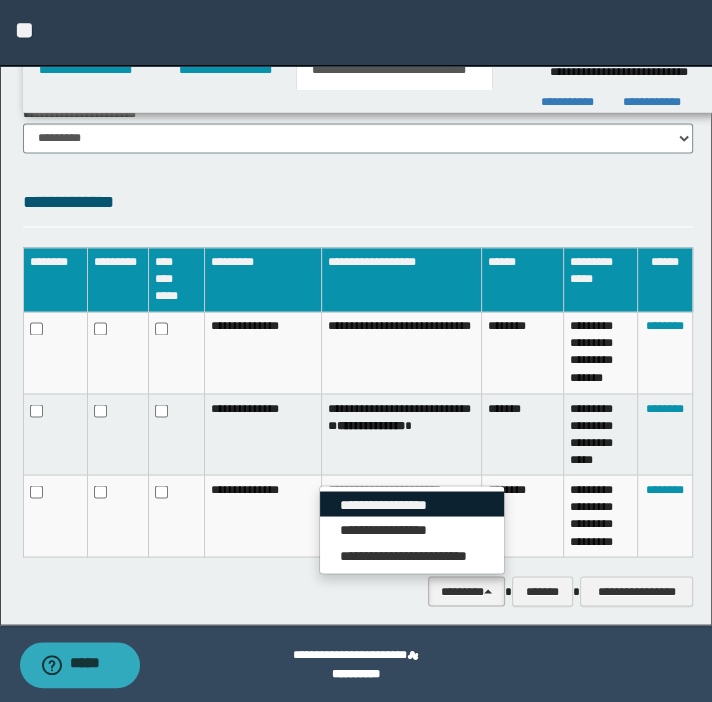 click on "**********" at bounding box center [412, 504] 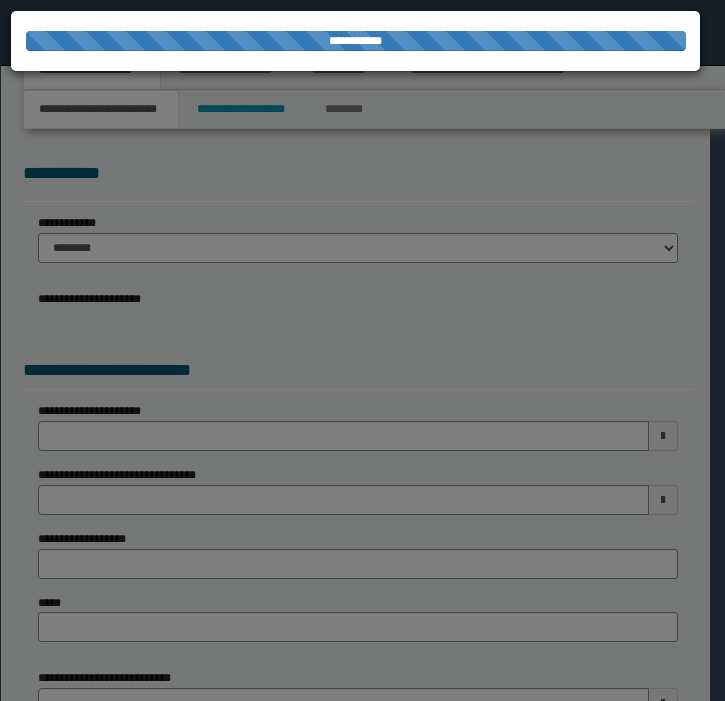 scroll, scrollTop: 0, scrollLeft: 0, axis: both 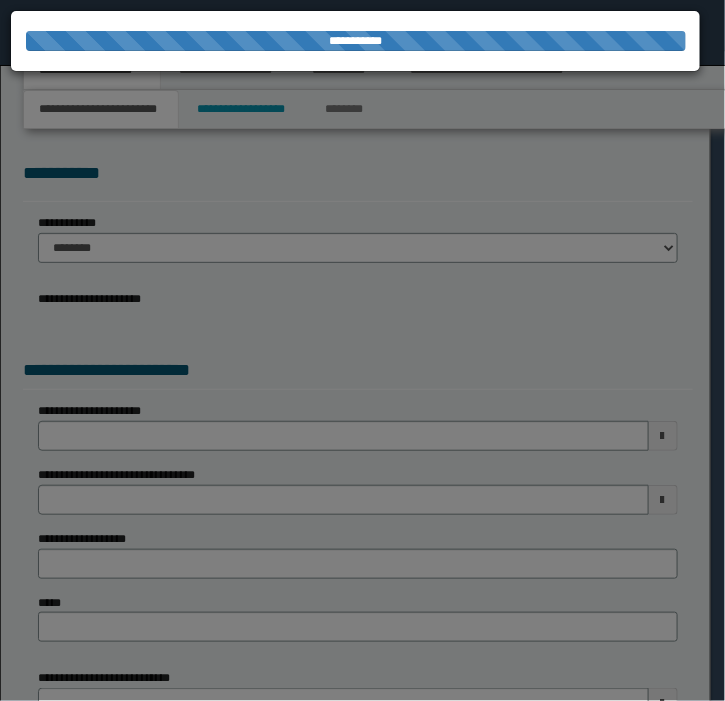 select on "*" 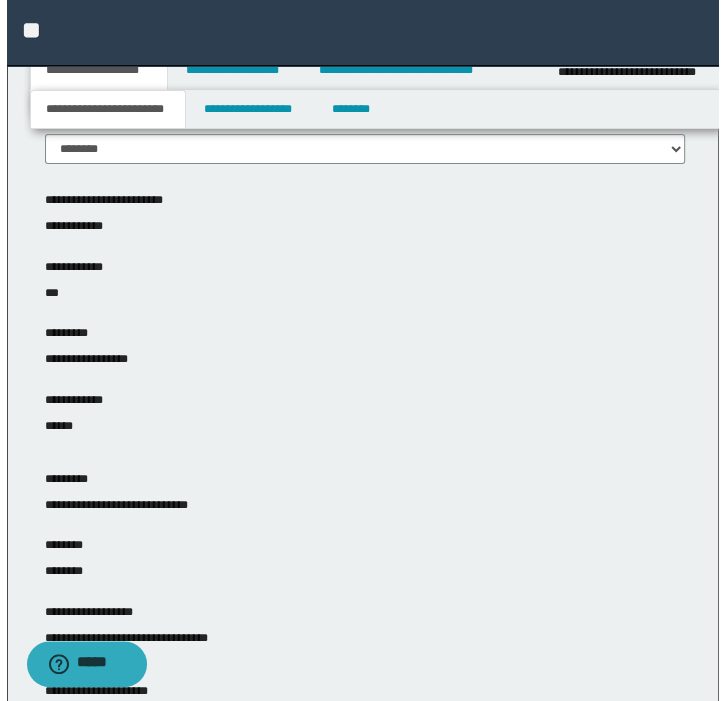 scroll, scrollTop: 0, scrollLeft: 0, axis: both 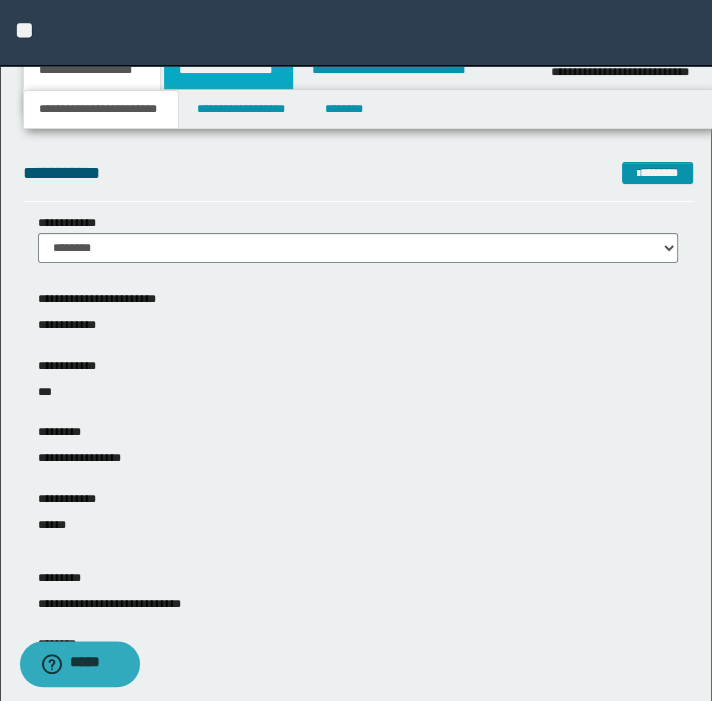 click on "**********" at bounding box center [228, 70] 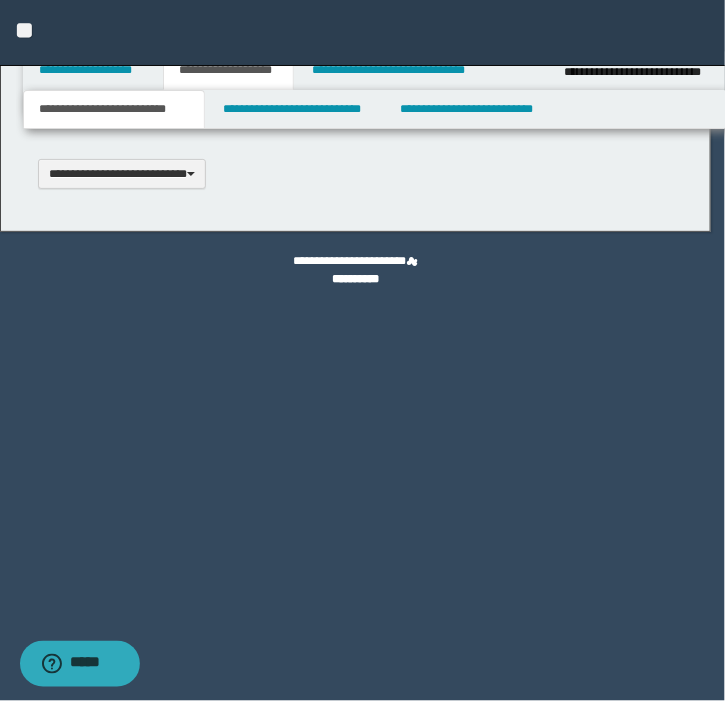 scroll, scrollTop: 0, scrollLeft: 0, axis: both 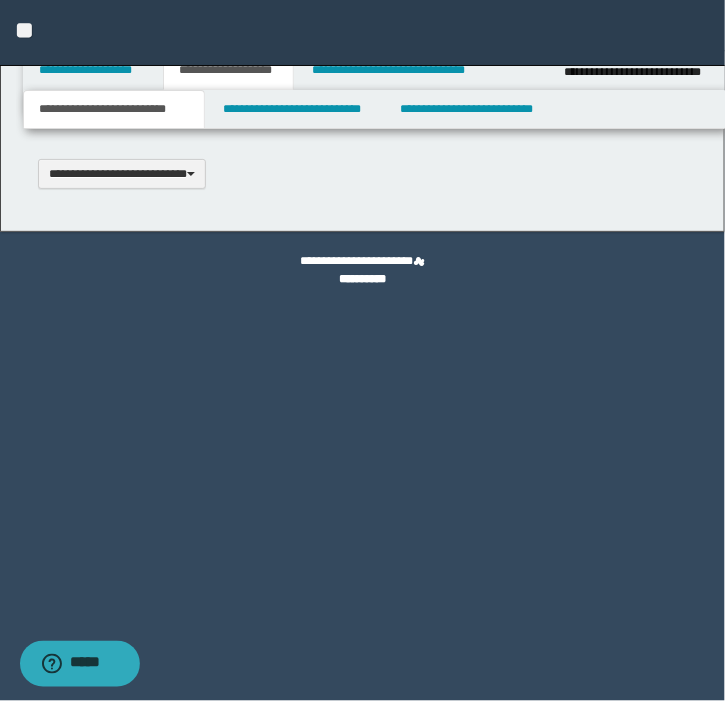 type 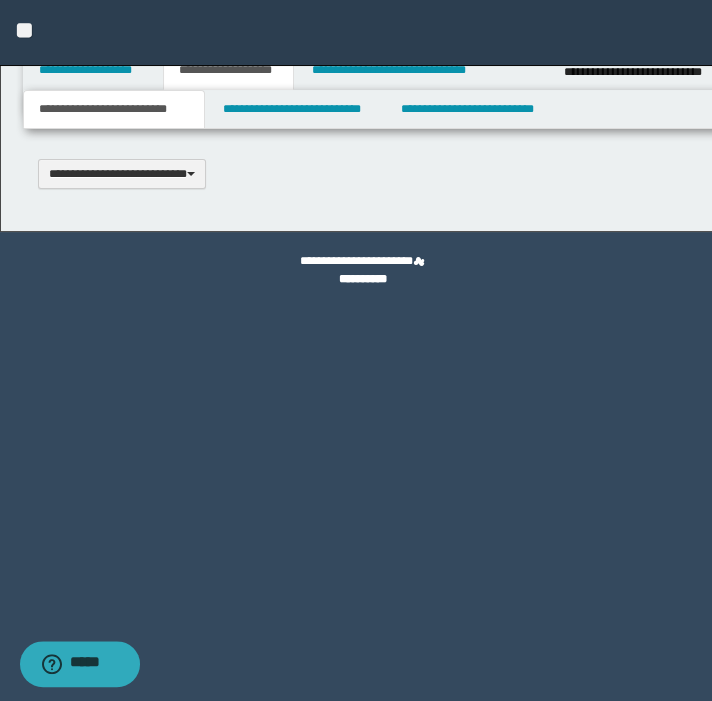 select on "*" 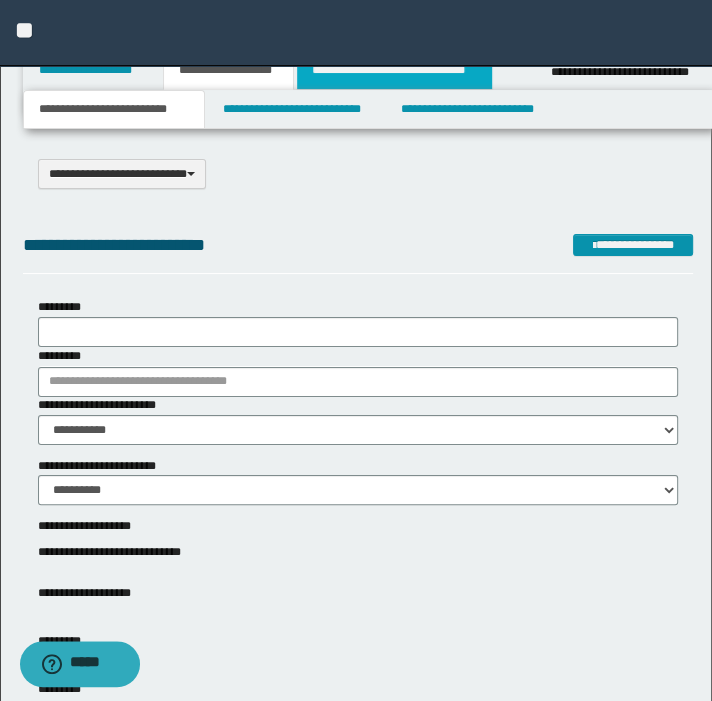 click on "**********" at bounding box center [394, 70] 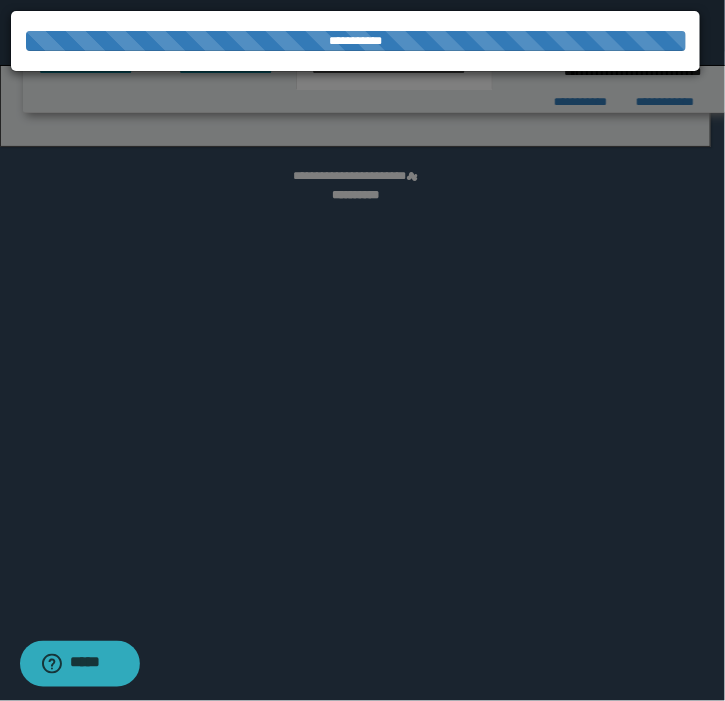 select on "*" 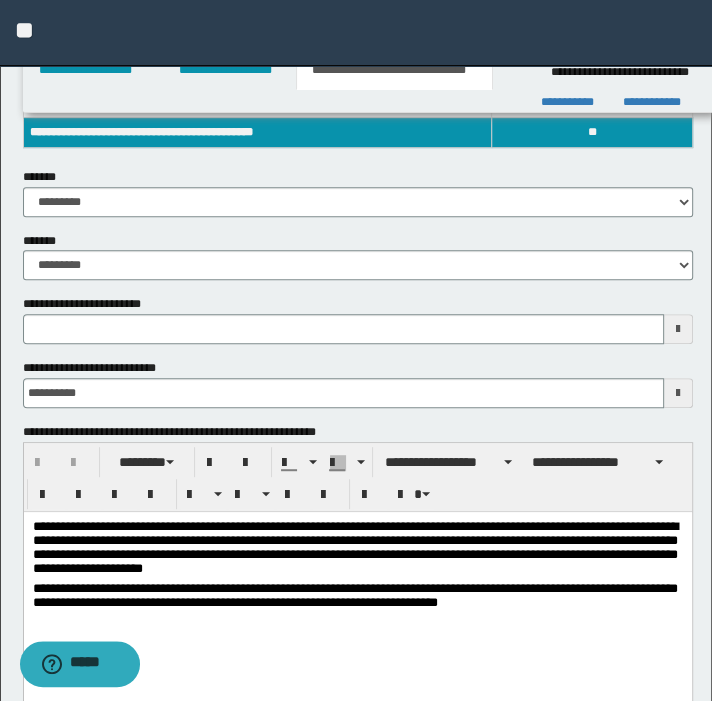 scroll, scrollTop: 363, scrollLeft: 0, axis: vertical 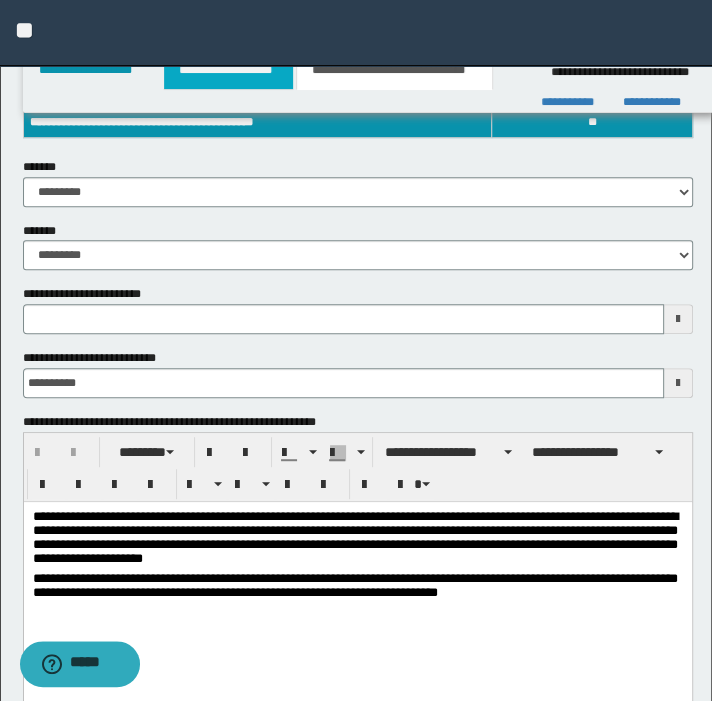 click on "**********" at bounding box center (228, 70) 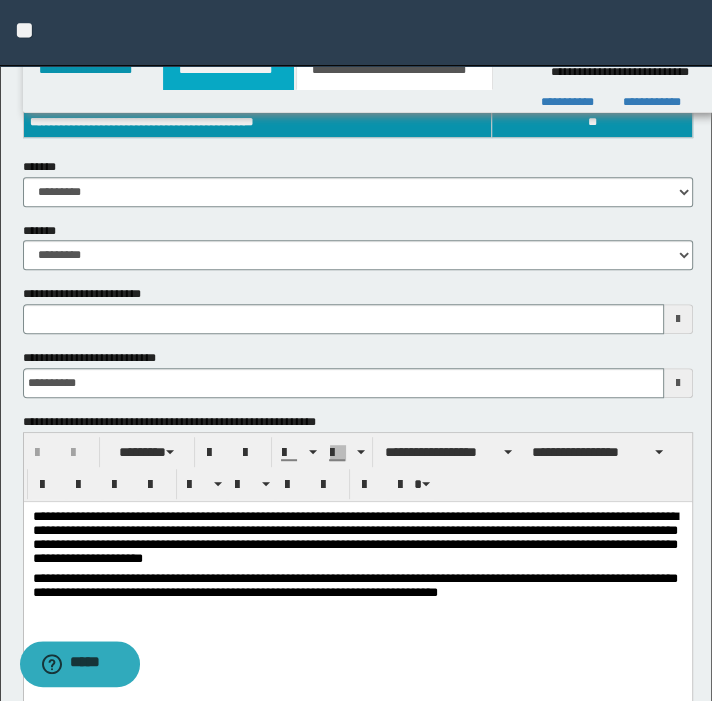 type 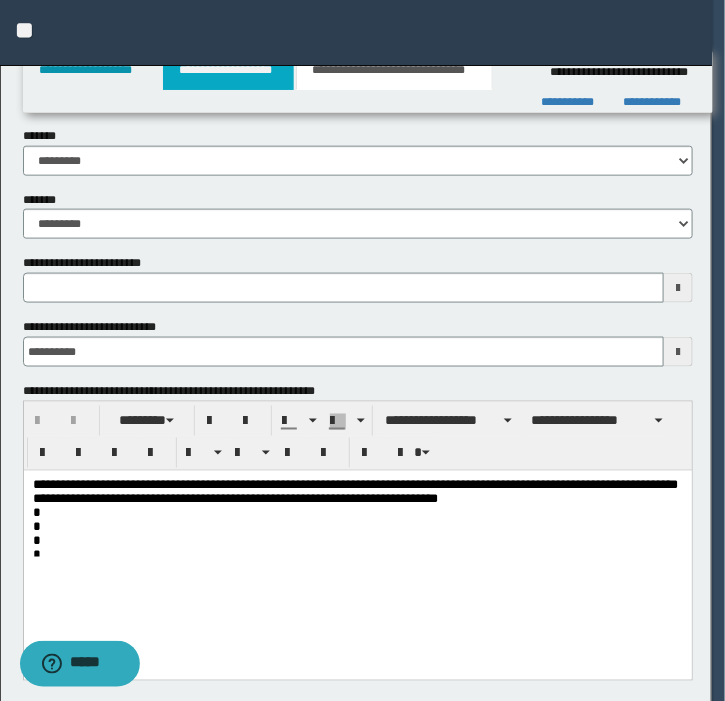 type 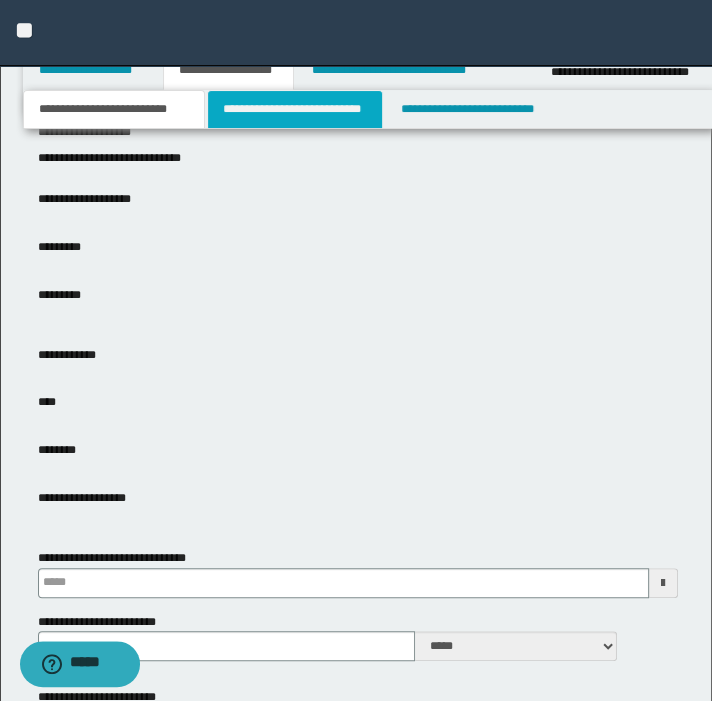 click on "**********" at bounding box center [294, 109] 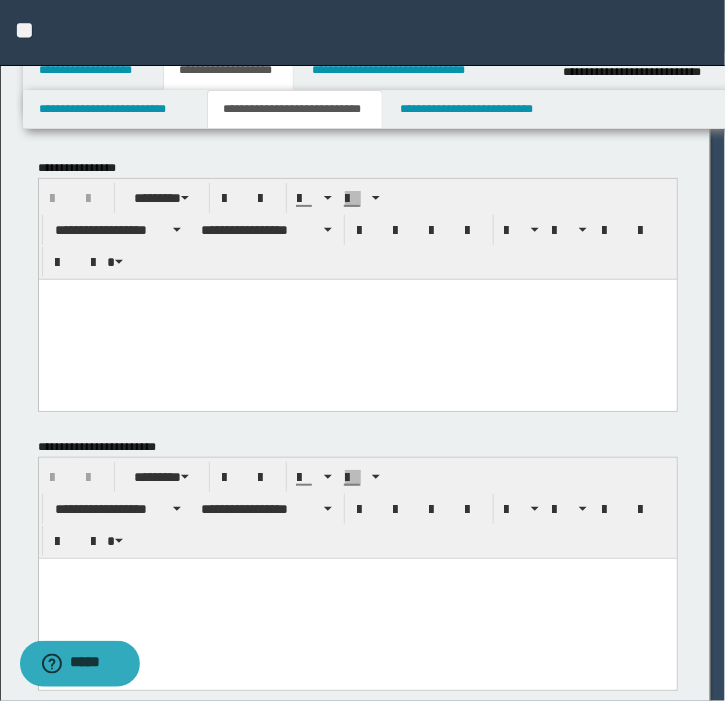 scroll, scrollTop: 0, scrollLeft: 0, axis: both 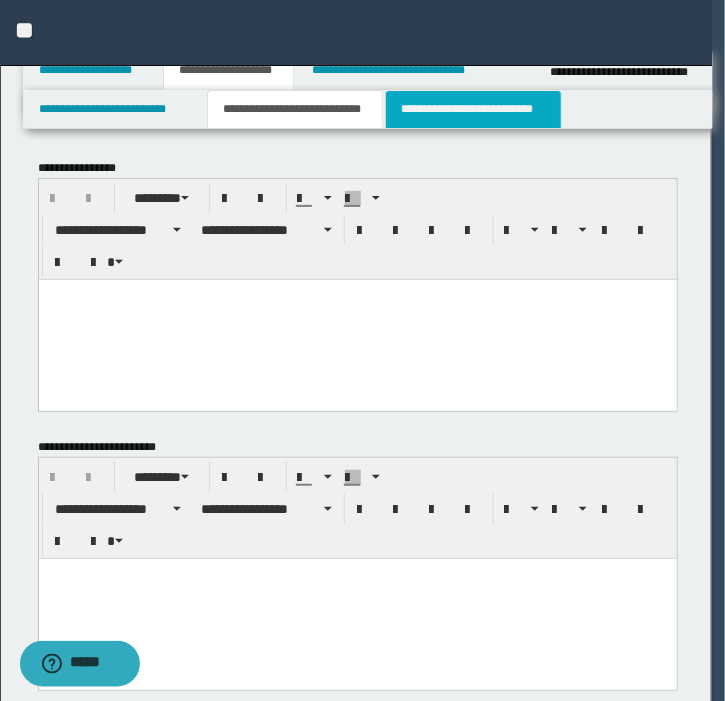 click on "**********" at bounding box center [473, 109] 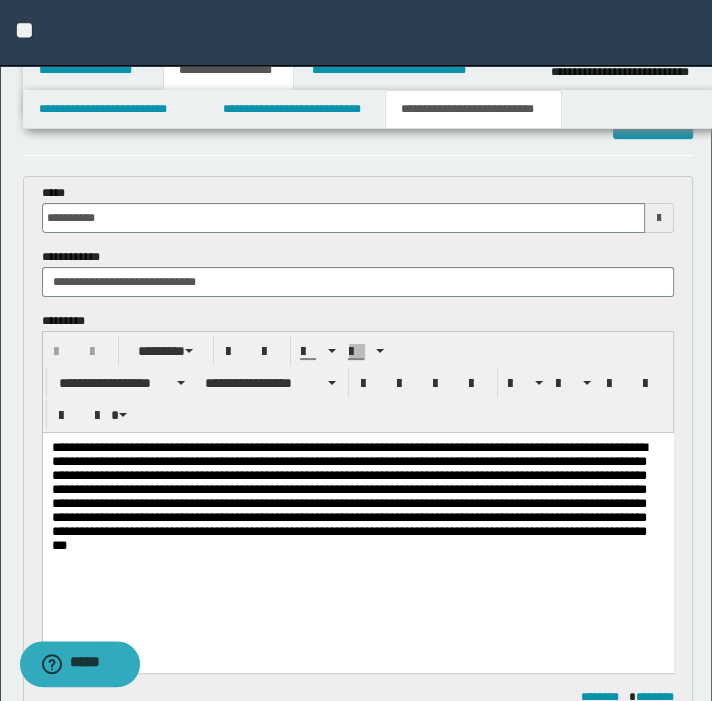 scroll, scrollTop: 90, scrollLeft: 0, axis: vertical 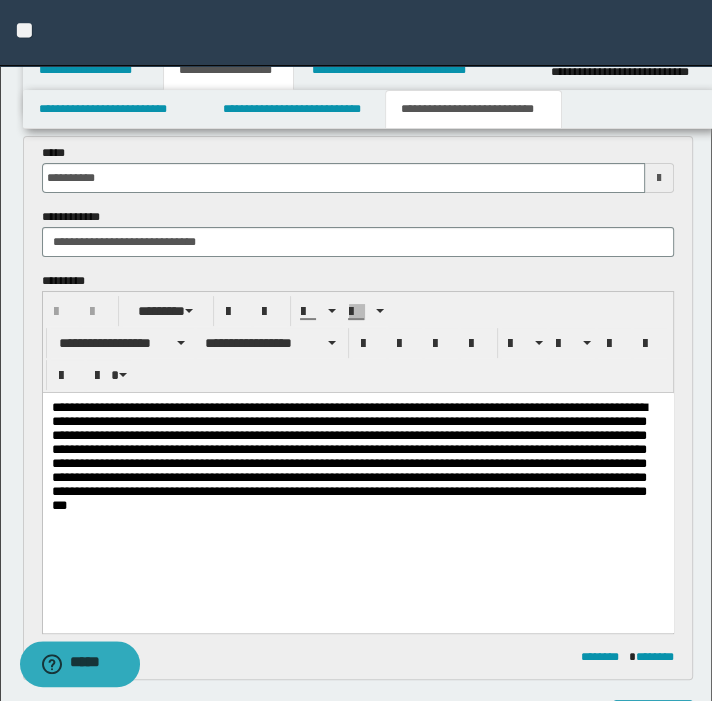 click on "**********" at bounding box center (357, 462) 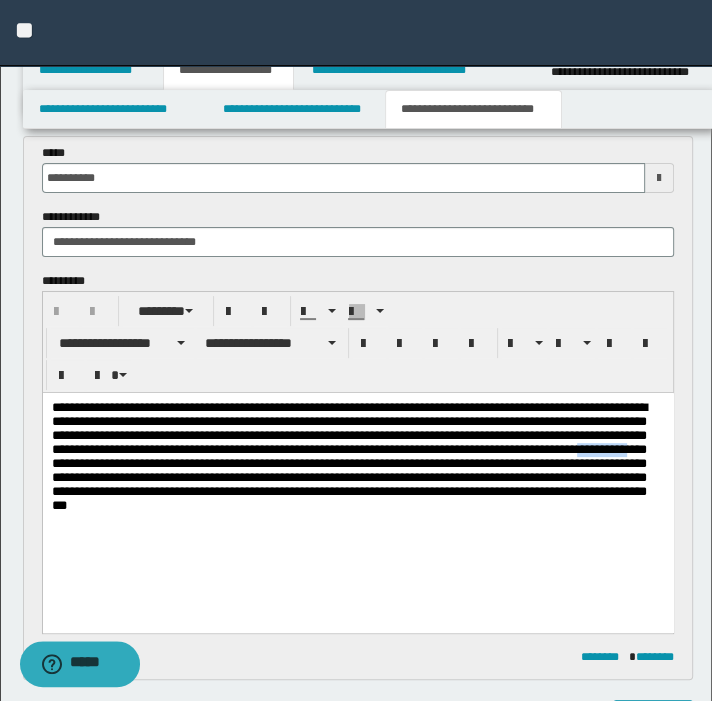 type 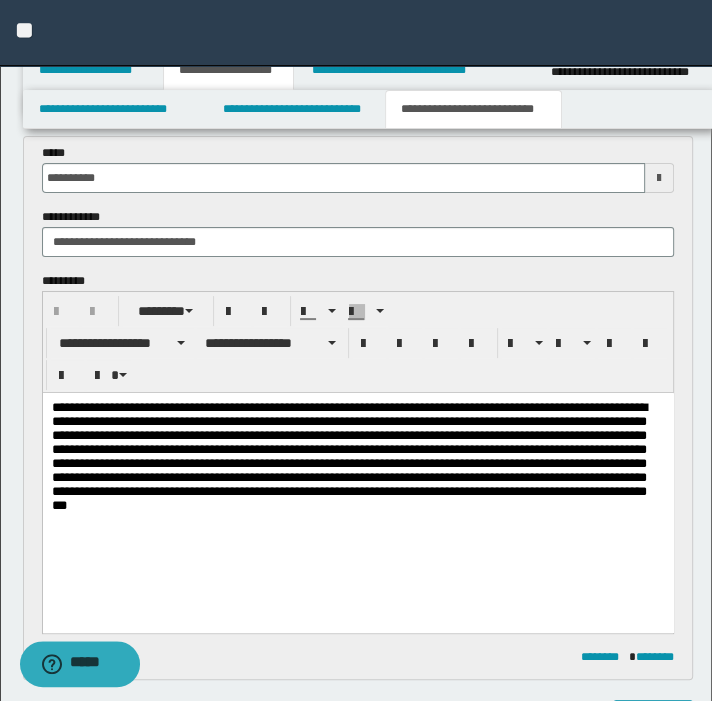 click on "**********" at bounding box center [357, 462] 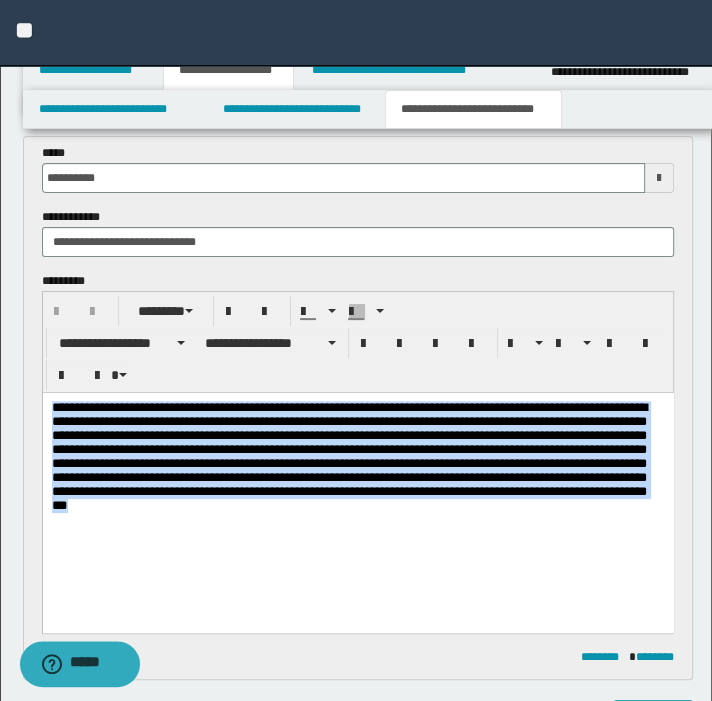 drag, startPoint x: 379, startPoint y: 520, endPoint x: 83, endPoint y: 792, distance: 401.99503 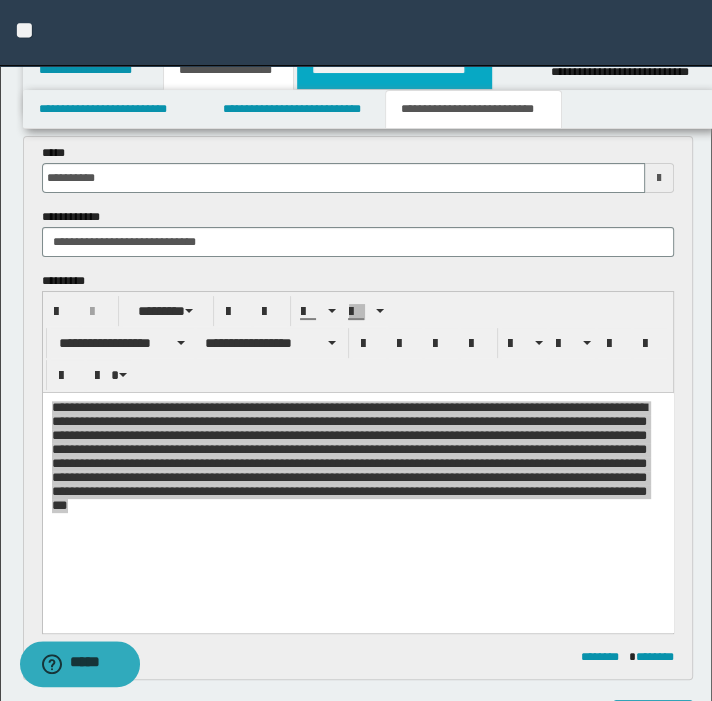 click on "**********" at bounding box center (394, 70) 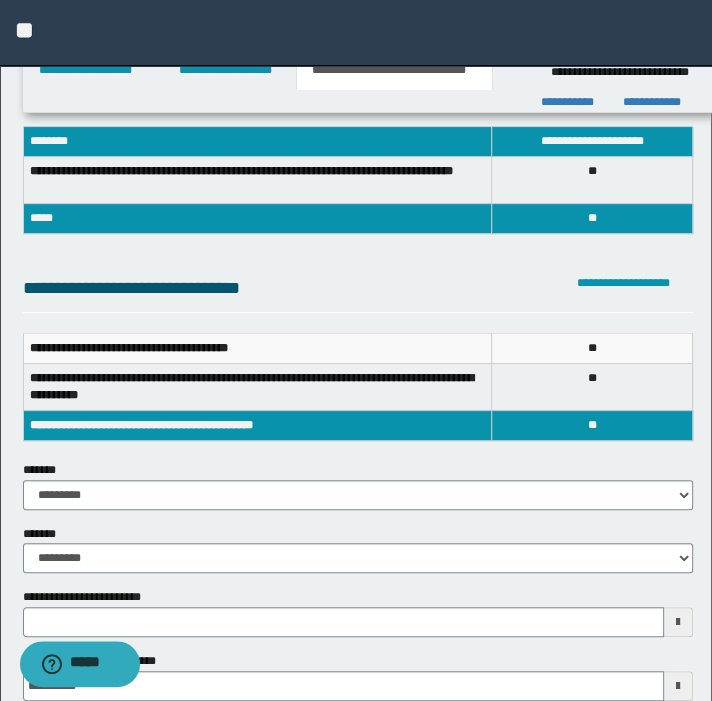 scroll, scrollTop: 150, scrollLeft: 0, axis: vertical 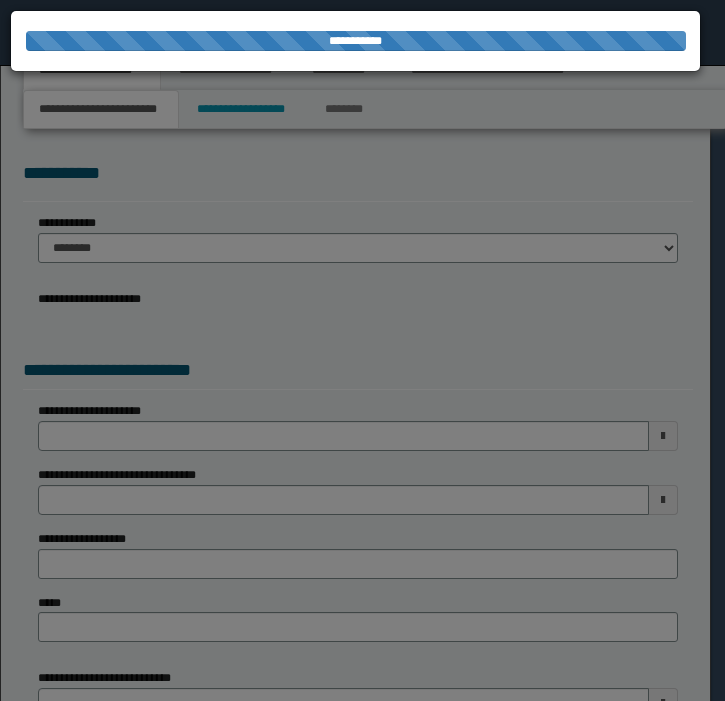 select on "*" 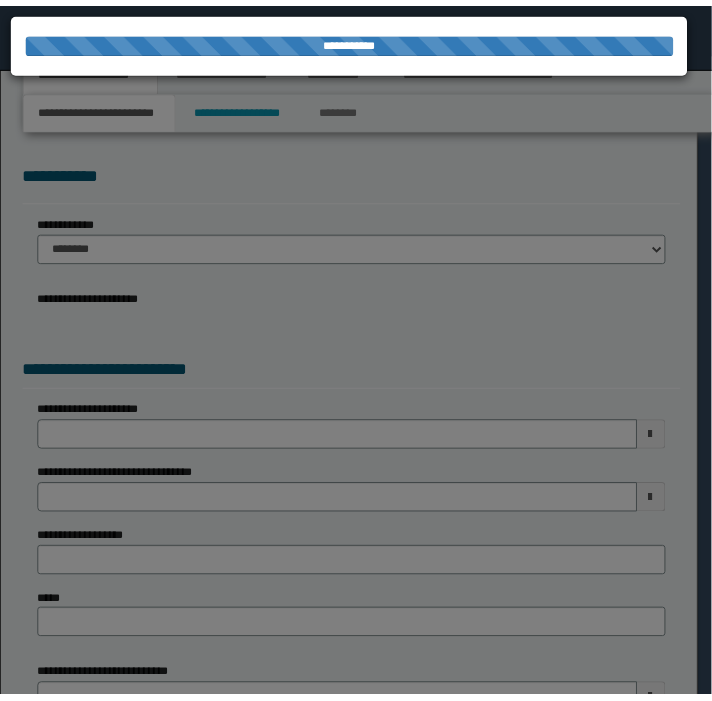 scroll, scrollTop: 0, scrollLeft: 0, axis: both 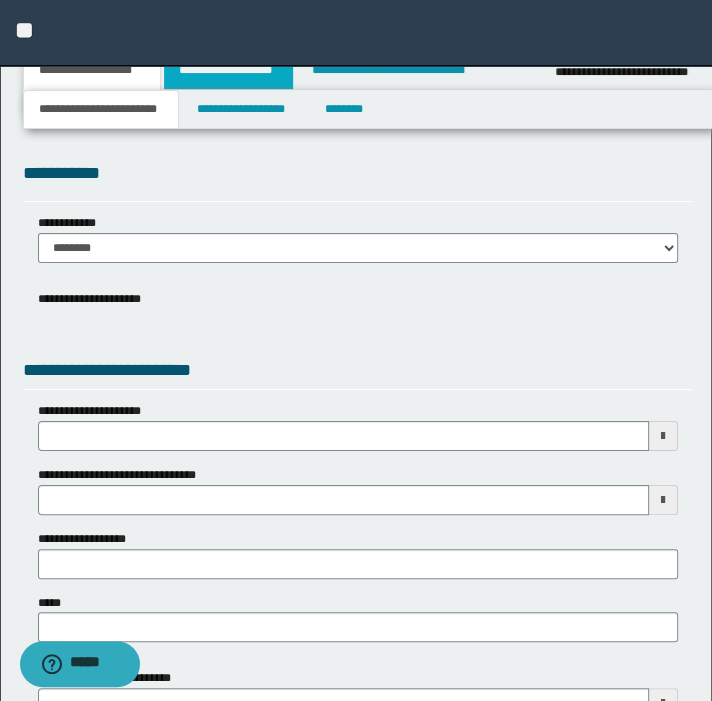 click on "**********" at bounding box center (228, 70) 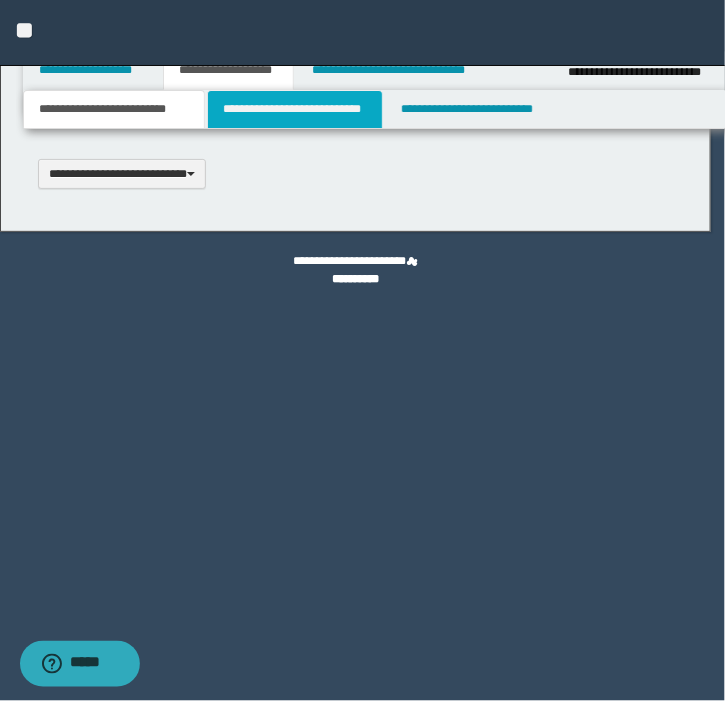 scroll, scrollTop: 0, scrollLeft: 0, axis: both 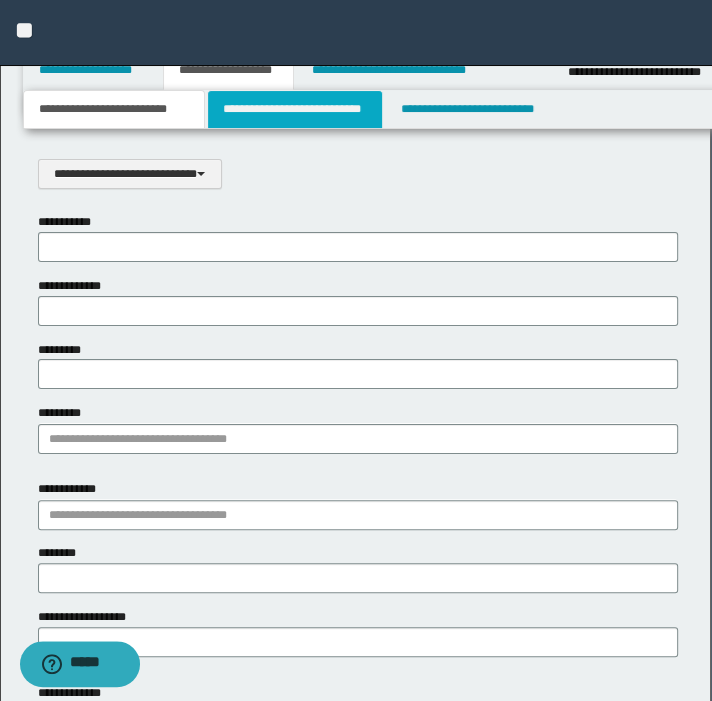click on "**********" at bounding box center [294, 109] 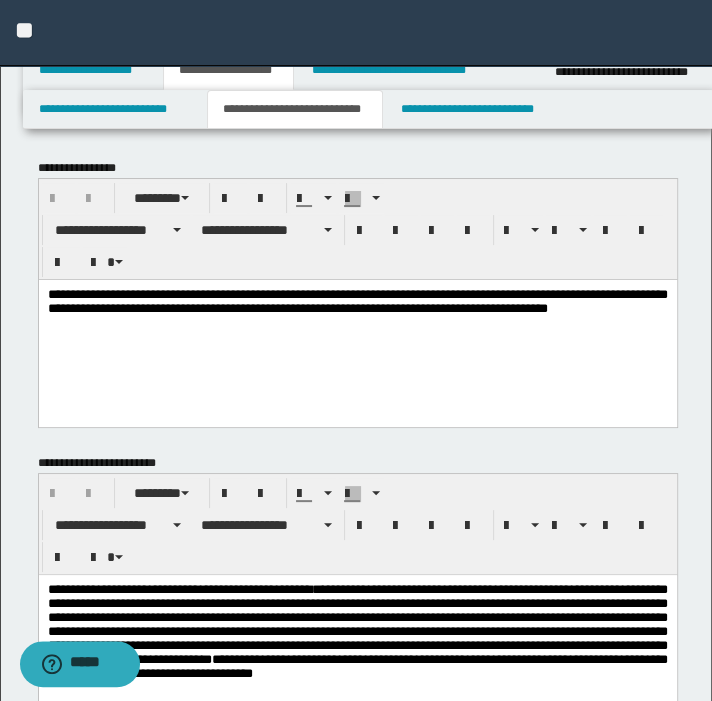 scroll, scrollTop: 272, scrollLeft: 0, axis: vertical 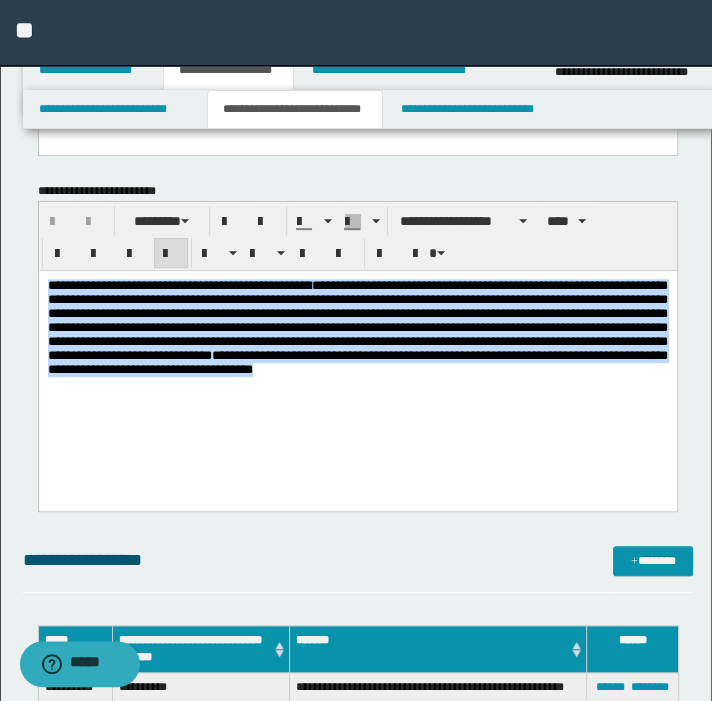 drag, startPoint x: 216, startPoint y: 391, endPoint x: 35, endPoint y: 280, distance: 212.32523 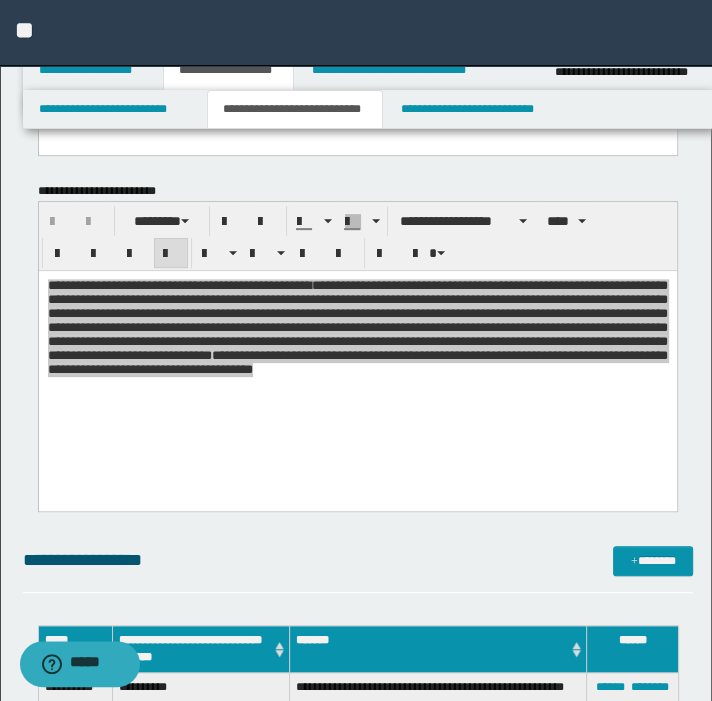 click on "**********" at bounding box center [356, 33] 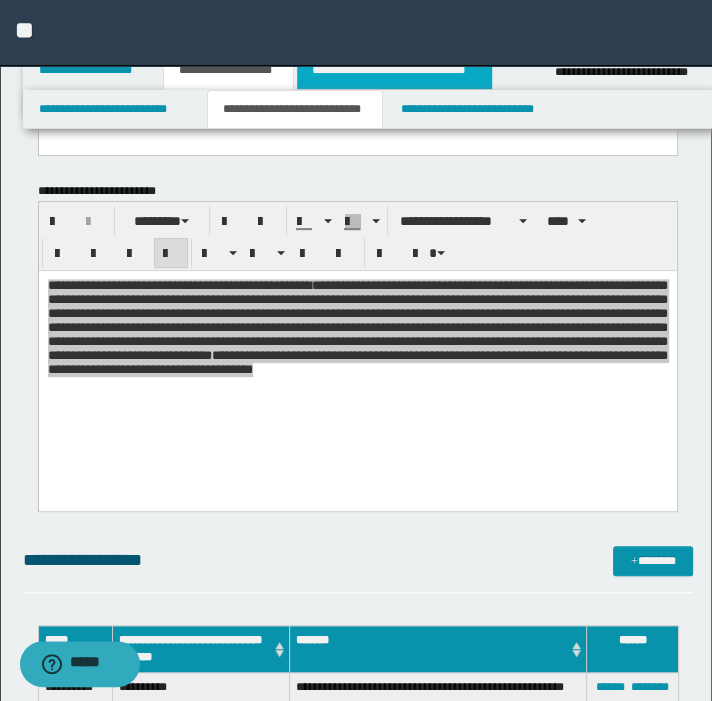 click on "**********" at bounding box center [394, 70] 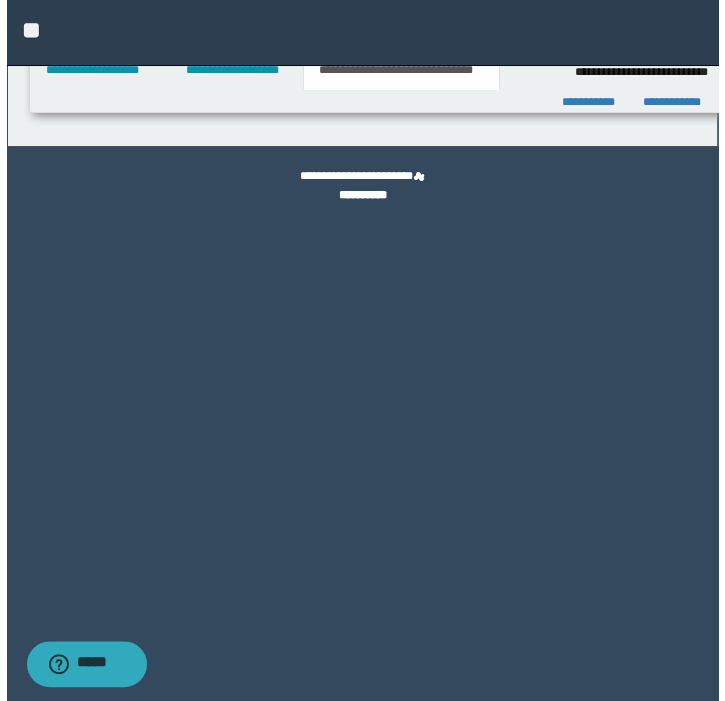 scroll, scrollTop: 0, scrollLeft: 0, axis: both 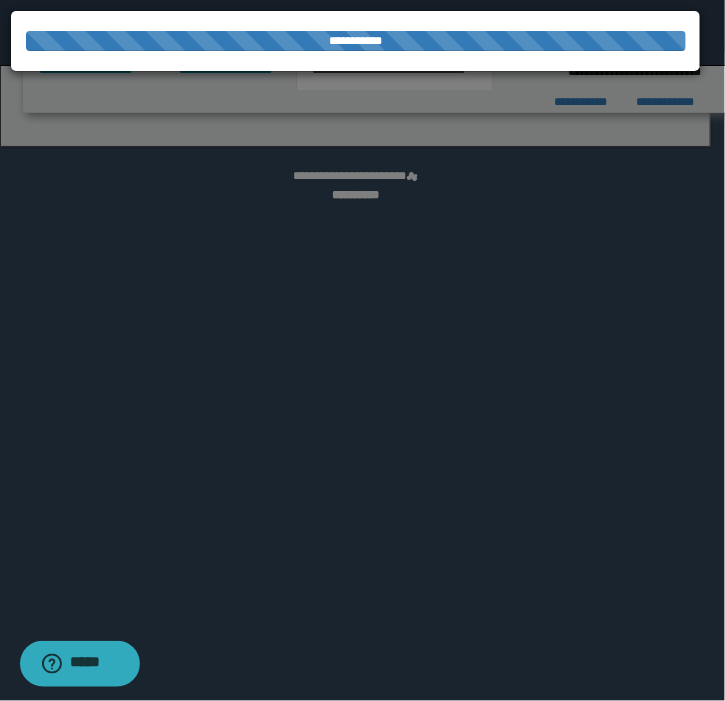 select on "*" 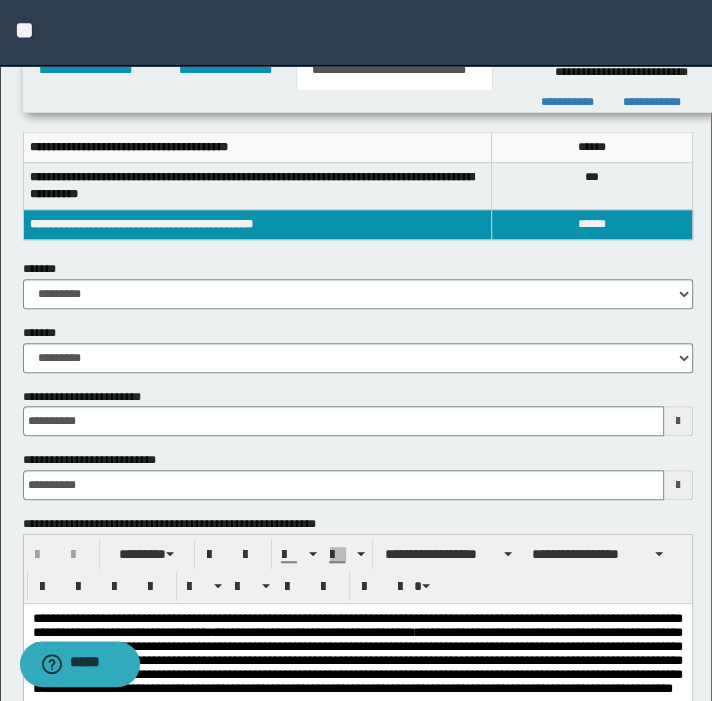 scroll, scrollTop: 454, scrollLeft: 0, axis: vertical 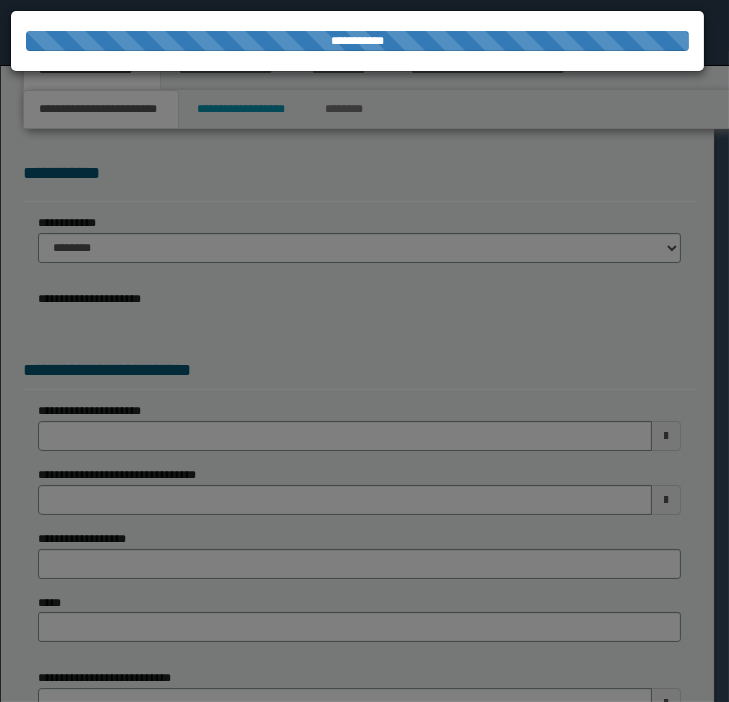 select on "*" 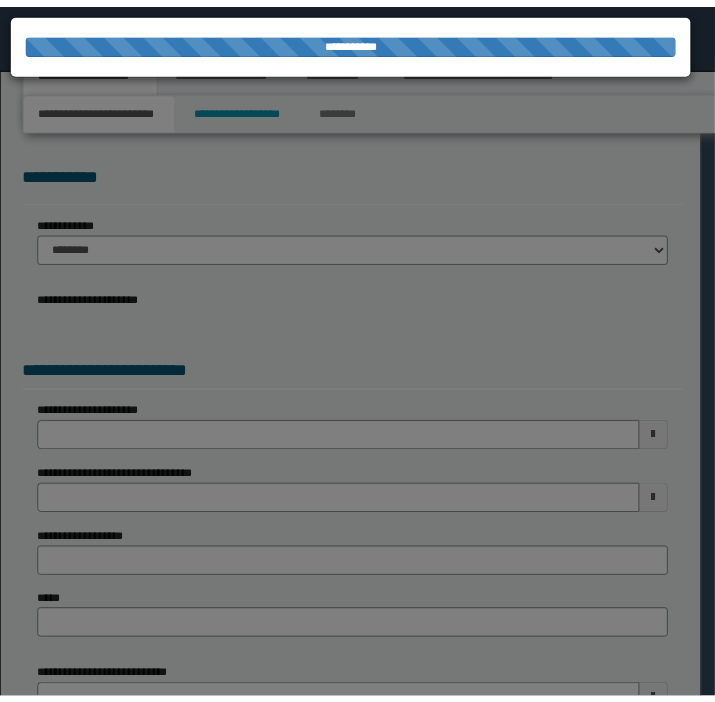 scroll, scrollTop: 0, scrollLeft: 0, axis: both 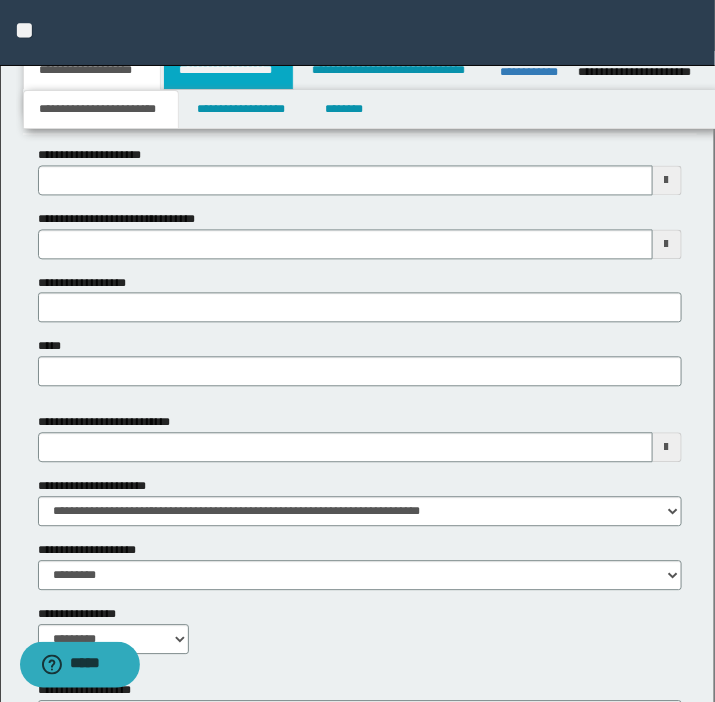 click on "**********" at bounding box center (228, 70) 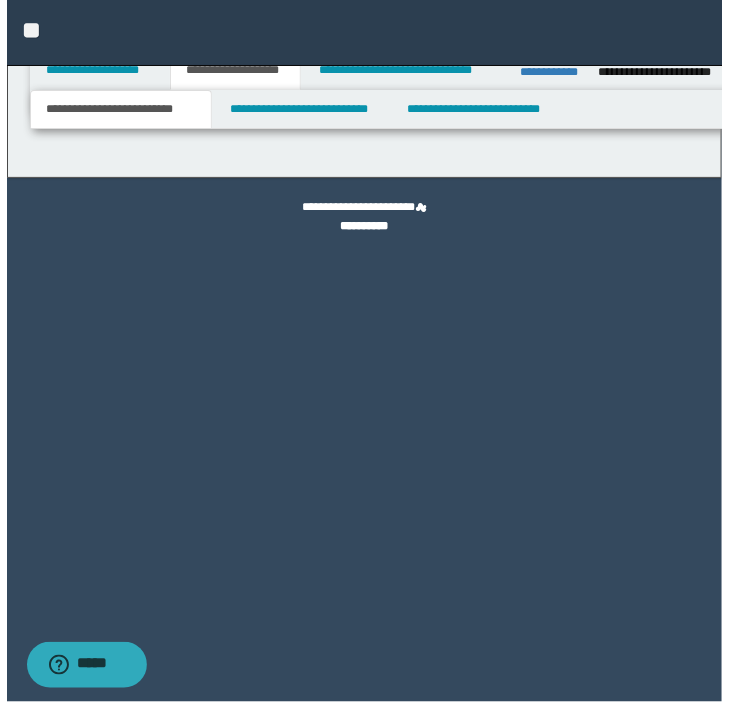 scroll, scrollTop: 0, scrollLeft: 0, axis: both 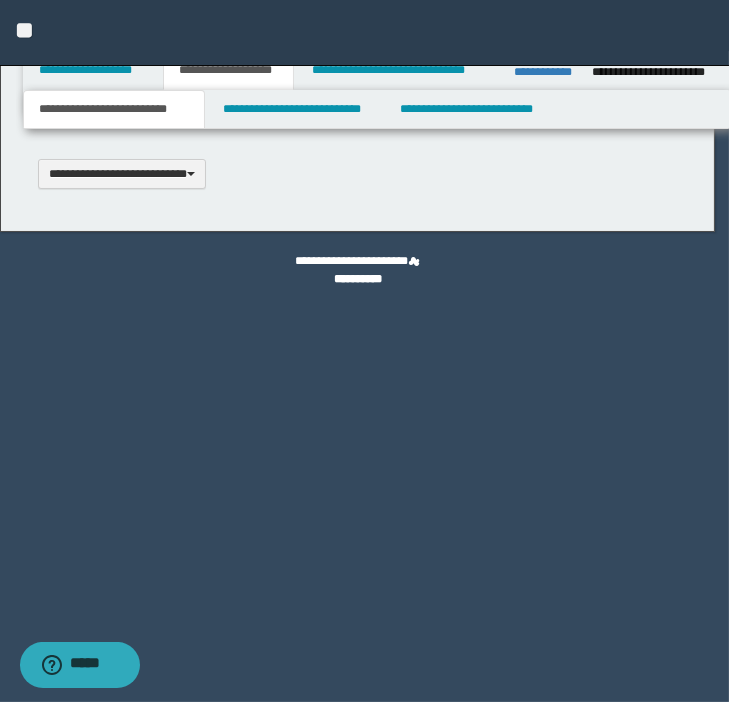type 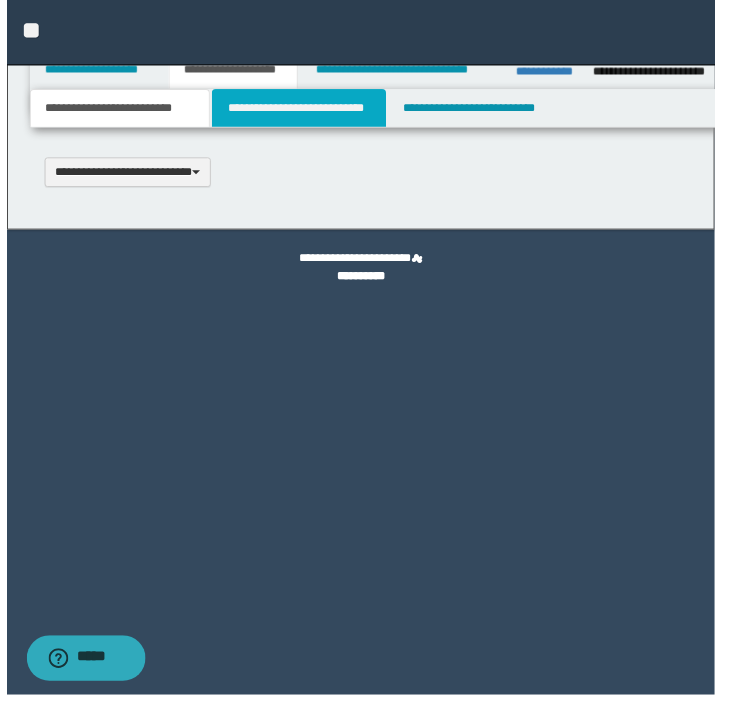 scroll, scrollTop: 0, scrollLeft: 0, axis: both 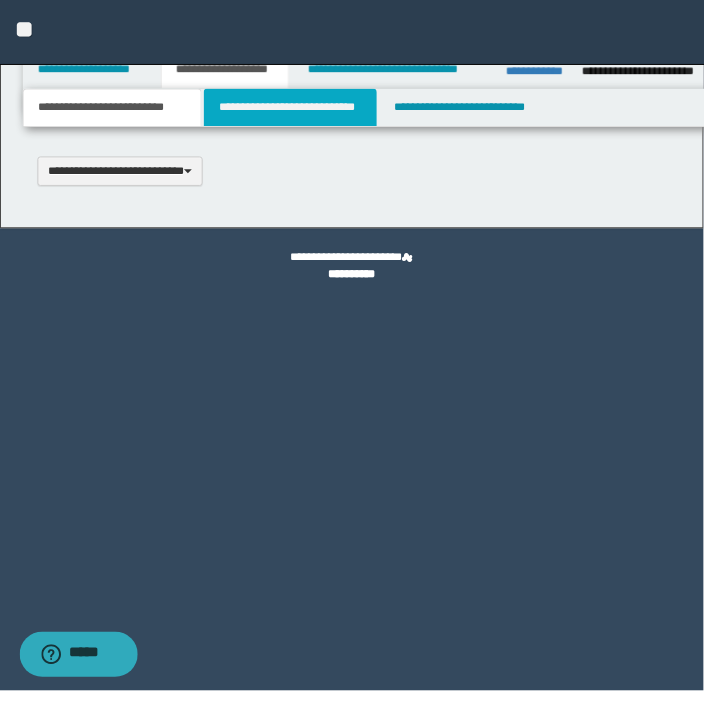 click on "**********" at bounding box center (294, 109) 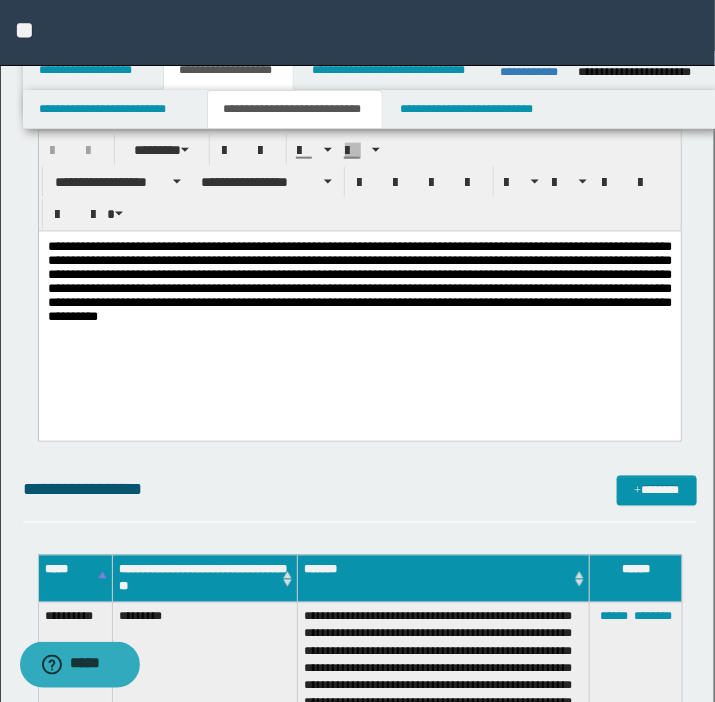 scroll, scrollTop: 454, scrollLeft: 0, axis: vertical 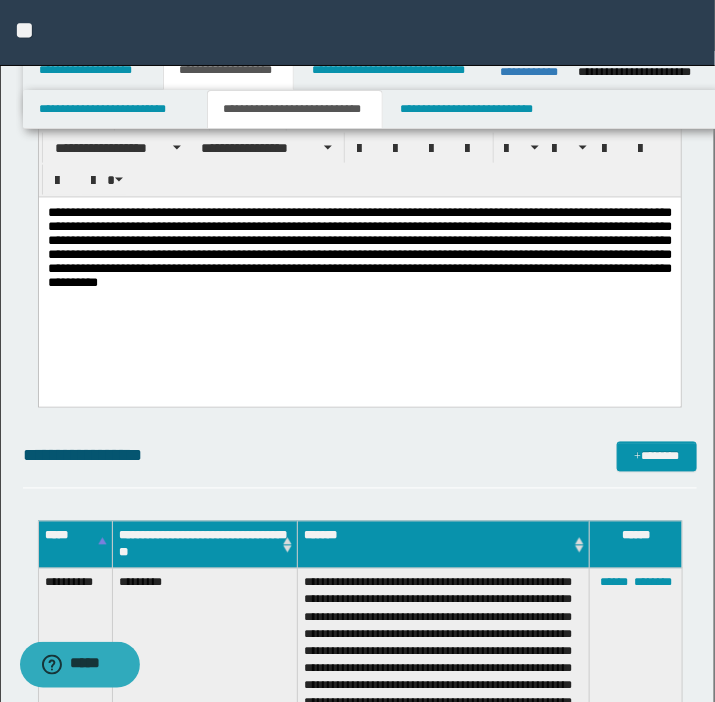 click on "**********" at bounding box center (359, 272) 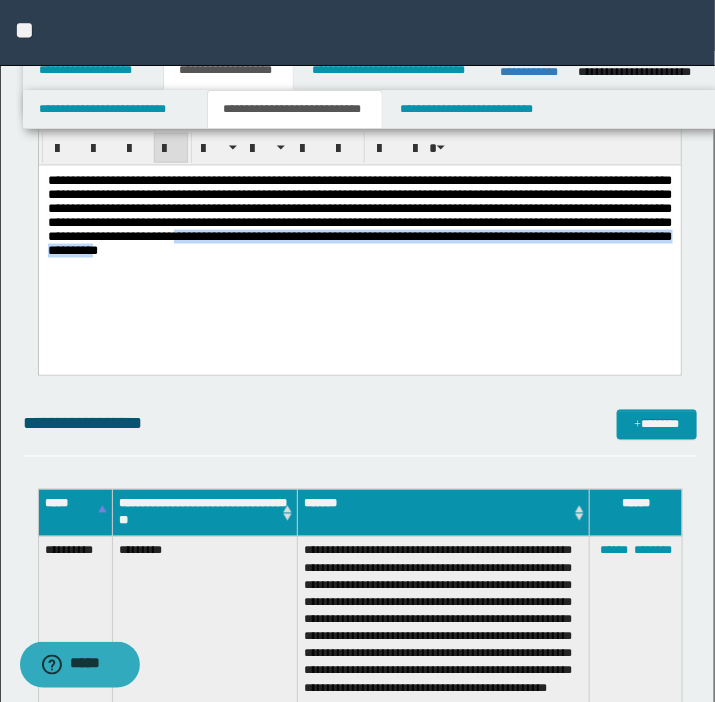 drag, startPoint x: 435, startPoint y: 249, endPoint x: 404, endPoint y: 255, distance: 31.575306 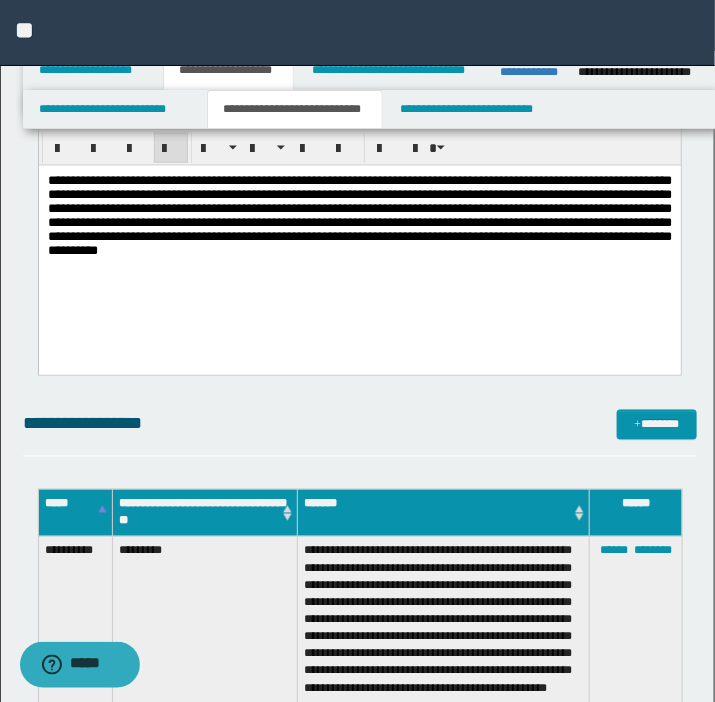 click on "**********" at bounding box center [359, 215] 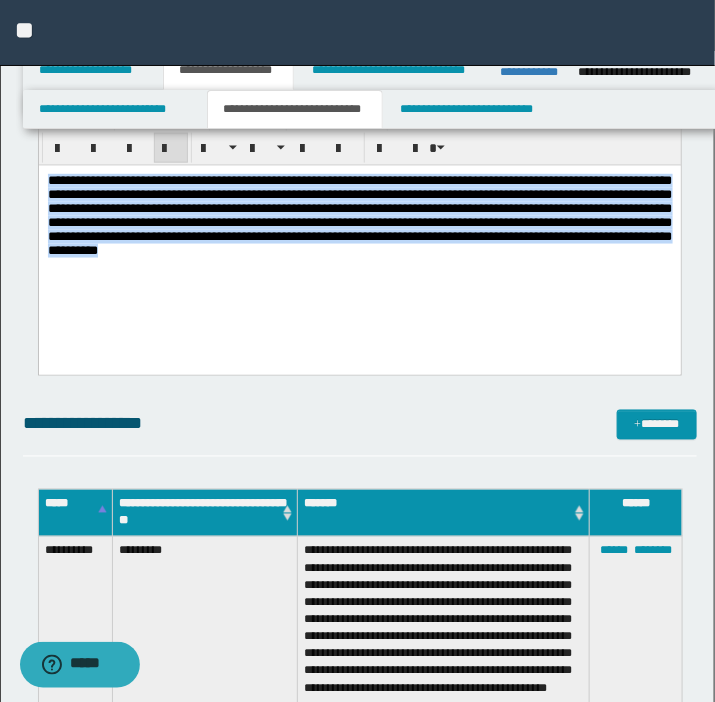drag, startPoint x: 420, startPoint y: 265, endPoint x: 27, endPoint y: 169, distance: 404.5553 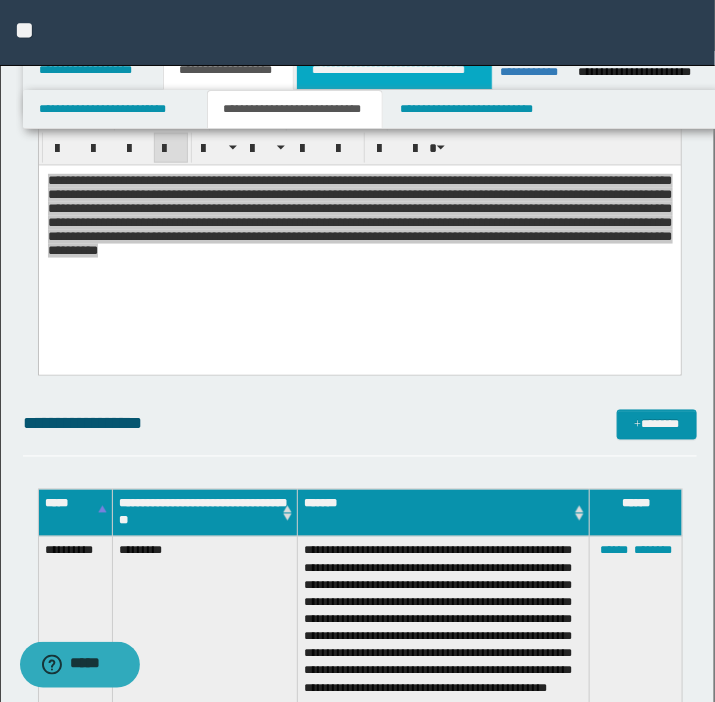 click on "**********" at bounding box center (394, 70) 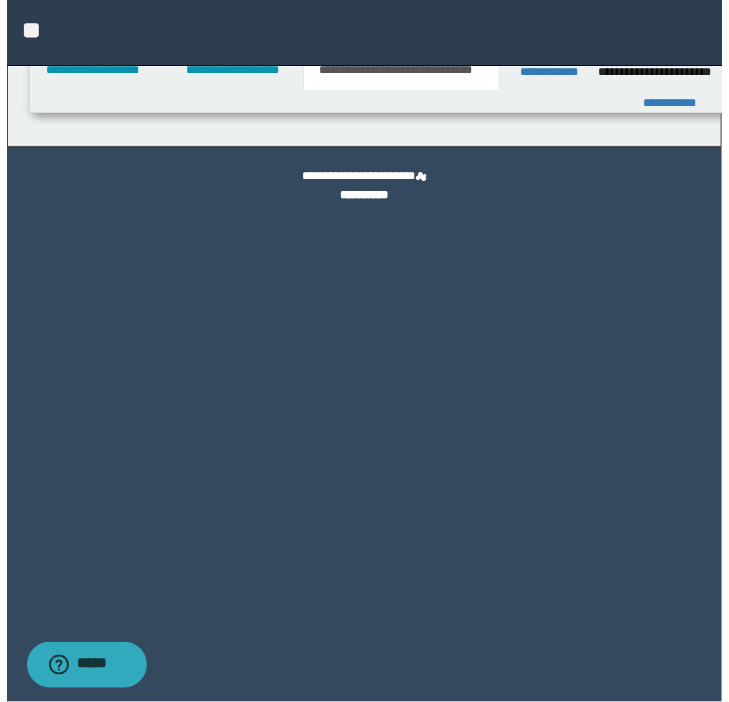 scroll, scrollTop: 0, scrollLeft: 0, axis: both 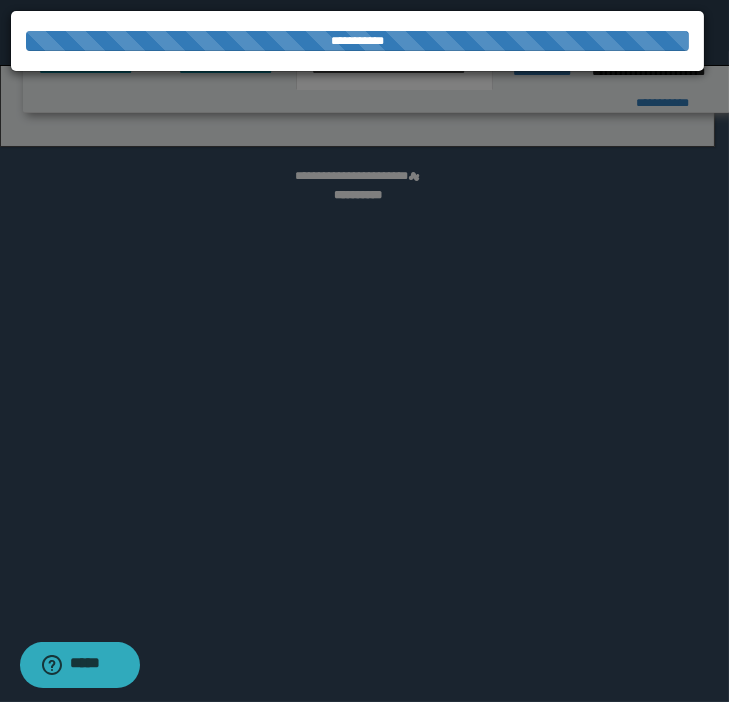 select on "*" 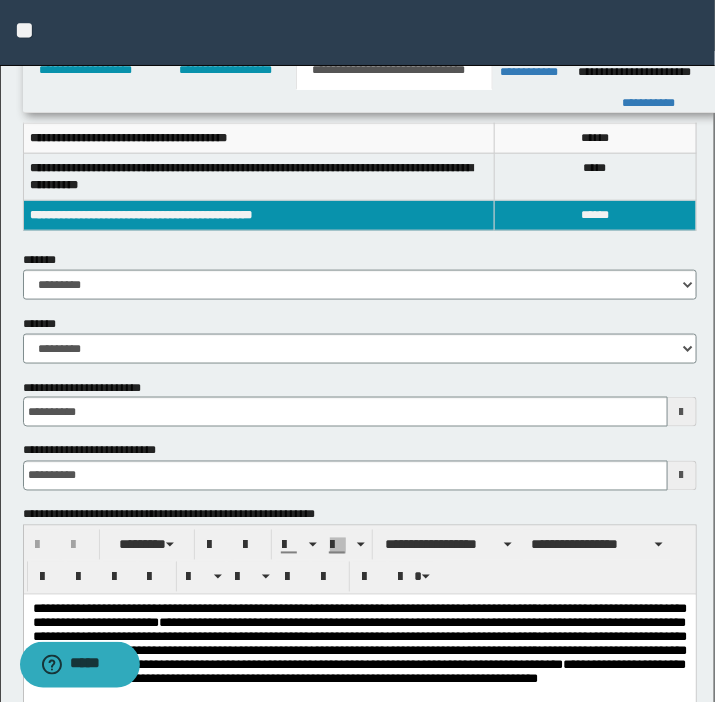scroll, scrollTop: 363, scrollLeft: 0, axis: vertical 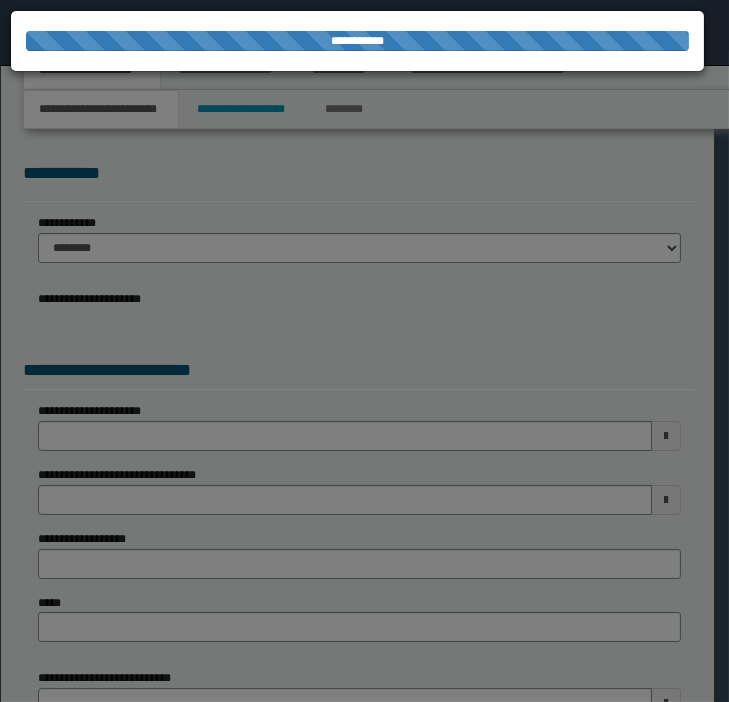select on "*" 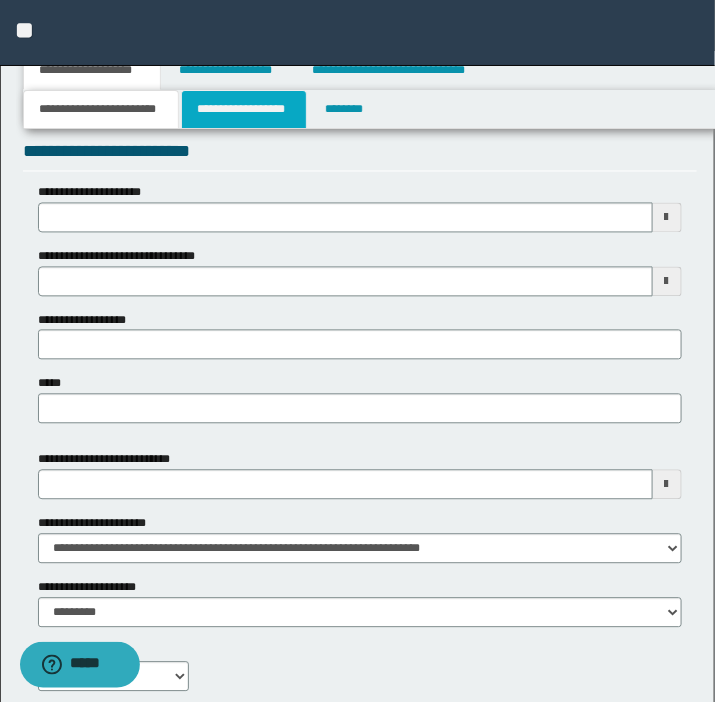 scroll, scrollTop: 670, scrollLeft: 0, axis: vertical 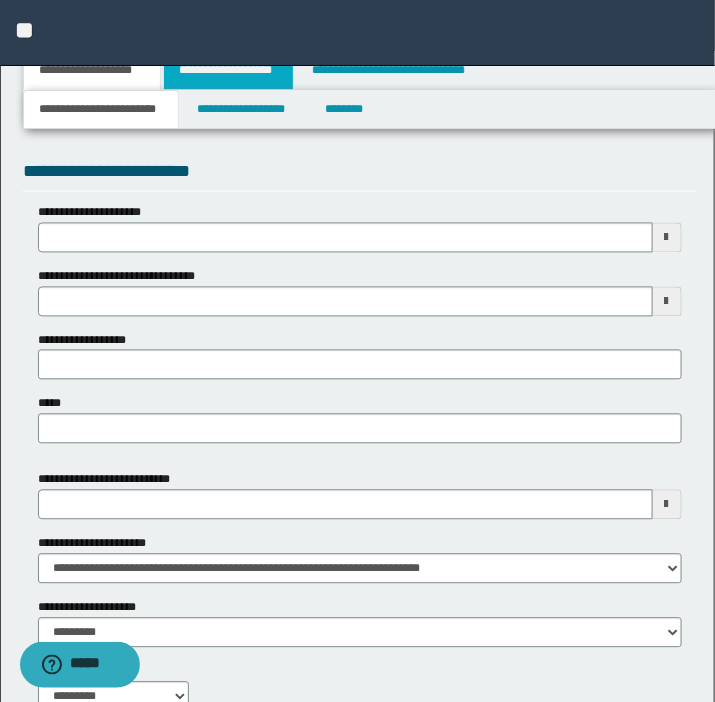 click on "**********" at bounding box center [228, 70] 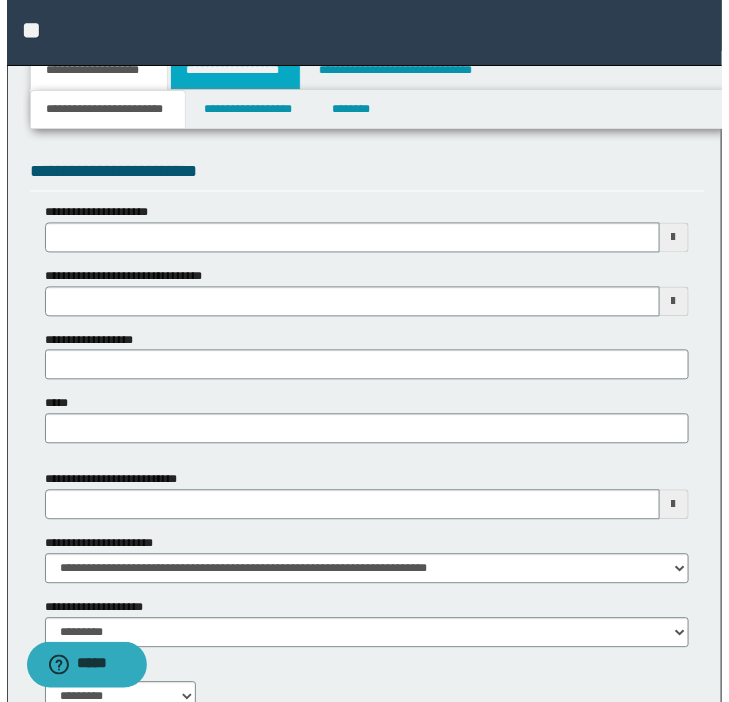 scroll, scrollTop: 0, scrollLeft: 0, axis: both 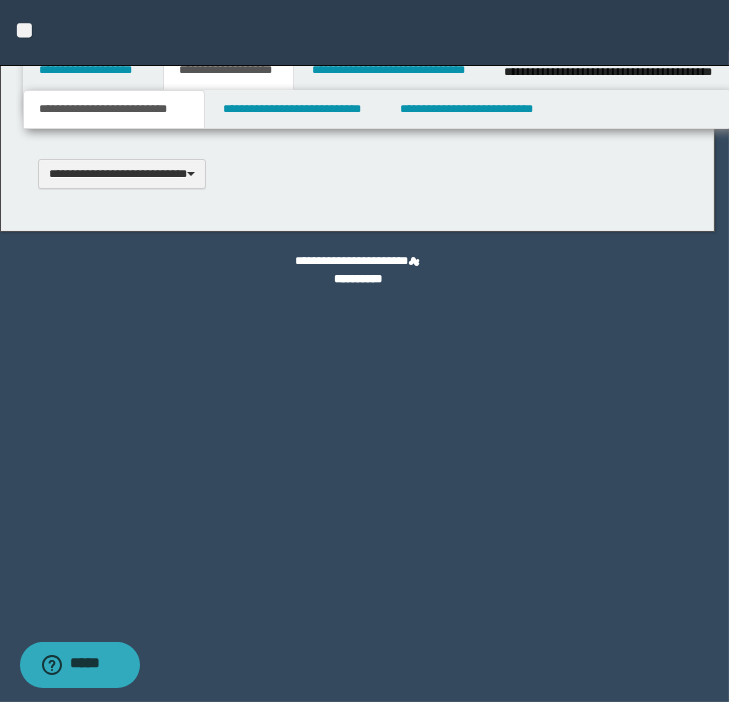 type 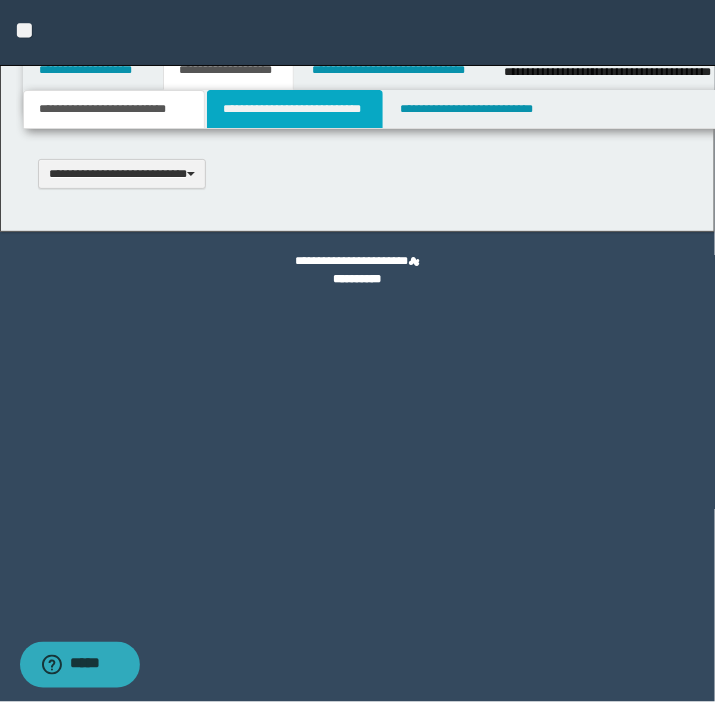 click on "**********" at bounding box center [294, 109] 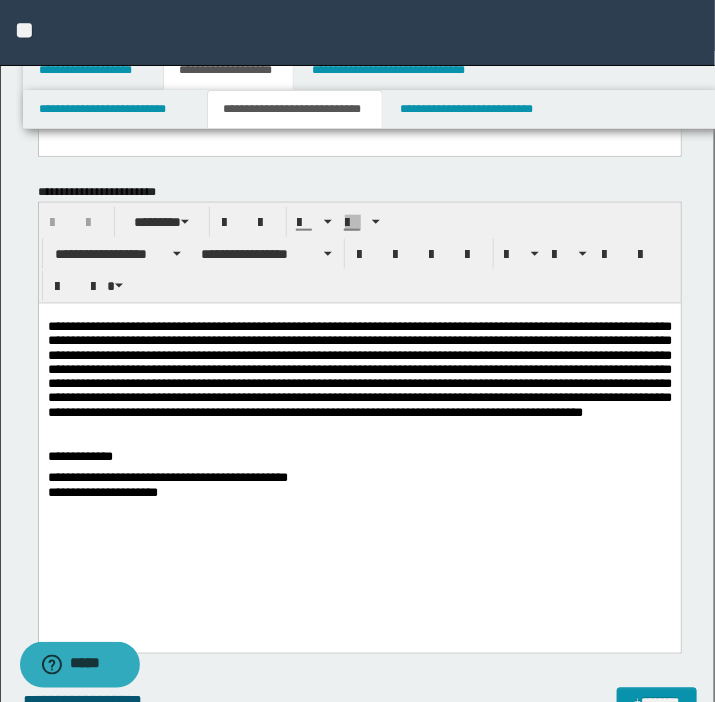 scroll, scrollTop: 363, scrollLeft: 0, axis: vertical 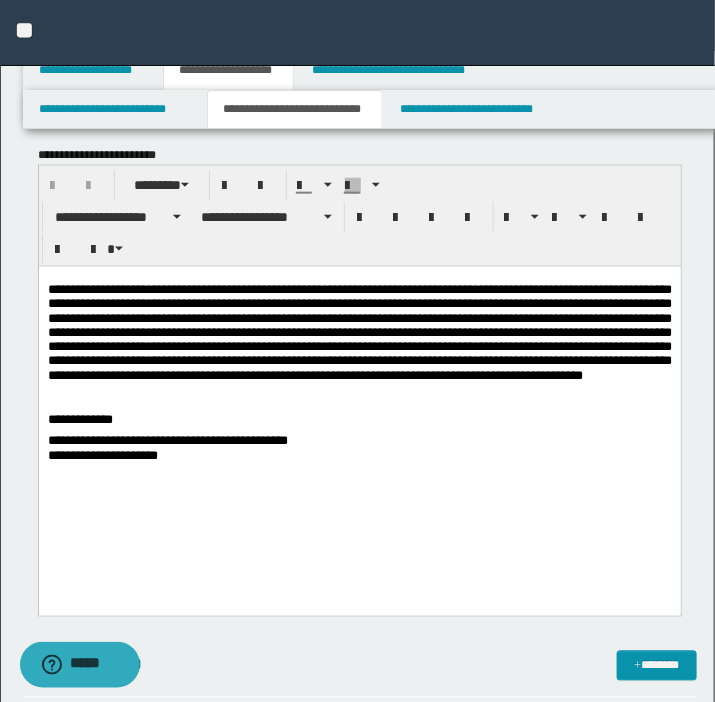 click on "**********" at bounding box center (359, 401) 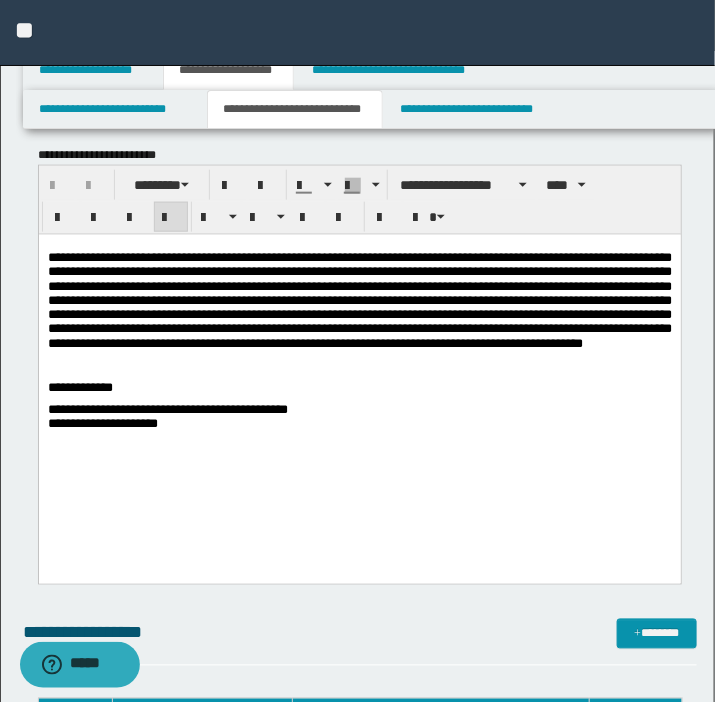 drag, startPoint x: 80, startPoint y: 351, endPoint x: 186, endPoint y: 394, distance: 114.38969 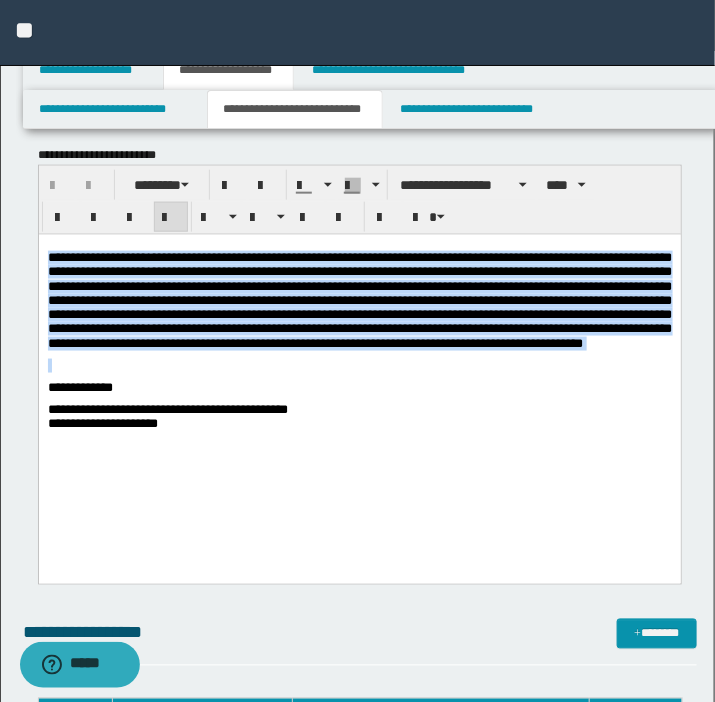 drag, startPoint x: 389, startPoint y: 380, endPoint x: 38, endPoint y: 259, distance: 371.27078 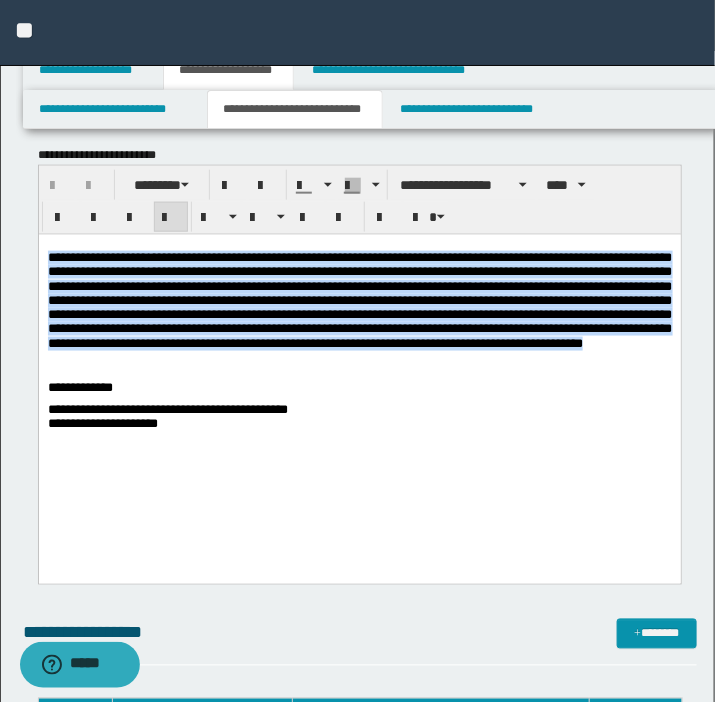 drag, startPoint x: 395, startPoint y: 369, endPoint x: 35, endPoint y: 257, distance: 377.0199 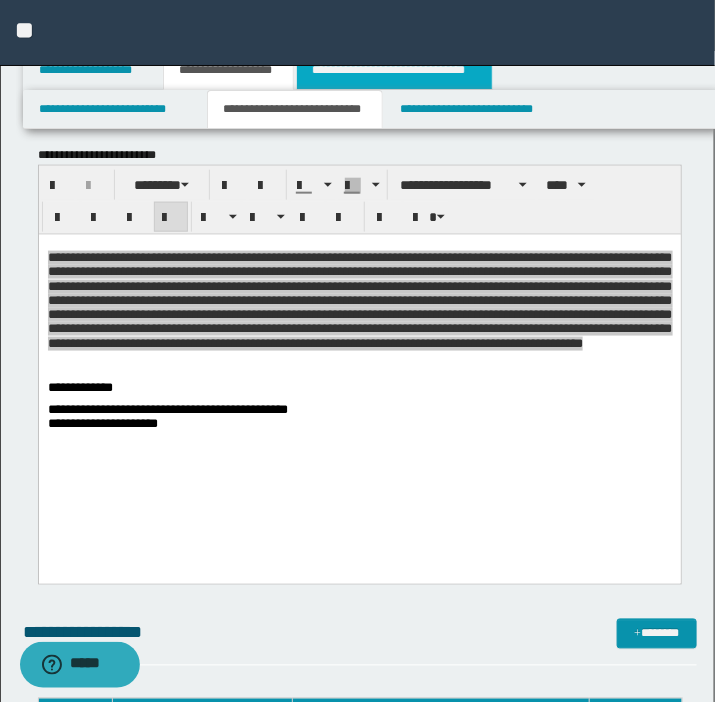 click on "**********" at bounding box center [394, 70] 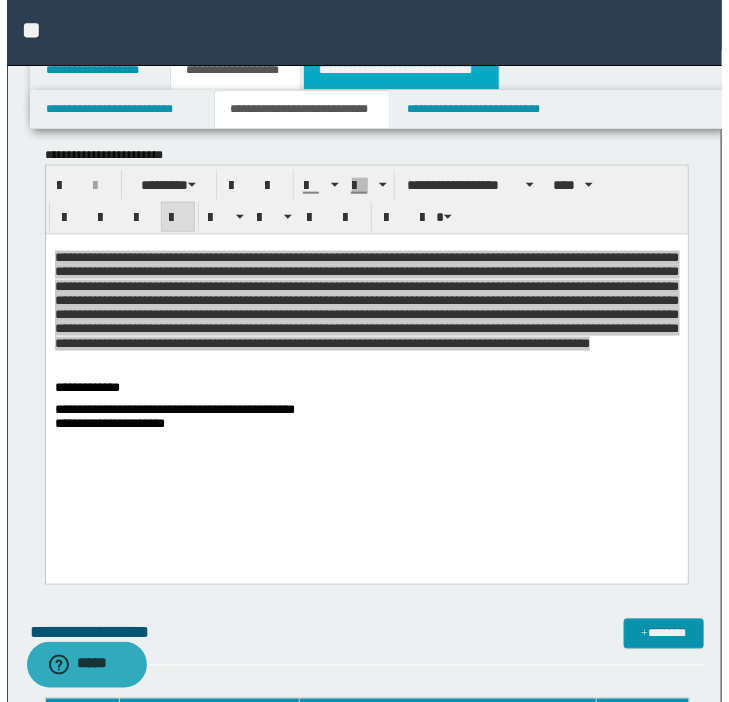 scroll, scrollTop: 0, scrollLeft: 0, axis: both 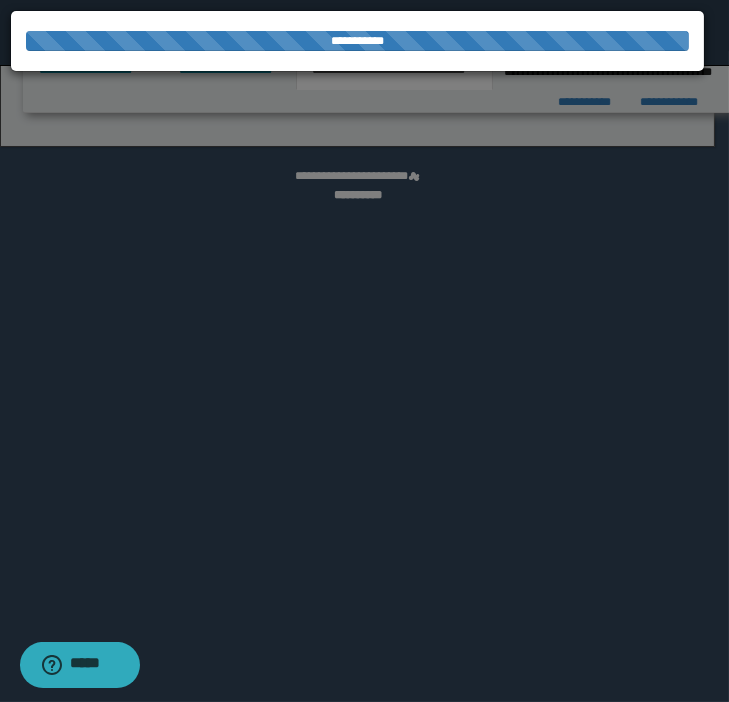 select on "*" 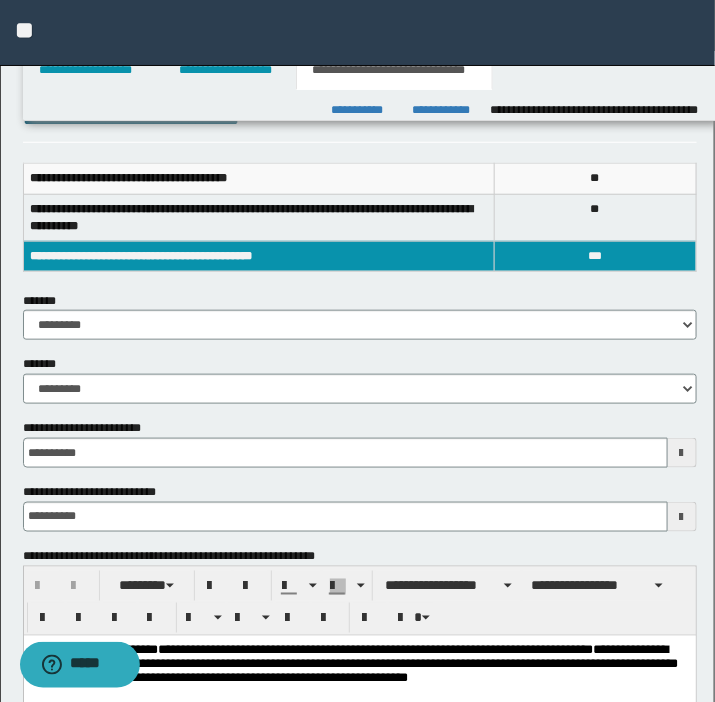 scroll, scrollTop: 272, scrollLeft: 0, axis: vertical 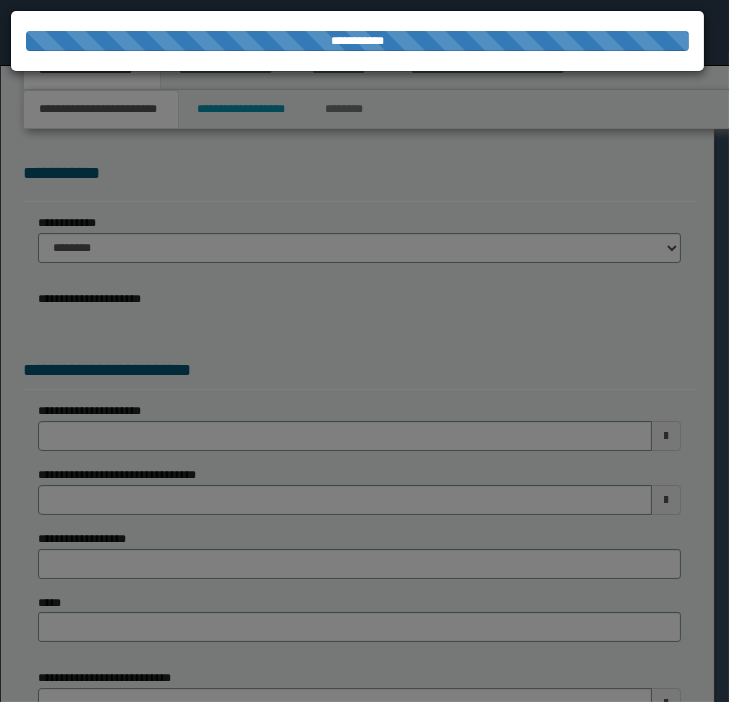 select on "*" 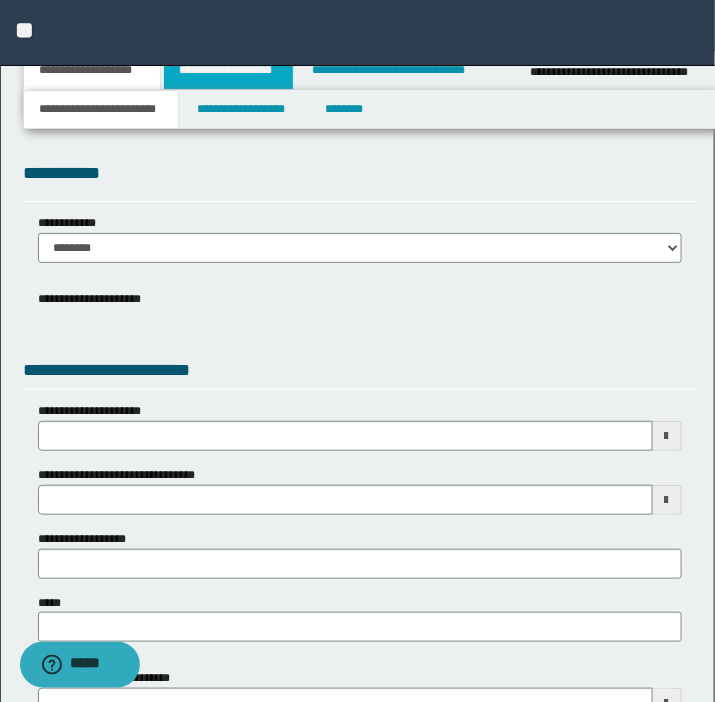 click on "**********" at bounding box center [228, 70] 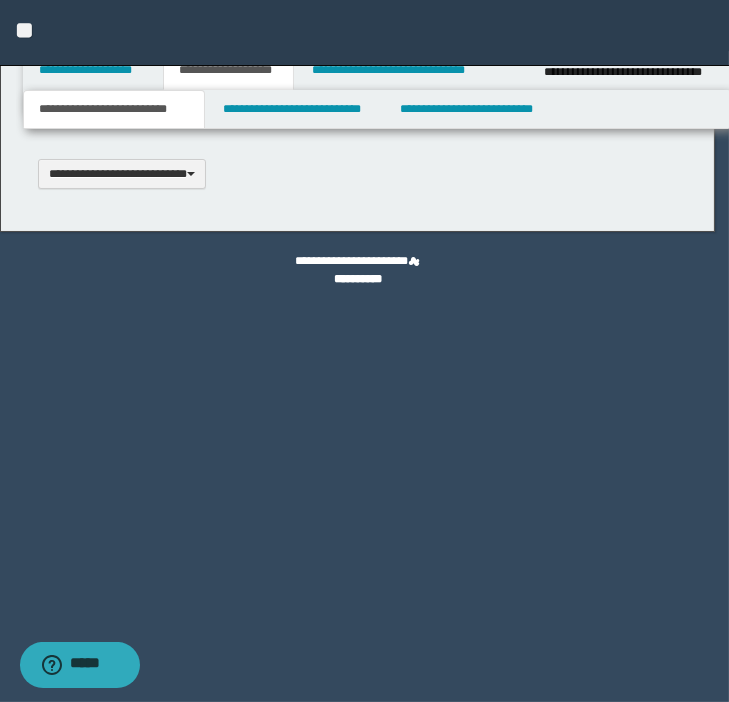 scroll, scrollTop: 0, scrollLeft: 0, axis: both 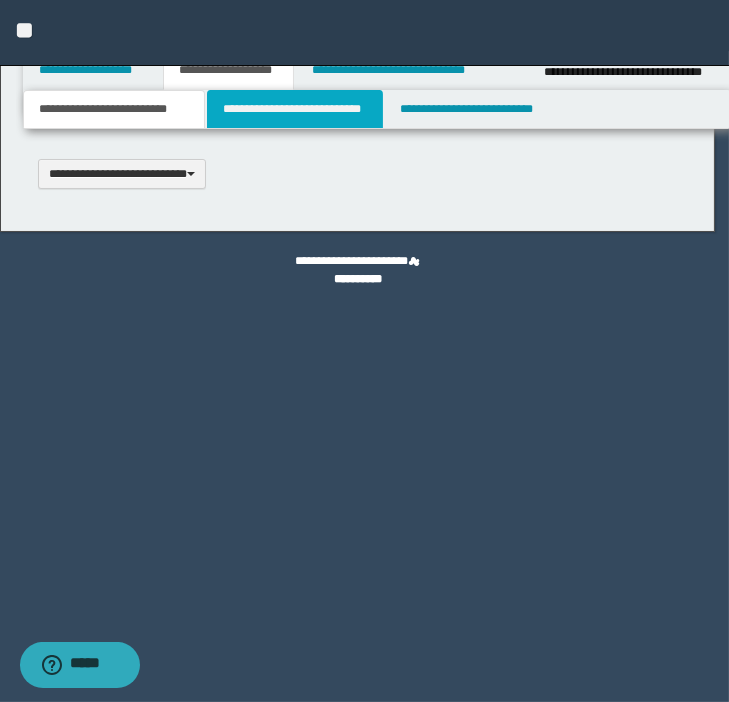 click on "**********" at bounding box center [294, 109] 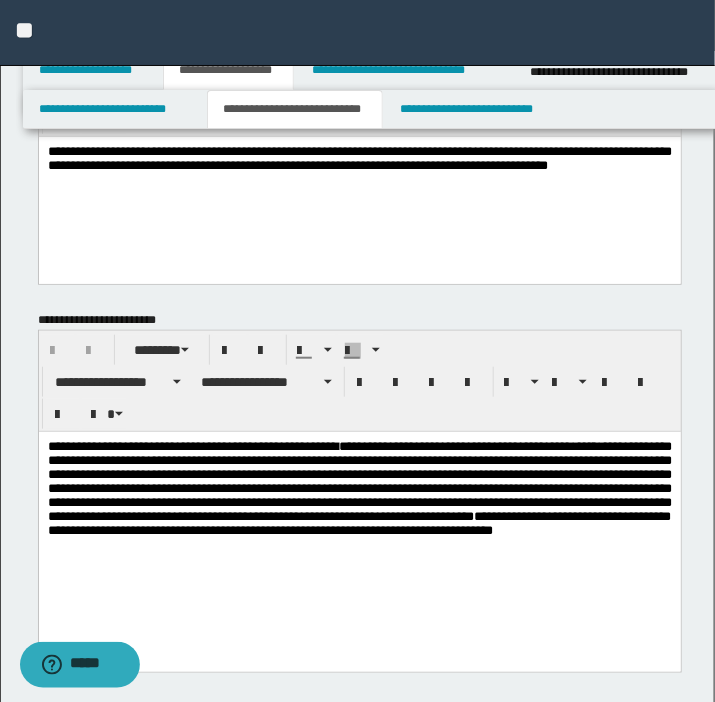 scroll, scrollTop: 272, scrollLeft: 0, axis: vertical 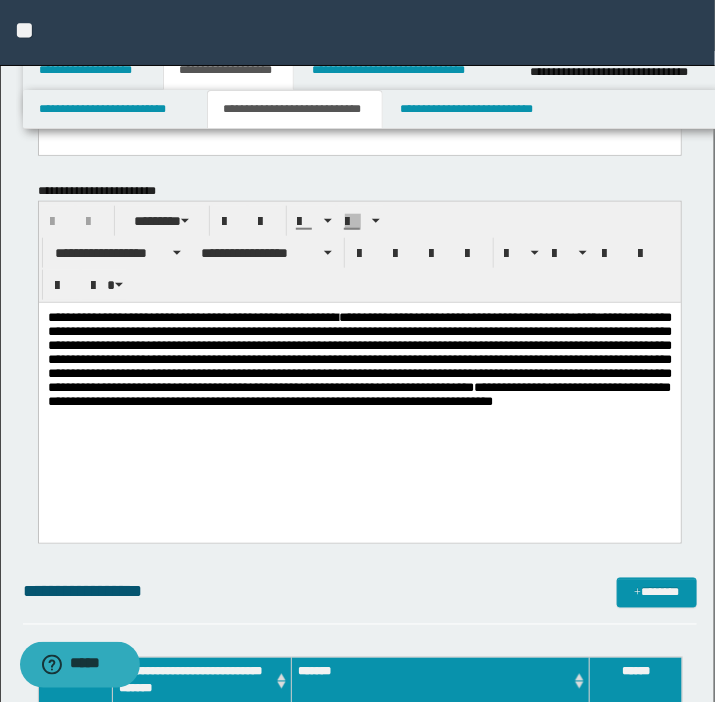 click on "**********" at bounding box center [359, 384] 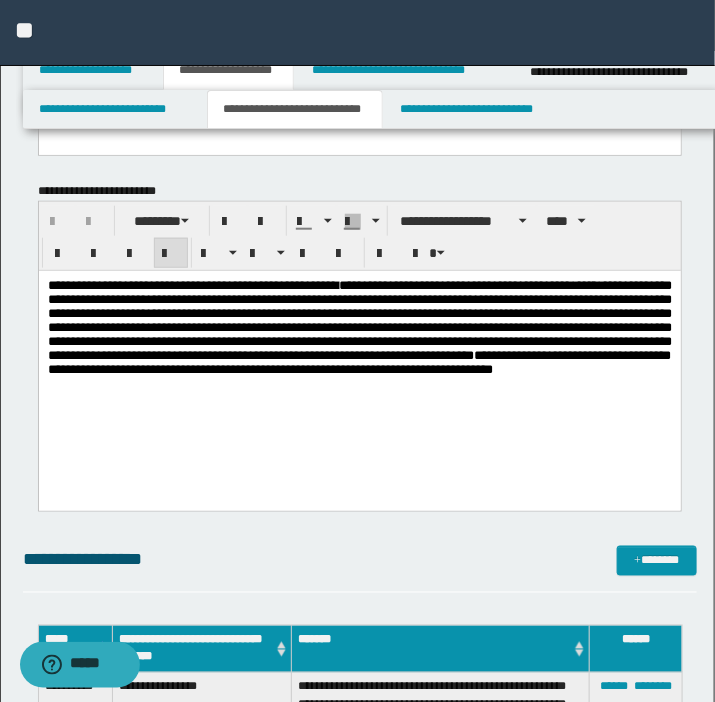 click on "**********" at bounding box center [359, 361] 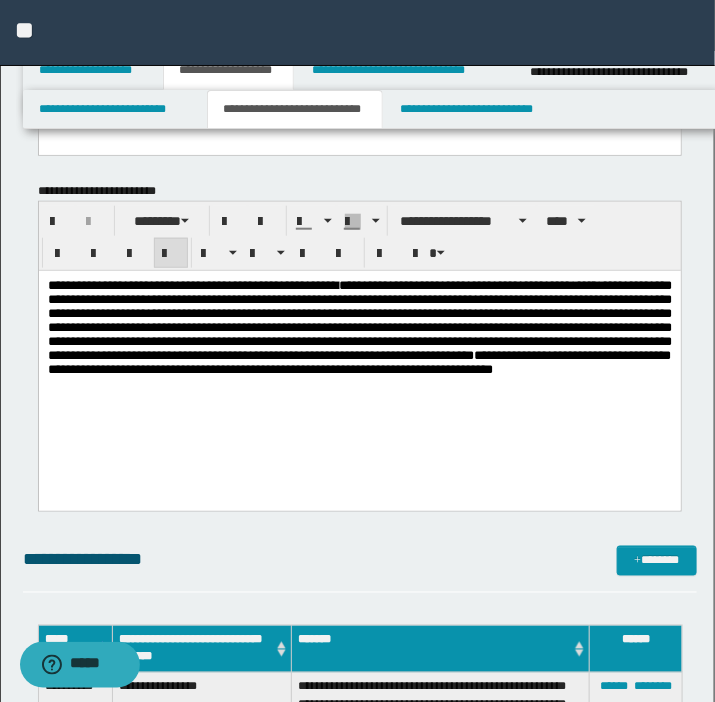type 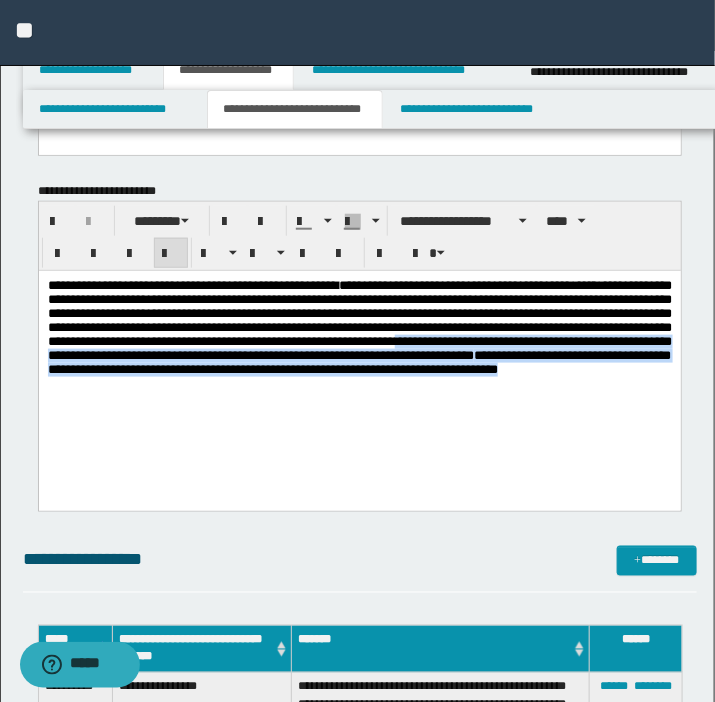drag, startPoint x: 415, startPoint y: 395, endPoint x: 466, endPoint y: 332, distance: 81.055534 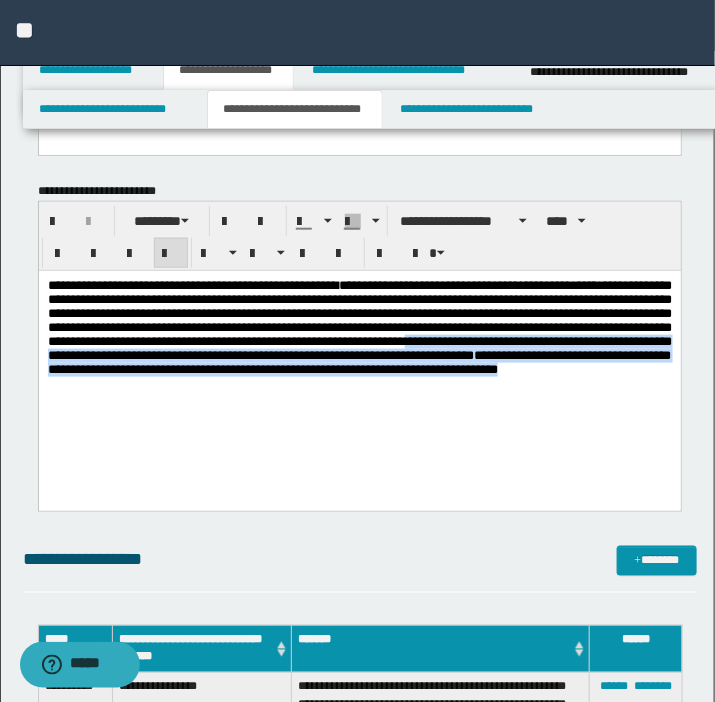 click on "**********" at bounding box center (359, 352) 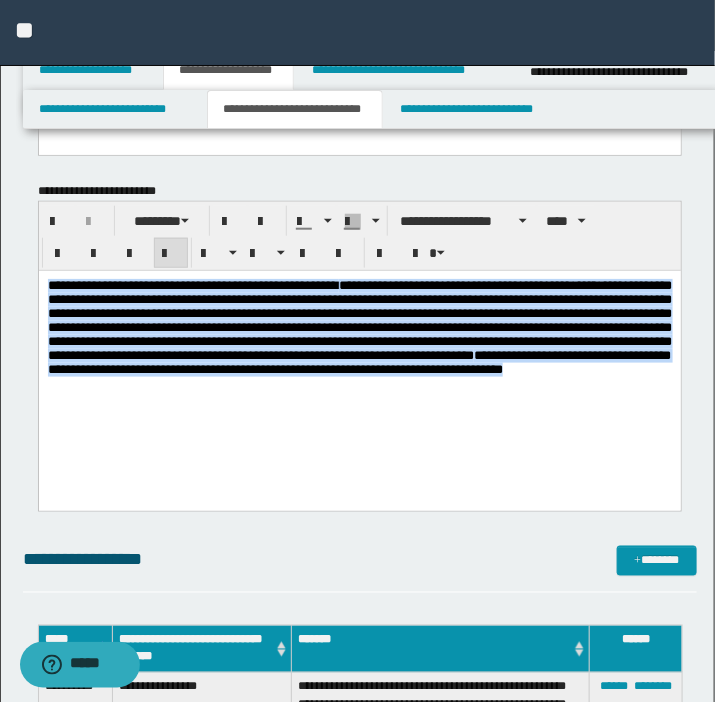 drag, startPoint x: 441, startPoint y: 400, endPoint x: 25, endPoint y: 286, distance: 431.33746 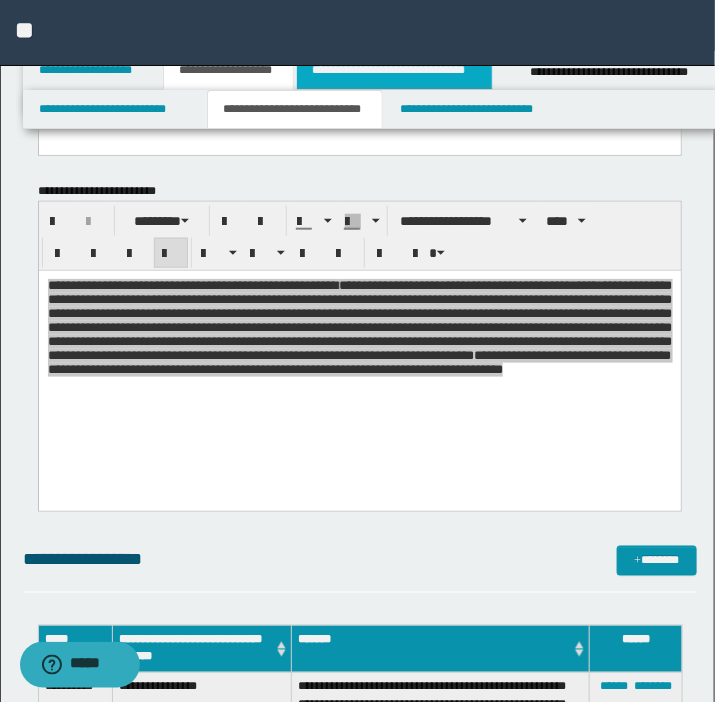click on "**********" at bounding box center (394, 70) 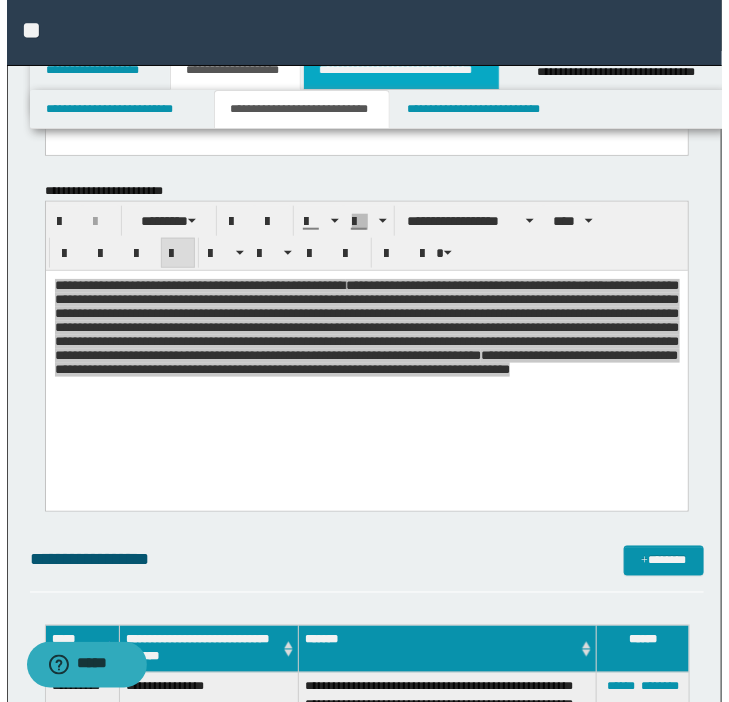 scroll, scrollTop: 0, scrollLeft: 0, axis: both 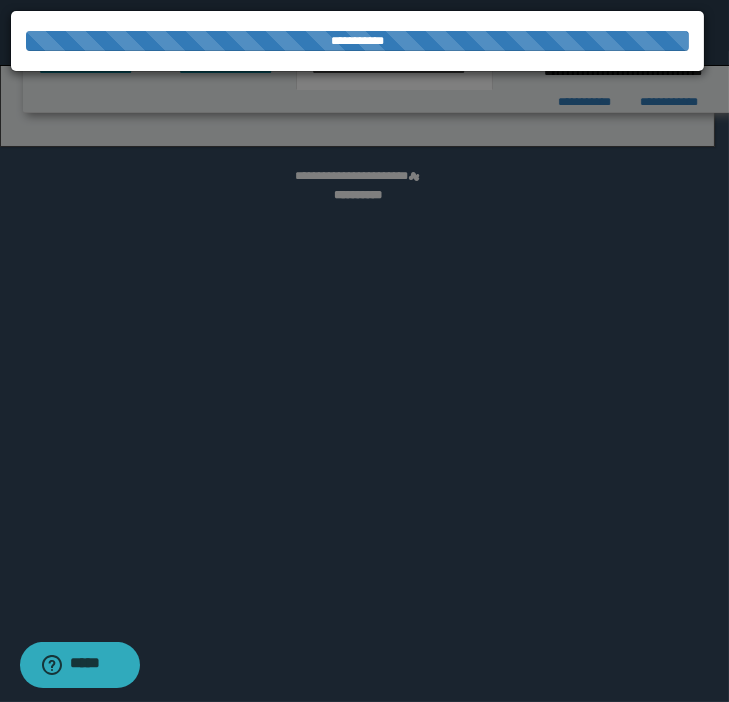 select on "*" 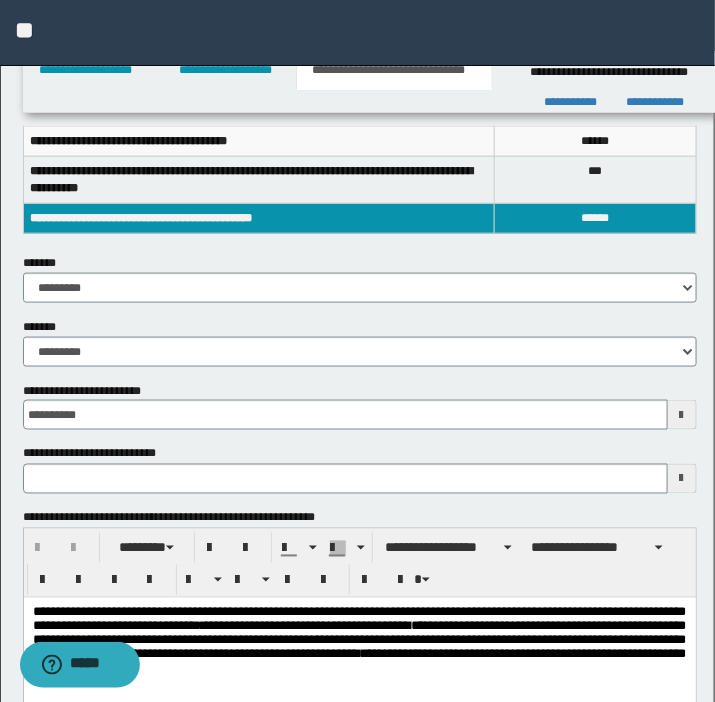 scroll, scrollTop: 363, scrollLeft: 0, axis: vertical 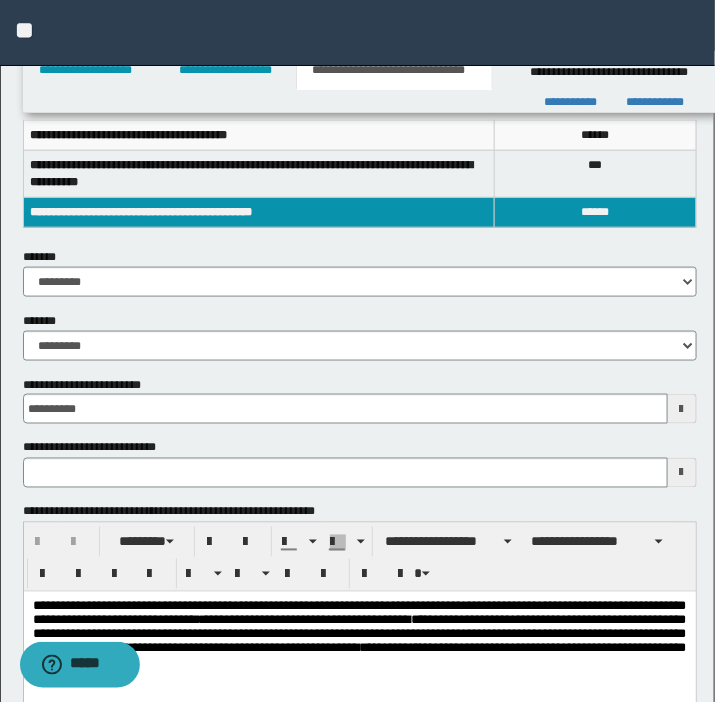 click at bounding box center (682, 473) 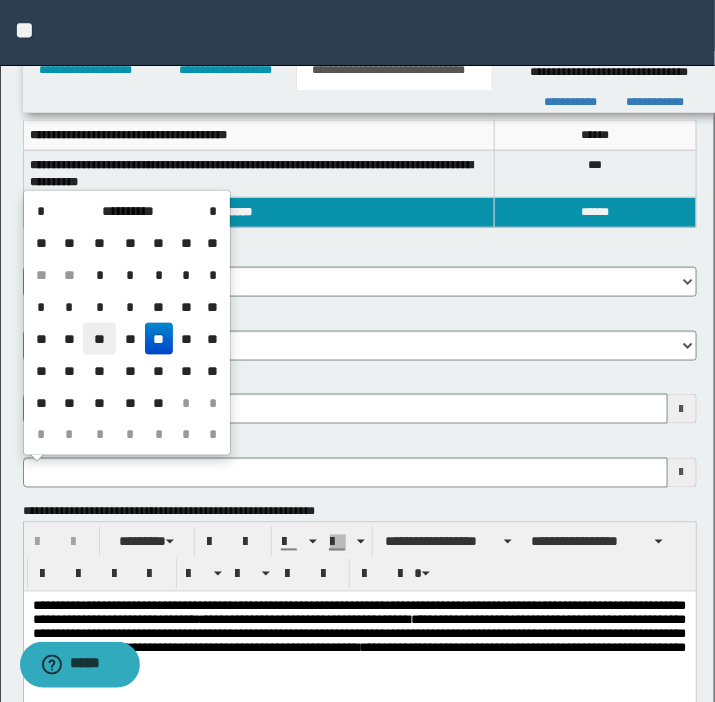 click on "**" at bounding box center (99, 339) 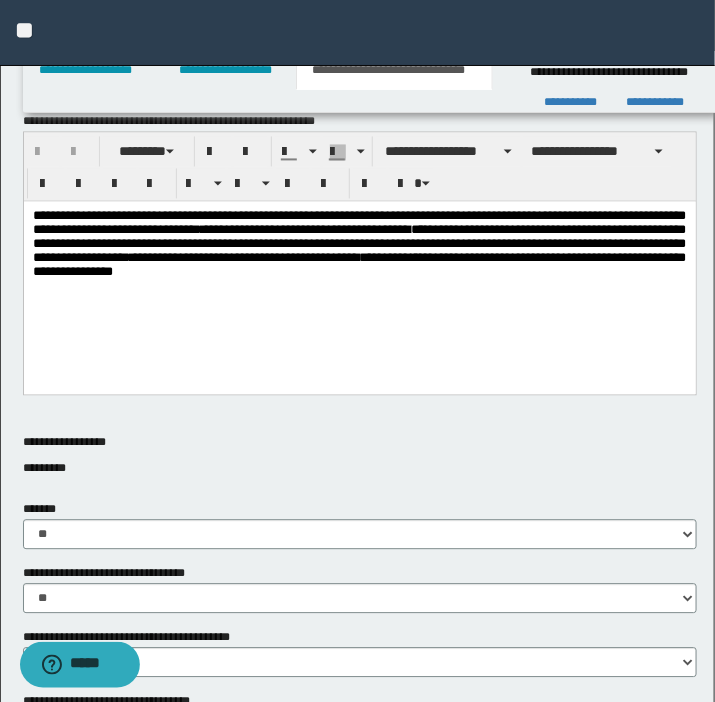 scroll, scrollTop: 818, scrollLeft: 0, axis: vertical 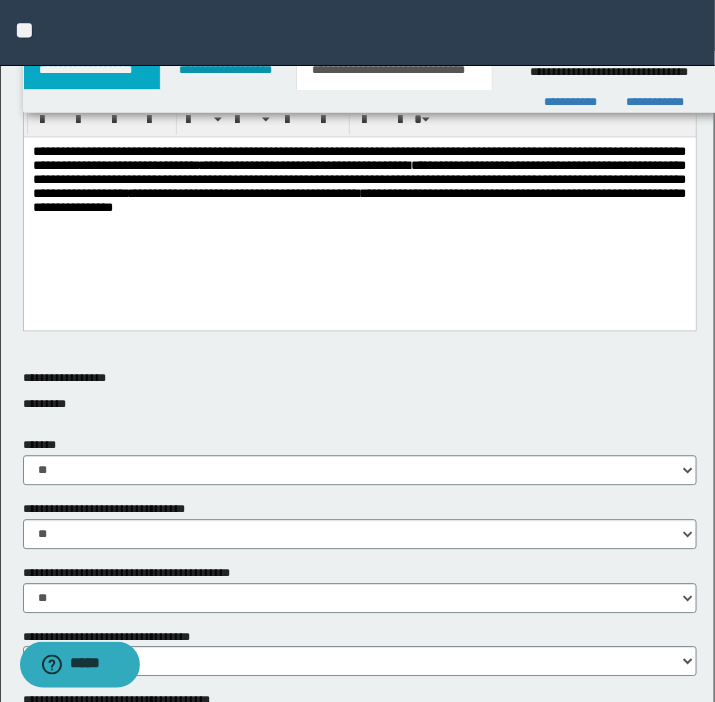 click on "**********" at bounding box center (92, 70) 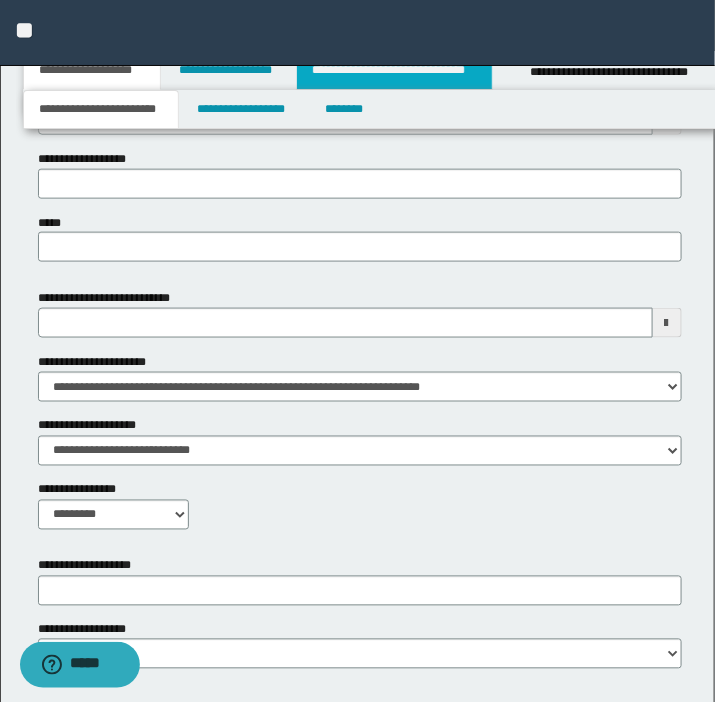 click on "**********" at bounding box center (394, 70) 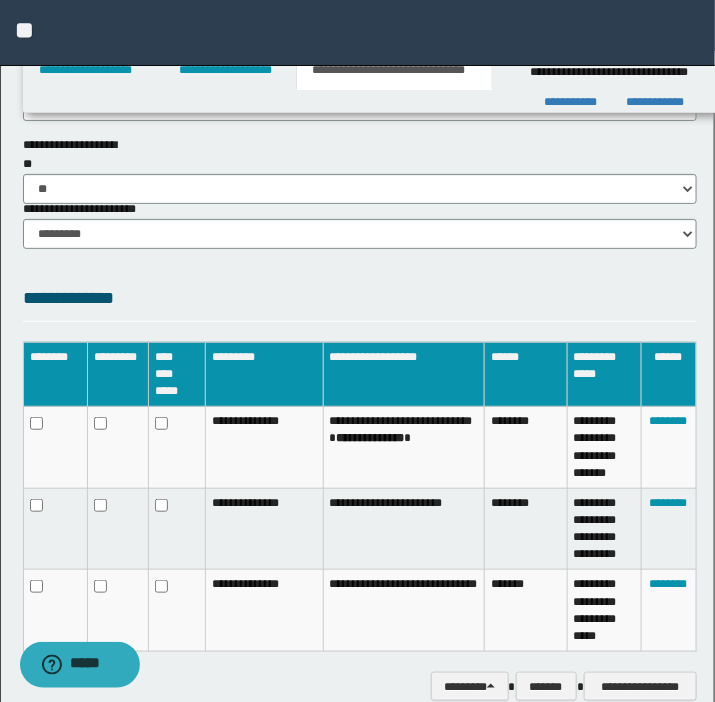 scroll, scrollTop: 1660, scrollLeft: 0, axis: vertical 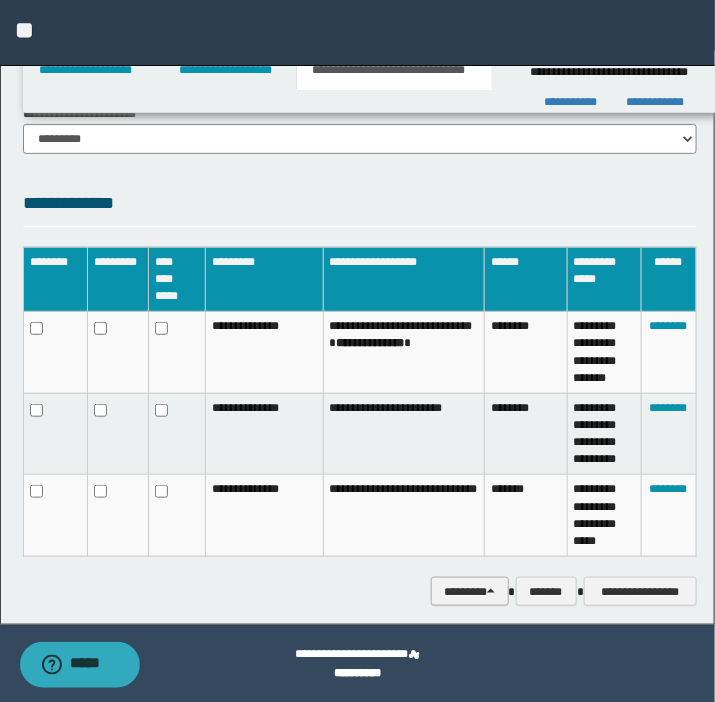 click on "********" at bounding box center (469, 592) 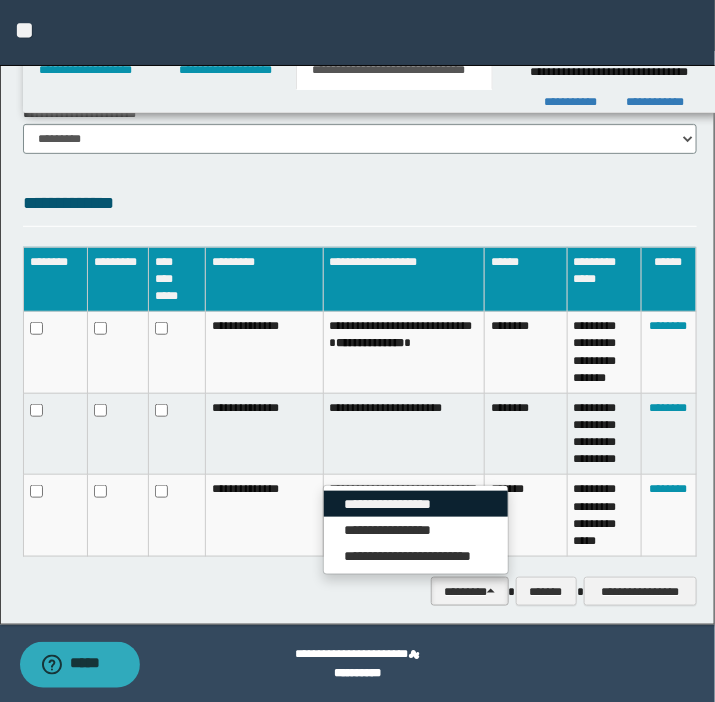 click on "**********" at bounding box center [416, 504] 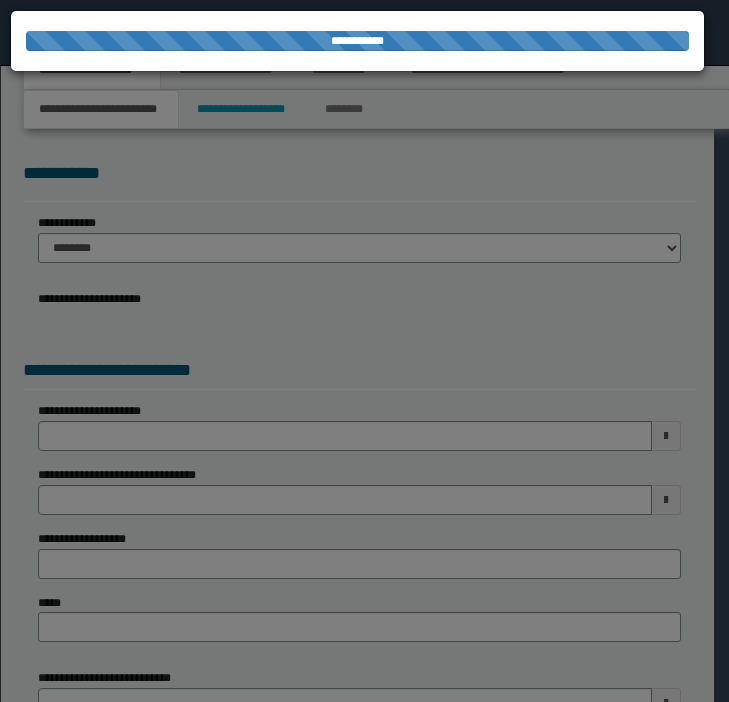 scroll, scrollTop: 0, scrollLeft: 0, axis: both 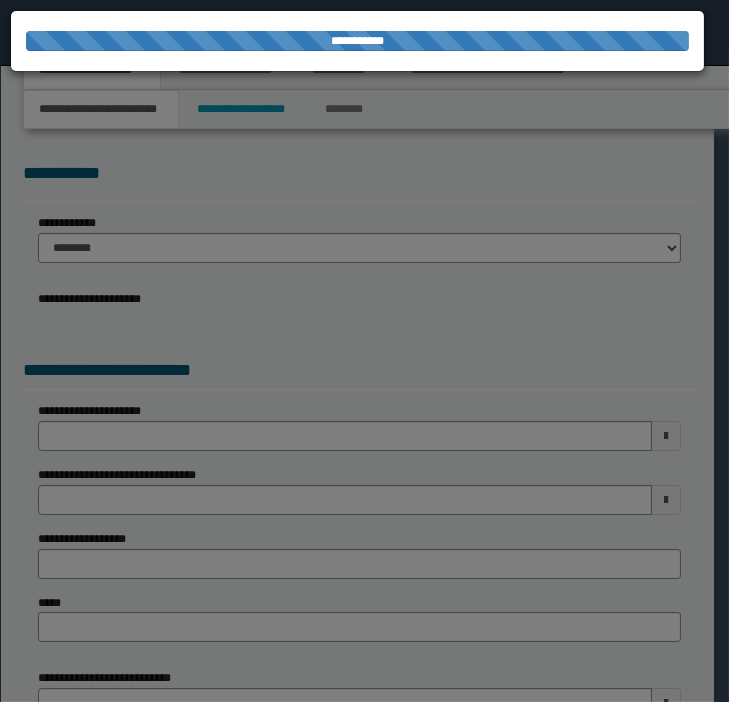 select on "*" 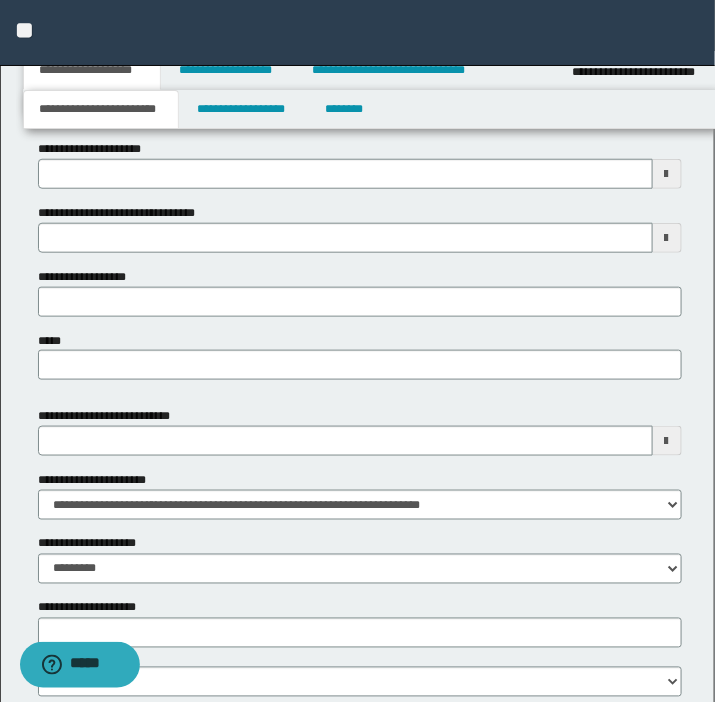 scroll, scrollTop: 272, scrollLeft: 0, axis: vertical 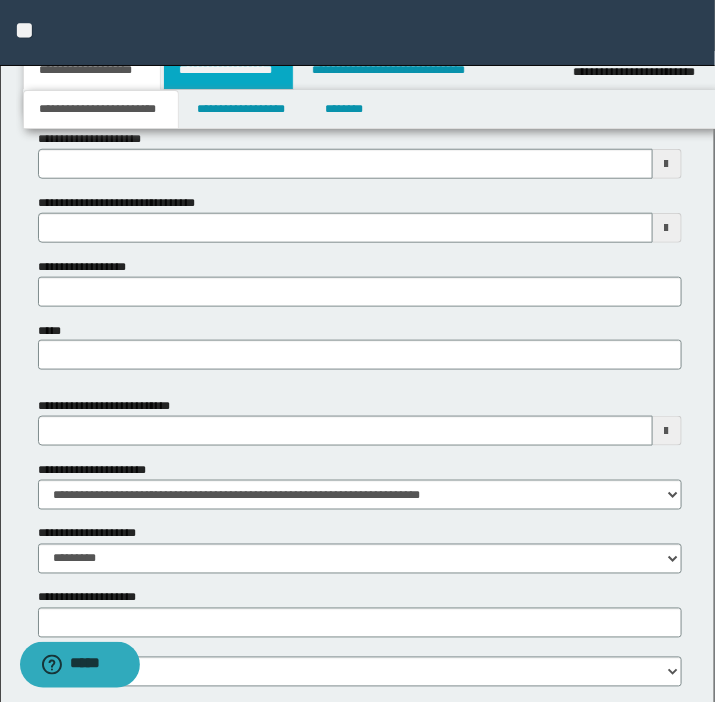 click on "**********" at bounding box center (228, 70) 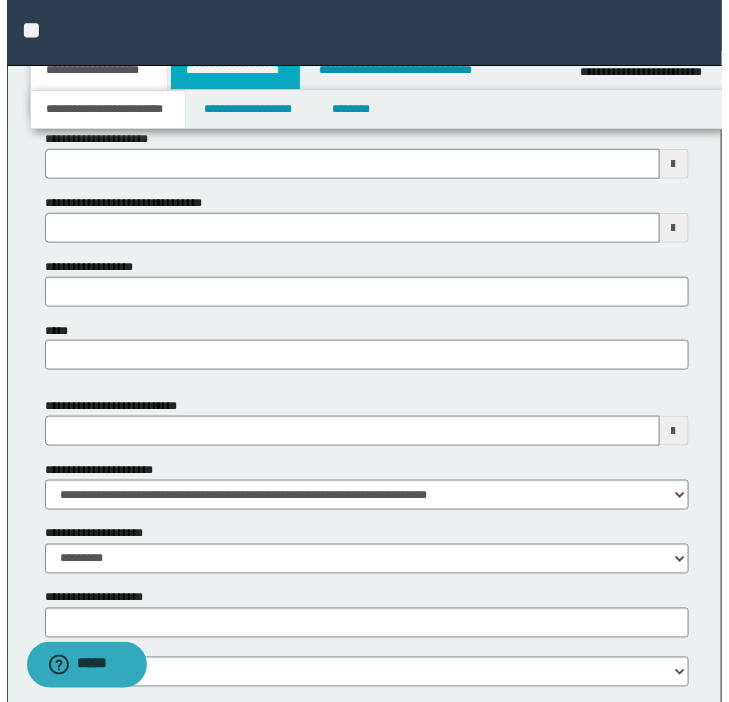 scroll, scrollTop: 0, scrollLeft: 0, axis: both 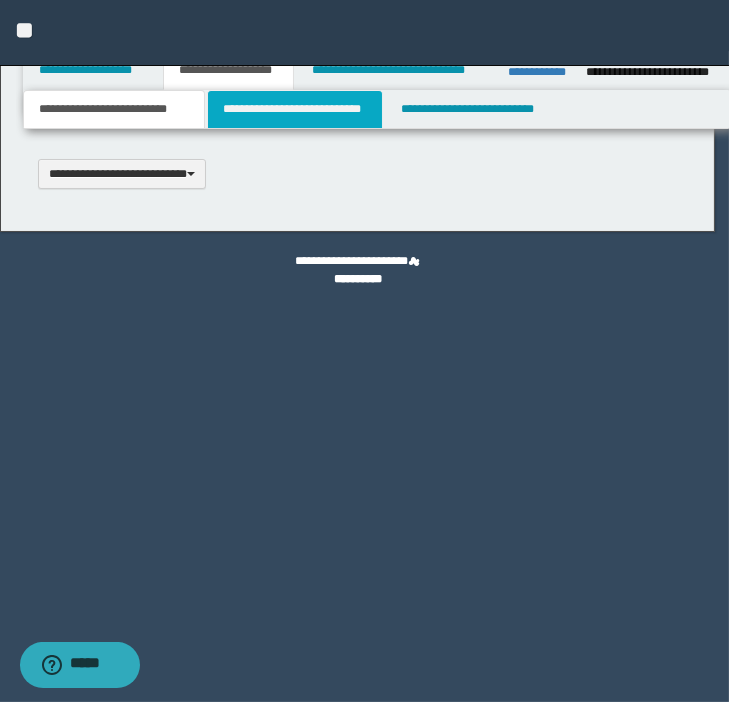 type 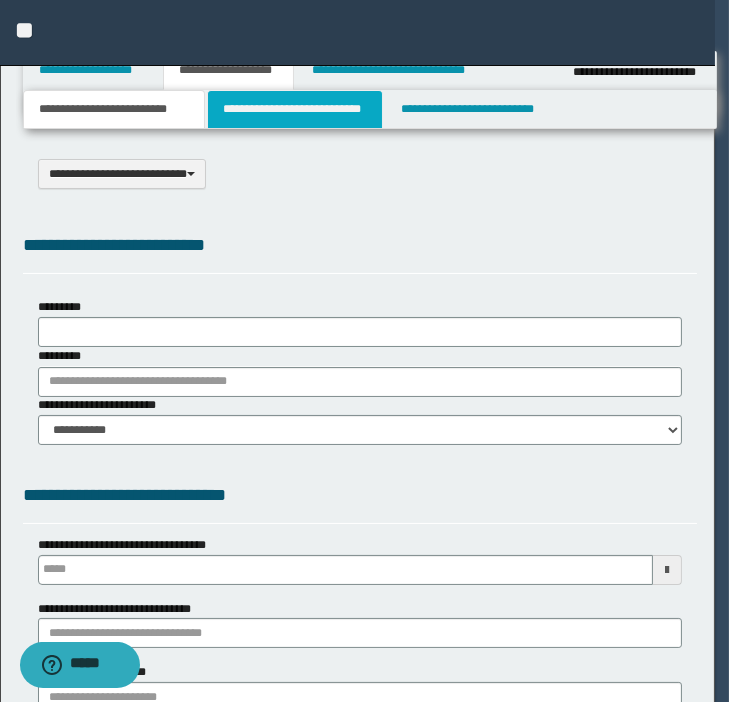 click on "**********" at bounding box center (294, 109) 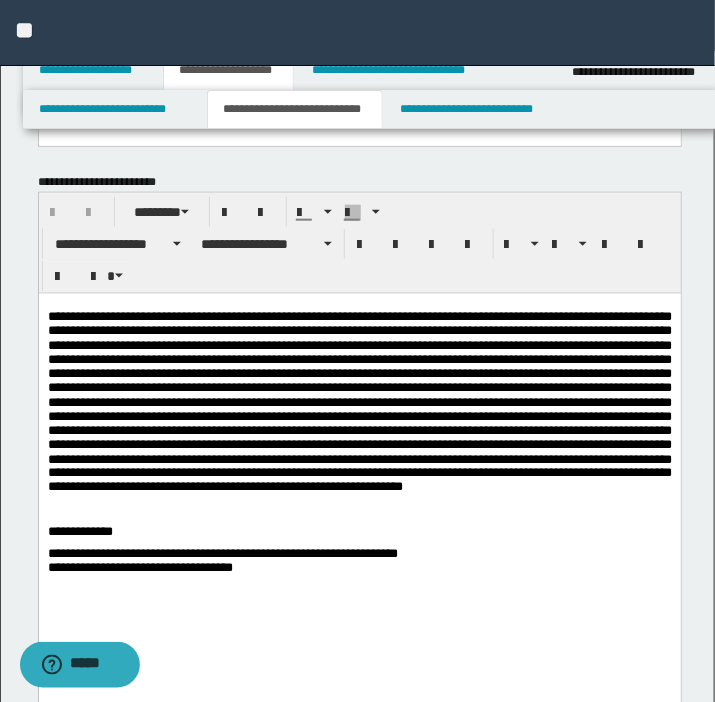 scroll, scrollTop: 363, scrollLeft: 0, axis: vertical 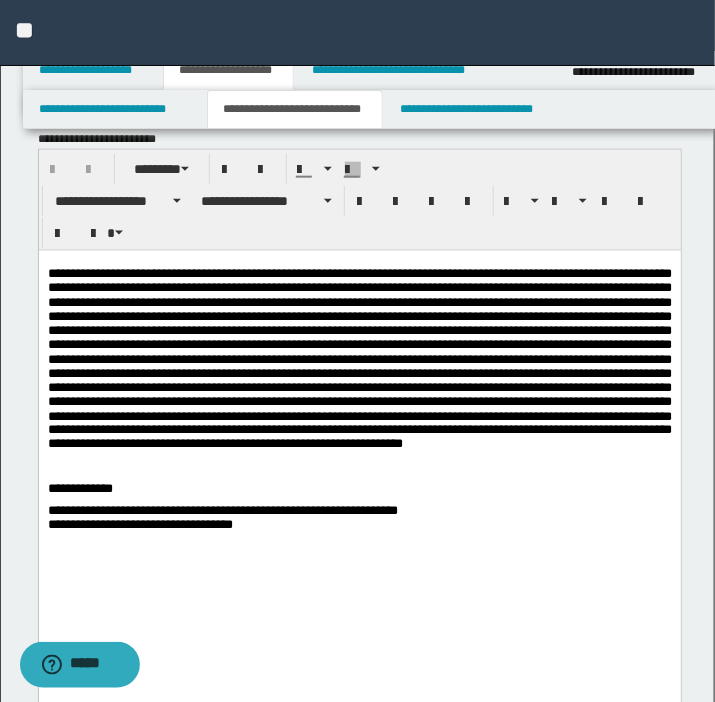 click on "**********" at bounding box center (359, 428) 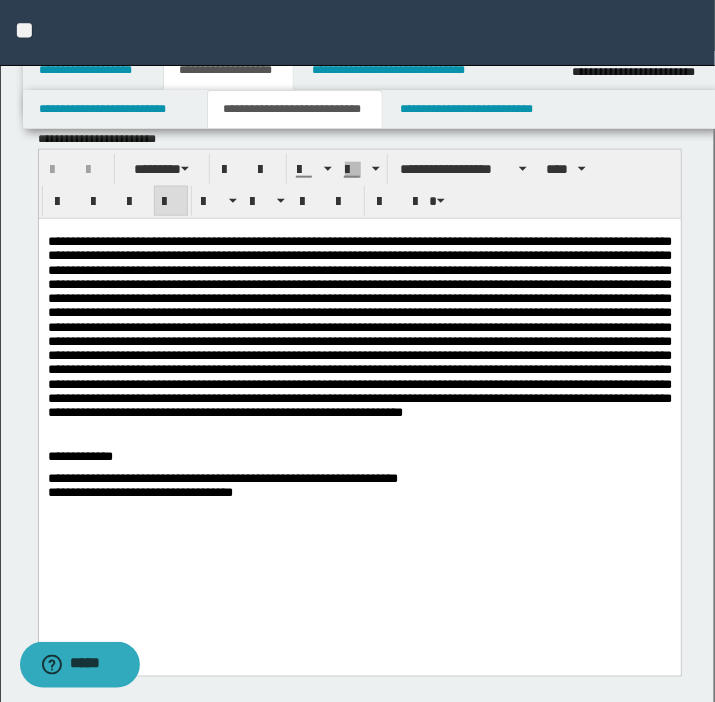click at bounding box center [359, 326] 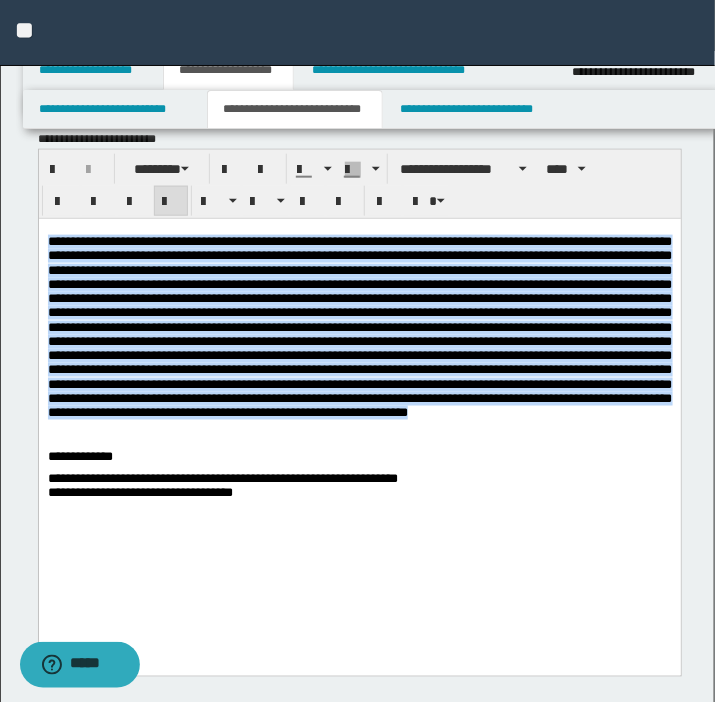 drag, startPoint x: 232, startPoint y: 460, endPoint x: 5, endPoint y: 238, distance: 317.51062 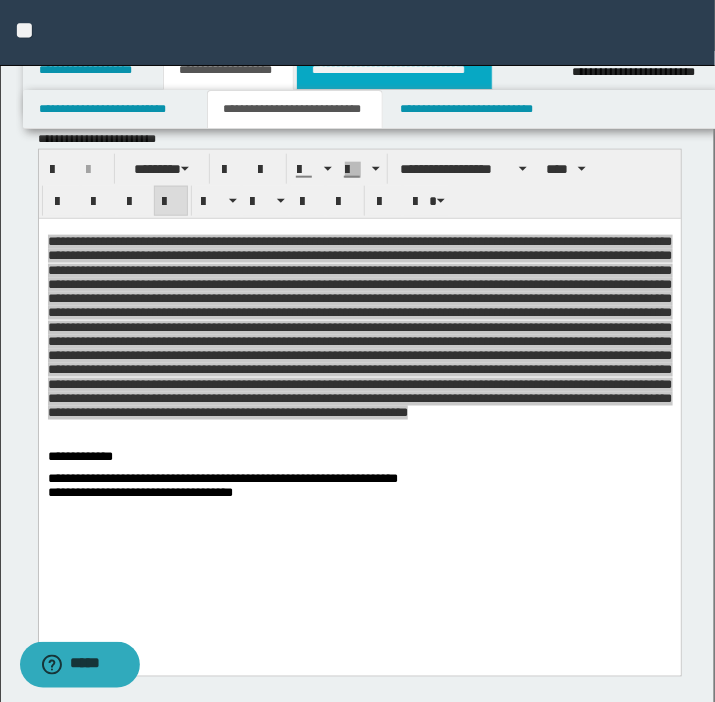 click on "**********" at bounding box center (394, 70) 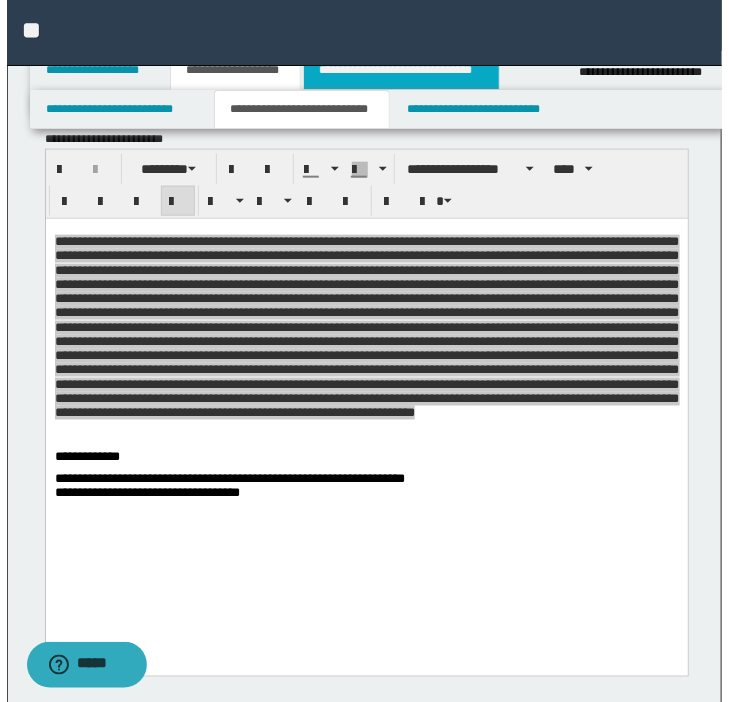 scroll, scrollTop: 0, scrollLeft: 0, axis: both 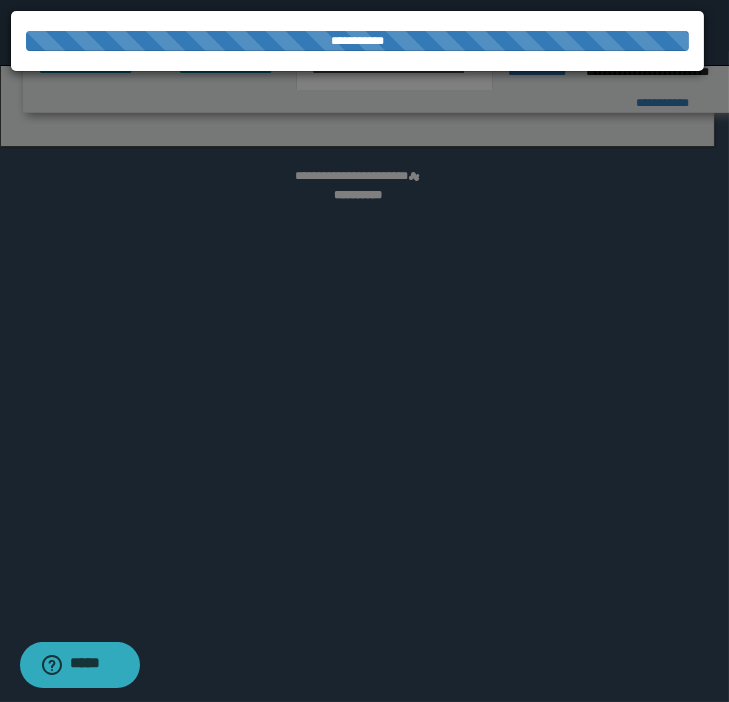 select on "*" 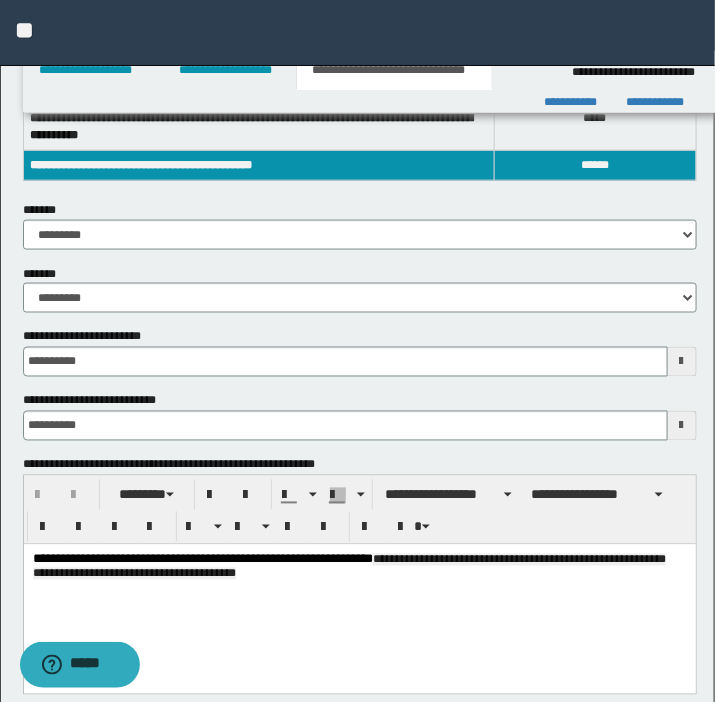 scroll, scrollTop: 454, scrollLeft: 0, axis: vertical 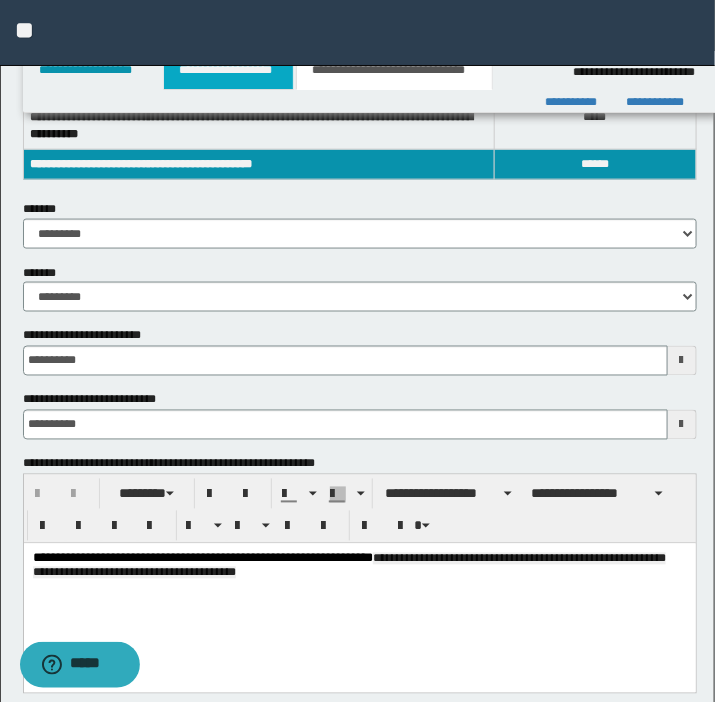 click on "**********" at bounding box center [228, 70] 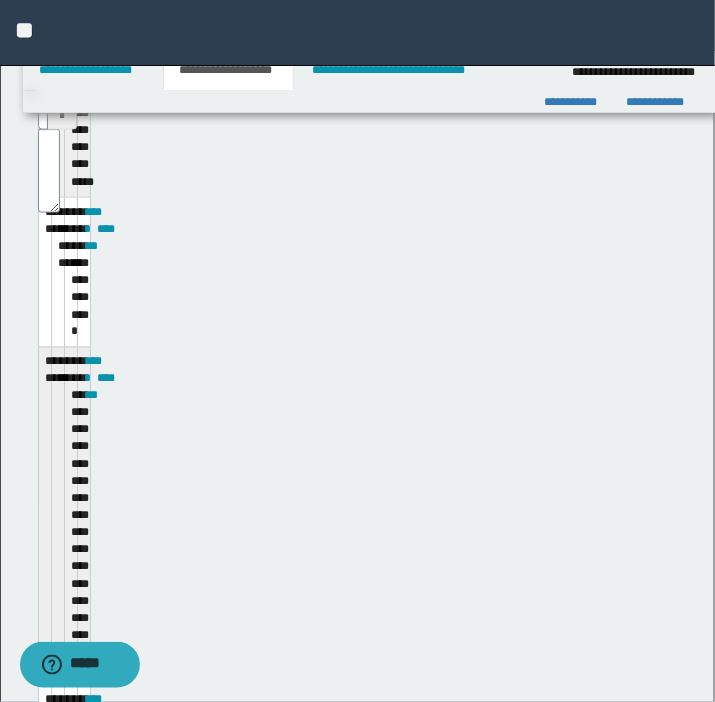 scroll, scrollTop: 485, scrollLeft: 0, axis: vertical 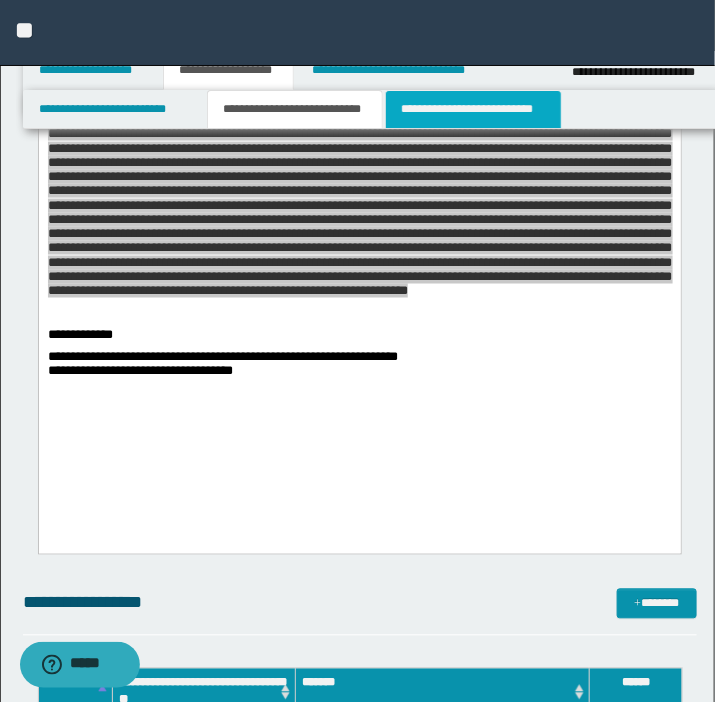 click on "**********" at bounding box center [473, 109] 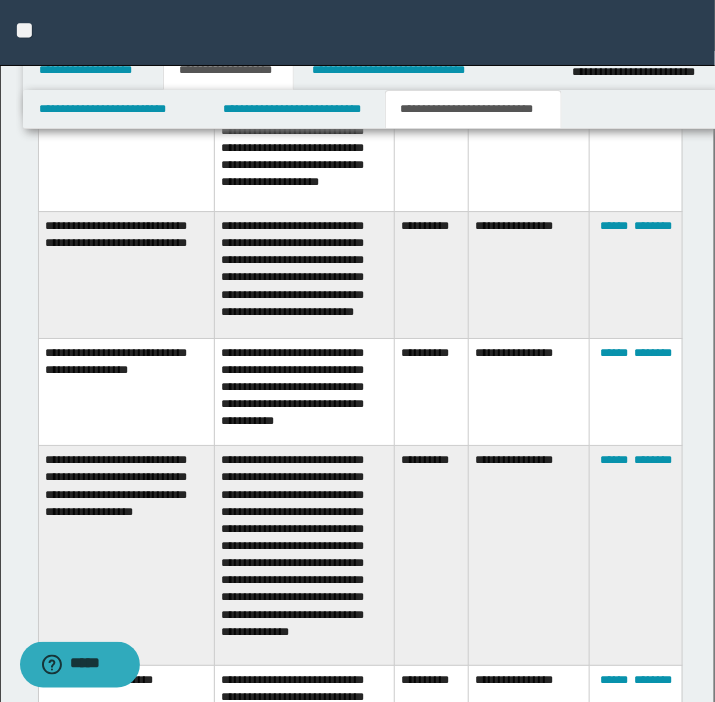 scroll, scrollTop: 1272, scrollLeft: 0, axis: vertical 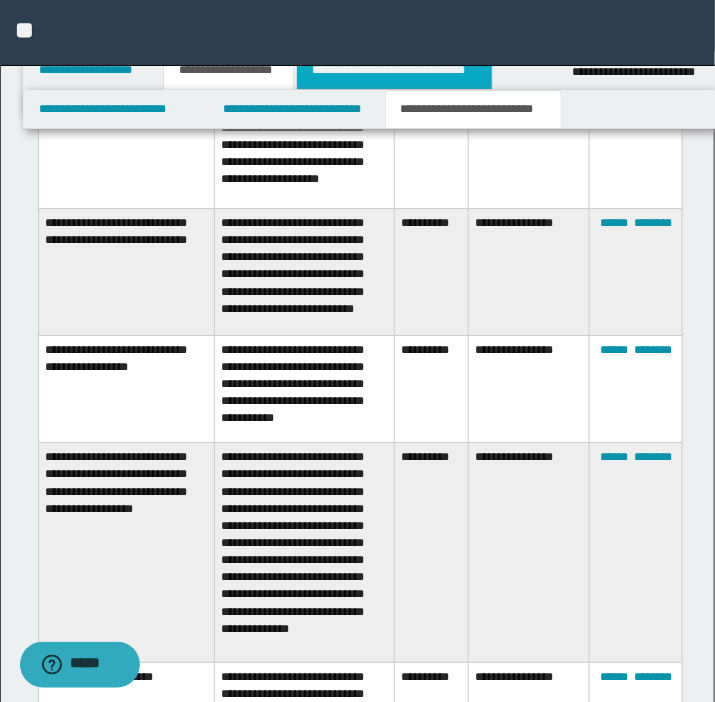 click on "**********" at bounding box center [394, 70] 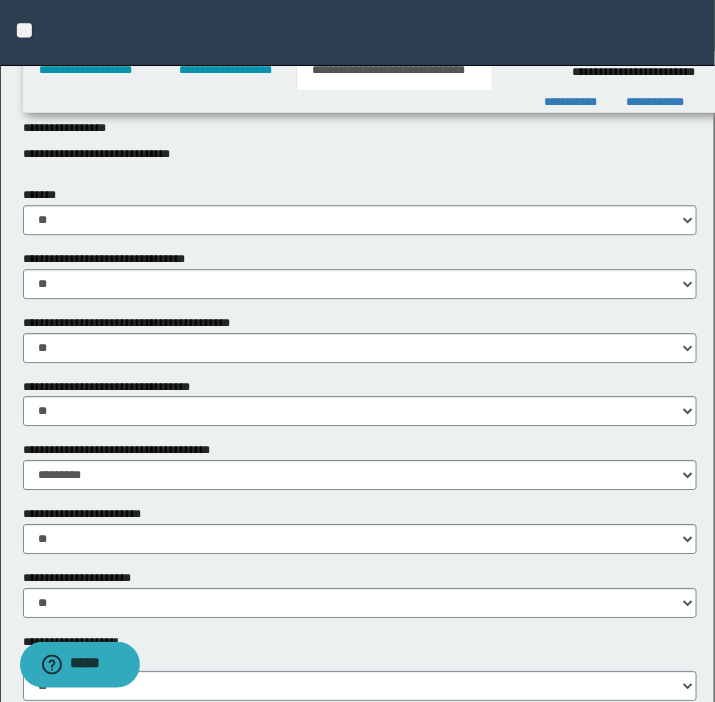 scroll, scrollTop: 1150, scrollLeft: 0, axis: vertical 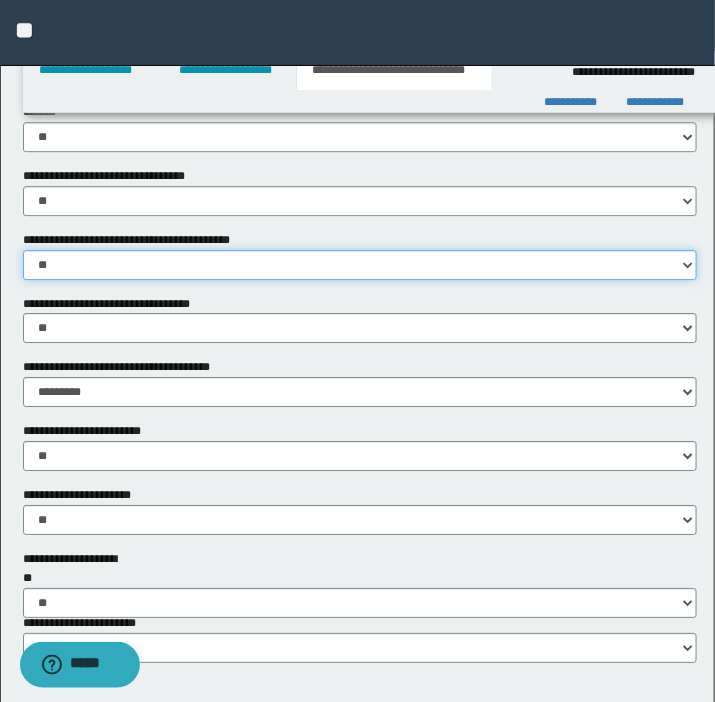 click on "*********
**
**" at bounding box center (360, 265) 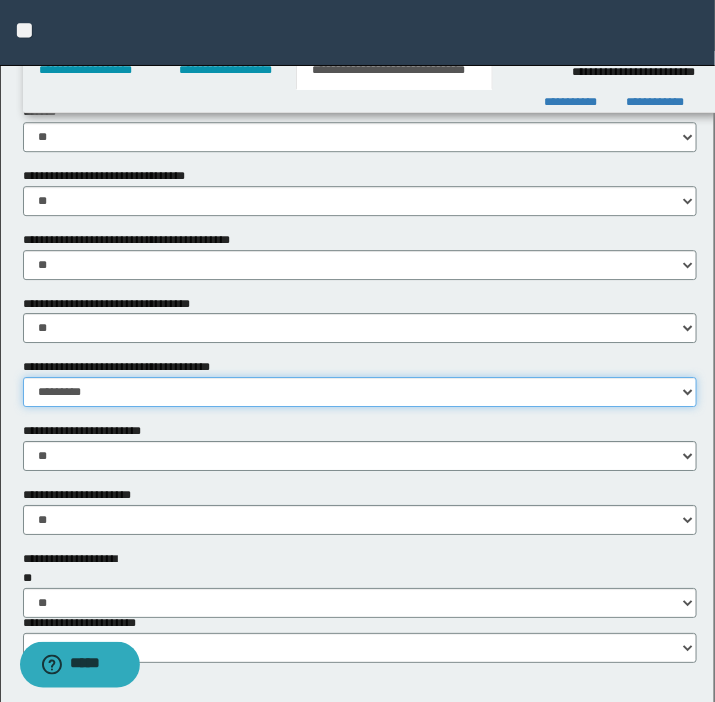 click on "*********
**
**" at bounding box center (360, 392) 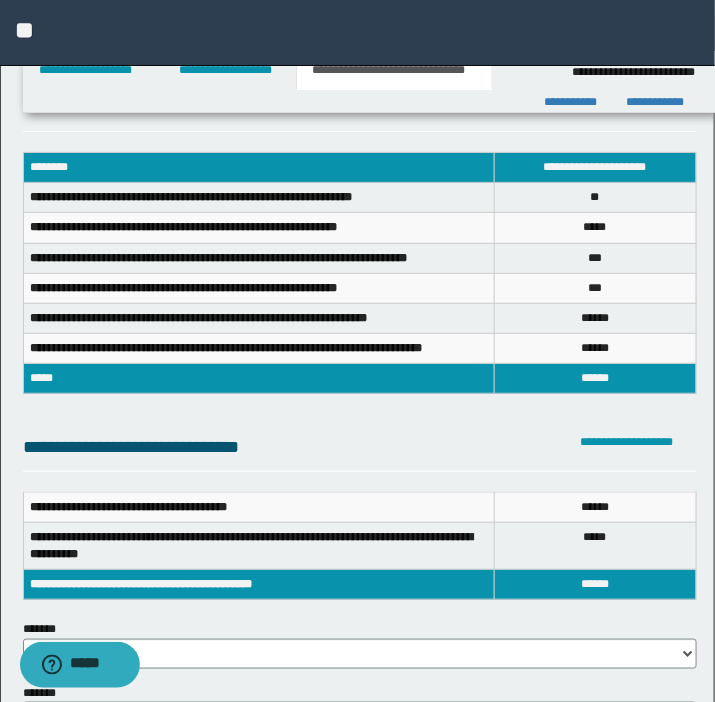 scroll, scrollTop: 0, scrollLeft: 0, axis: both 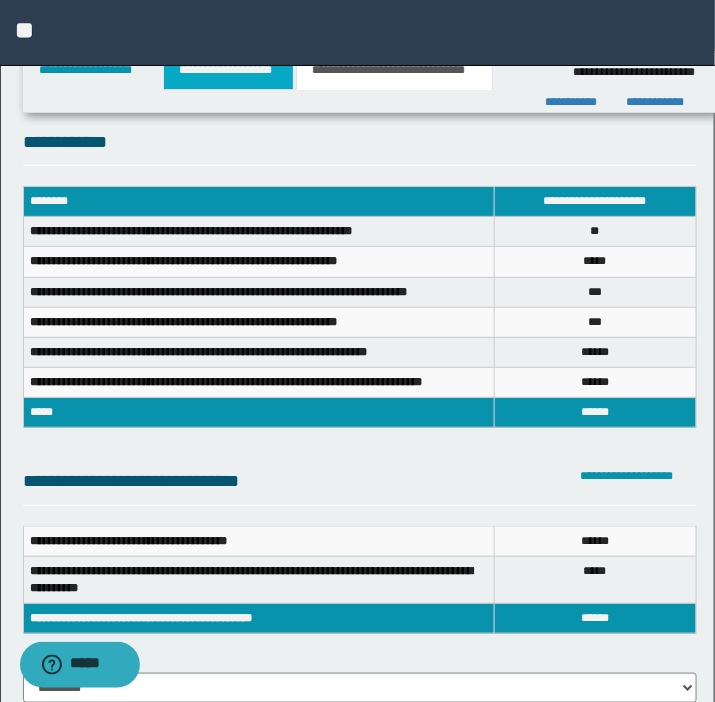 click on "**********" at bounding box center (228, 70) 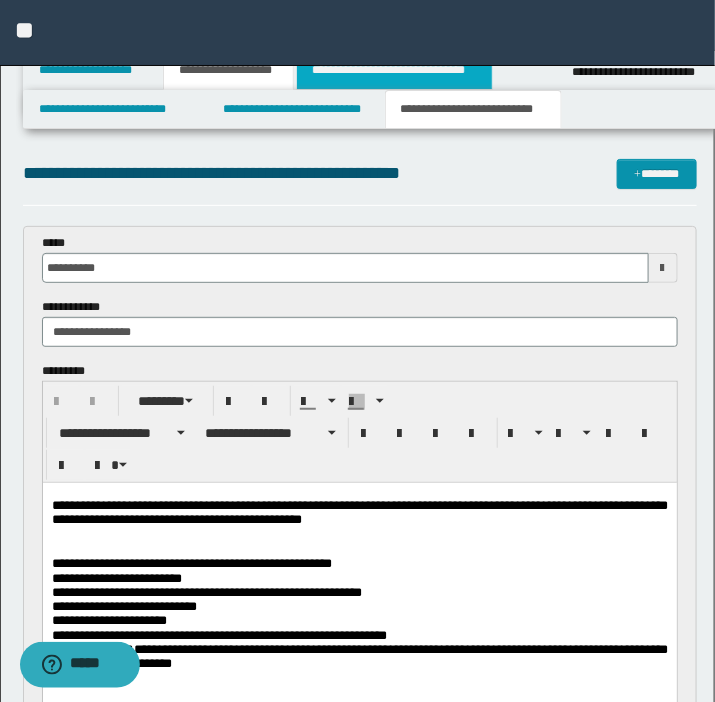 click on "**********" at bounding box center (394, 70) 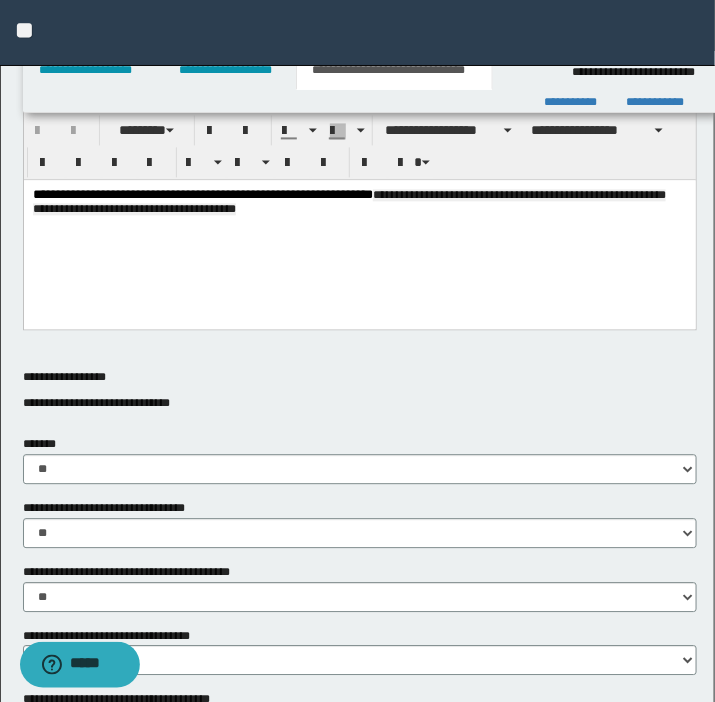 scroll, scrollTop: 636, scrollLeft: 0, axis: vertical 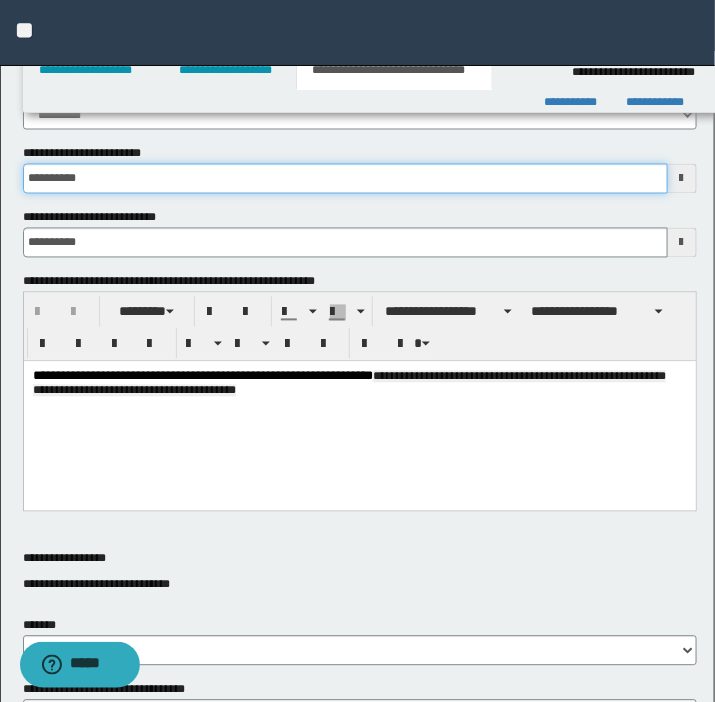 click on "**********" at bounding box center (345, 179) 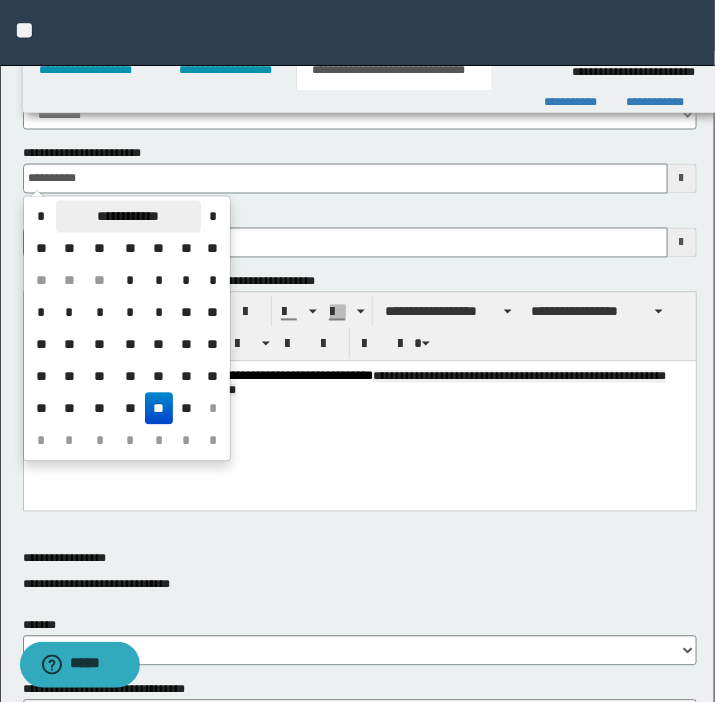 click on "**********" at bounding box center (128, 217) 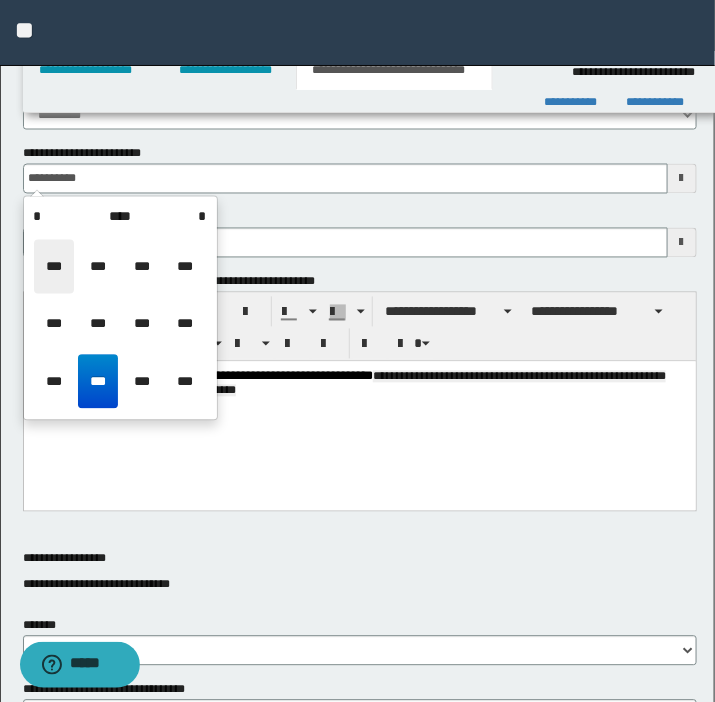 click on "***" at bounding box center [54, 267] 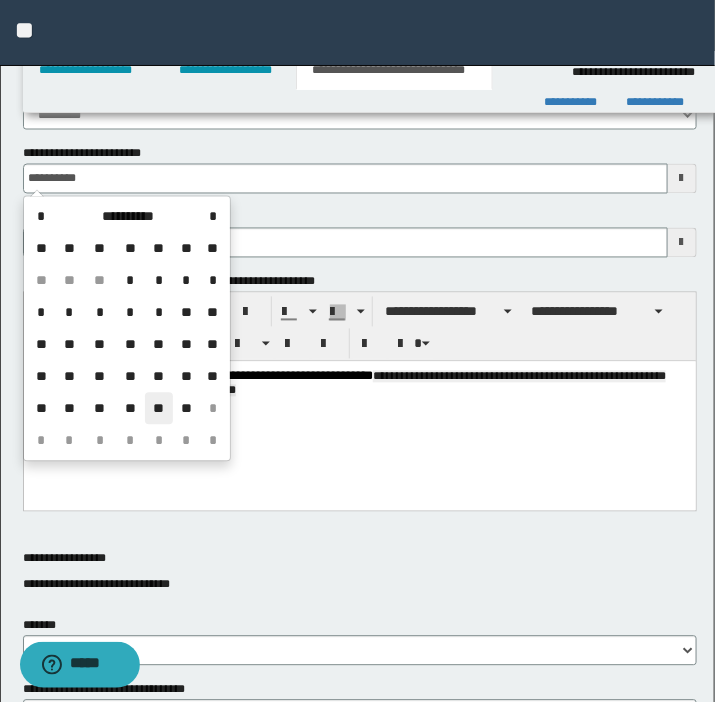 click on "**" at bounding box center [159, 409] 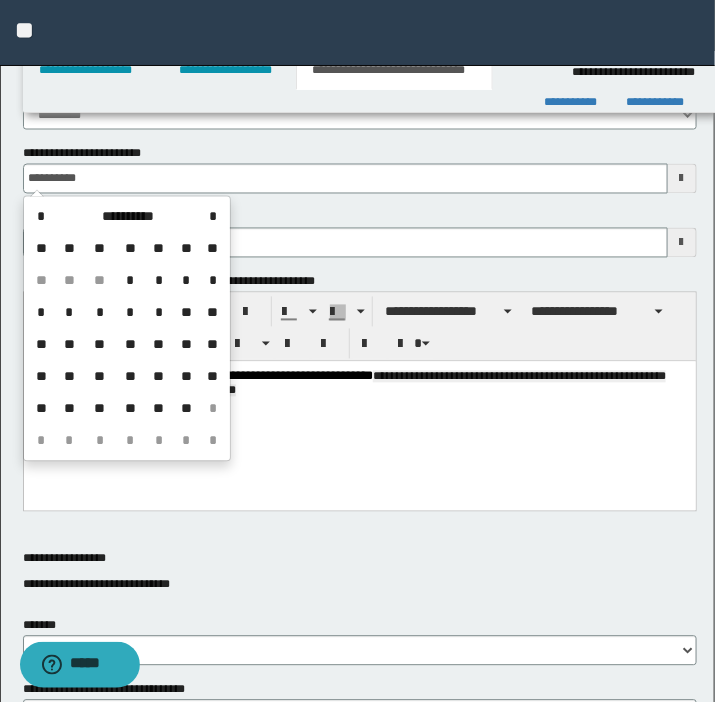 type on "**********" 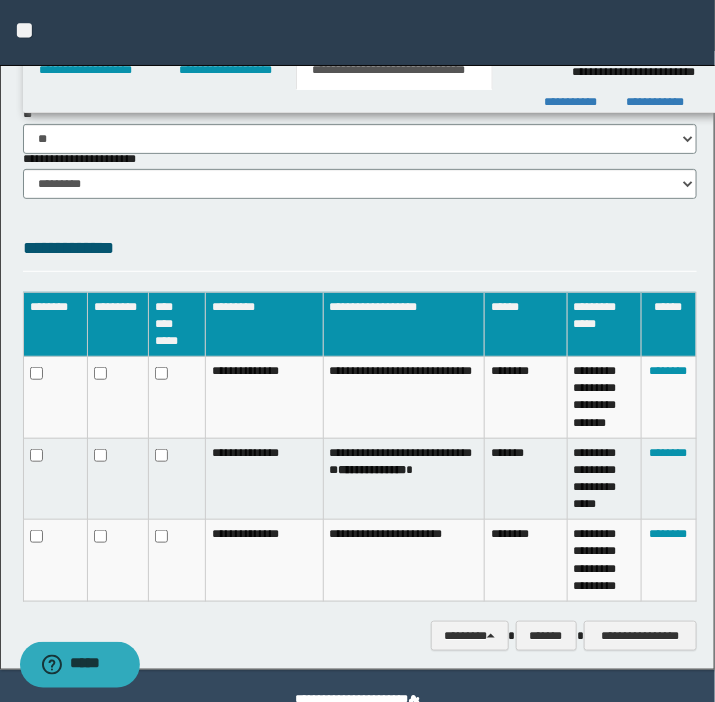 scroll, scrollTop: 1660, scrollLeft: 0, axis: vertical 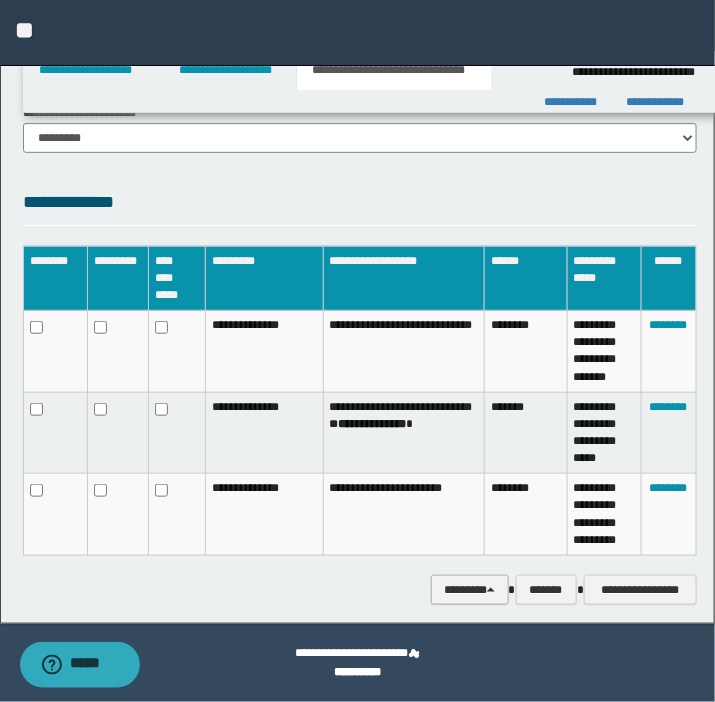 click on "********" at bounding box center (469, 590) 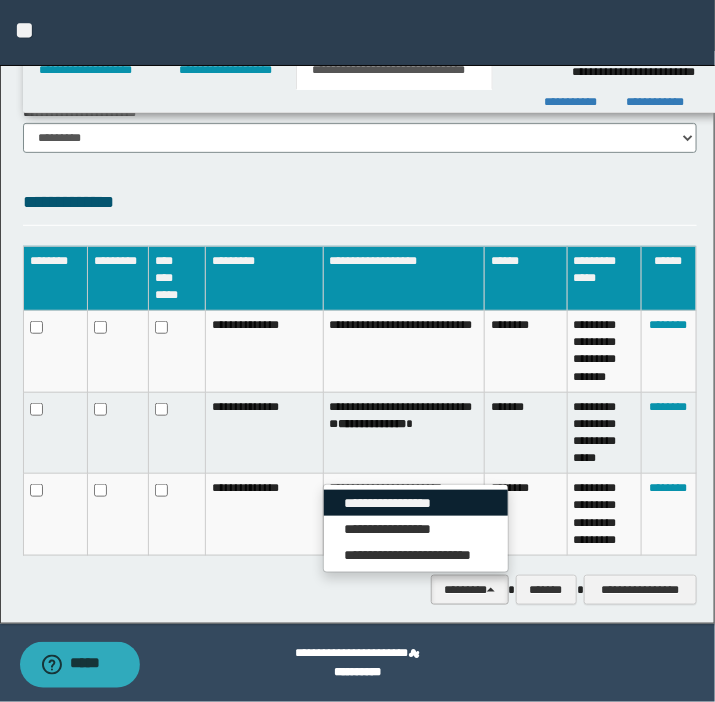 click on "**********" at bounding box center (416, 503) 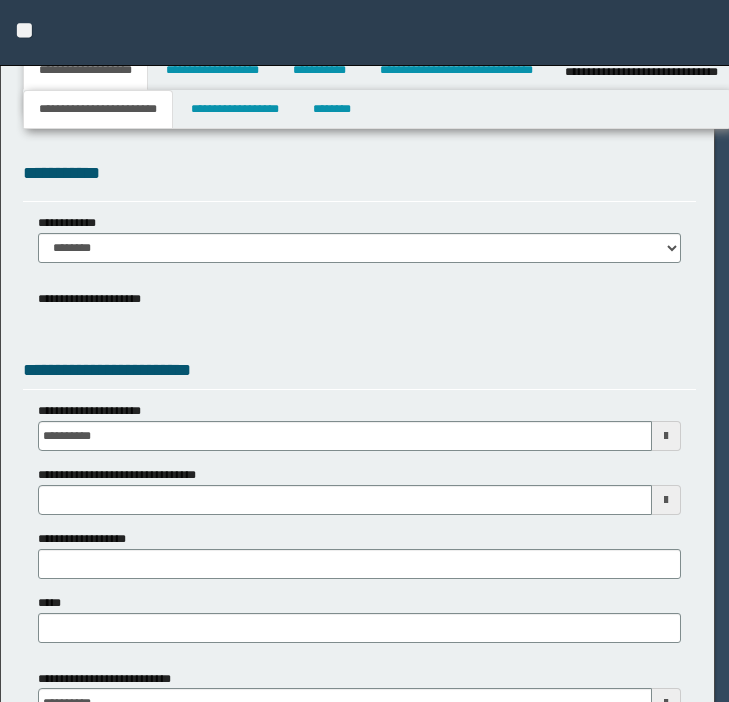 select on "*" 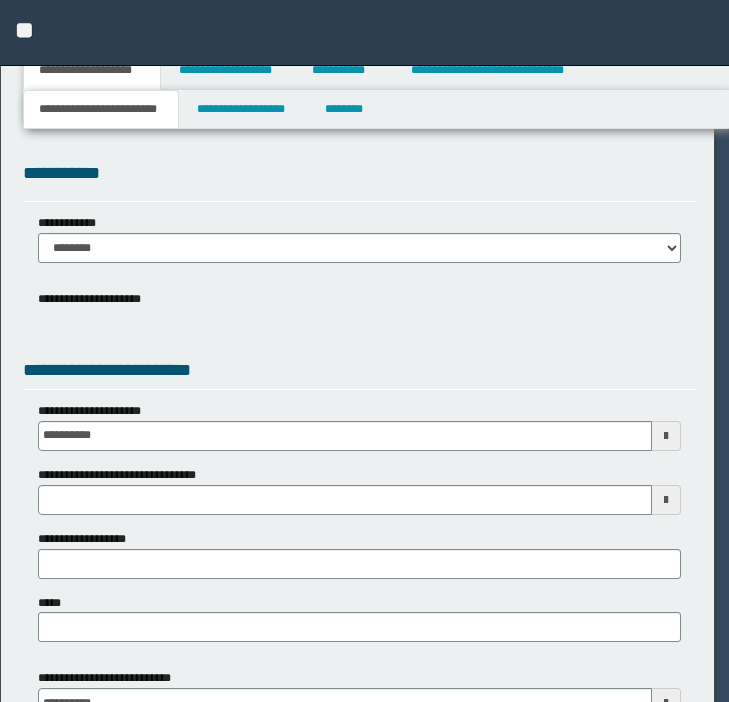 scroll, scrollTop: 0, scrollLeft: 0, axis: both 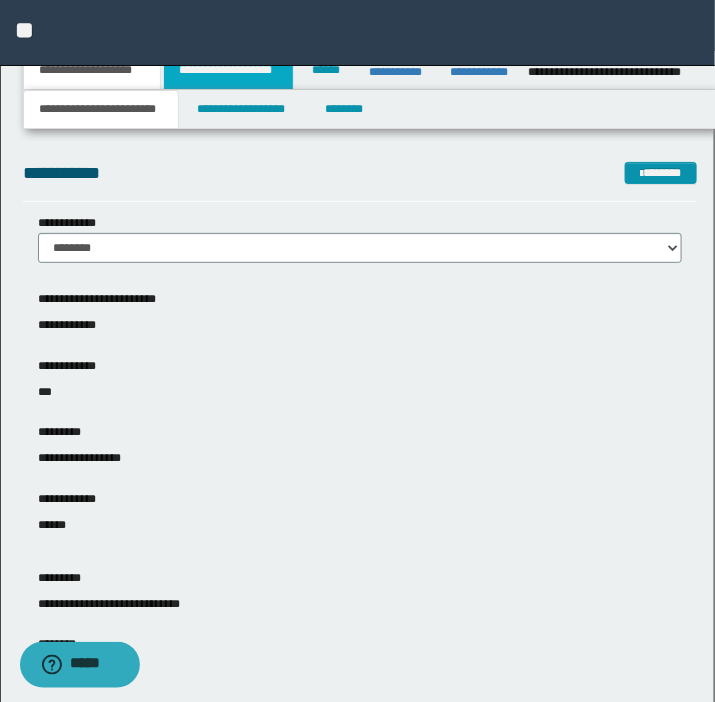 click on "**********" at bounding box center (228, 70) 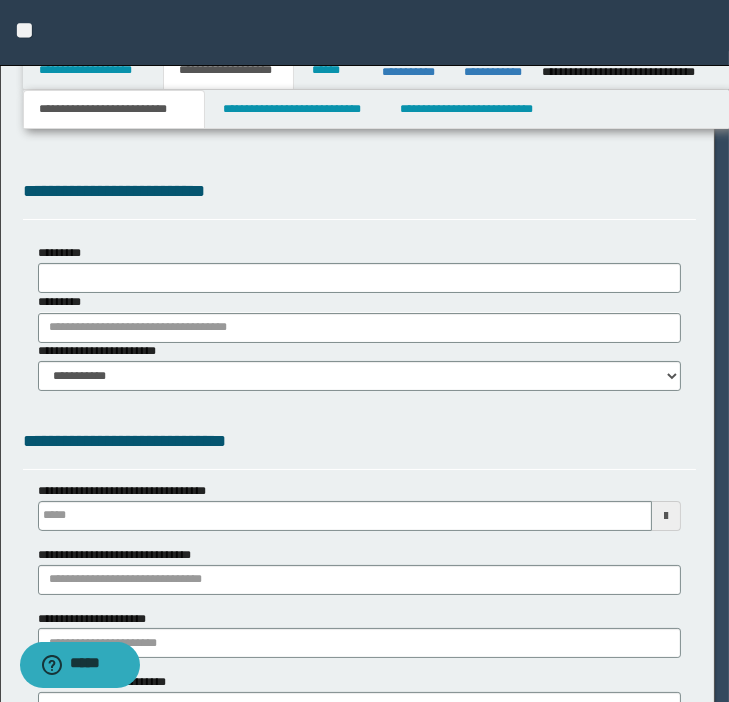 scroll, scrollTop: 0, scrollLeft: 0, axis: both 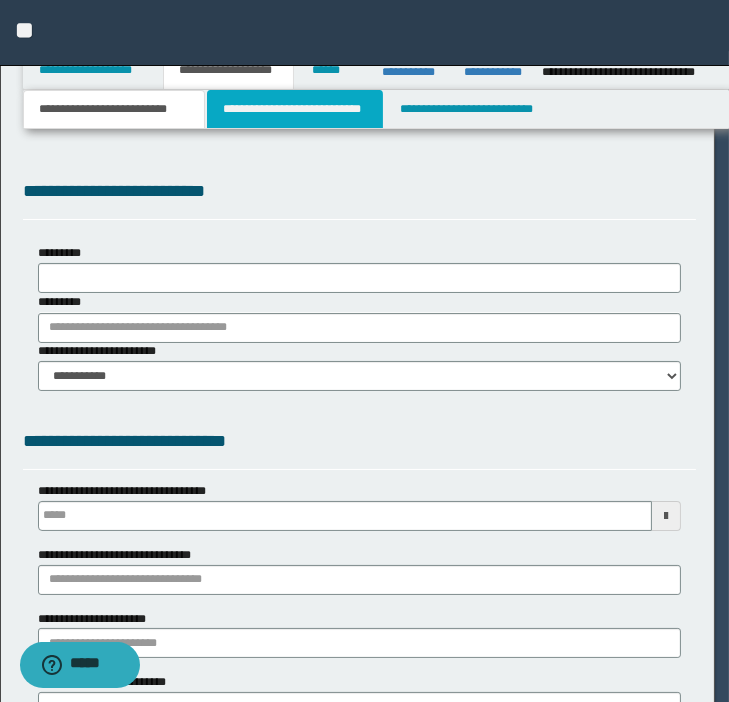 type 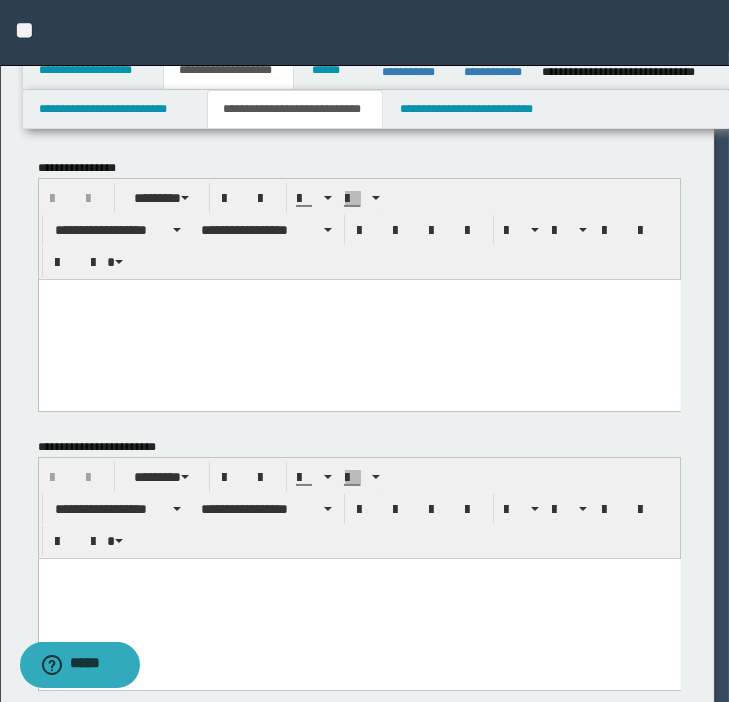 scroll, scrollTop: 0, scrollLeft: 0, axis: both 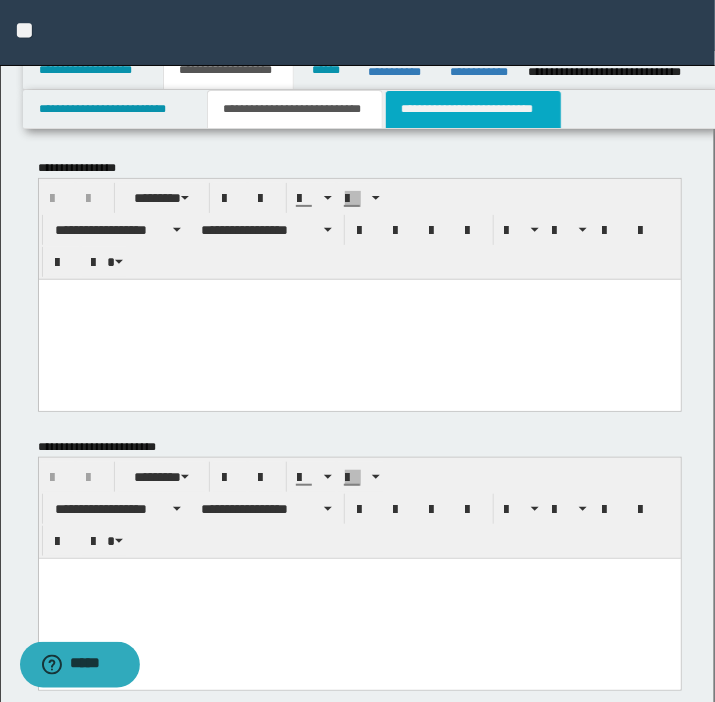 click on "**********" at bounding box center [473, 109] 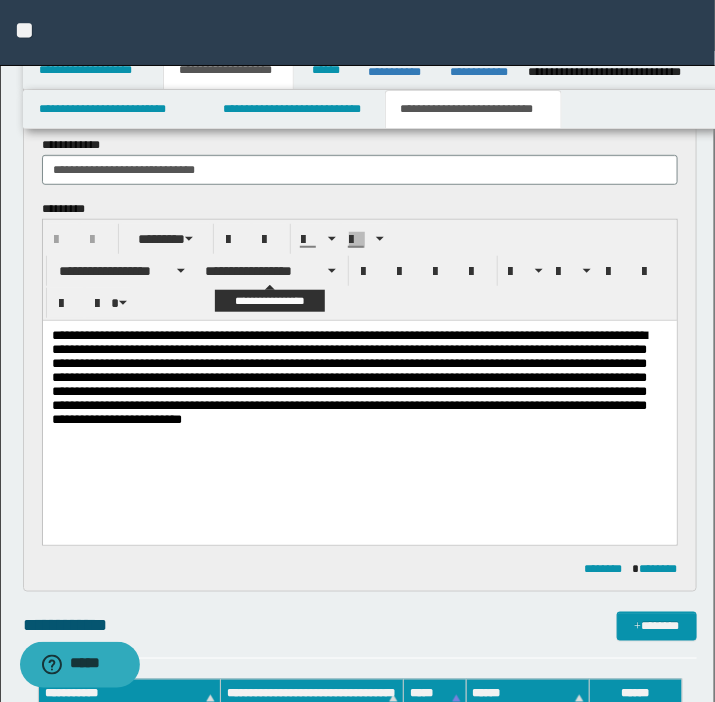 scroll, scrollTop: 181, scrollLeft: 0, axis: vertical 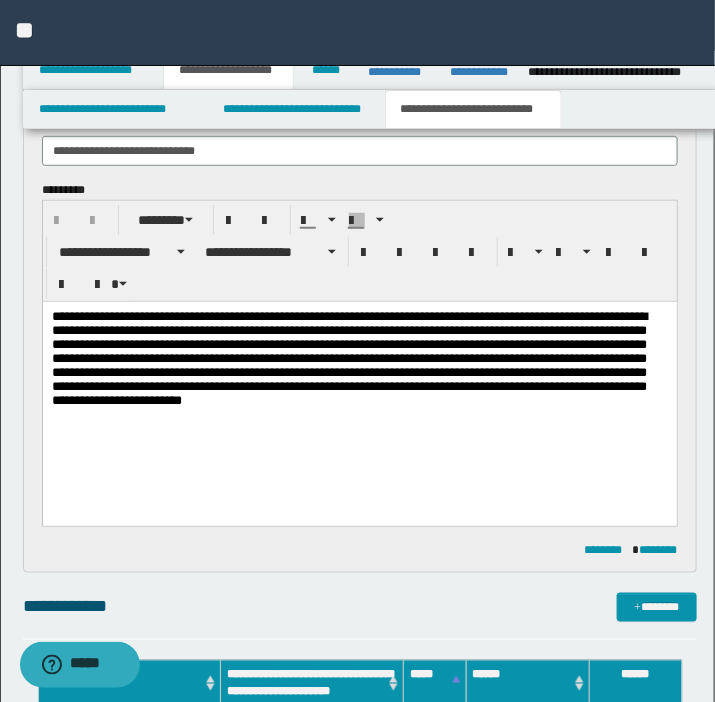 click on "**********" at bounding box center [359, 363] 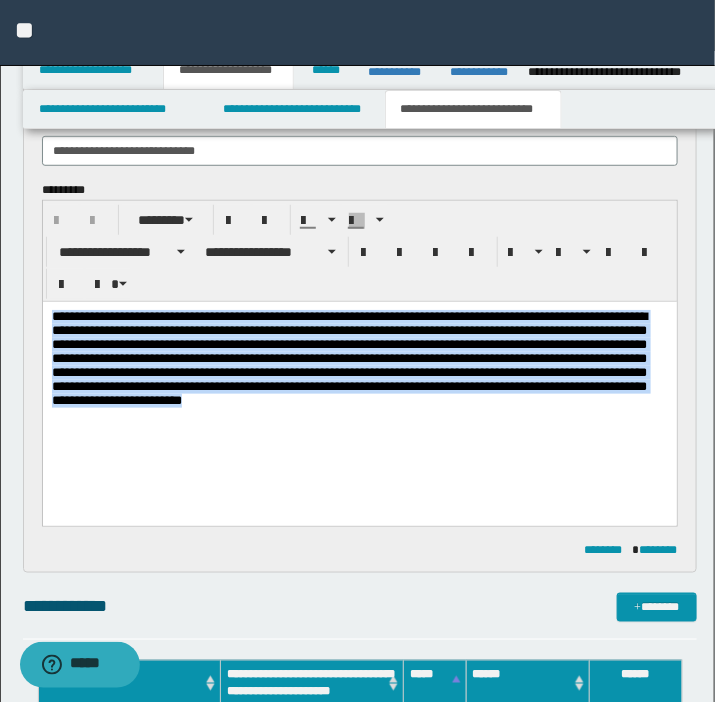 drag, startPoint x: 390, startPoint y: 412, endPoint x: 74, endPoint y: 613, distance: 374.509 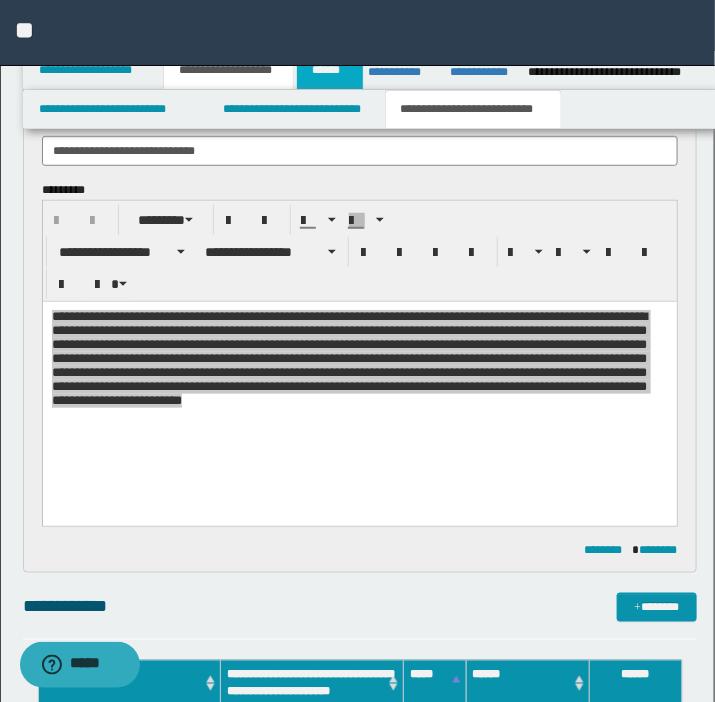 click on "******" at bounding box center (330, 70) 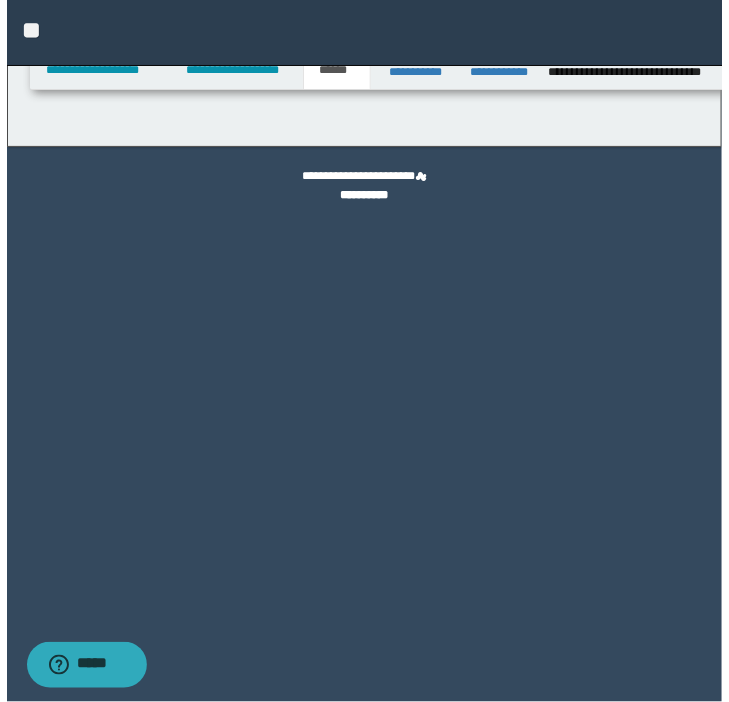 scroll, scrollTop: 0, scrollLeft: 0, axis: both 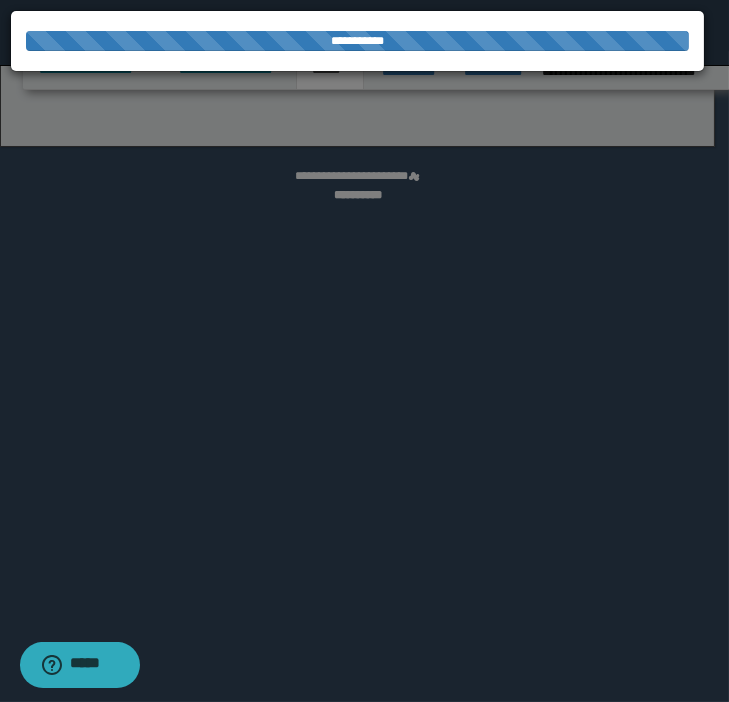 select on "*" 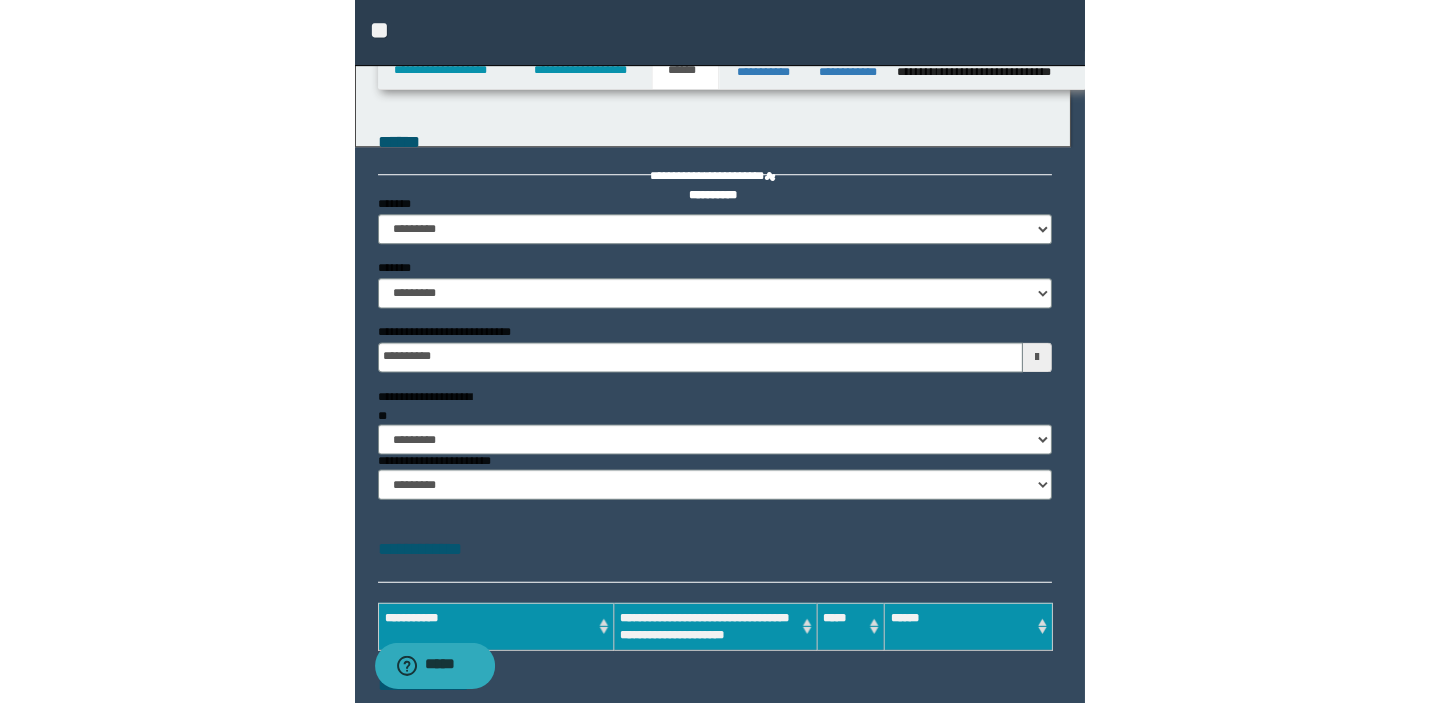 scroll, scrollTop: 0, scrollLeft: 0, axis: both 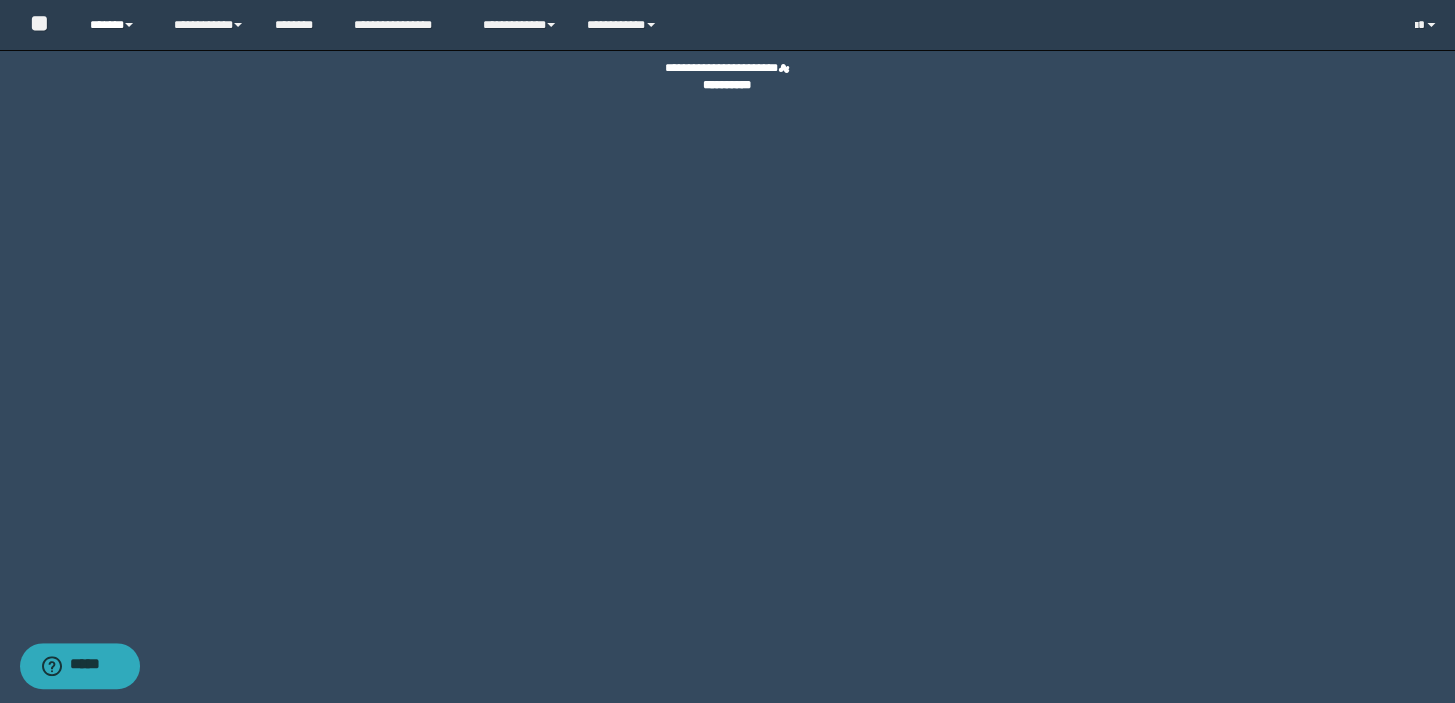click on "******" at bounding box center (117, 25) 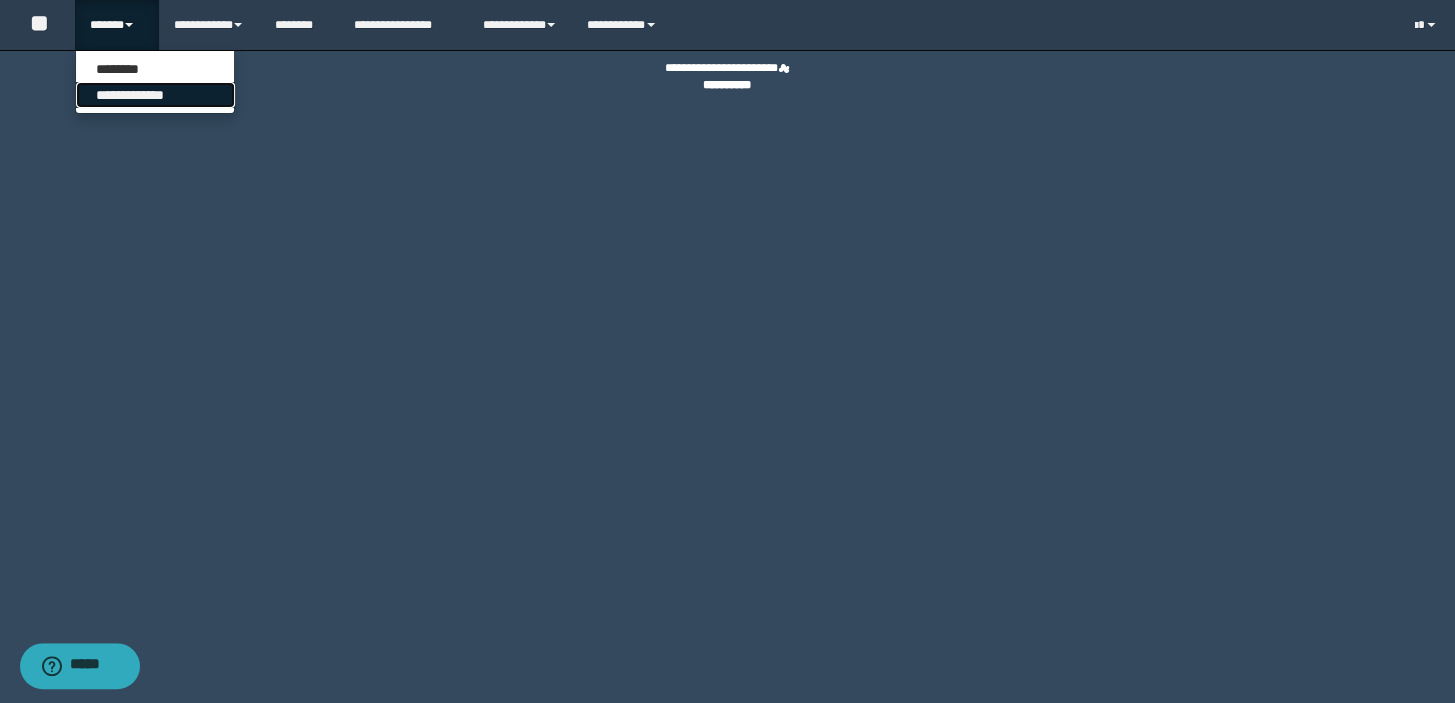 click on "**********" at bounding box center [155, 95] 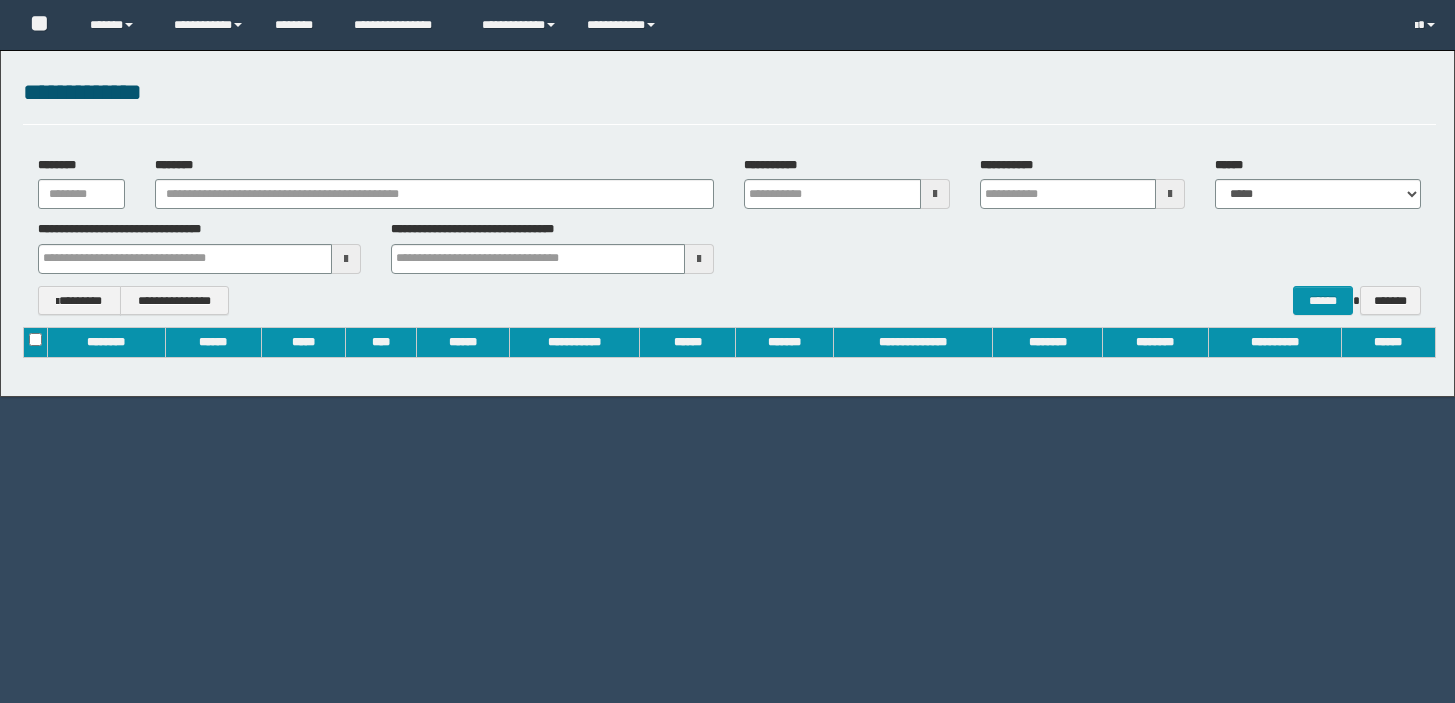 scroll, scrollTop: 0, scrollLeft: 0, axis: both 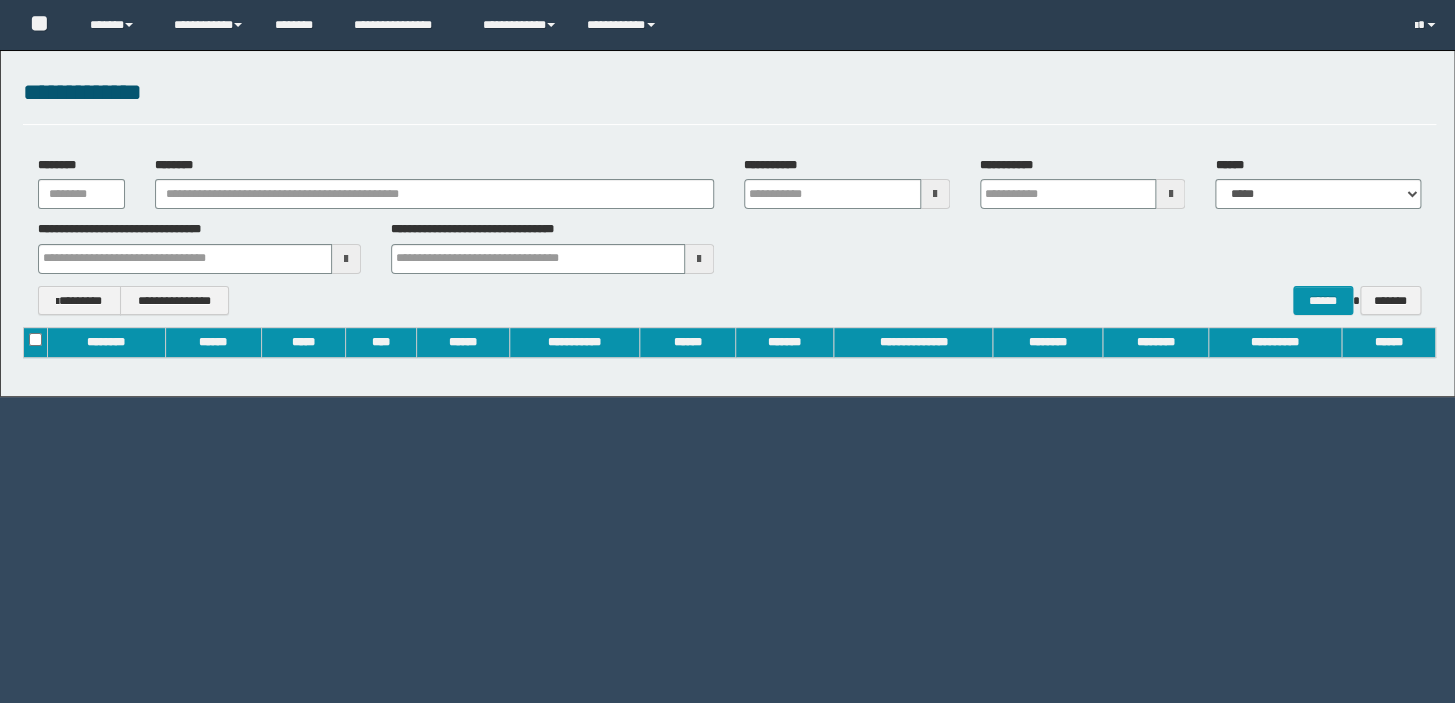 type on "**********" 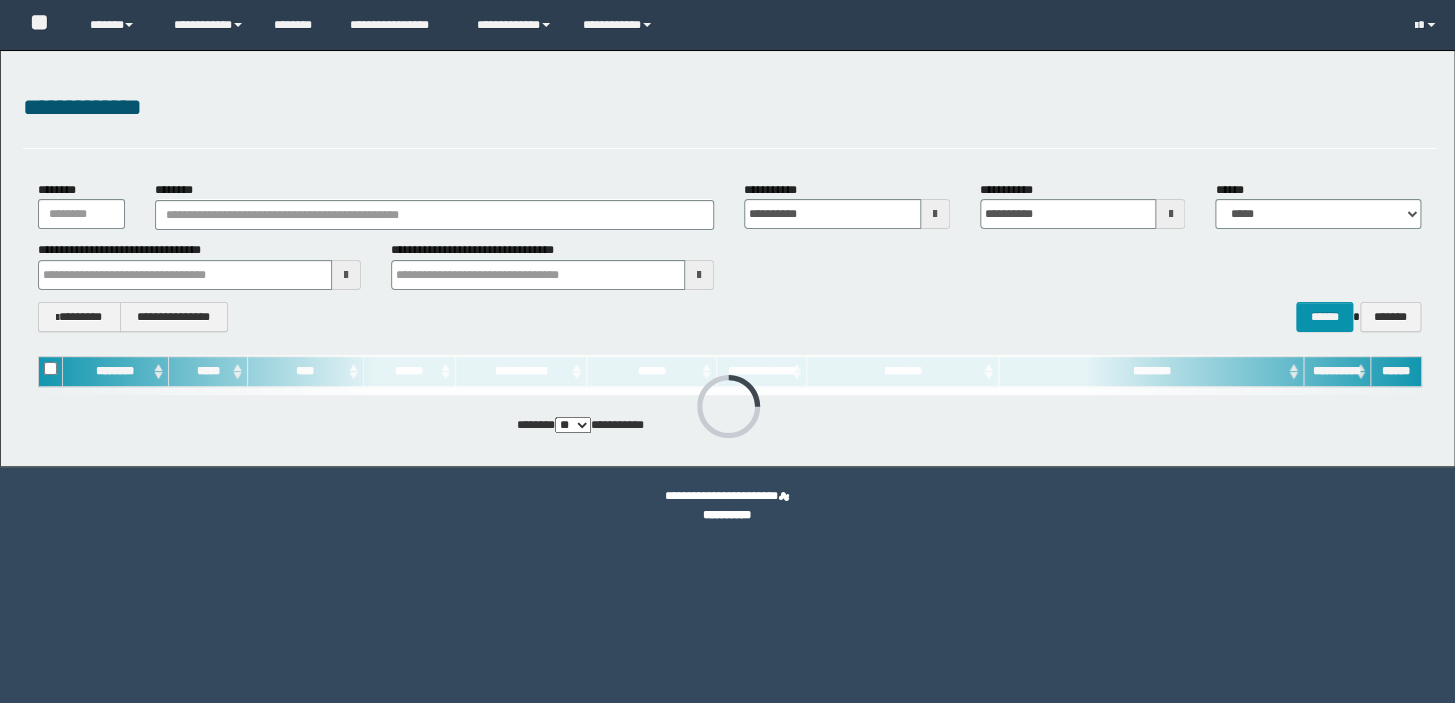 scroll, scrollTop: 0, scrollLeft: 0, axis: both 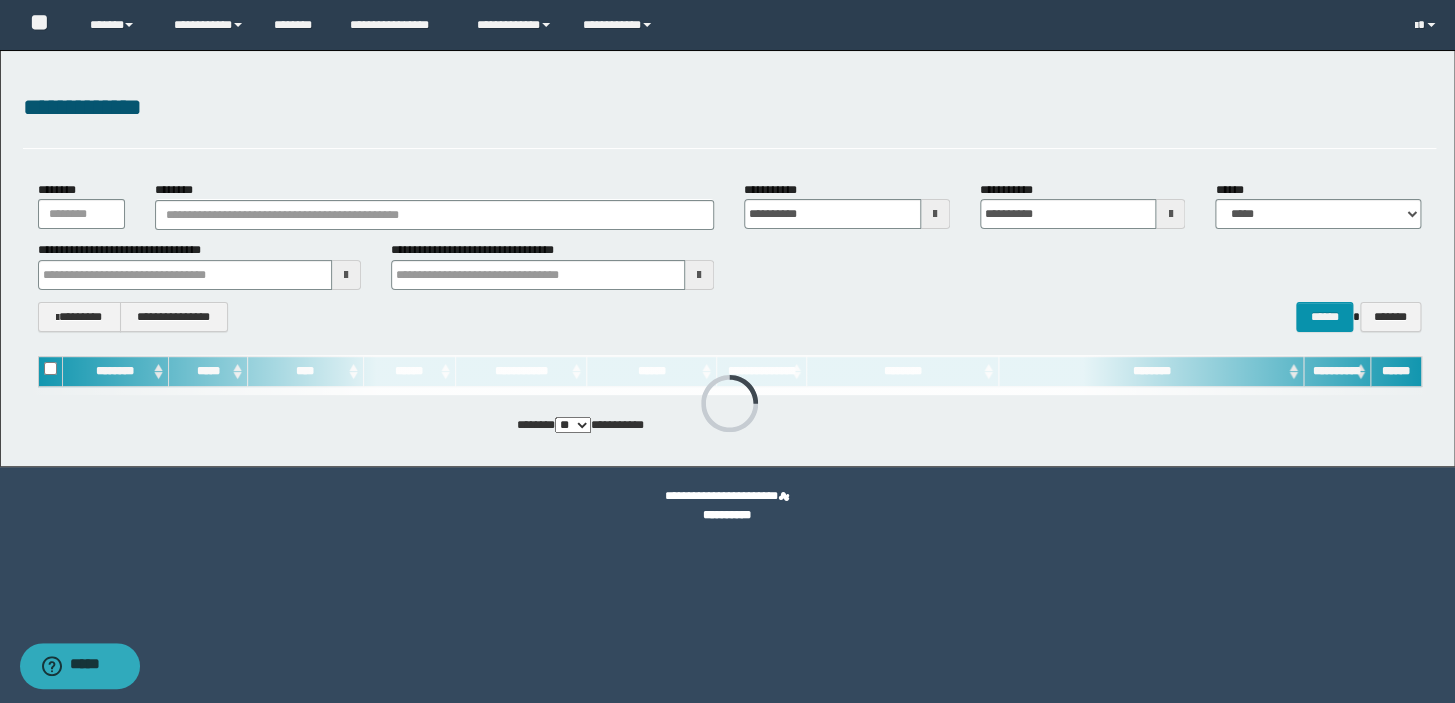 type 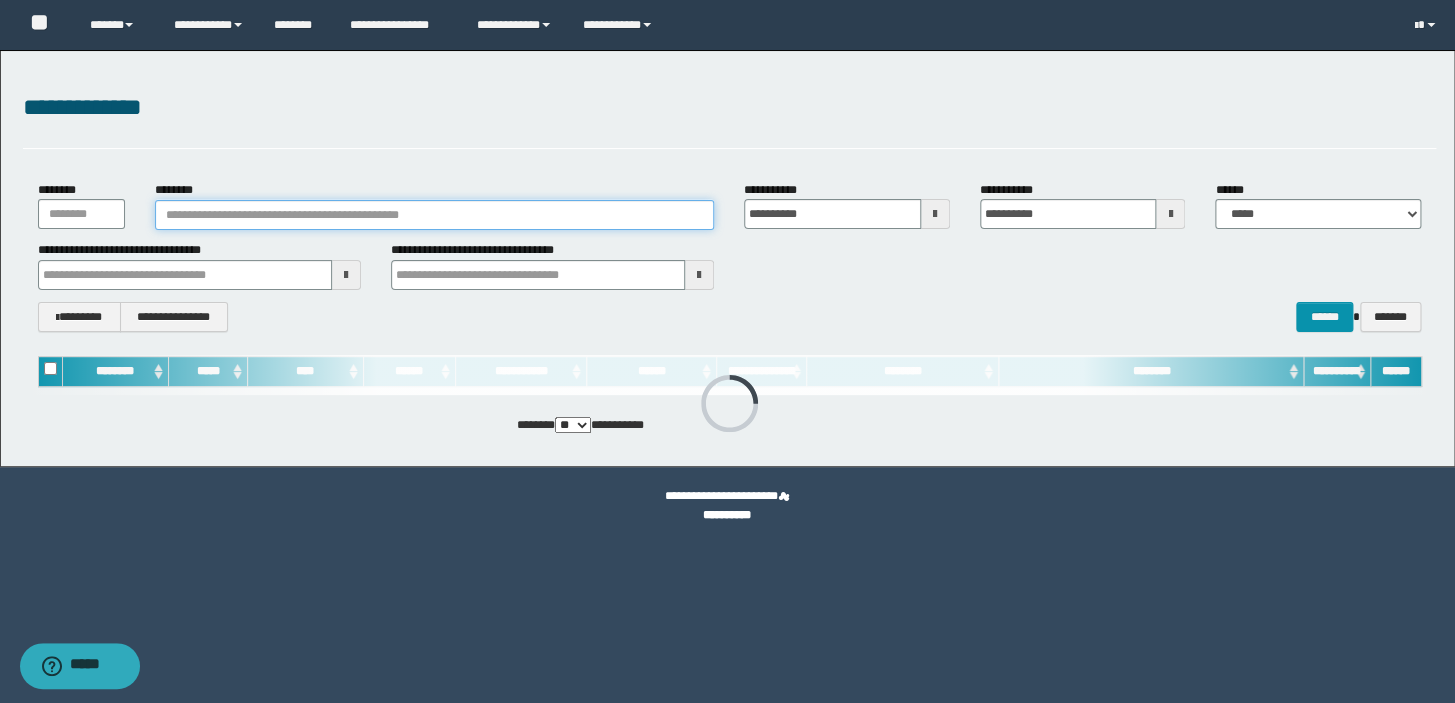 click on "********" at bounding box center [434, 215] 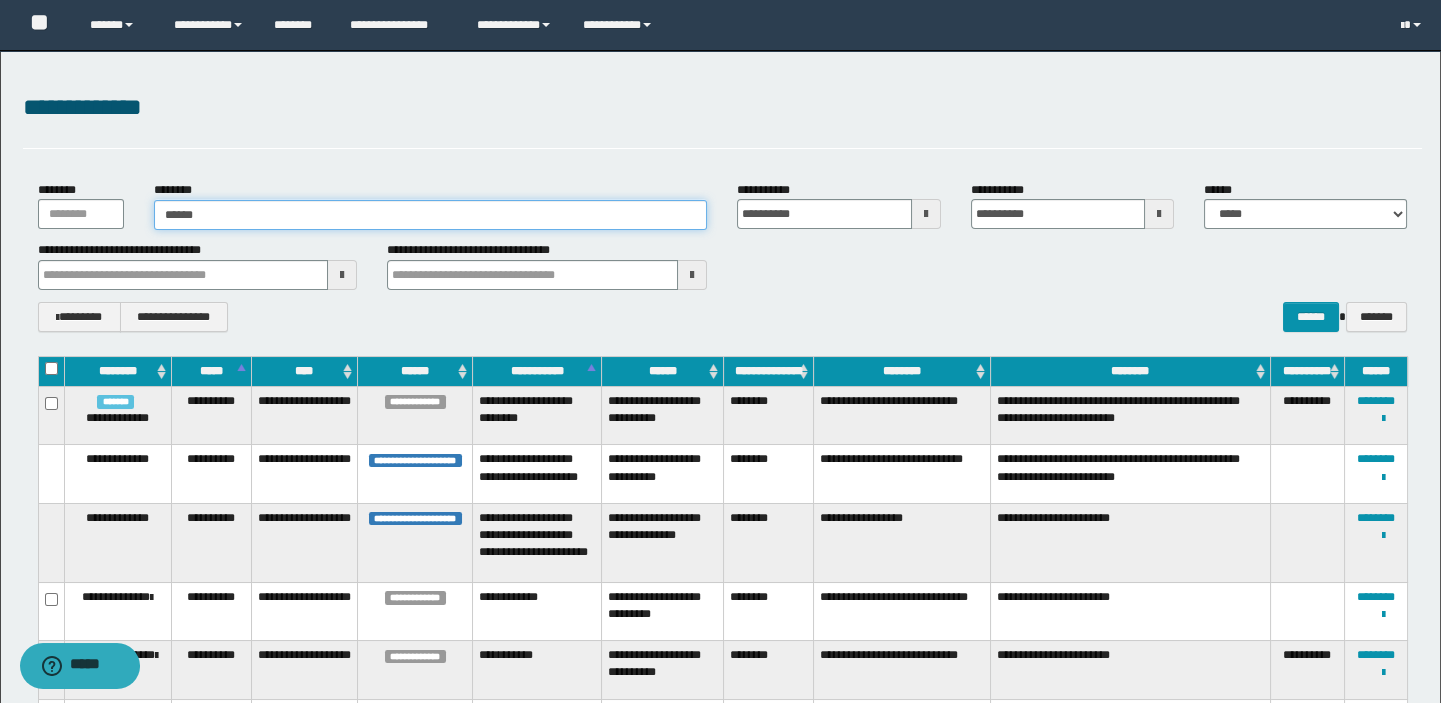 type on "*****" 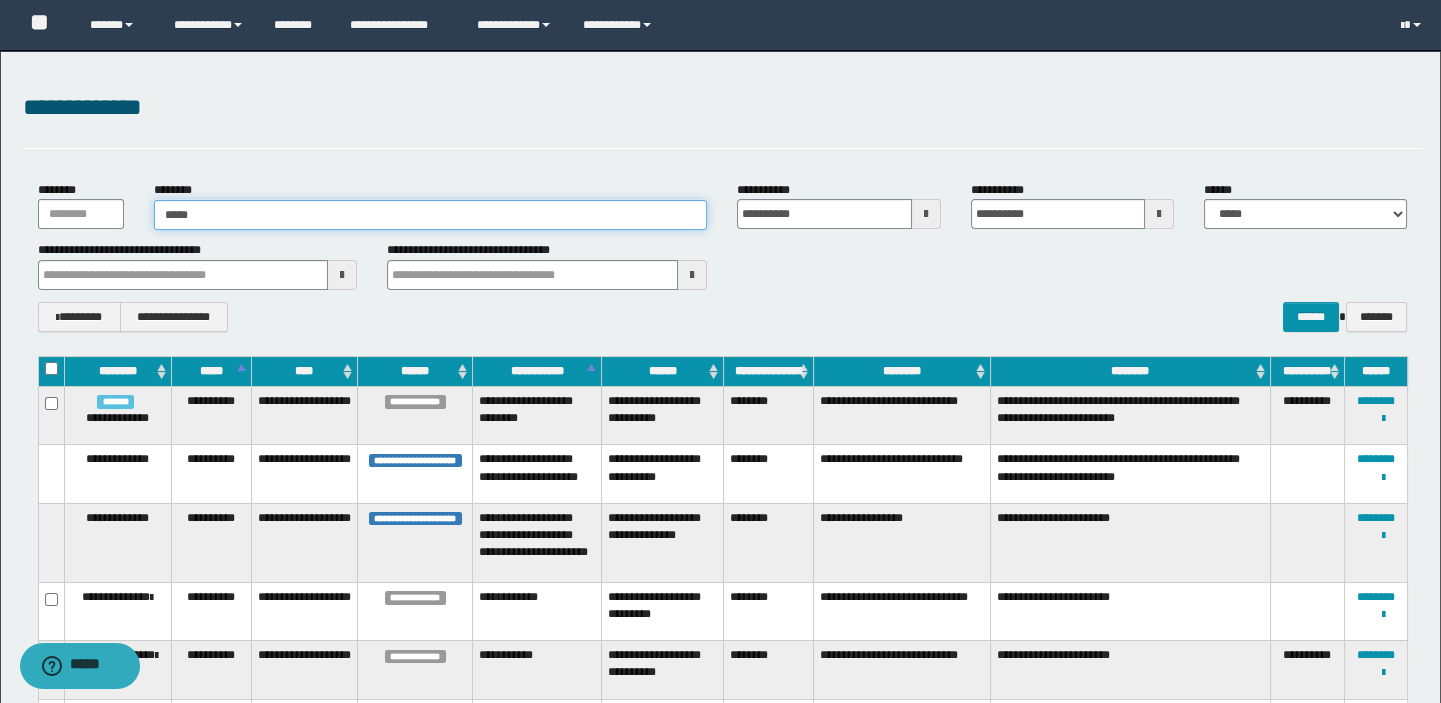 type on "*****" 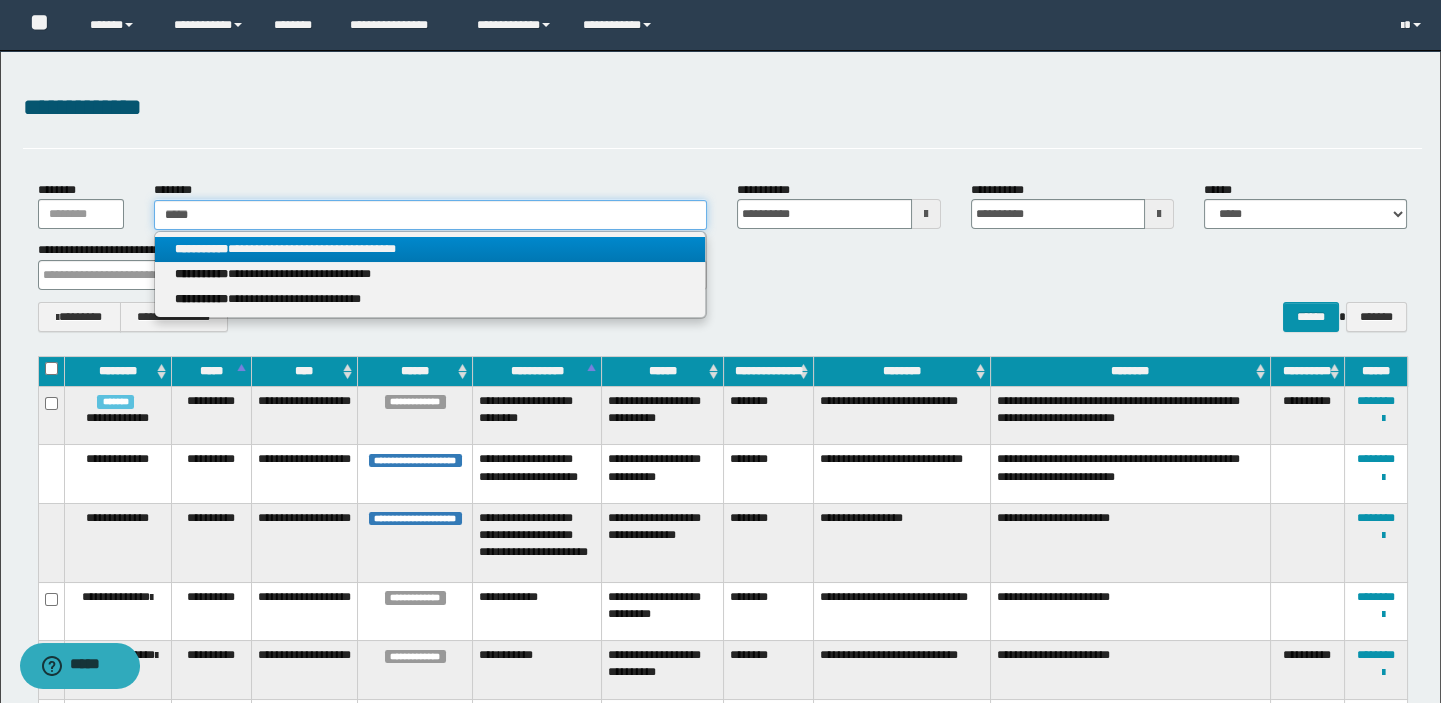 type on "*****" 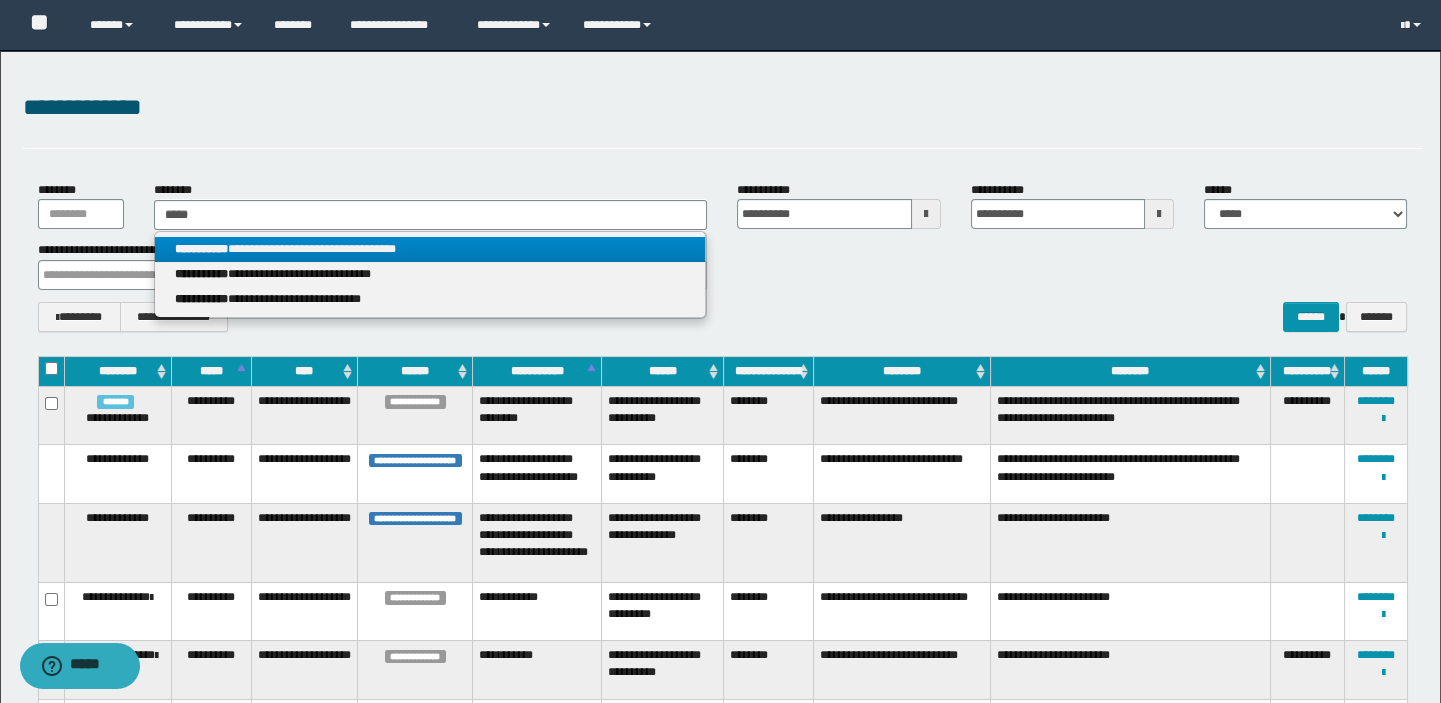 click on "**********" at bounding box center (430, 249) 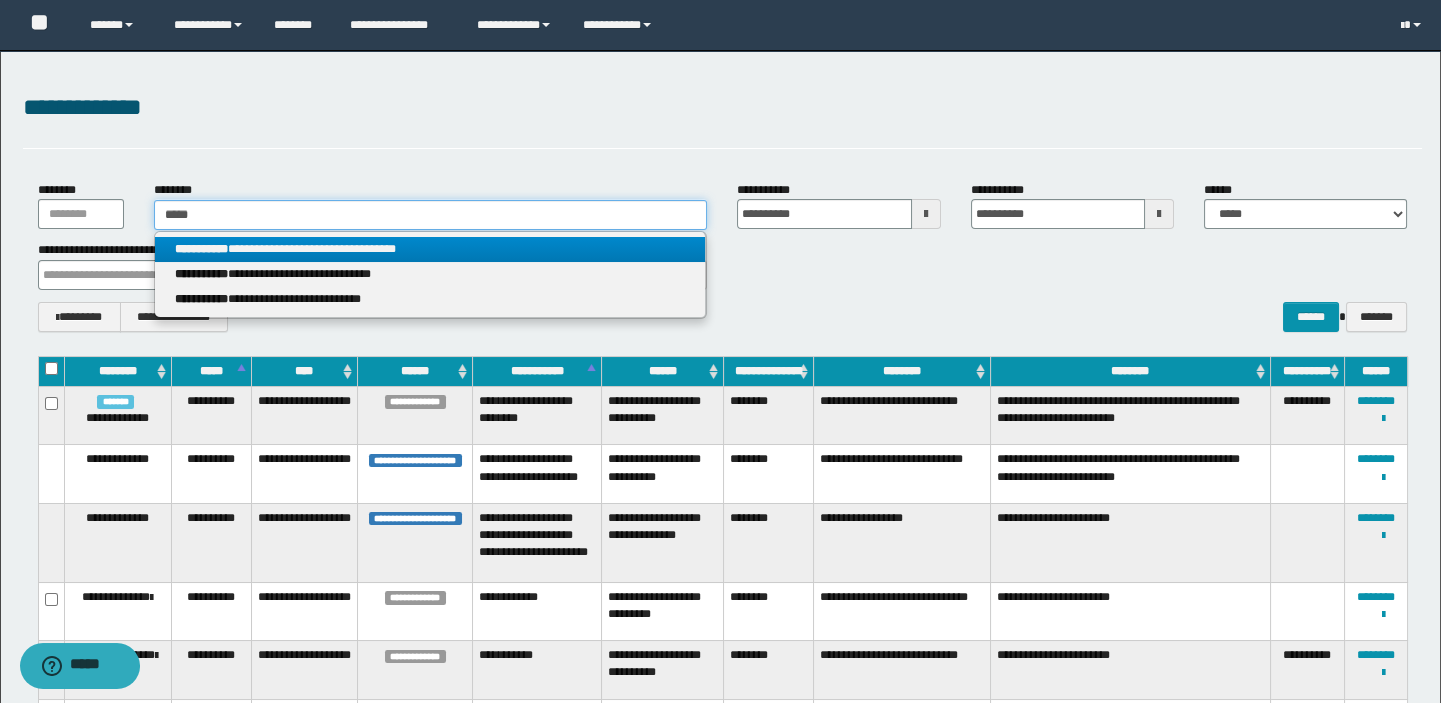 type 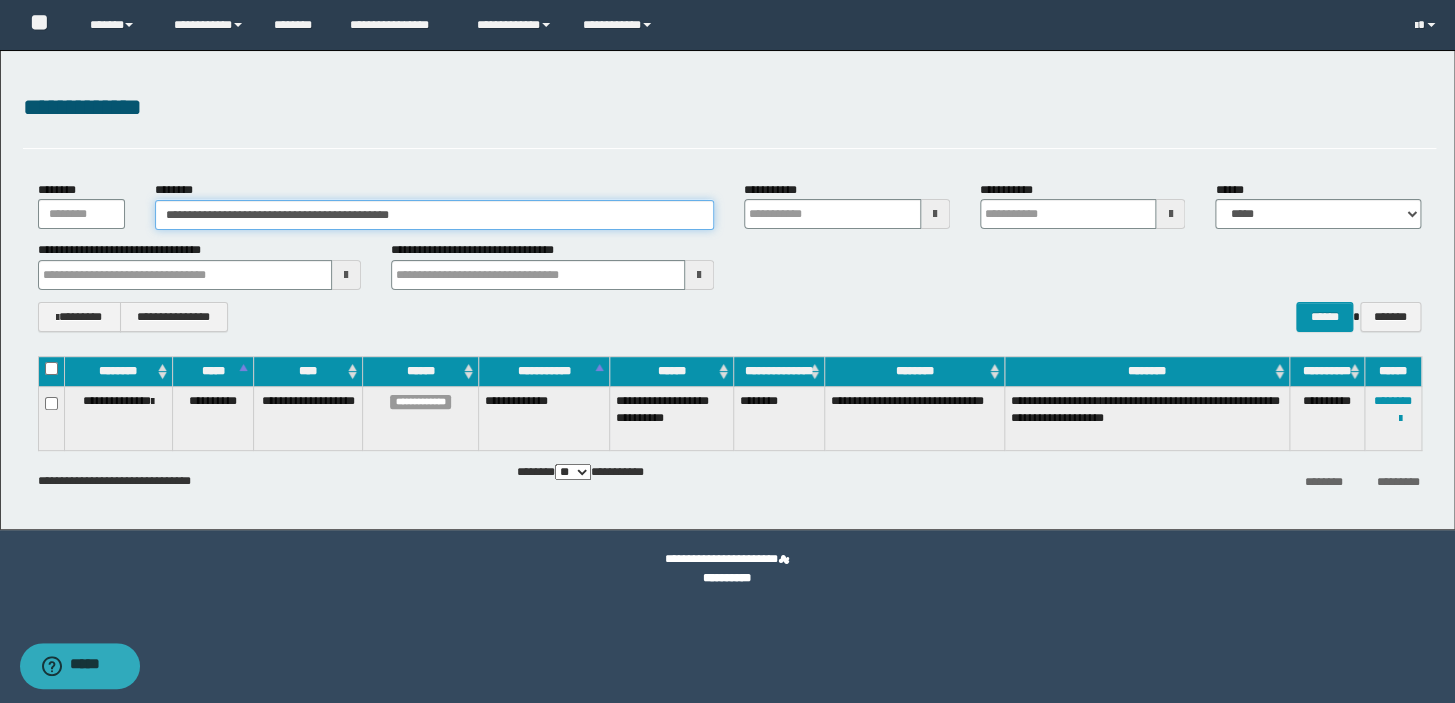 type 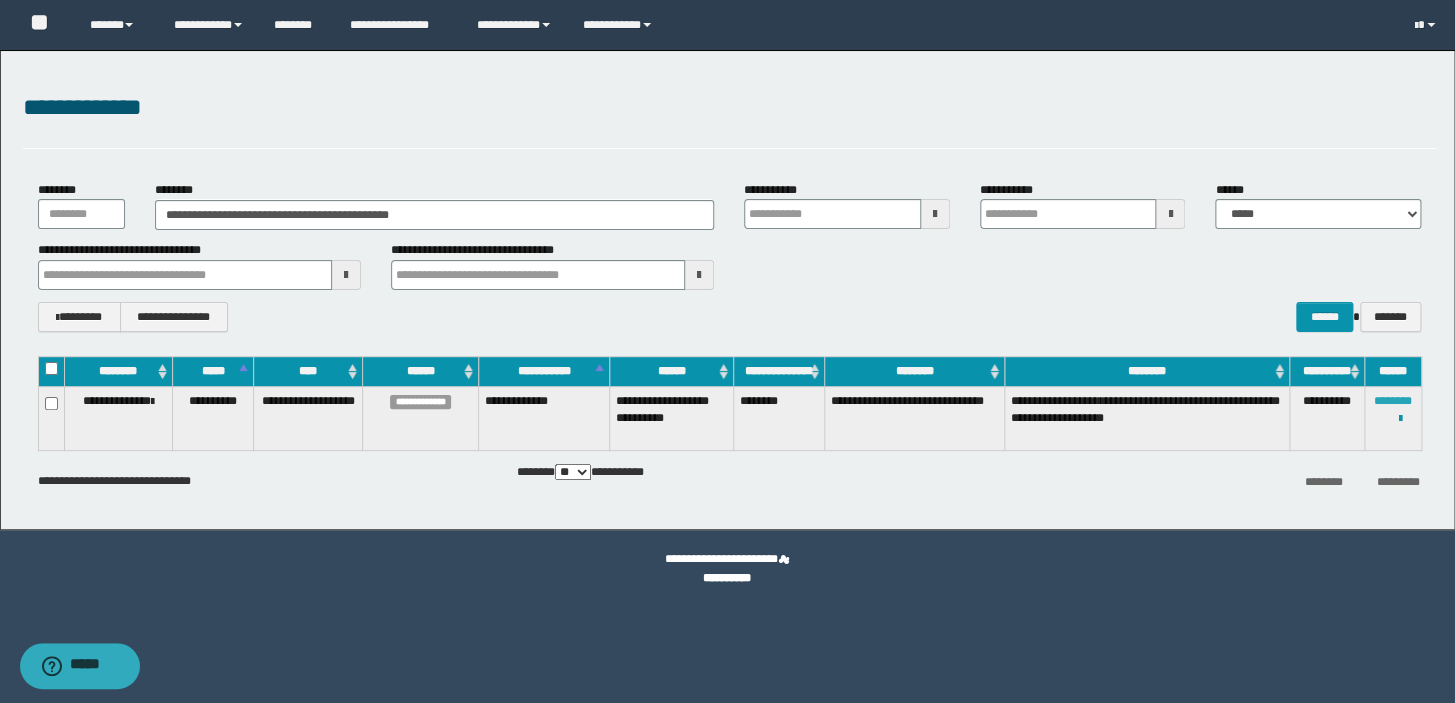 click on "********" at bounding box center [1393, 401] 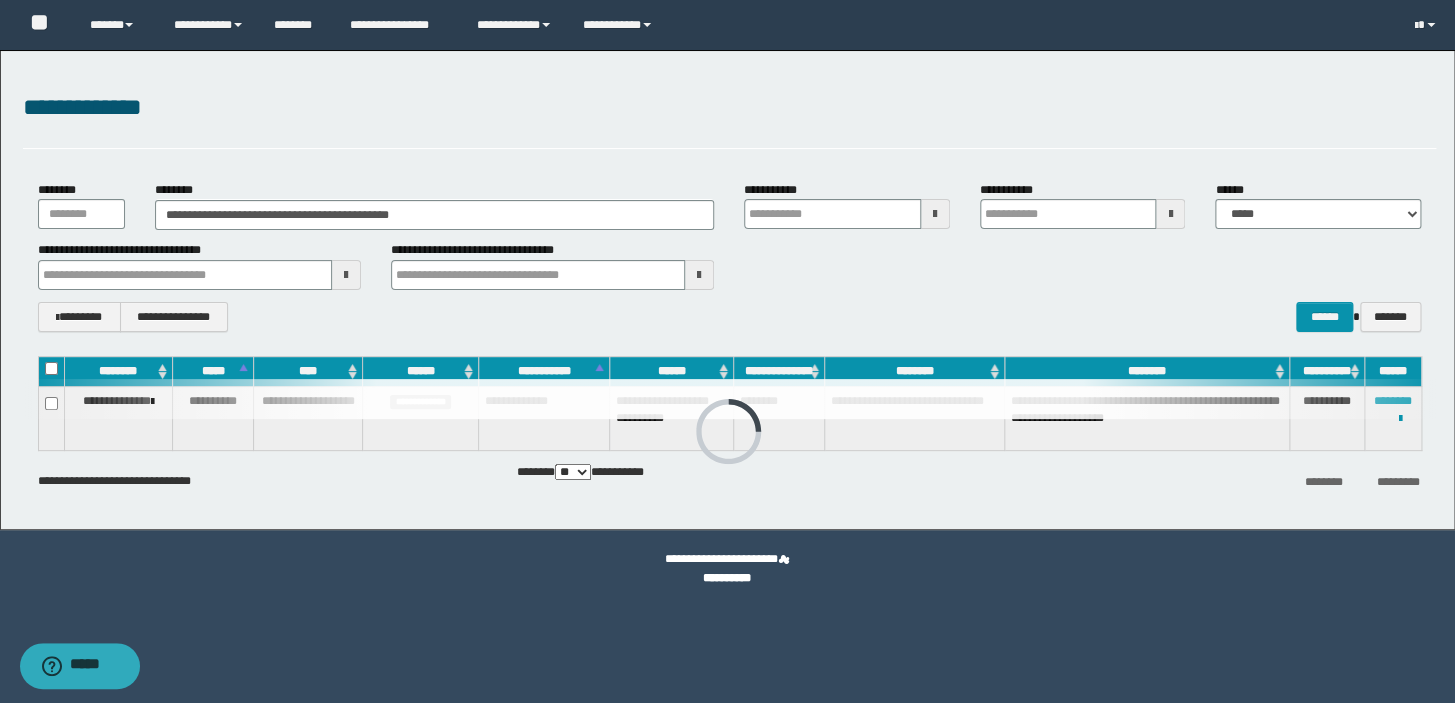 type 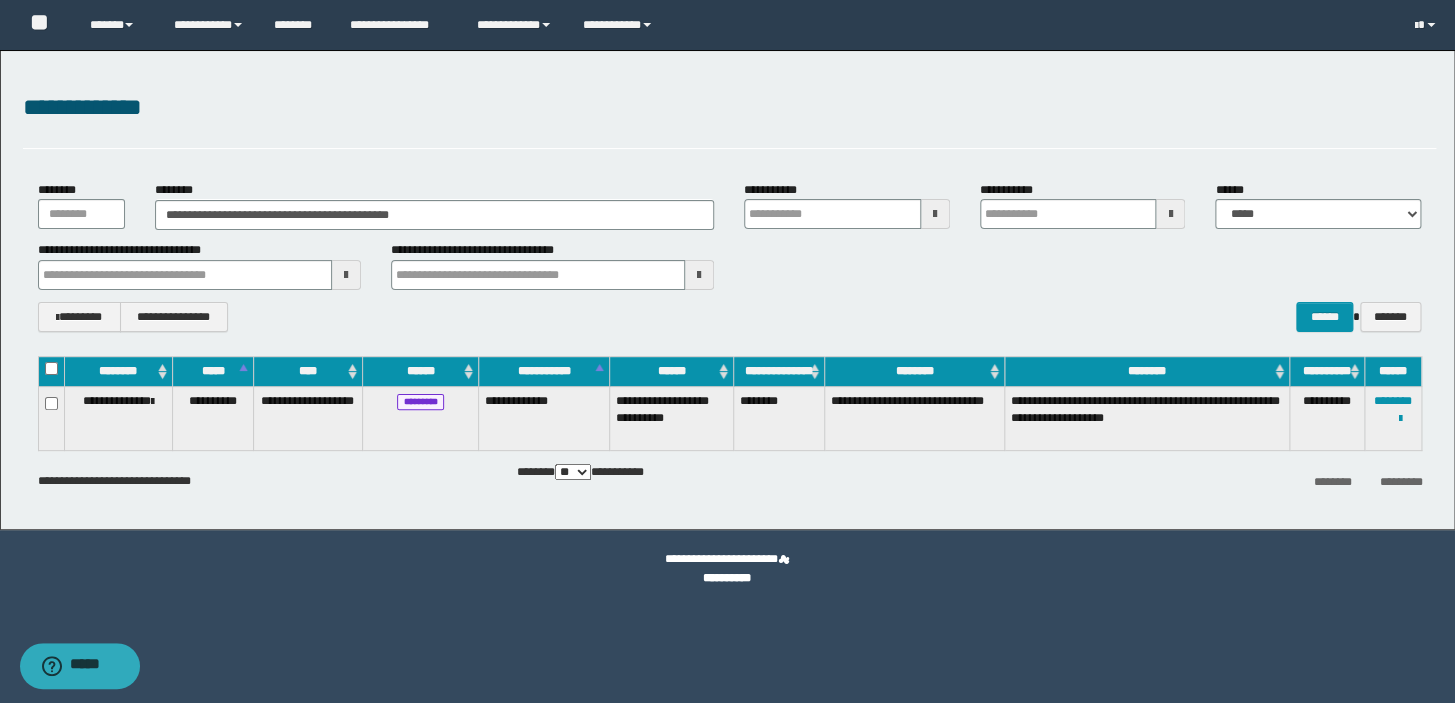 type 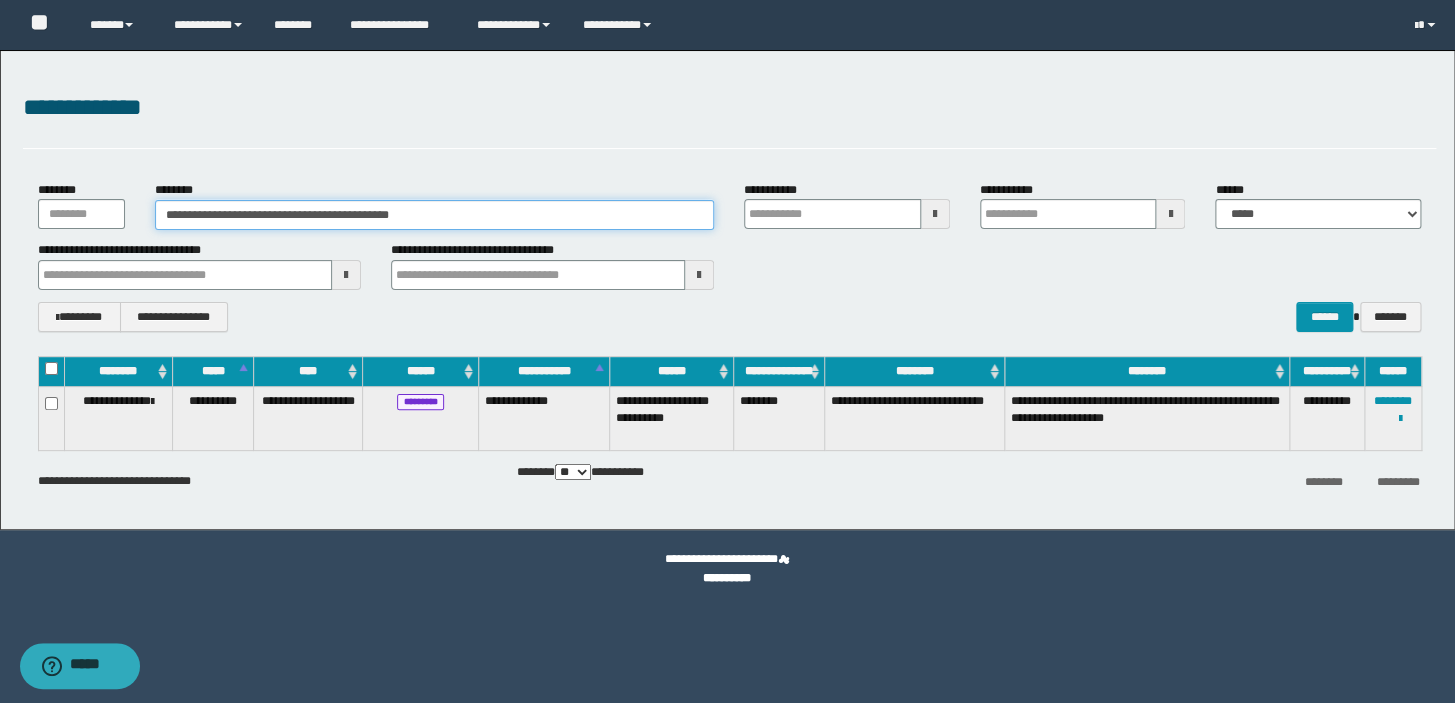 drag, startPoint x: 416, startPoint y: 221, endPoint x: 0, endPoint y: 213, distance: 416.0769 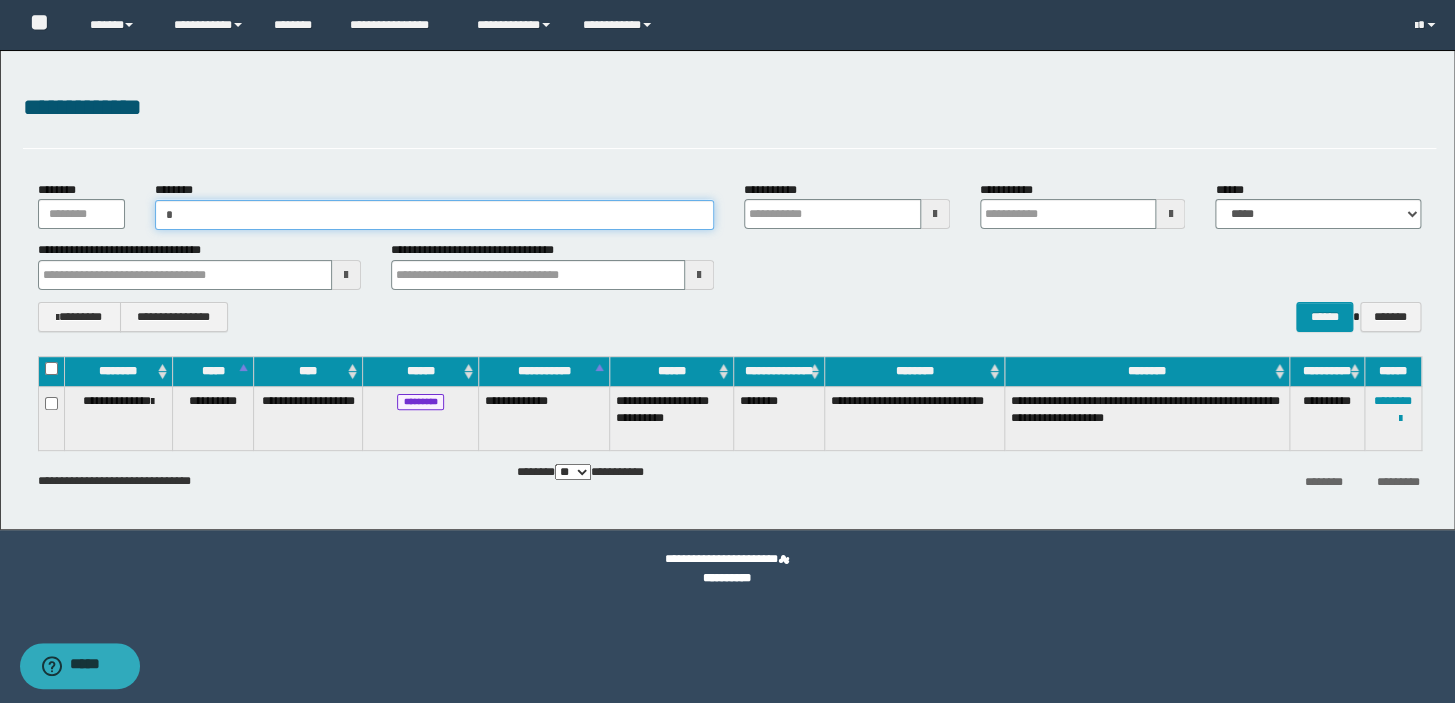 type on "**" 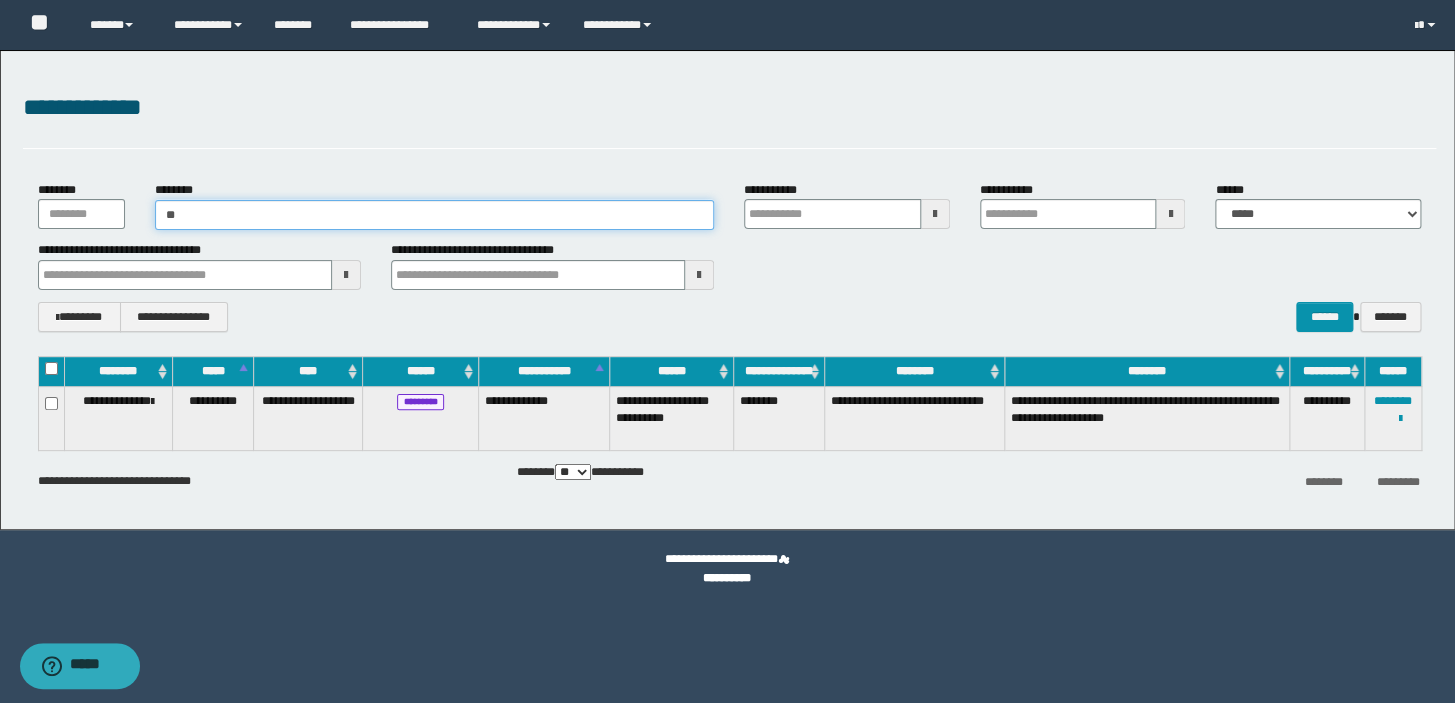 type on "**" 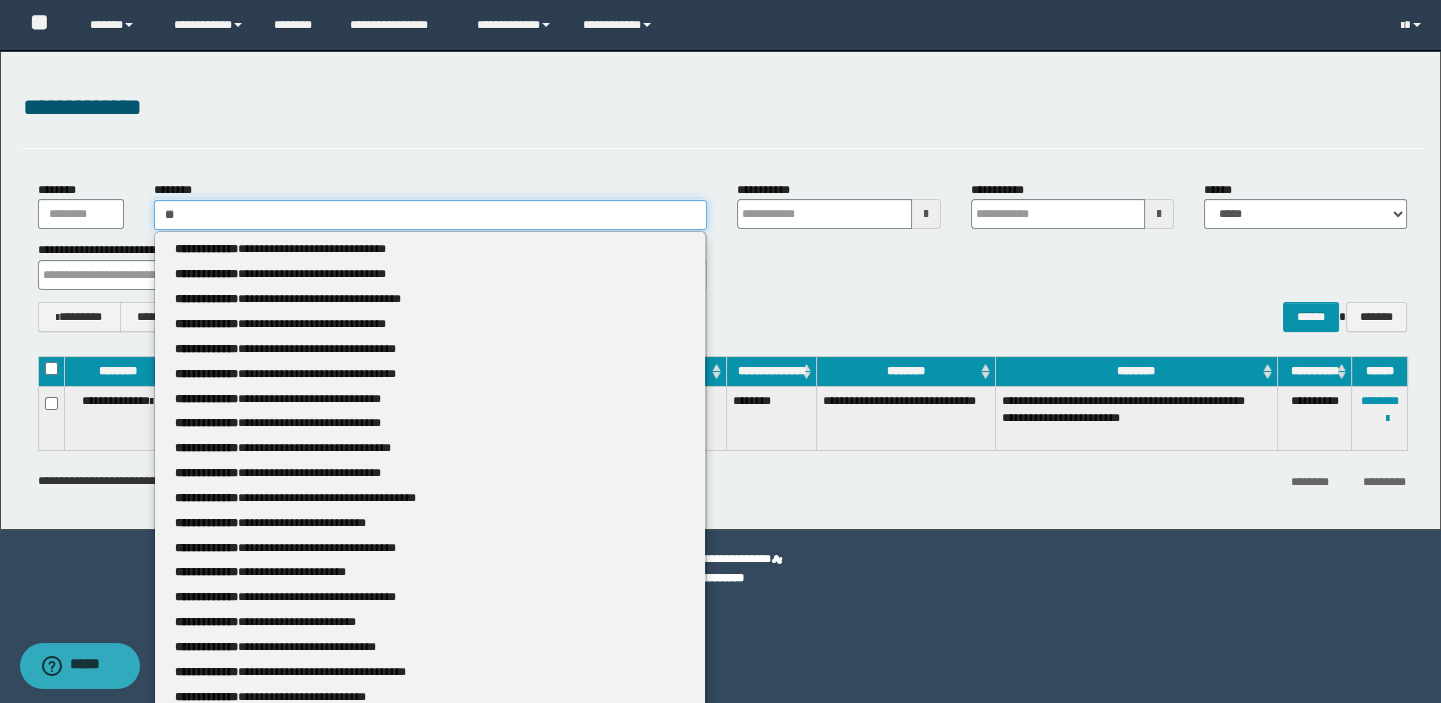 type 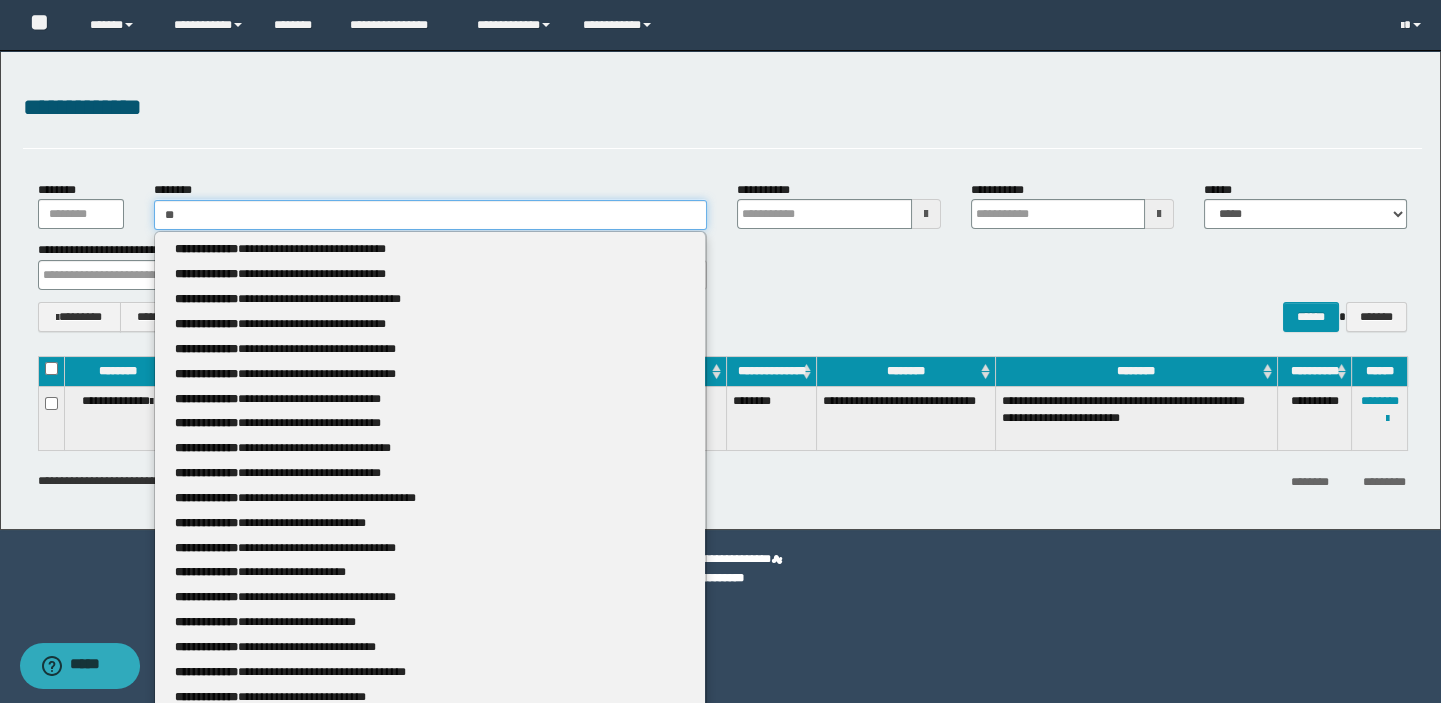 type on "***" 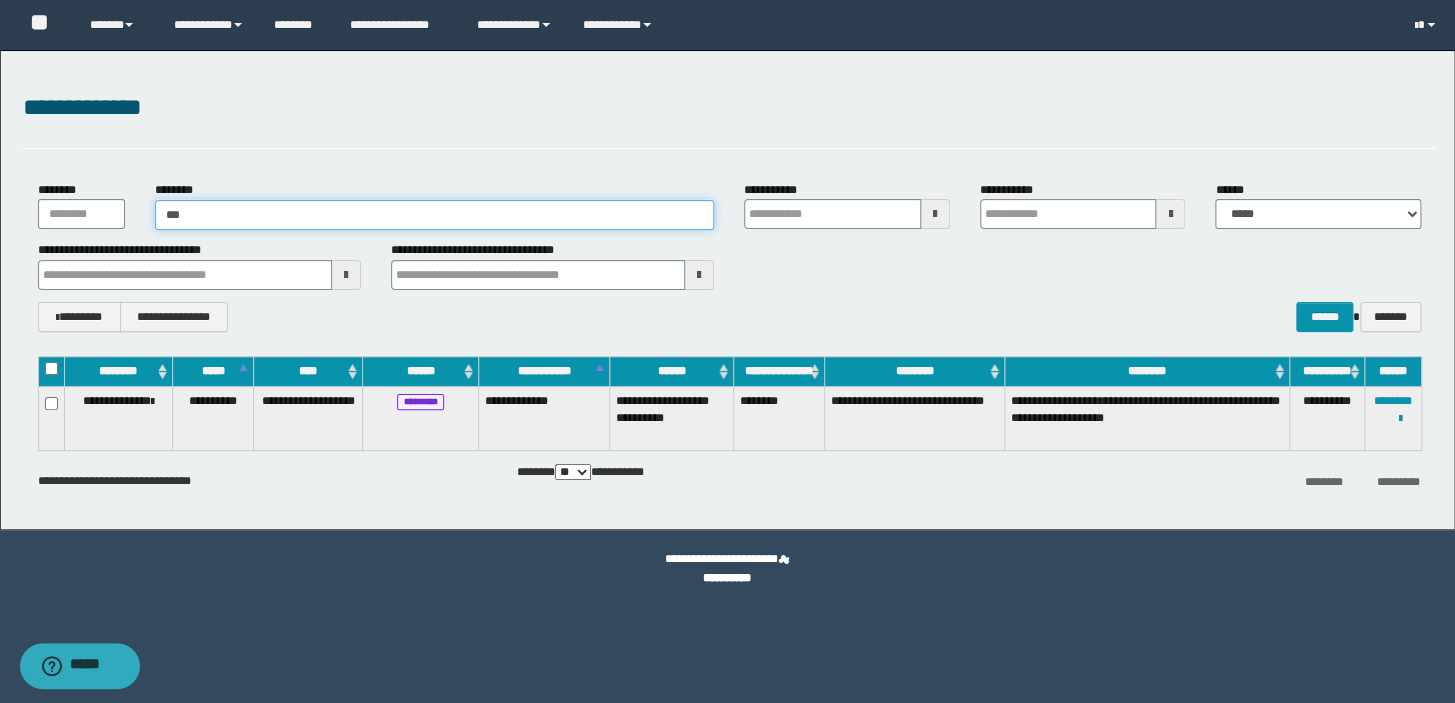 type on "***" 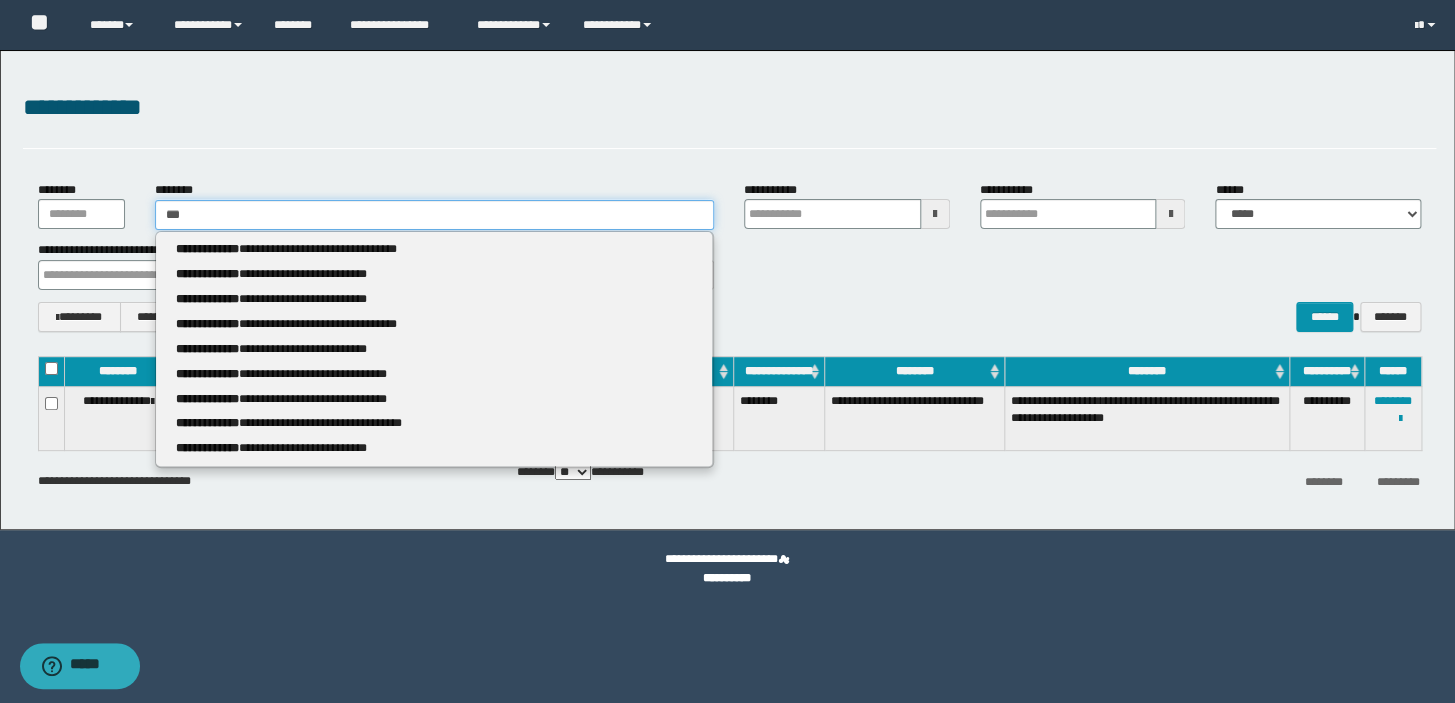 type 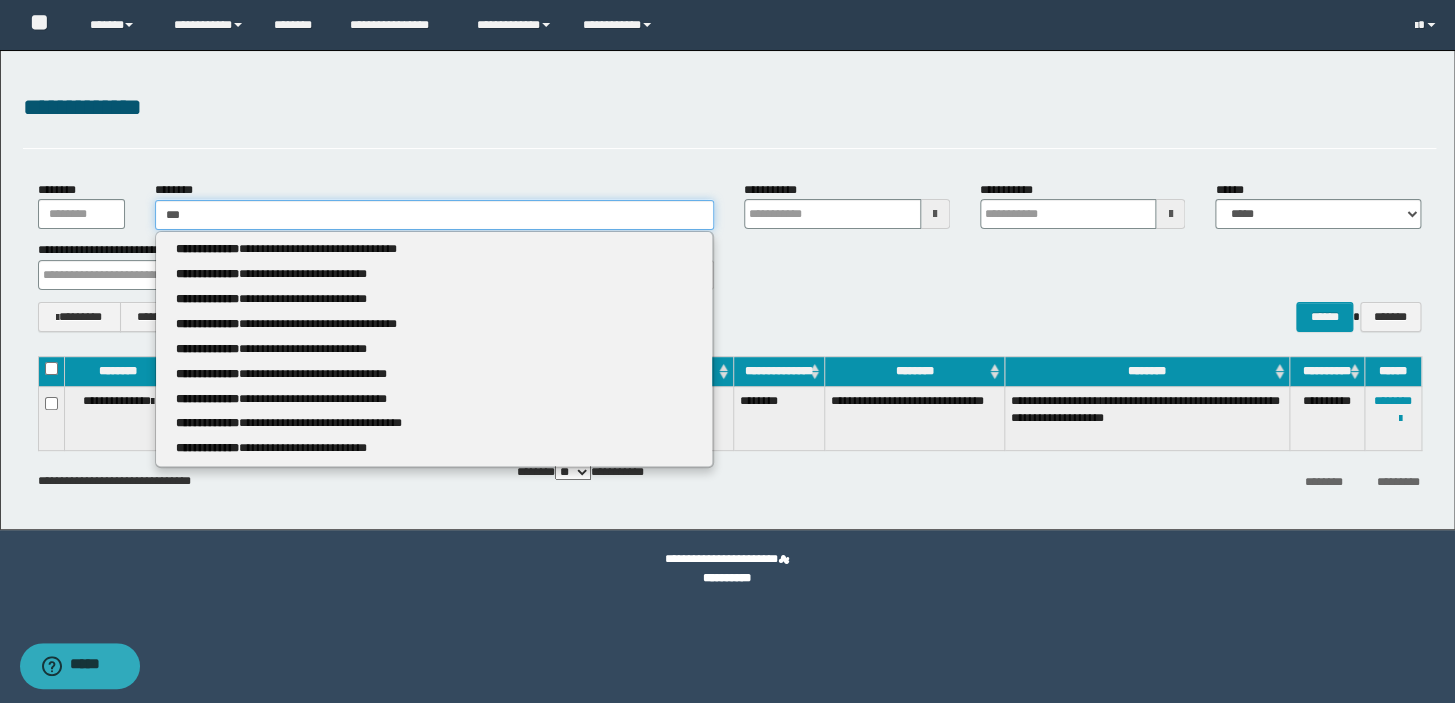 type on "****" 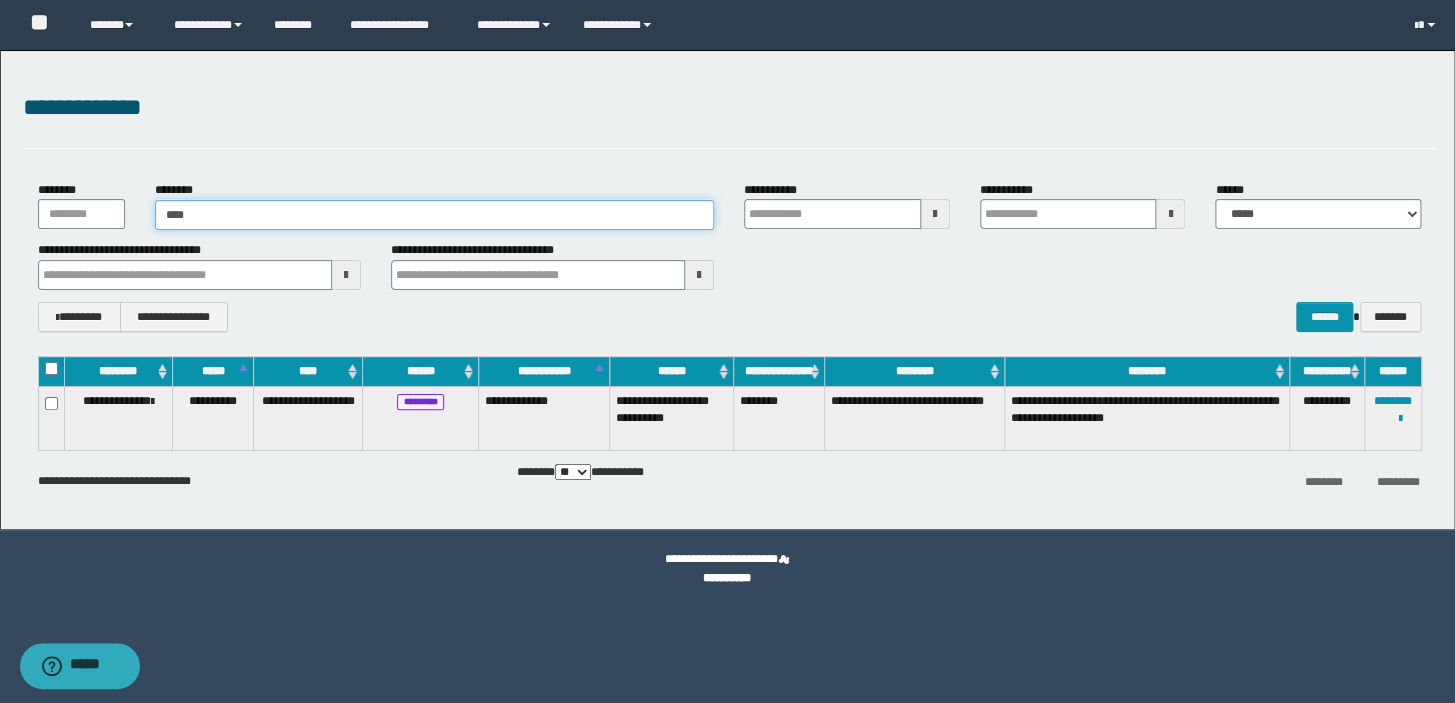 type on "****" 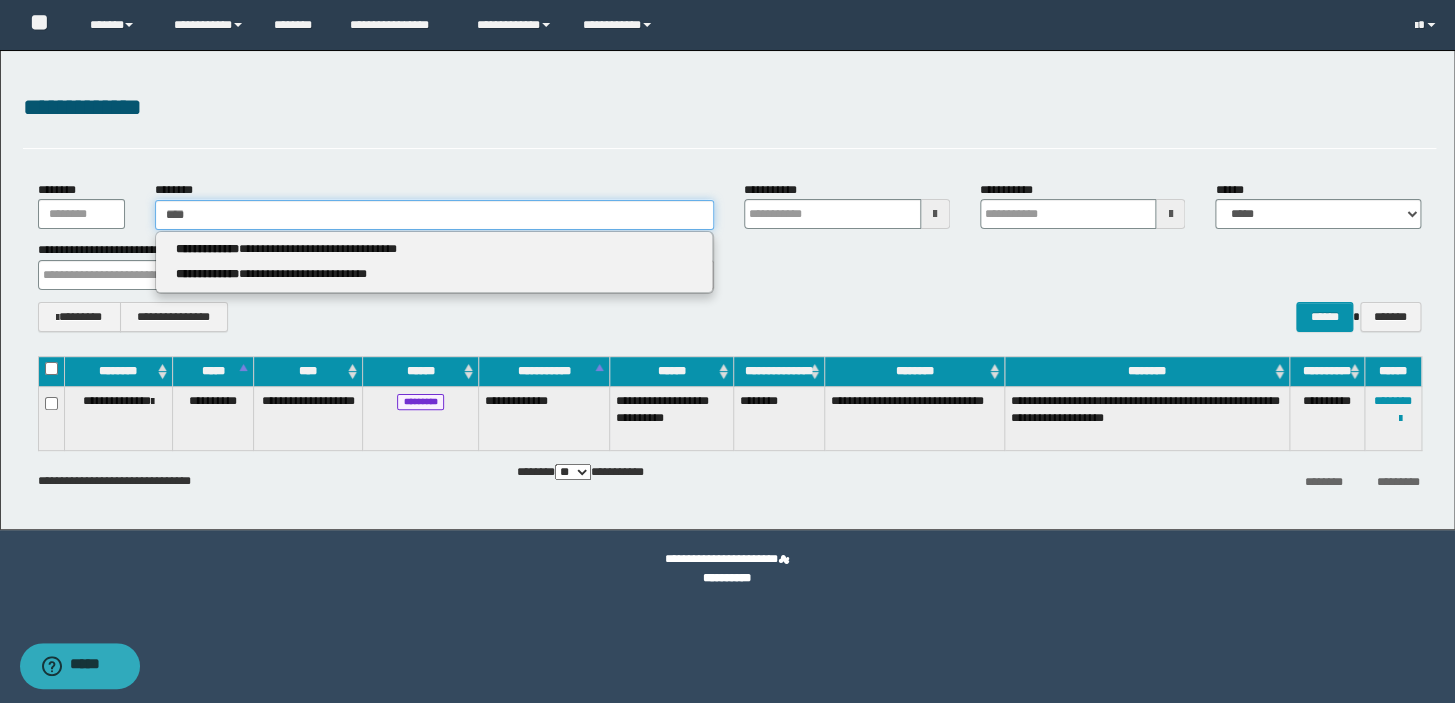 type 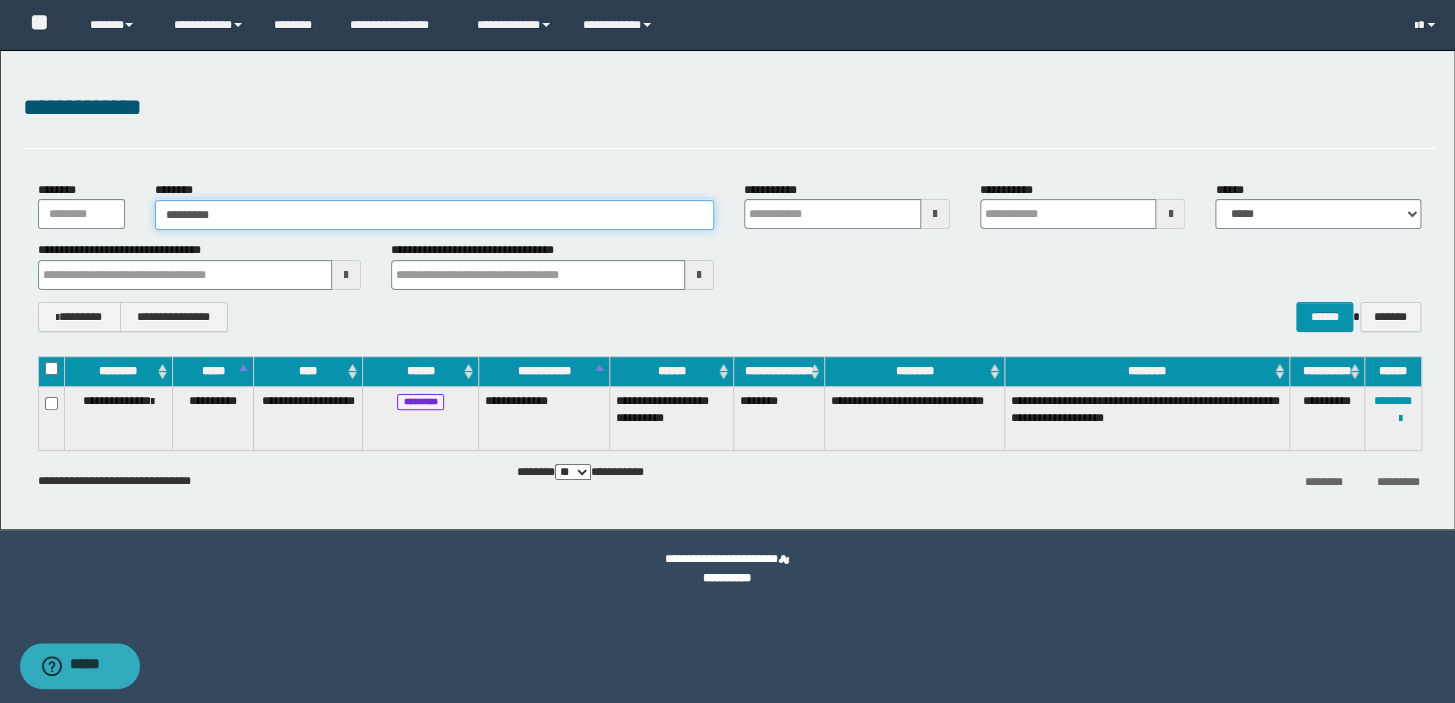 type on "**********" 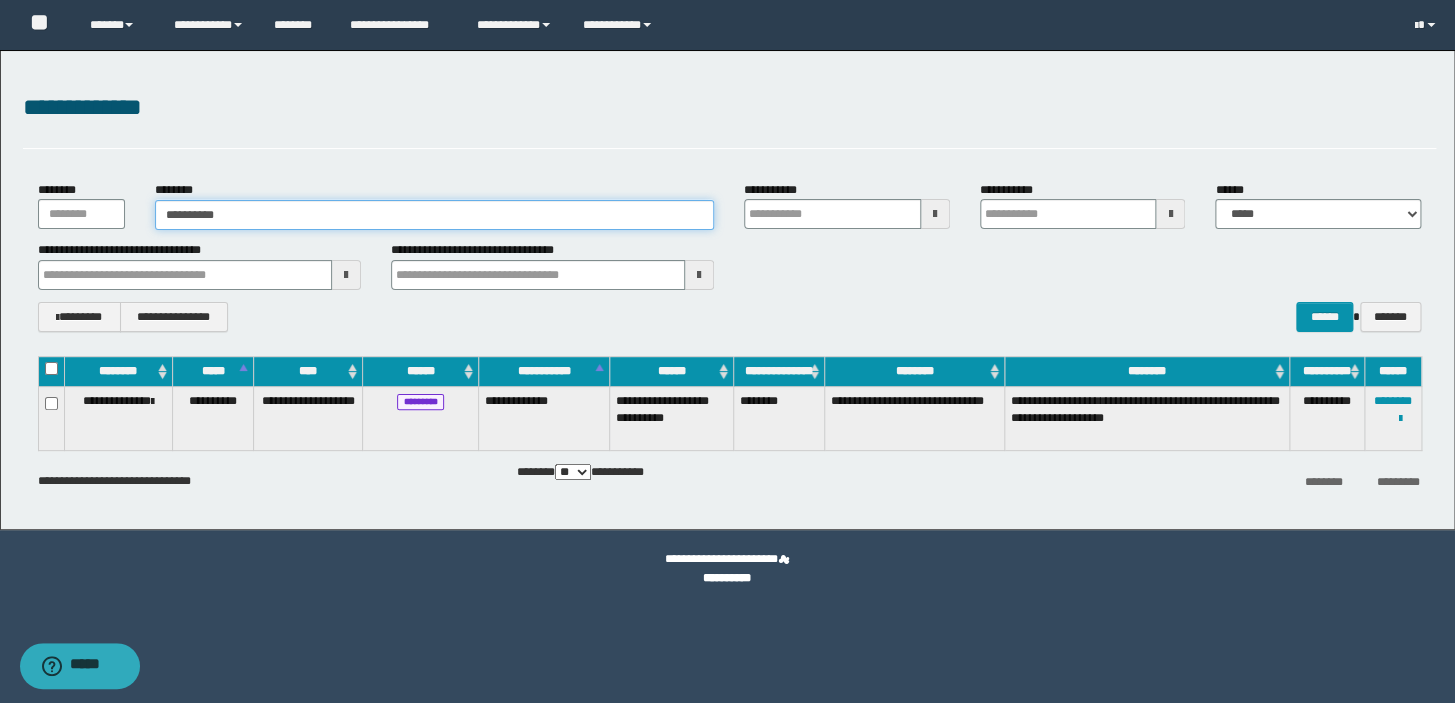type on "**********" 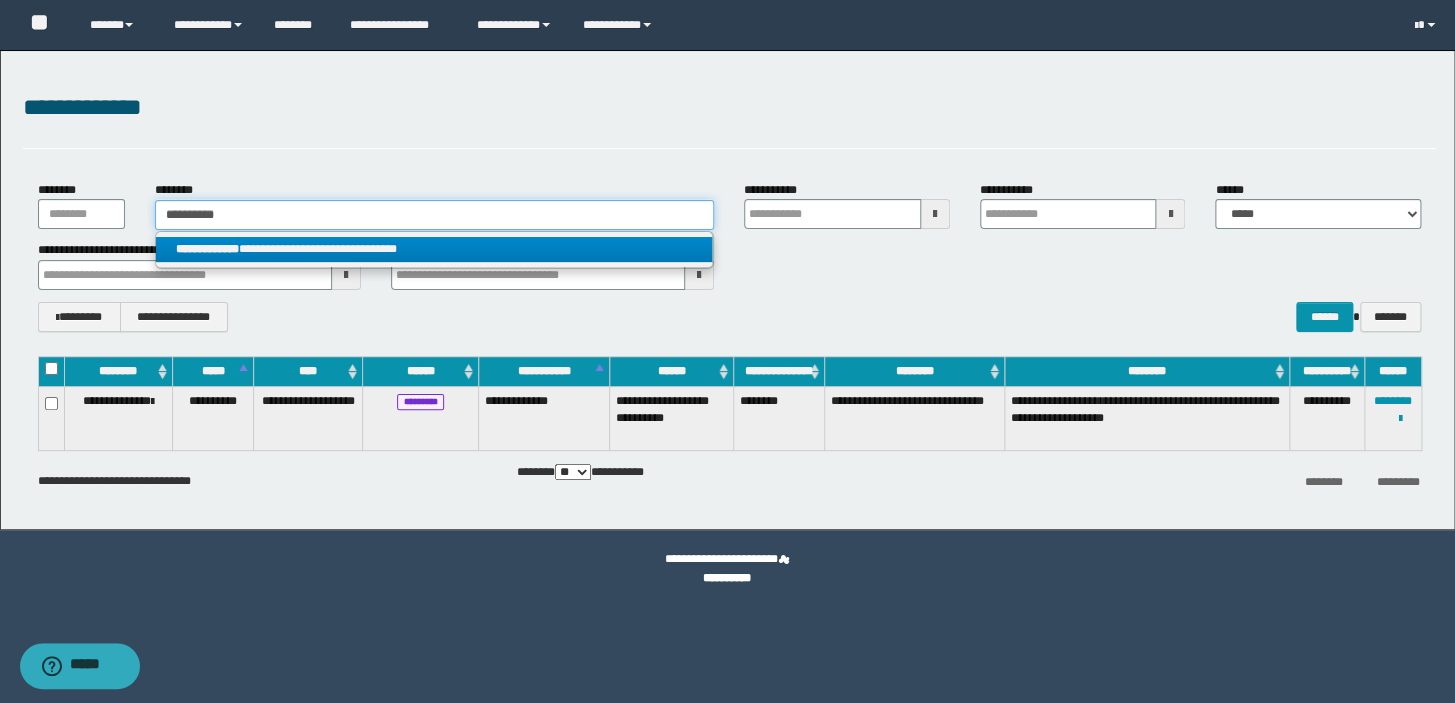 type on "**********" 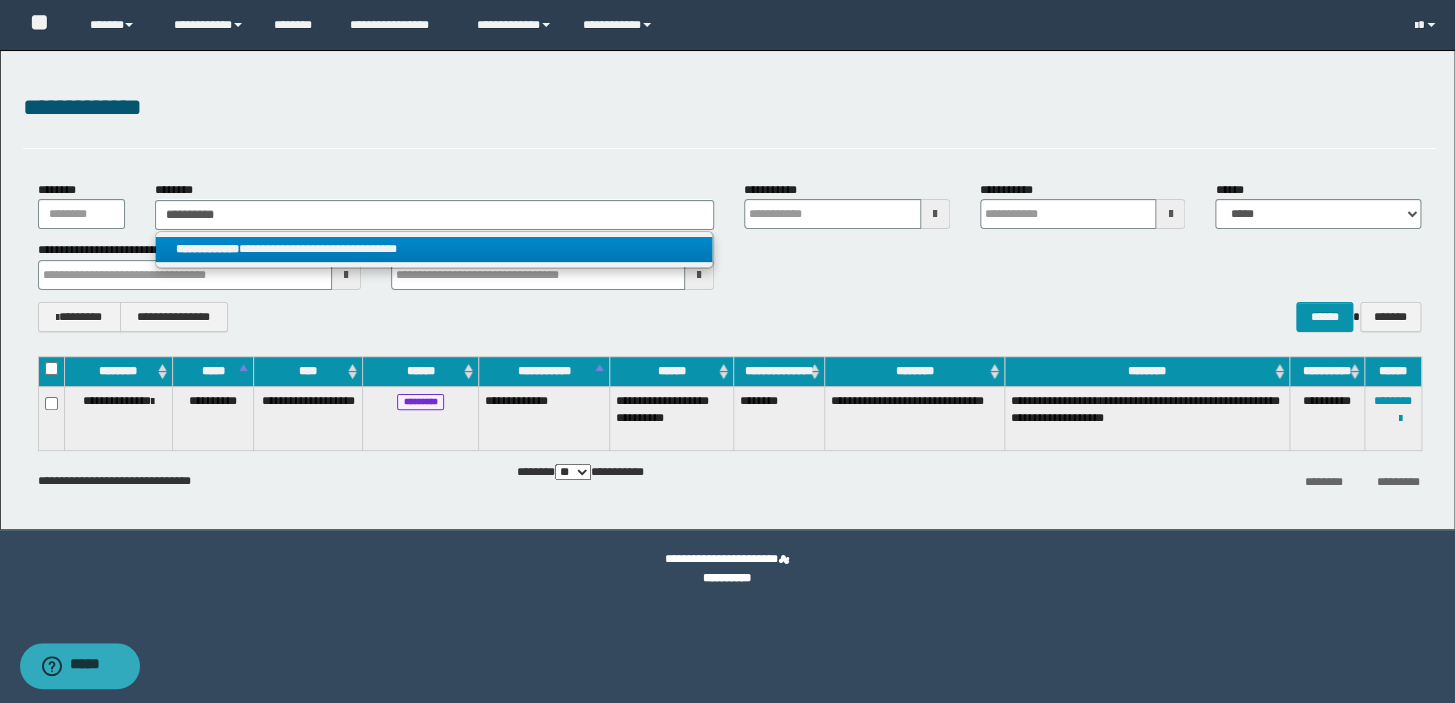 click on "**********" at bounding box center (434, 249) 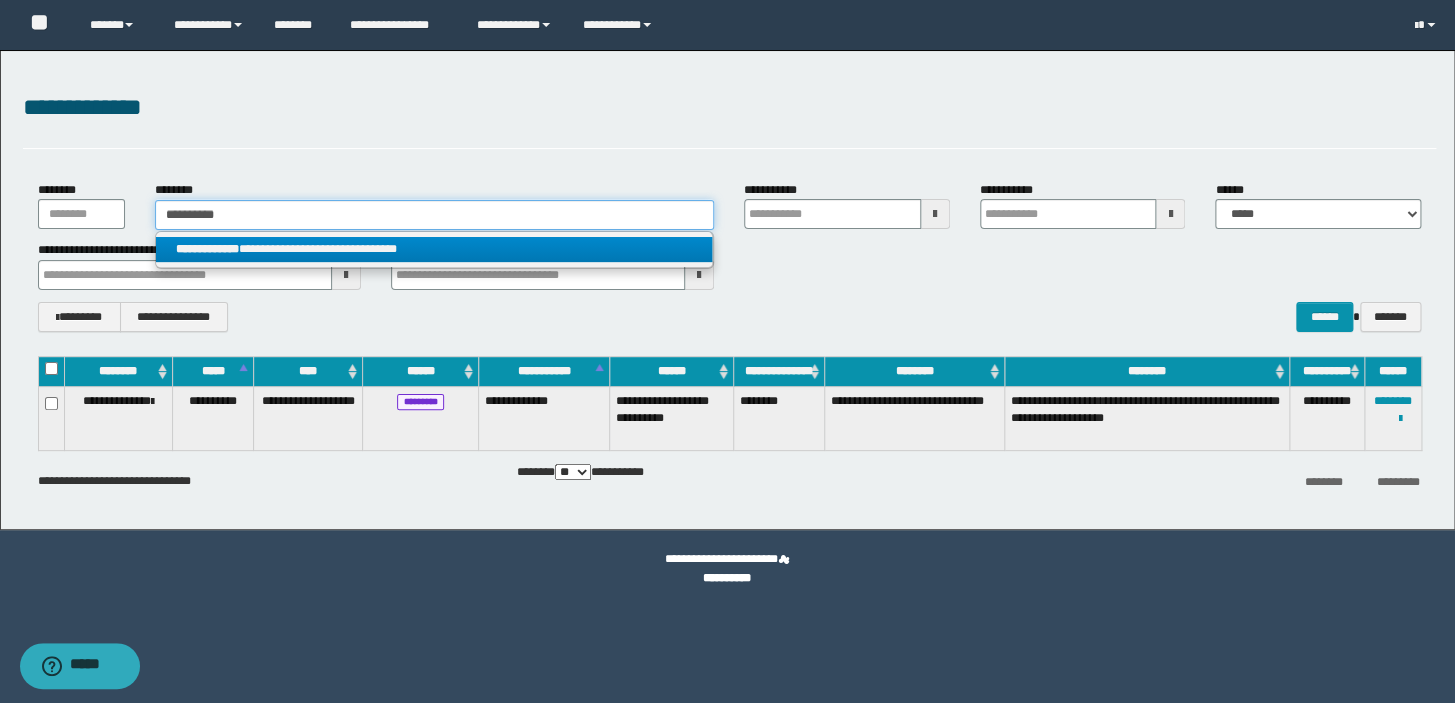 type 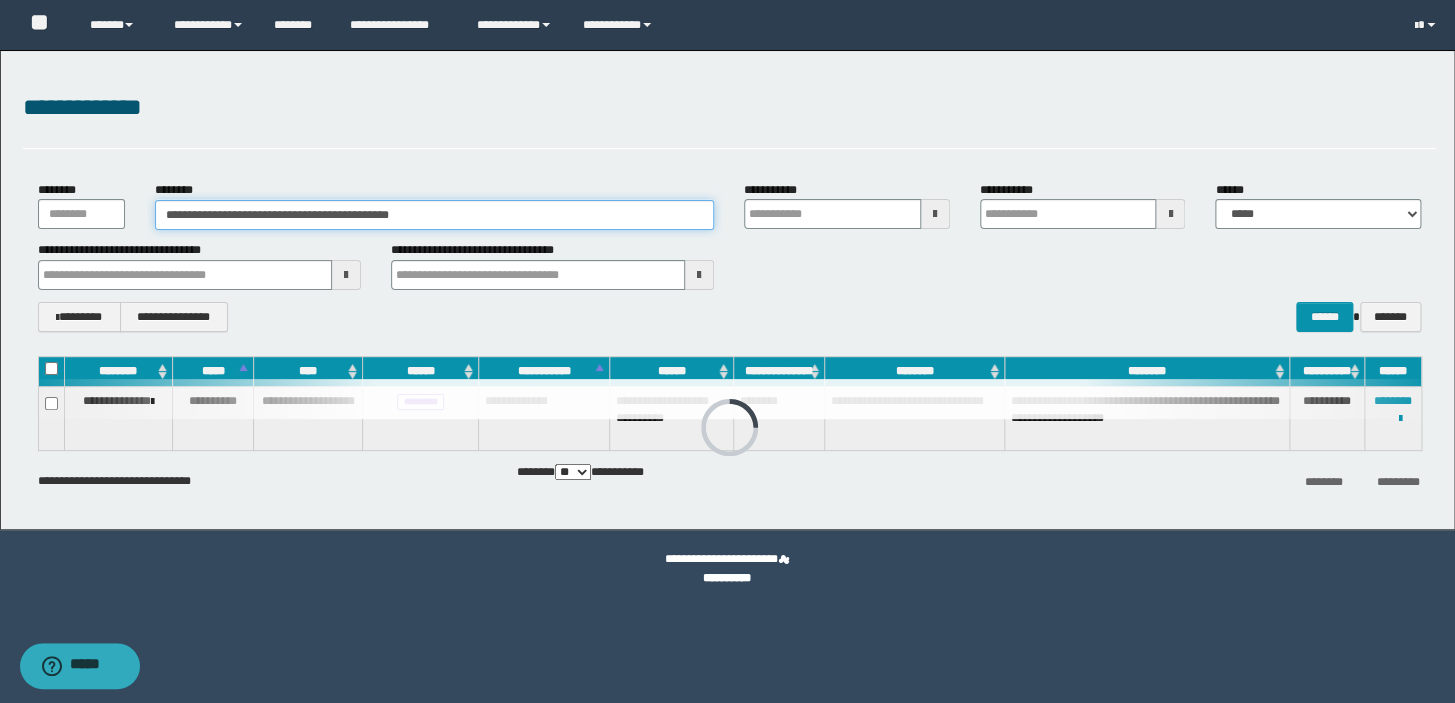 type 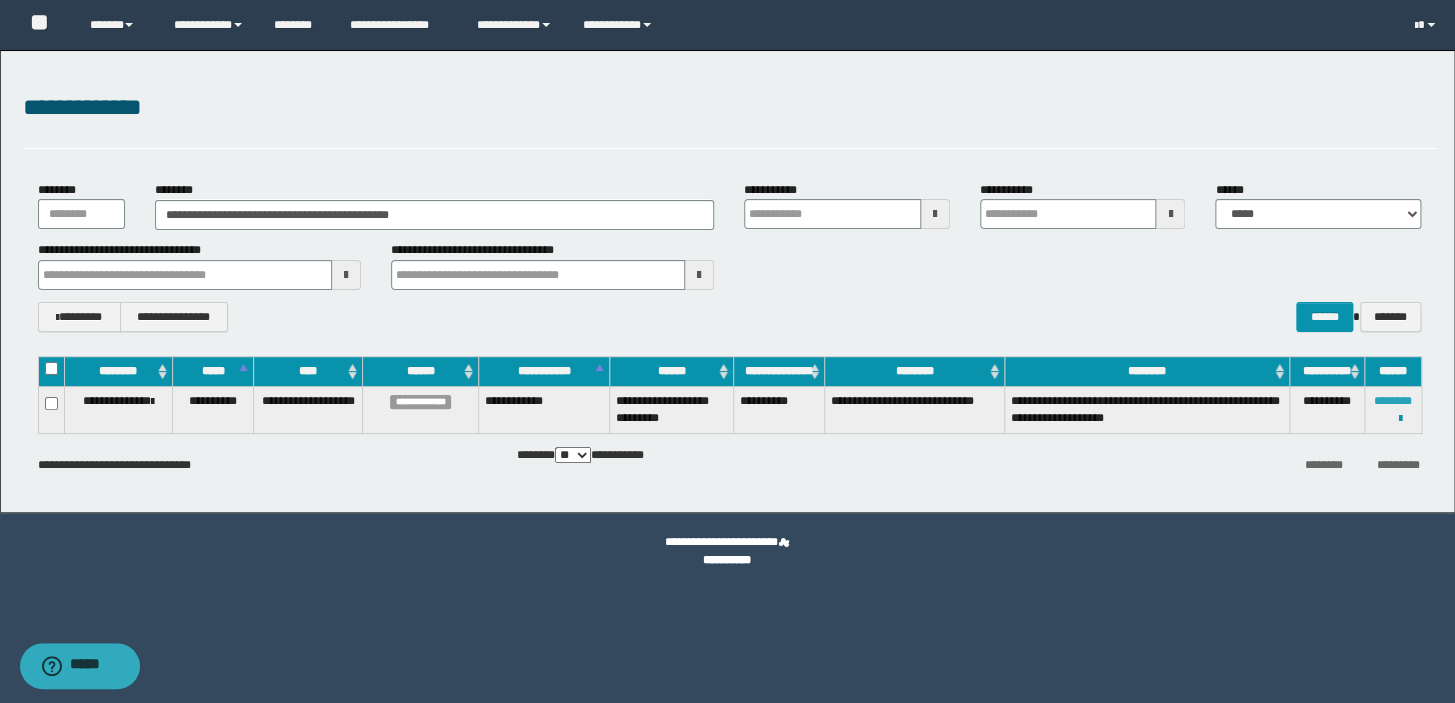 click on "********" at bounding box center (1393, 401) 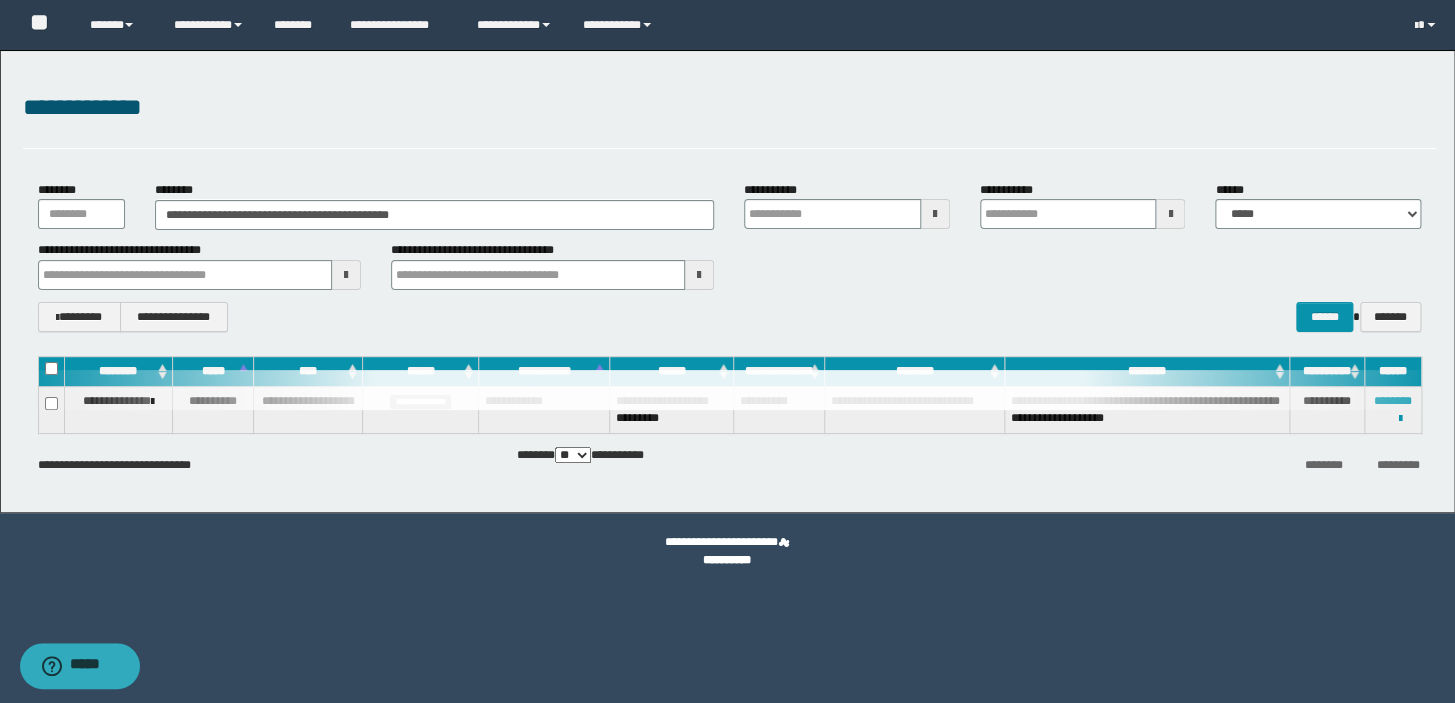 type 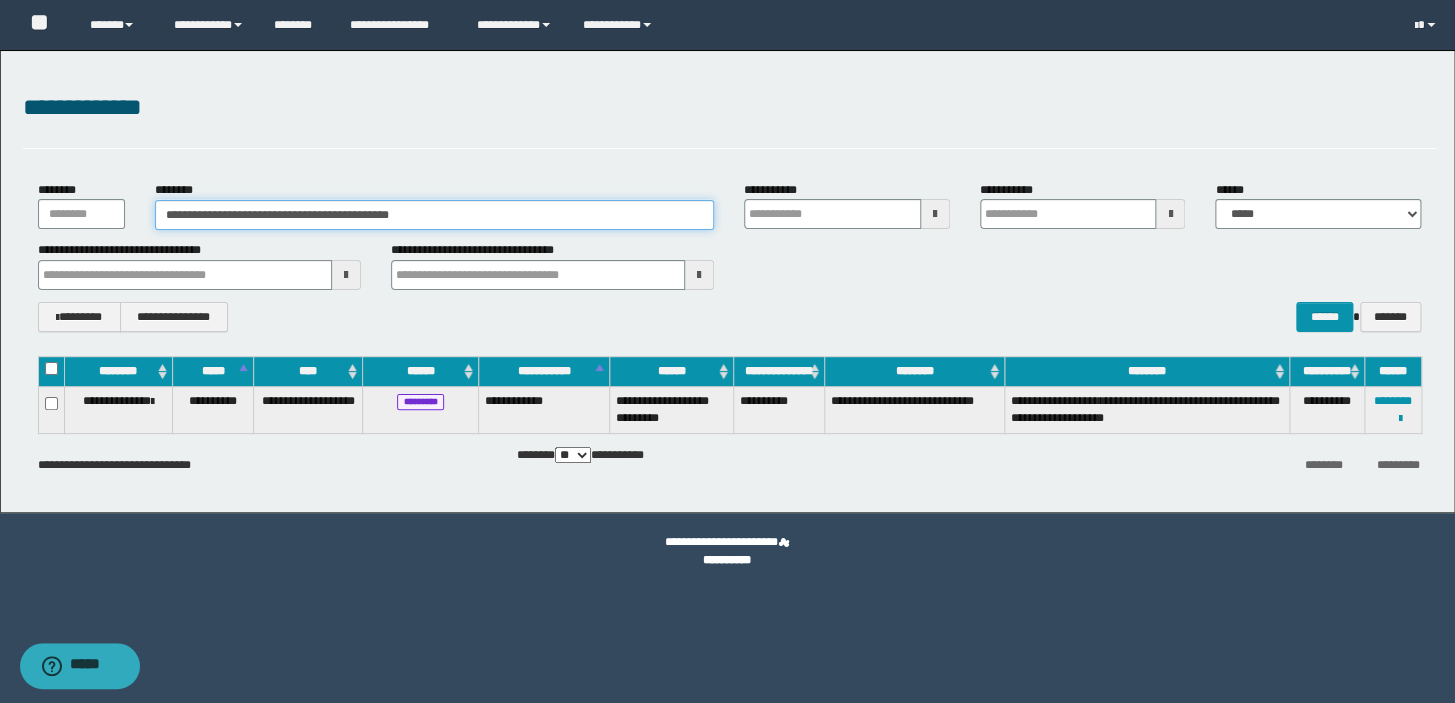 type 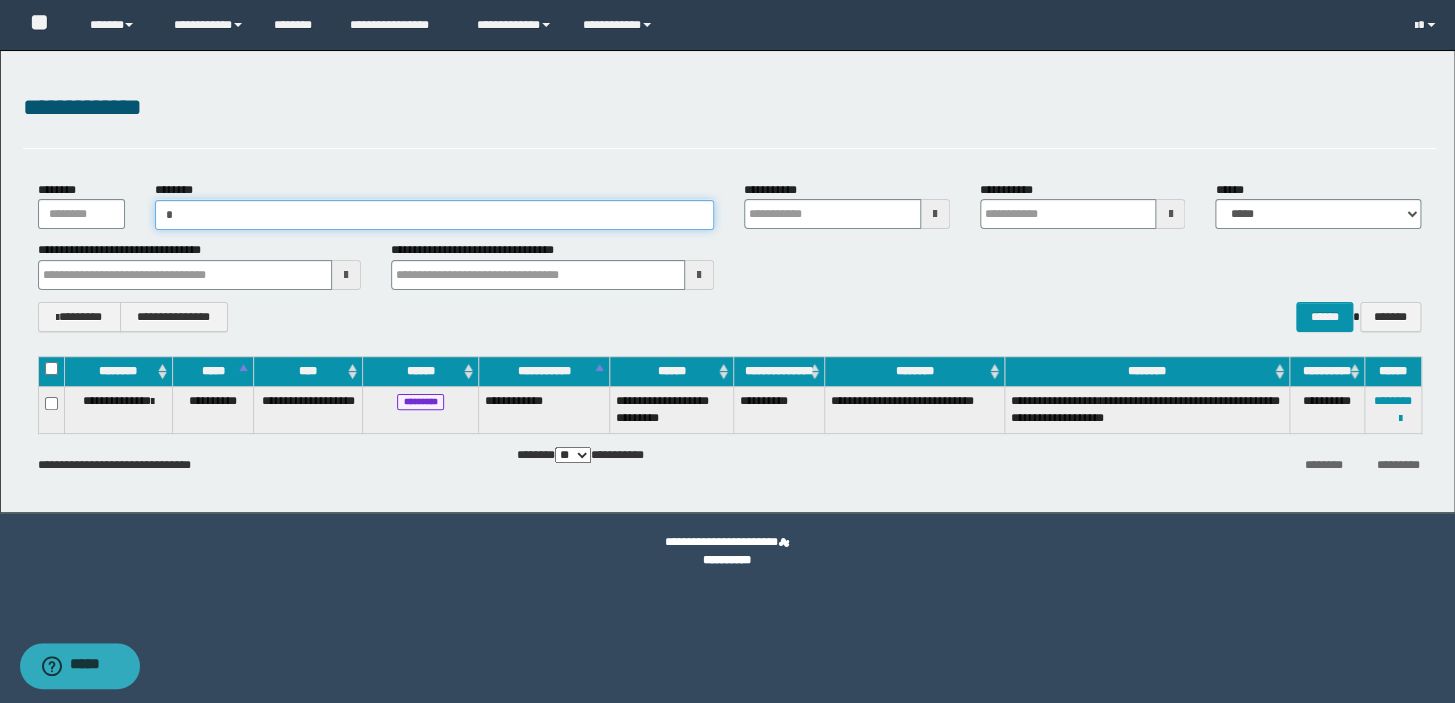 type on "**" 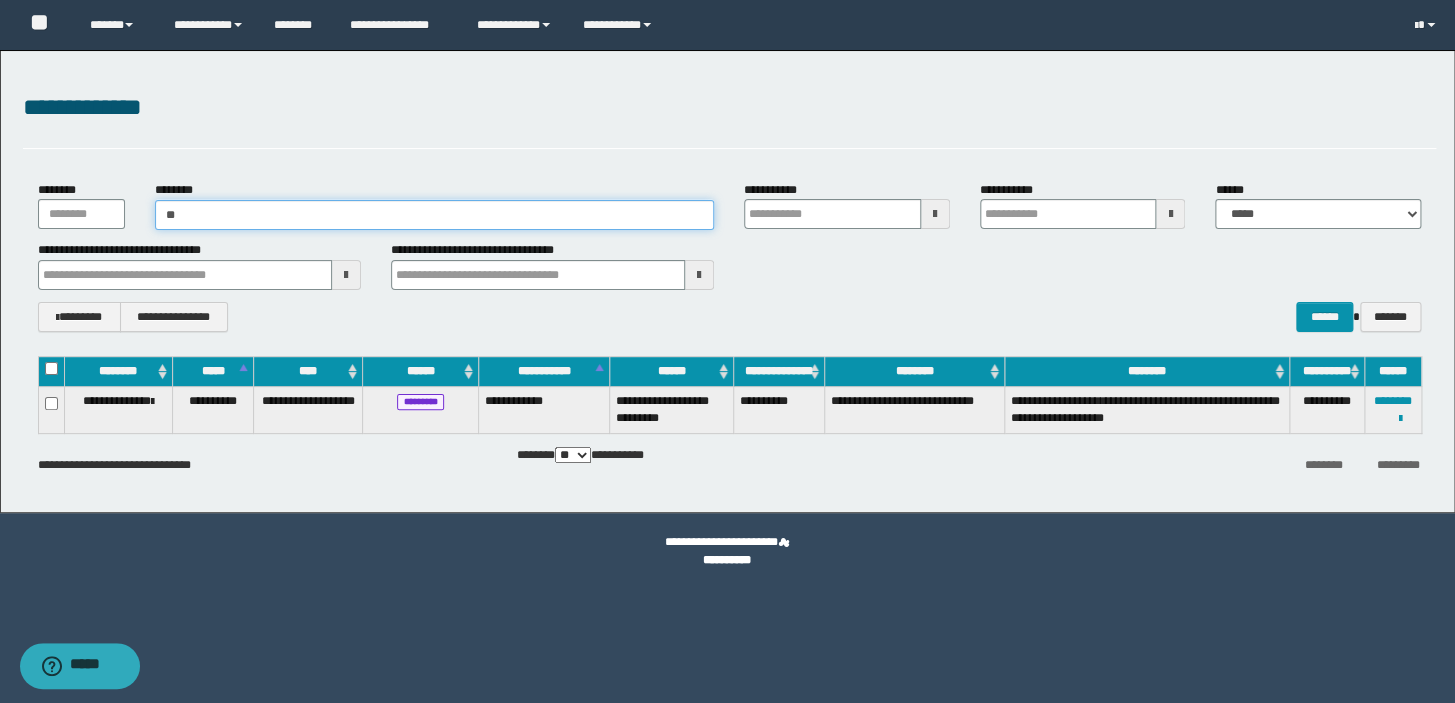 type on "**" 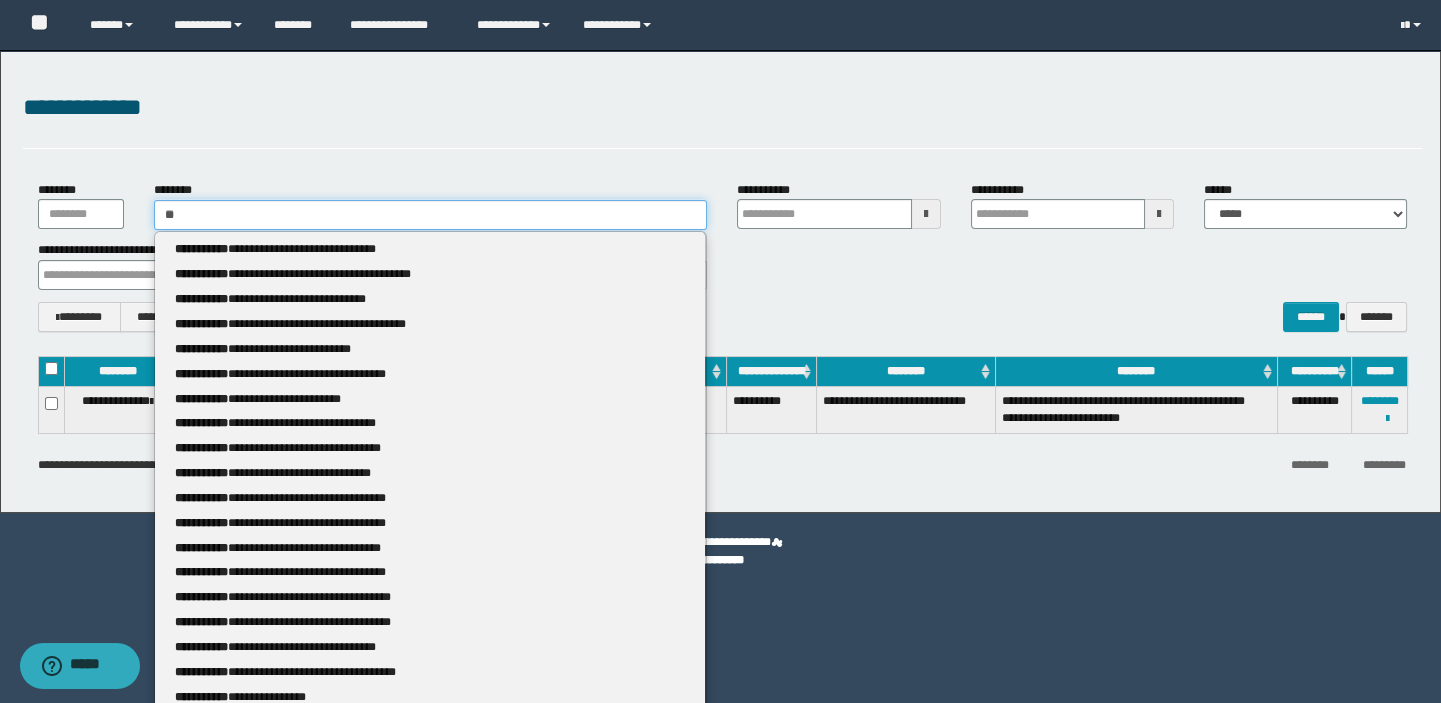type 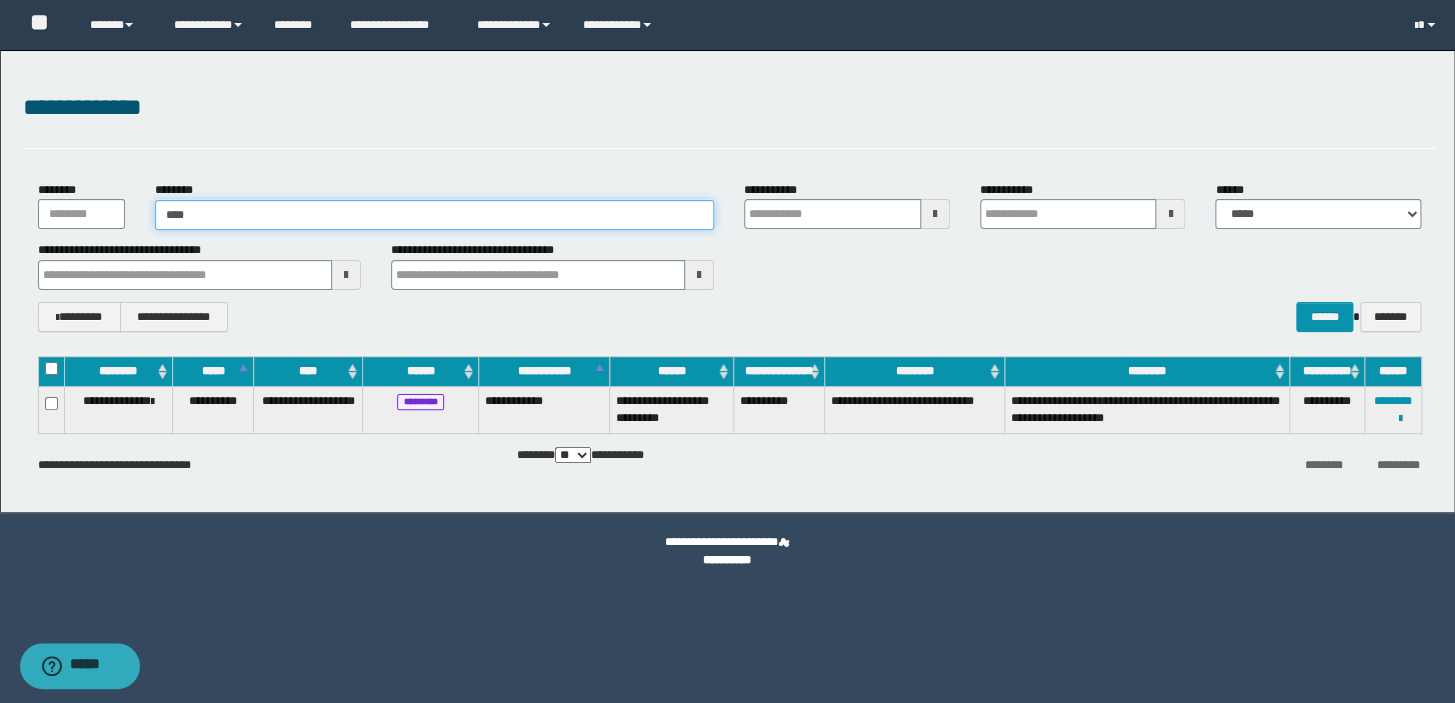 type on "*****" 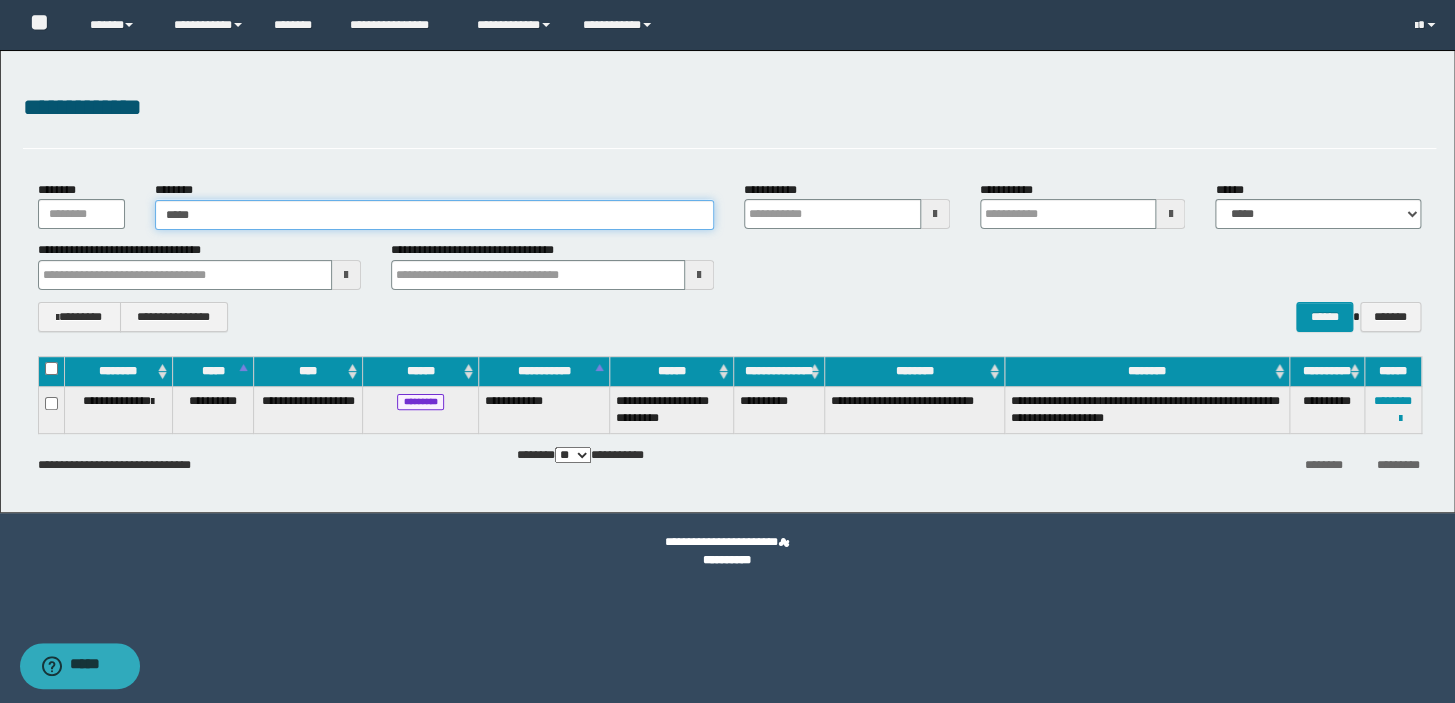 type on "*****" 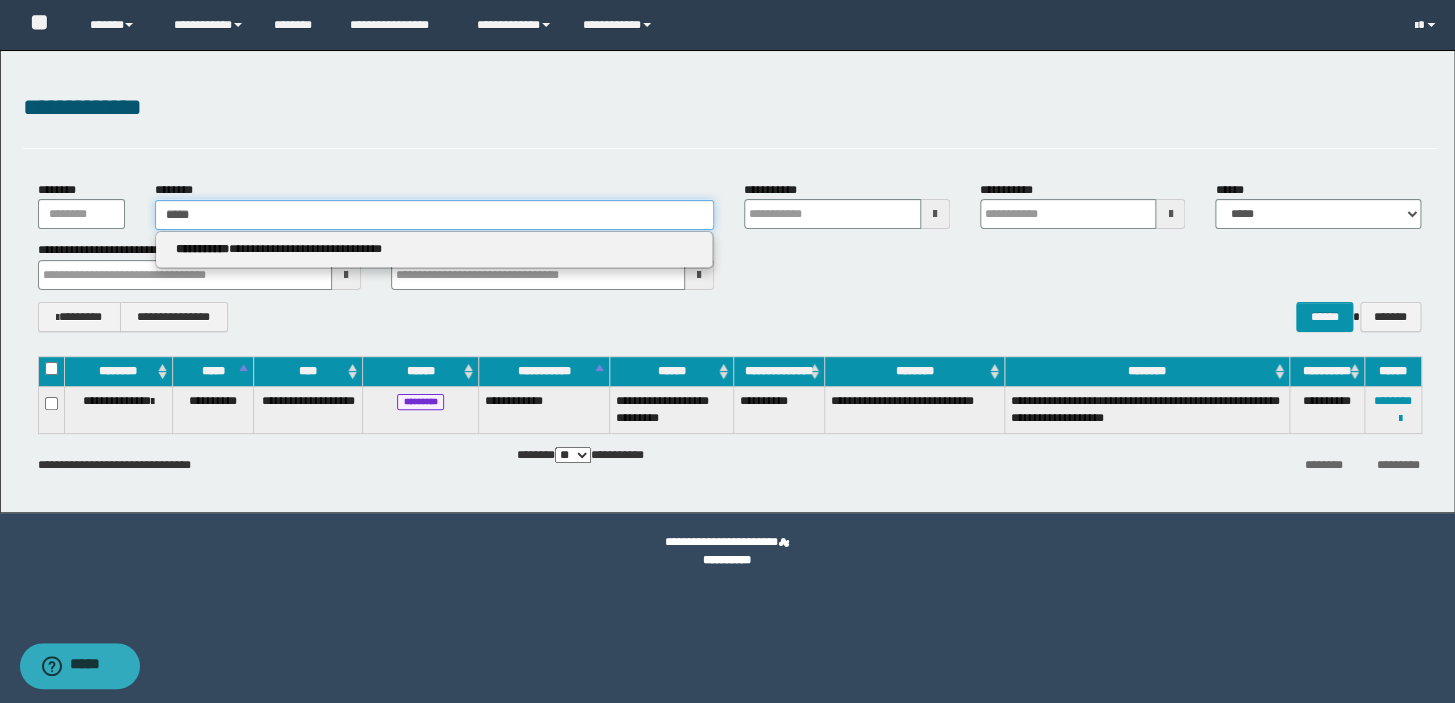 type 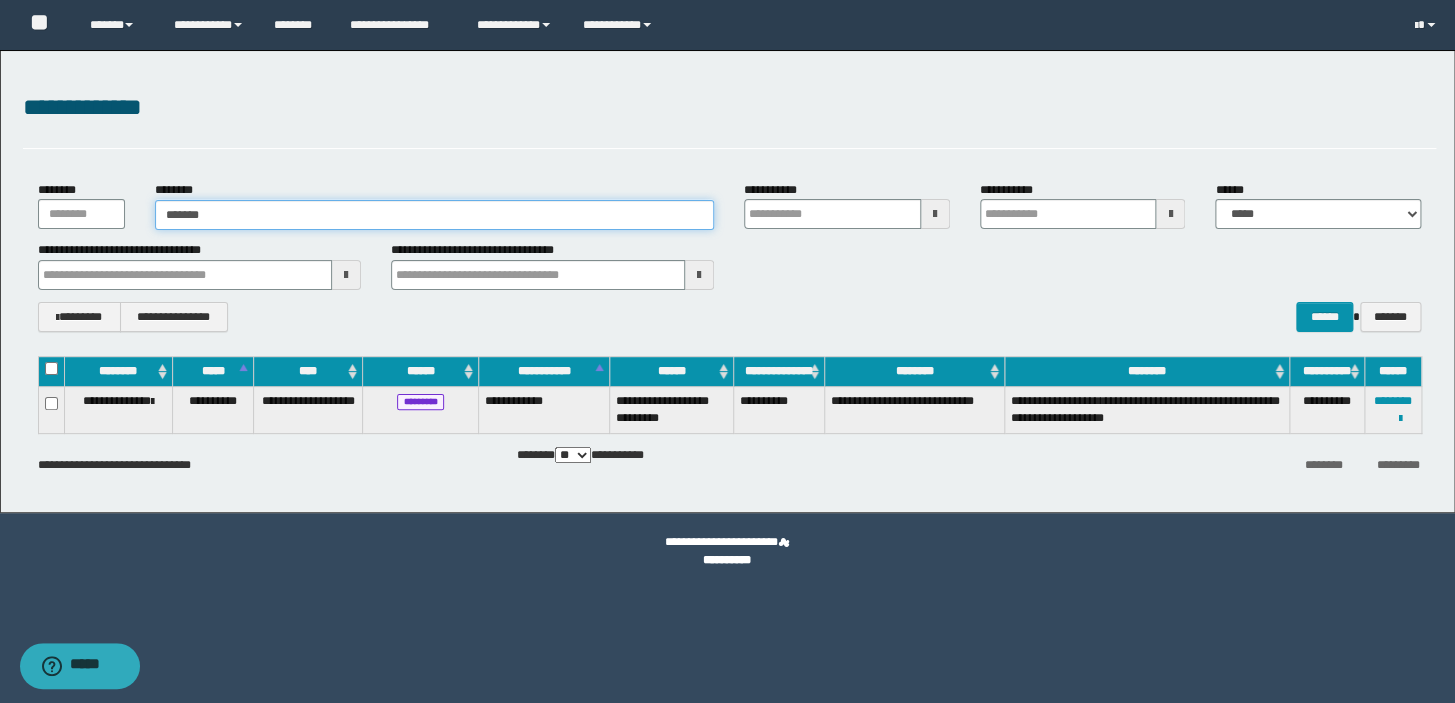 type on "********" 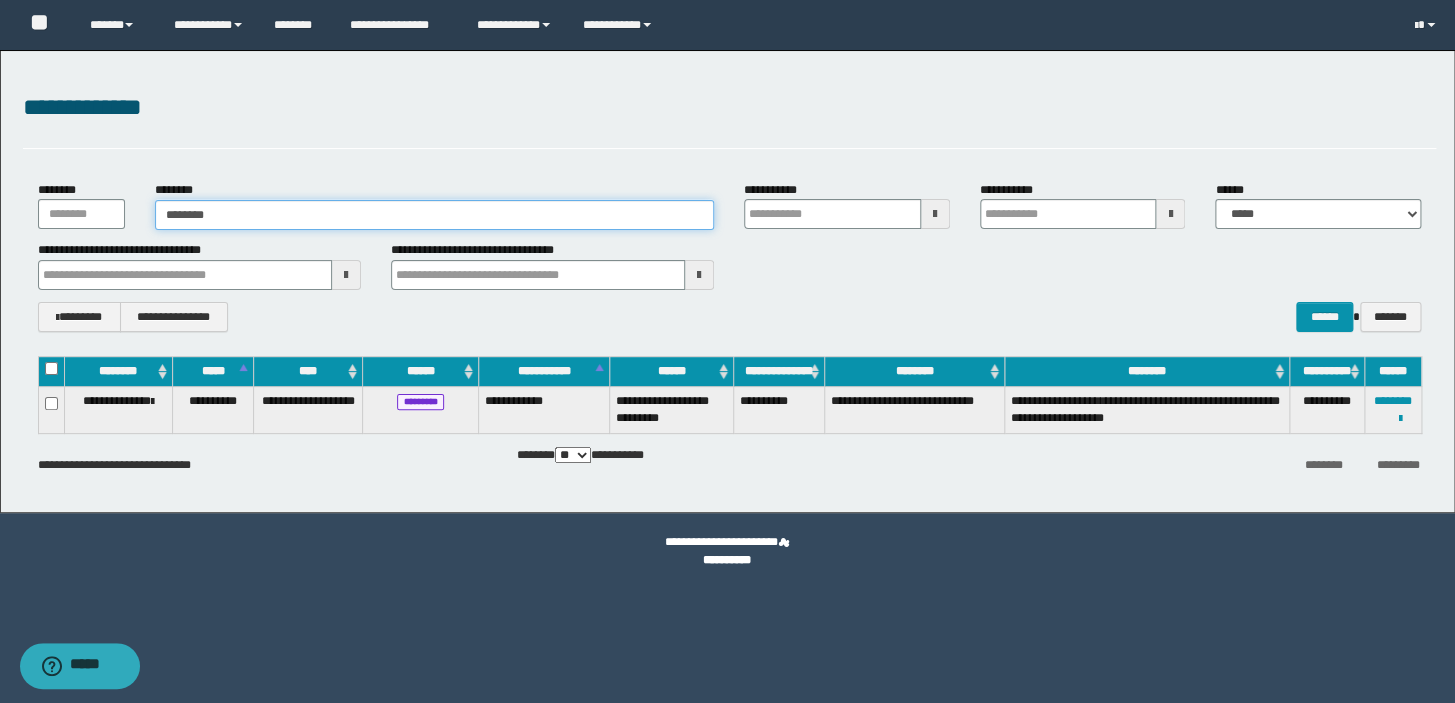 type on "********" 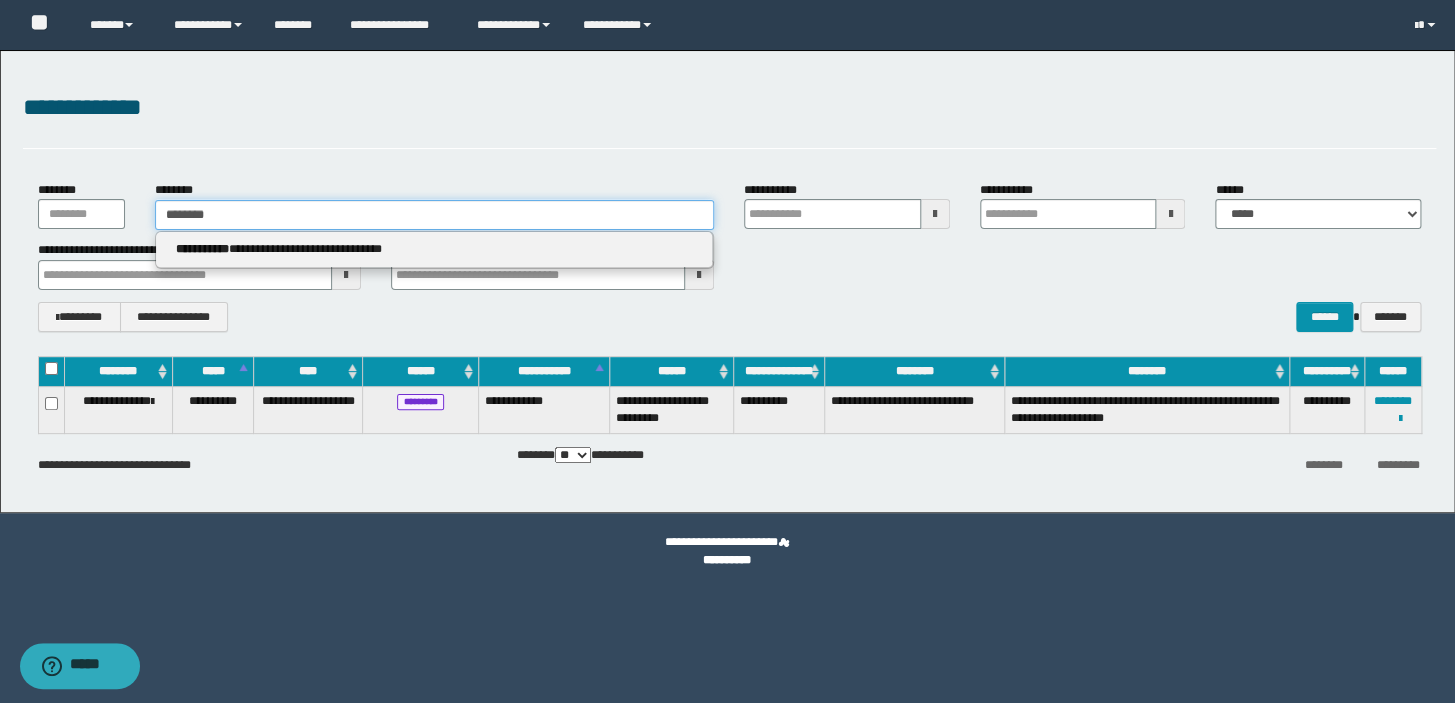 type 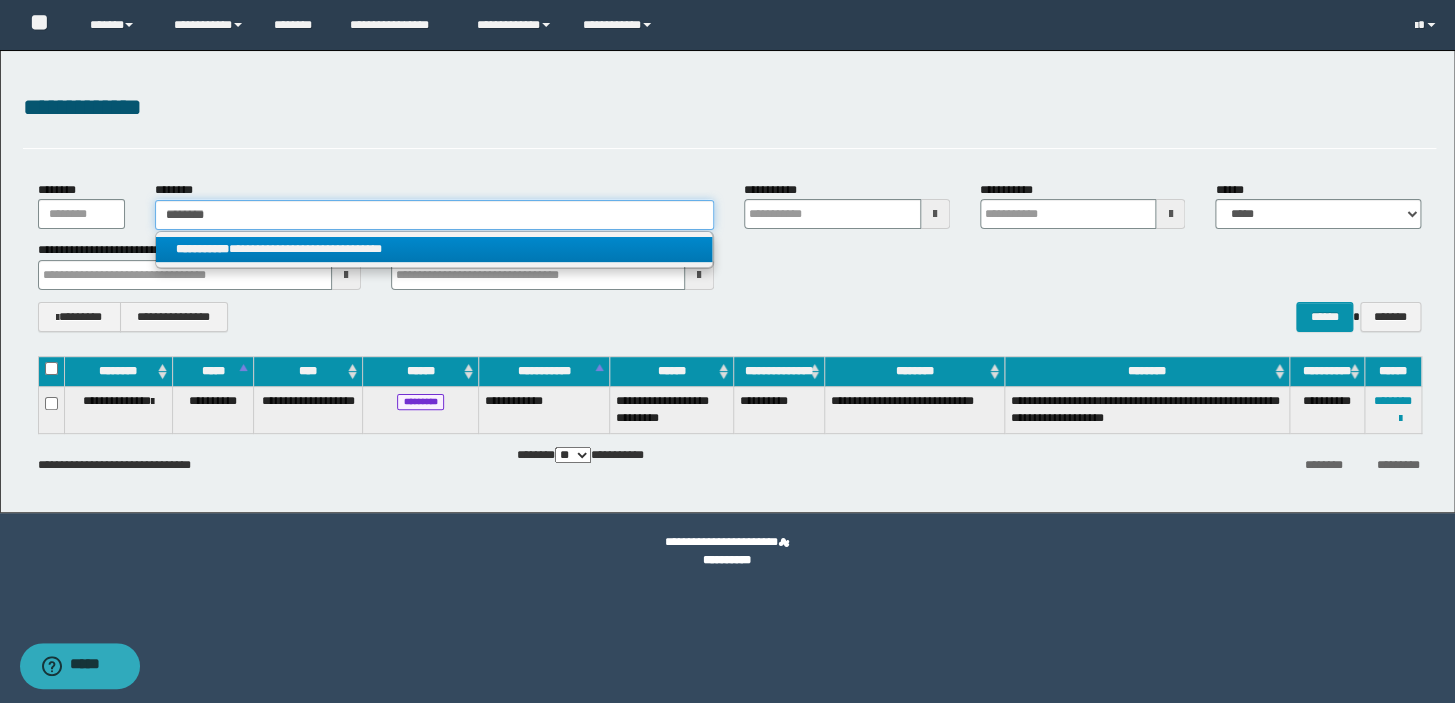 type on "********" 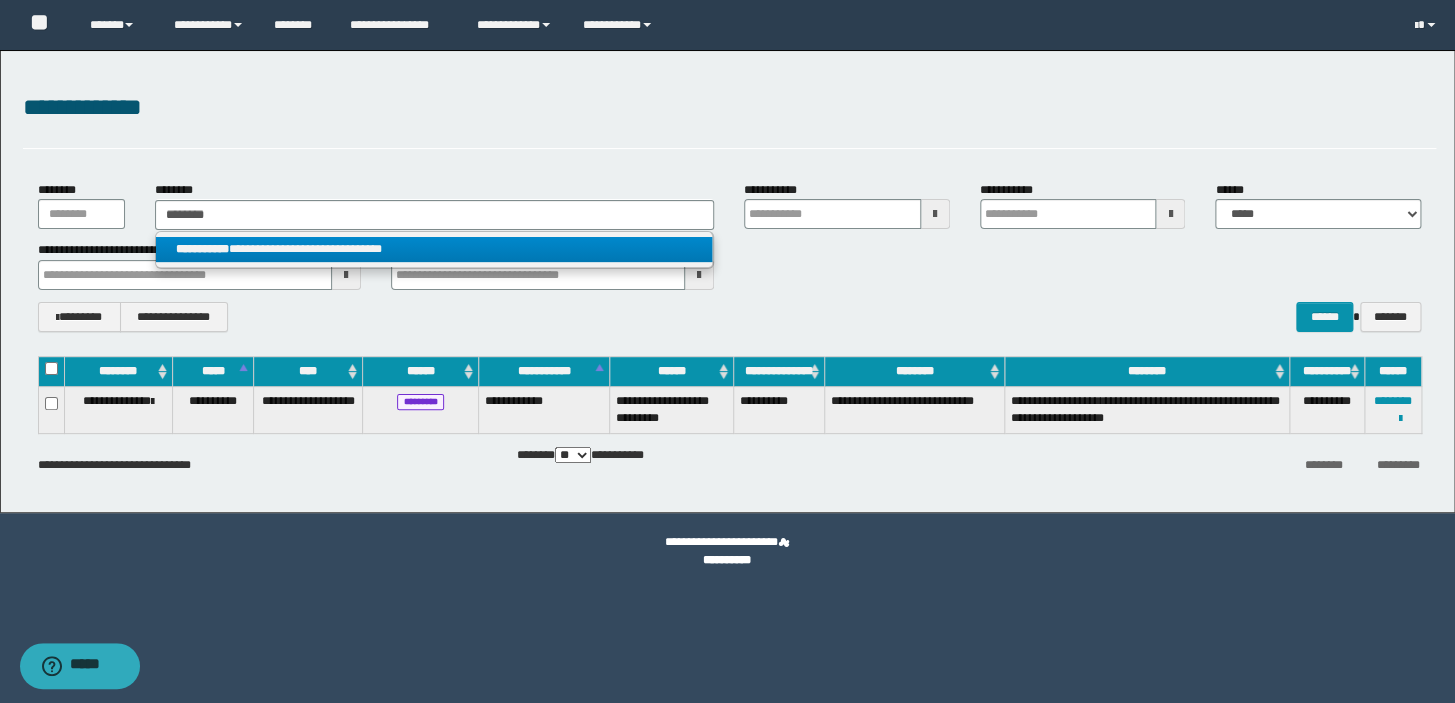 click on "**********" at bounding box center (434, 249) 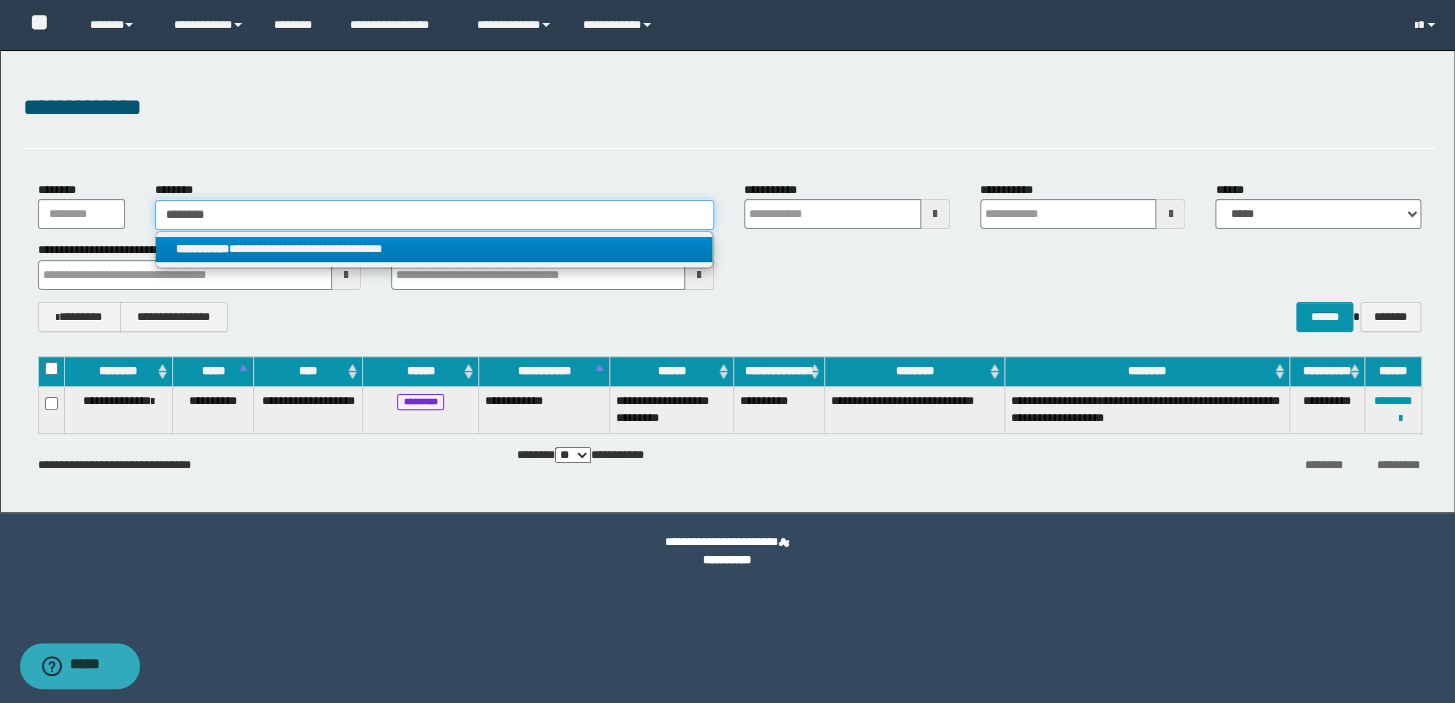 type 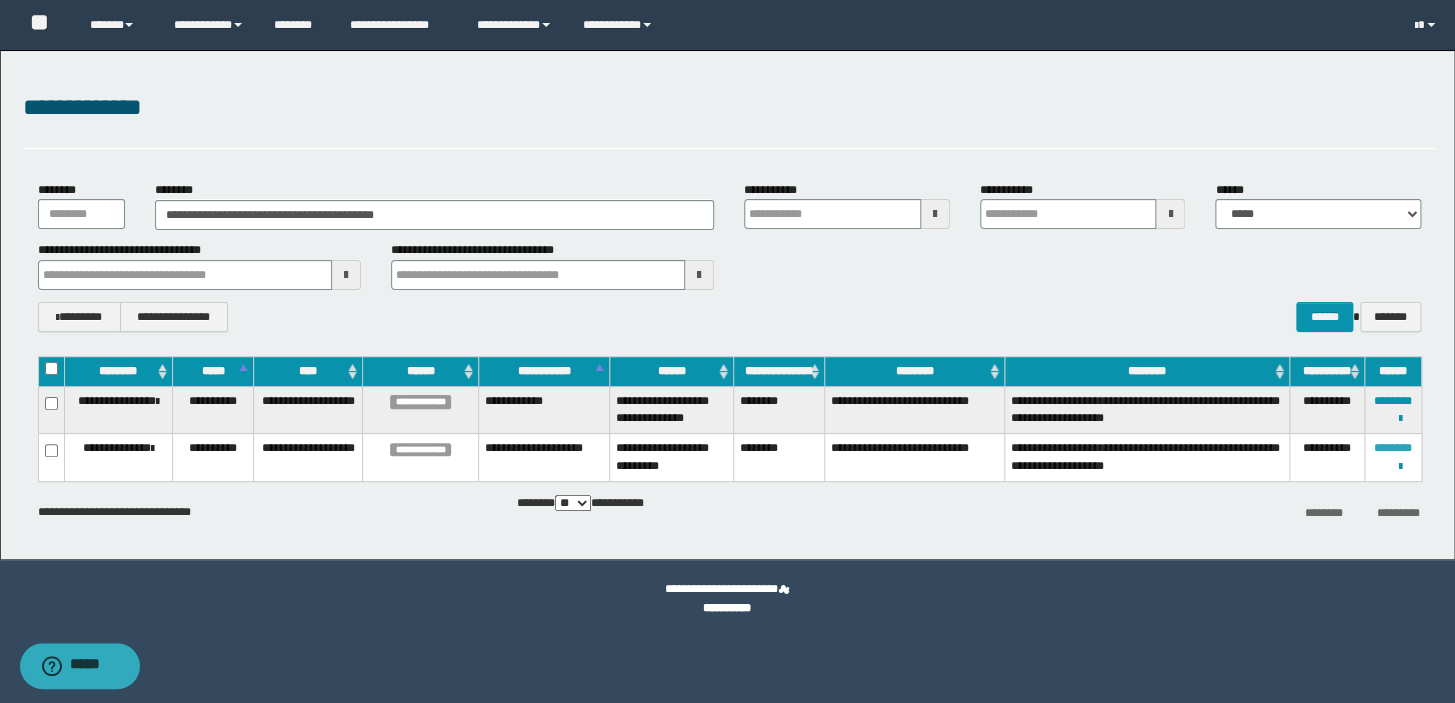 click on "********" at bounding box center (1393, 448) 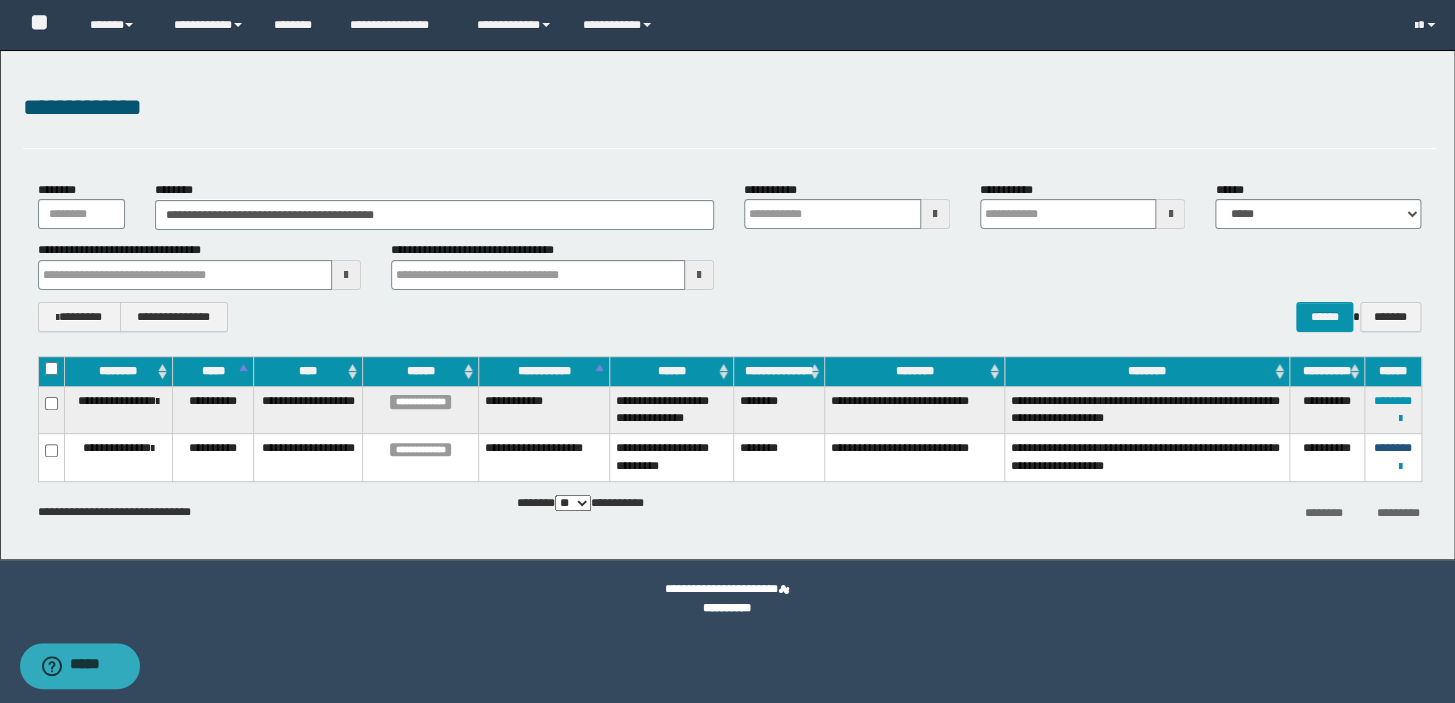 type 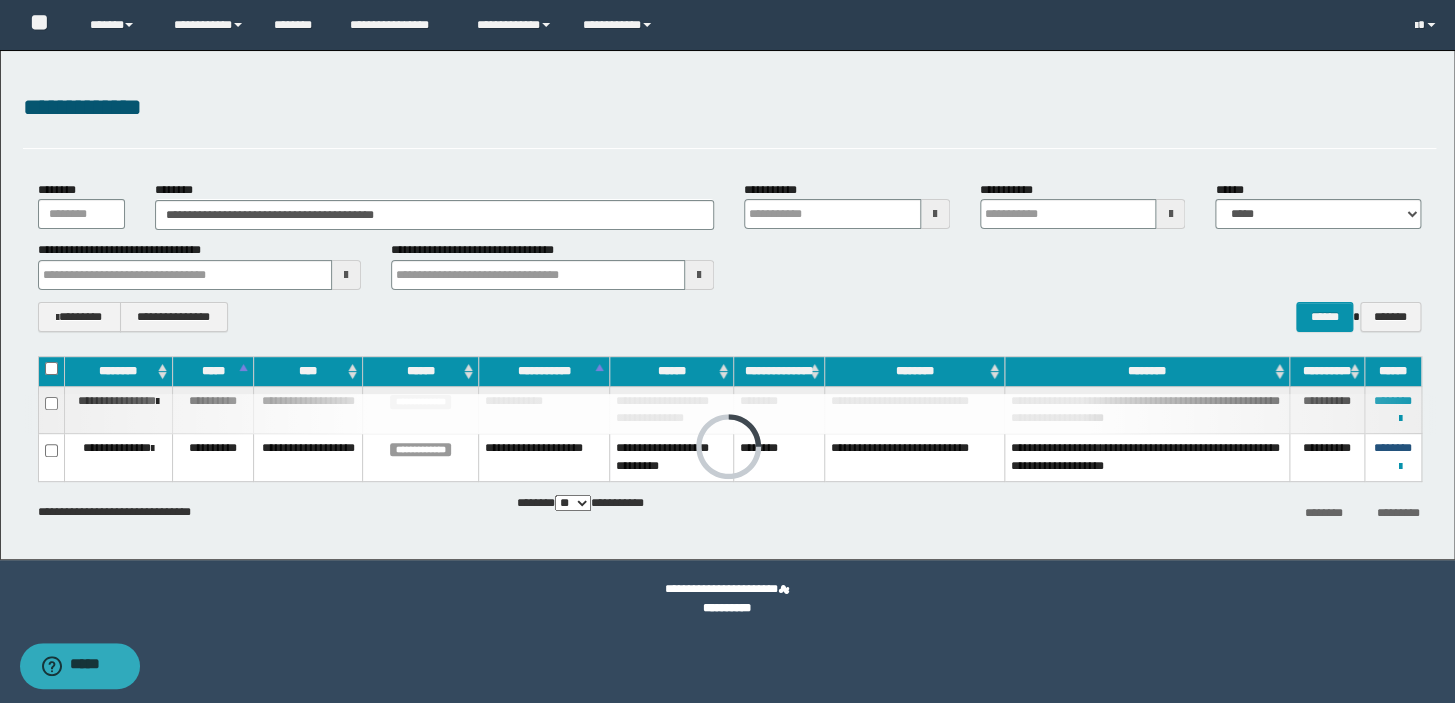 type 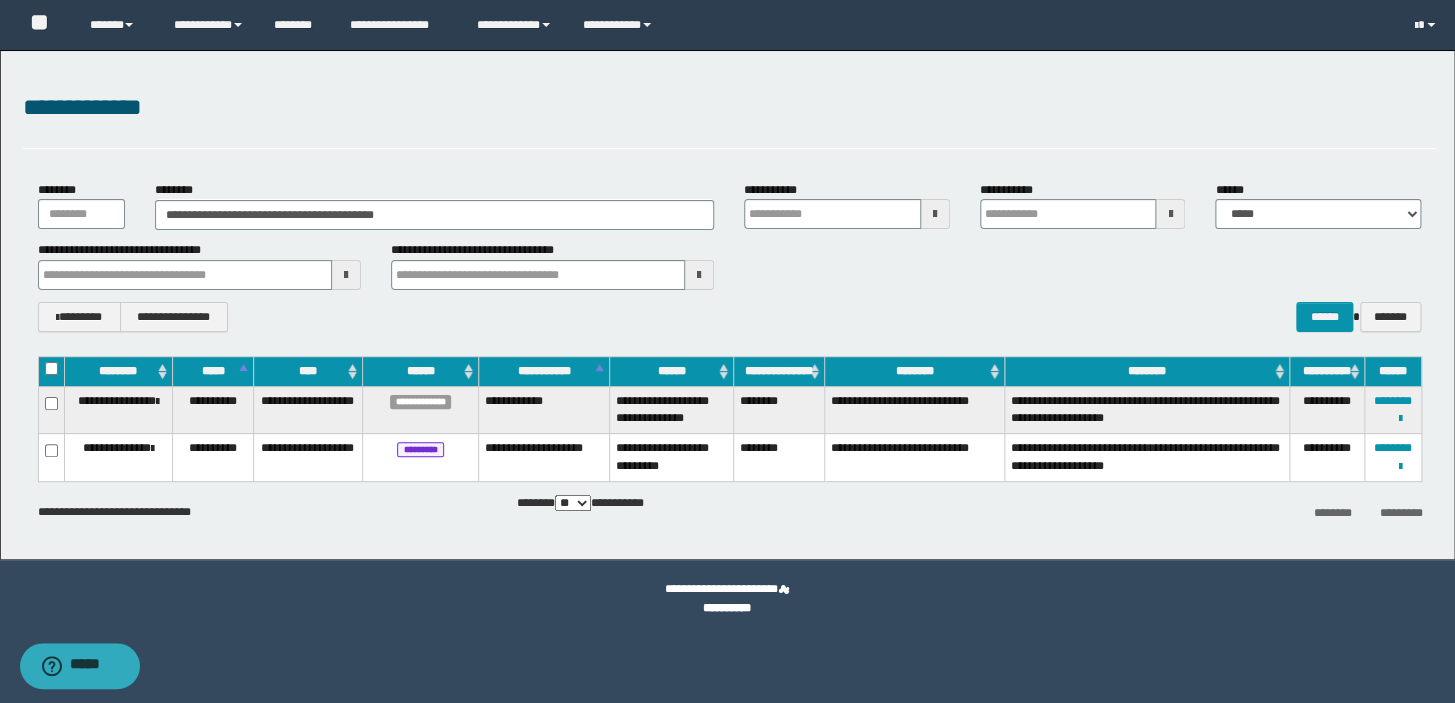 type 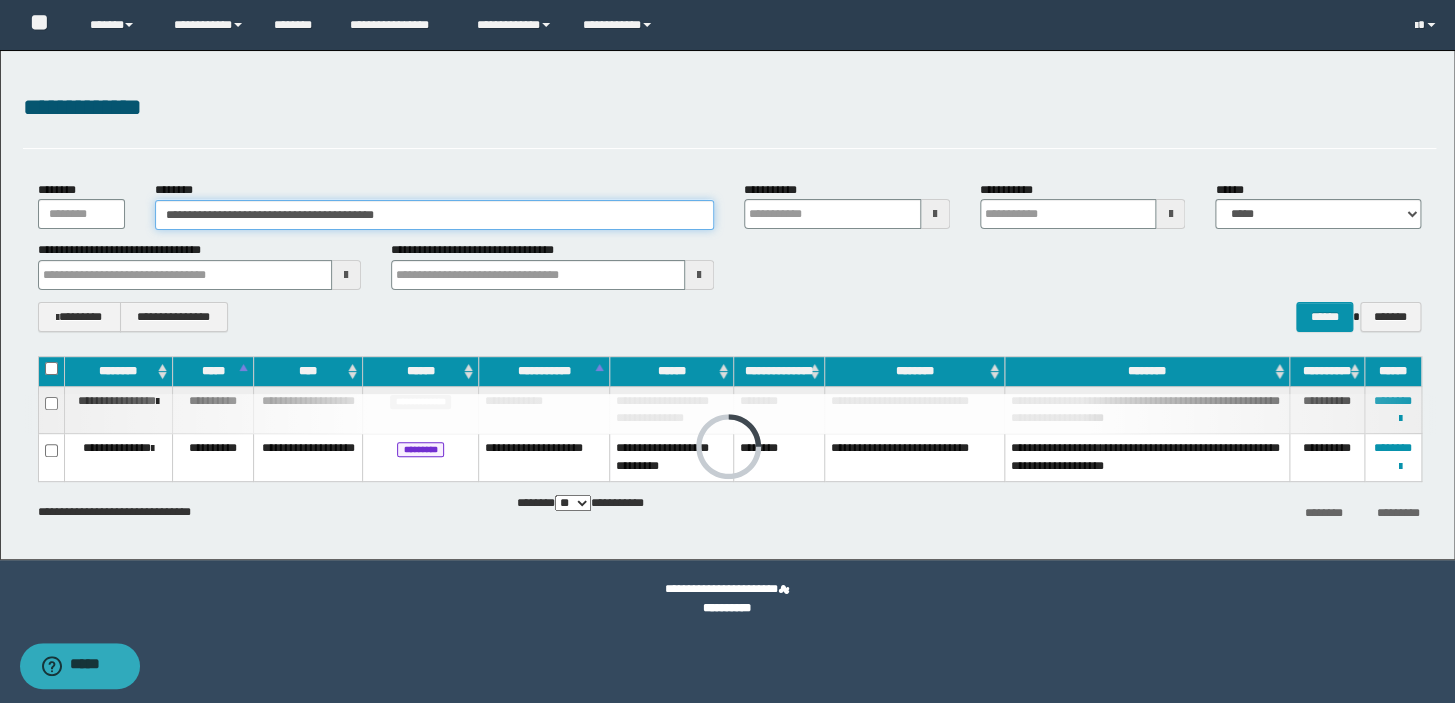 drag, startPoint x: 449, startPoint y: 219, endPoint x: 0, endPoint y: 244, distance: 449.69547 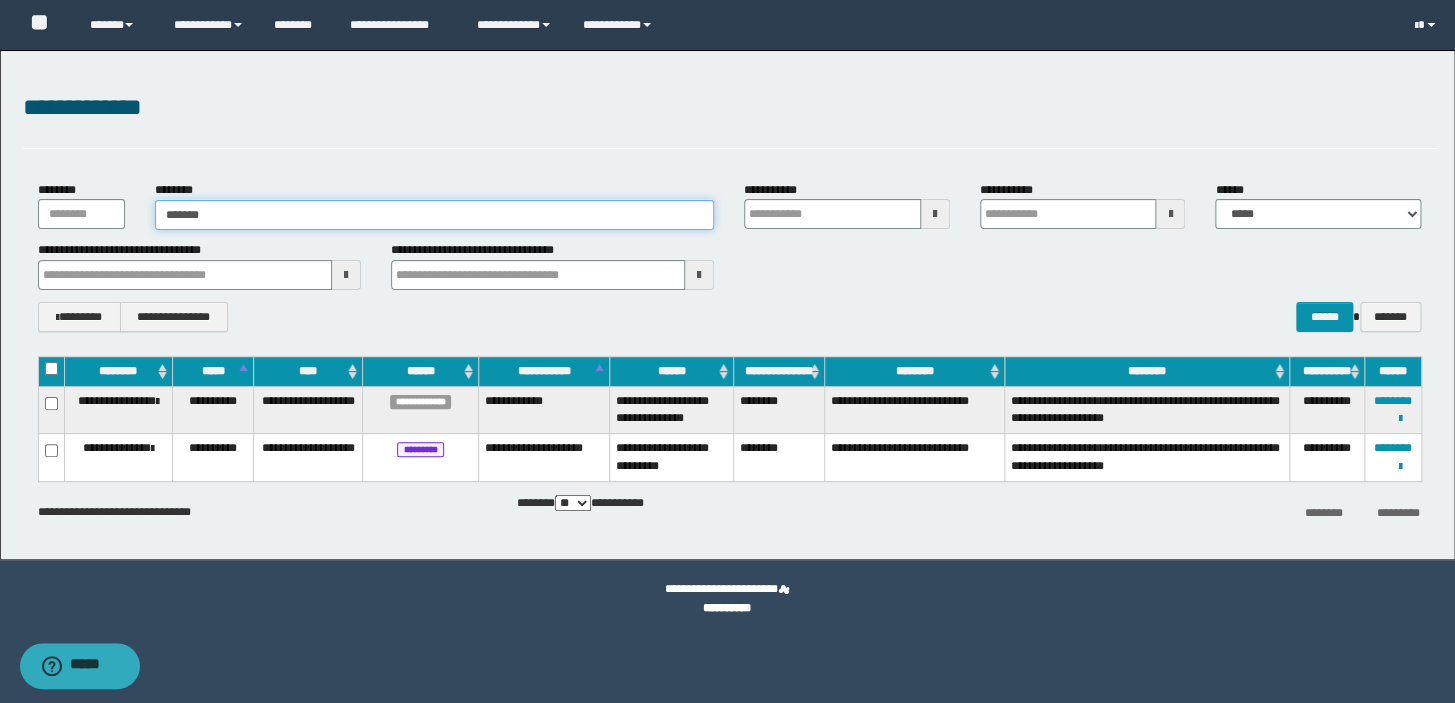 type on "********" 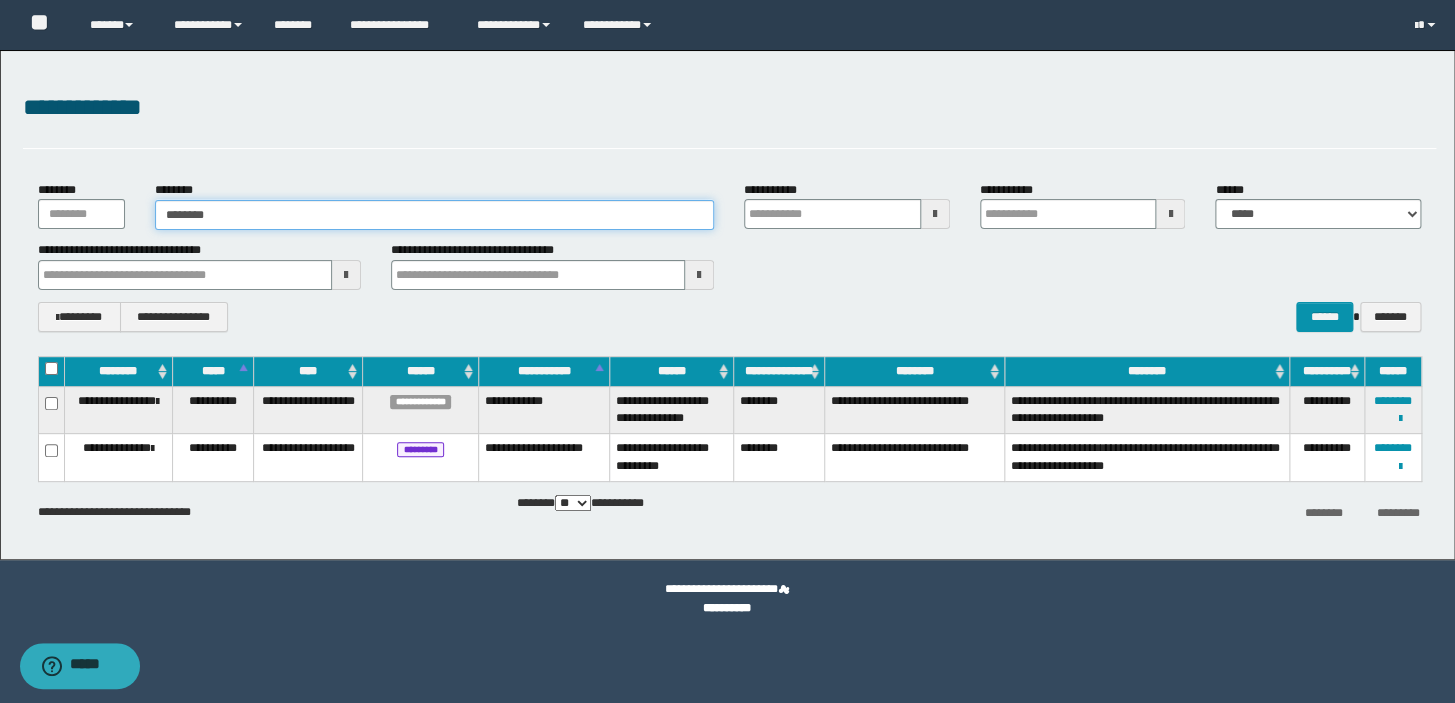 type on "********" 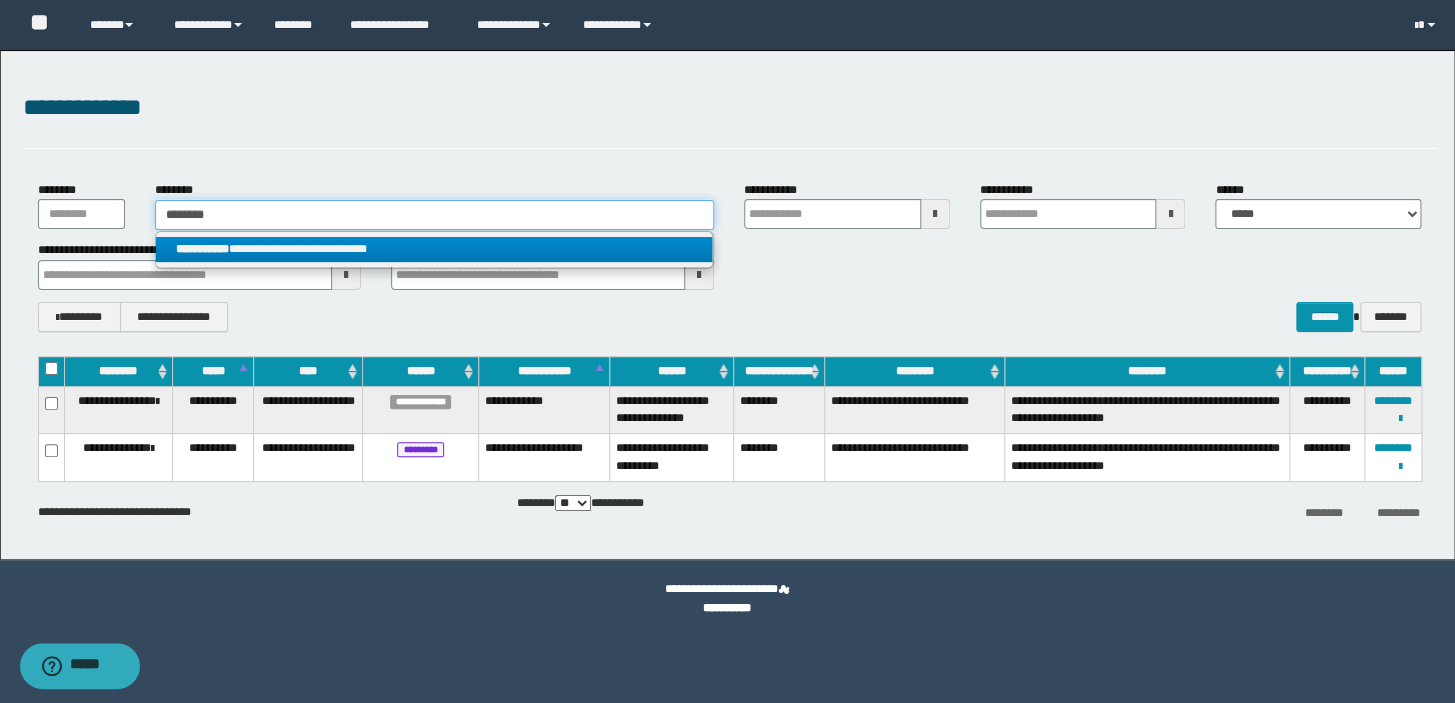 type on "********" 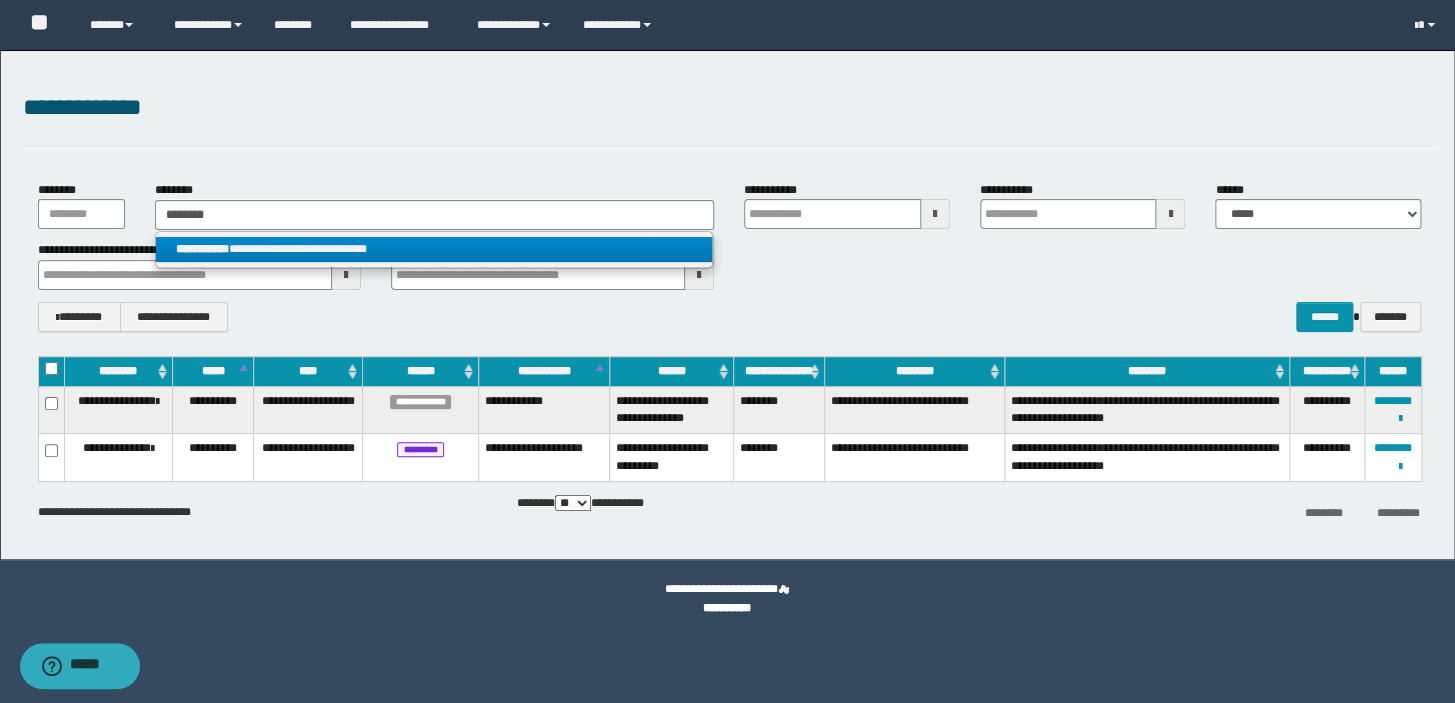 click on "**********" at bounding box center [434, 249] 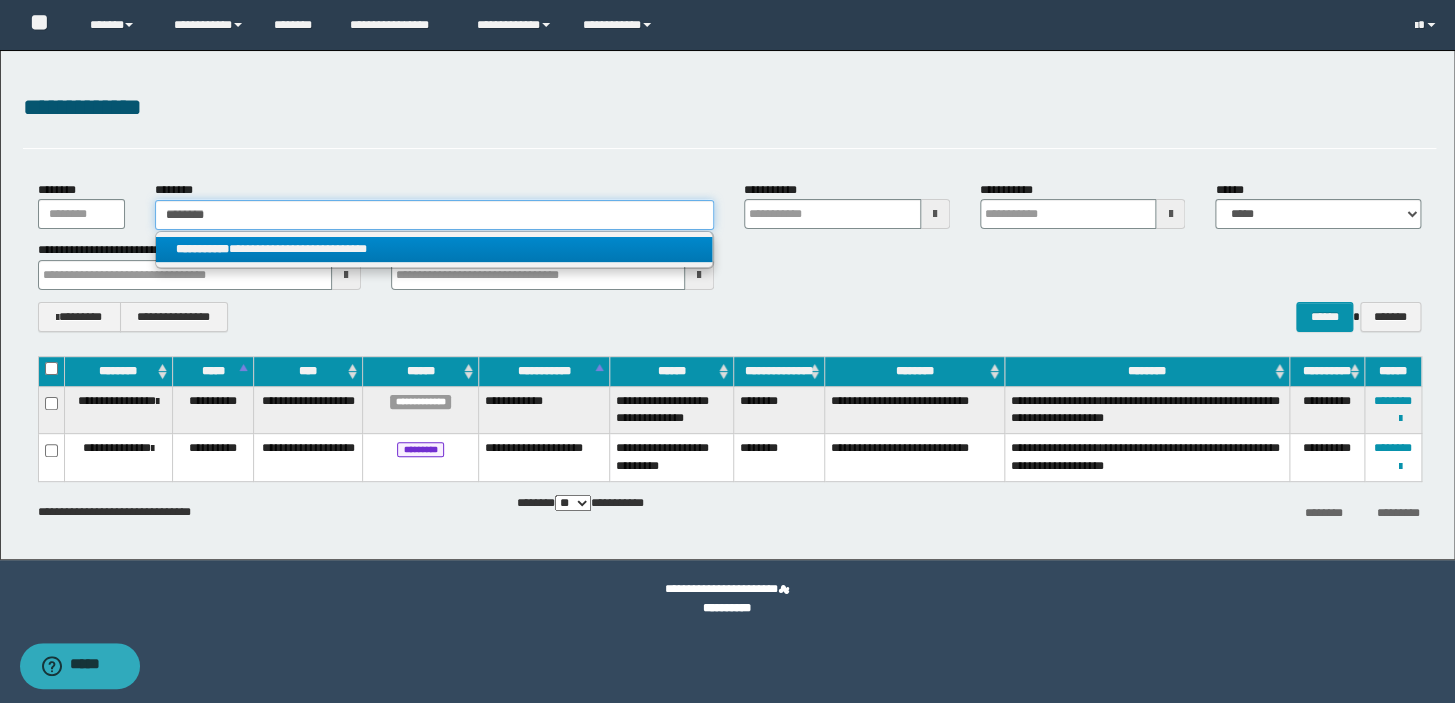type 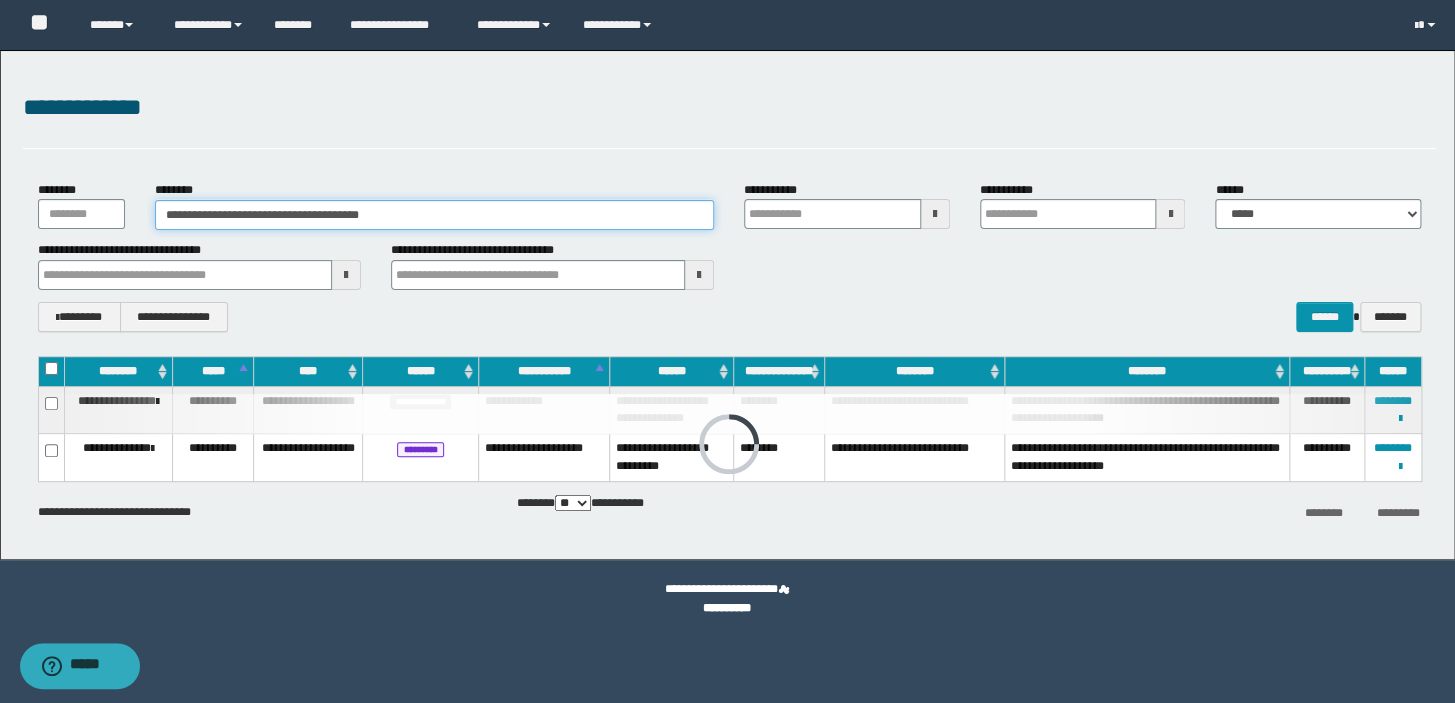 type 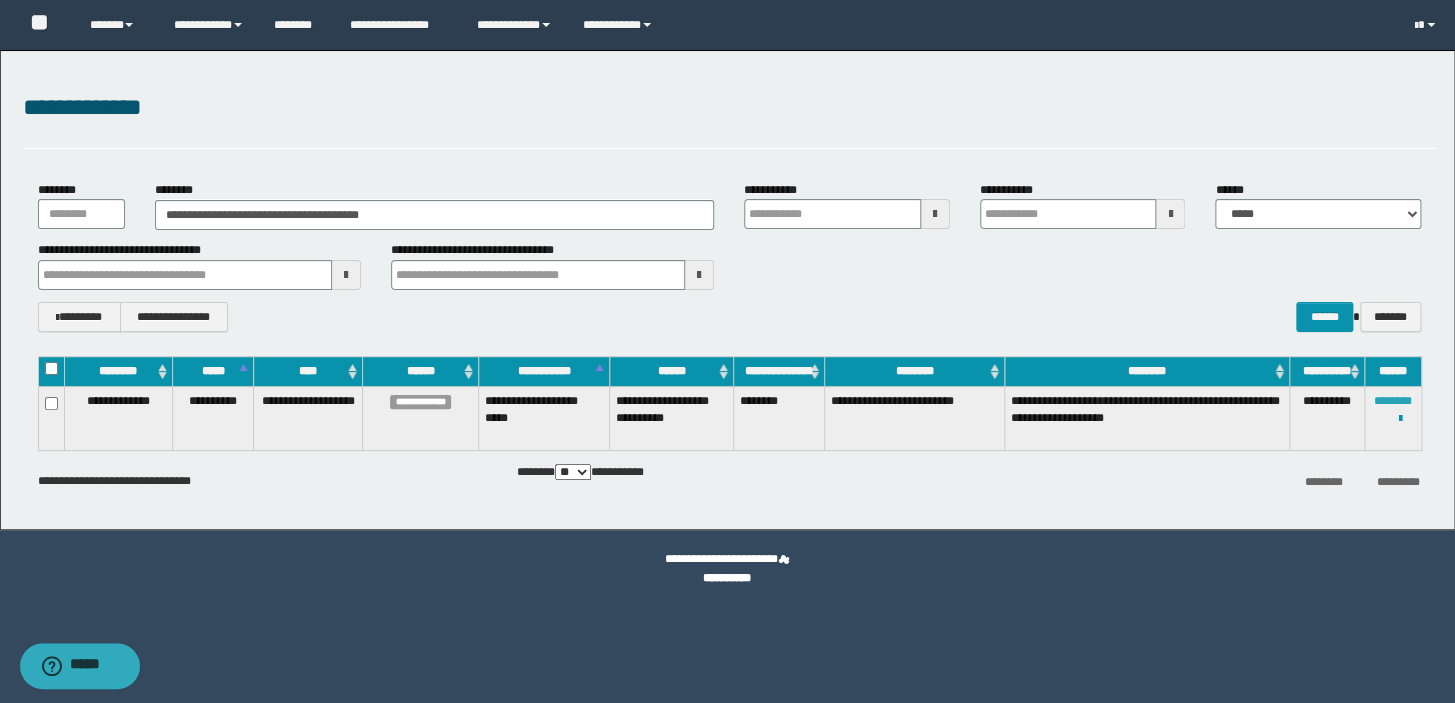 click on "********" at bounding box center [1393, 401] 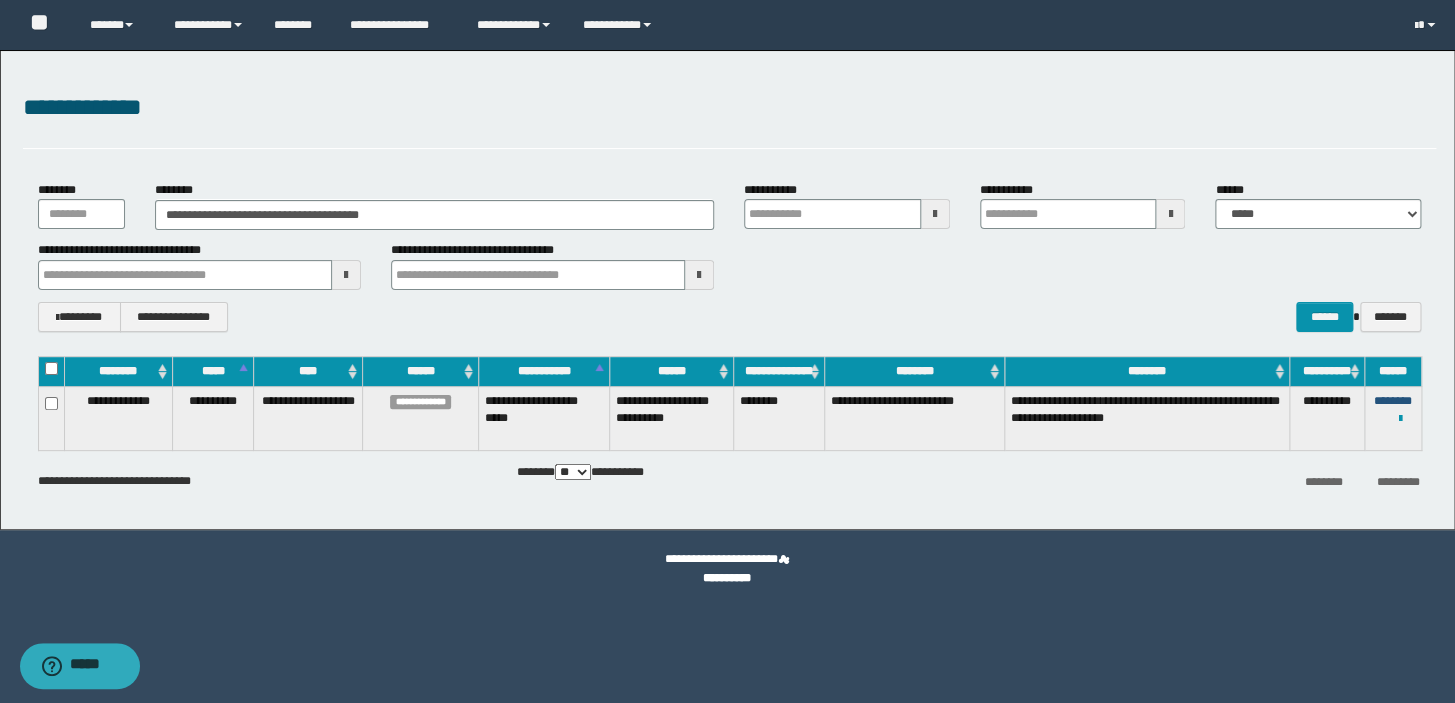 type 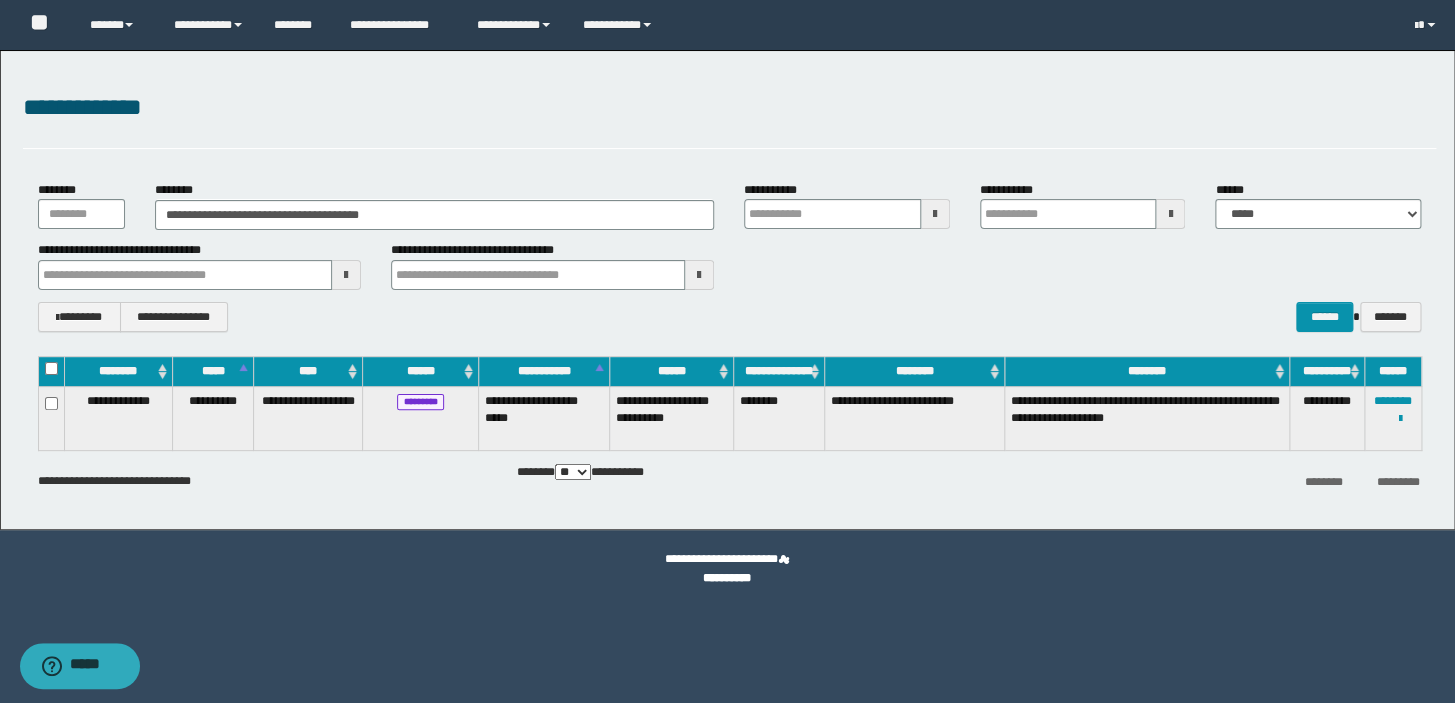 type 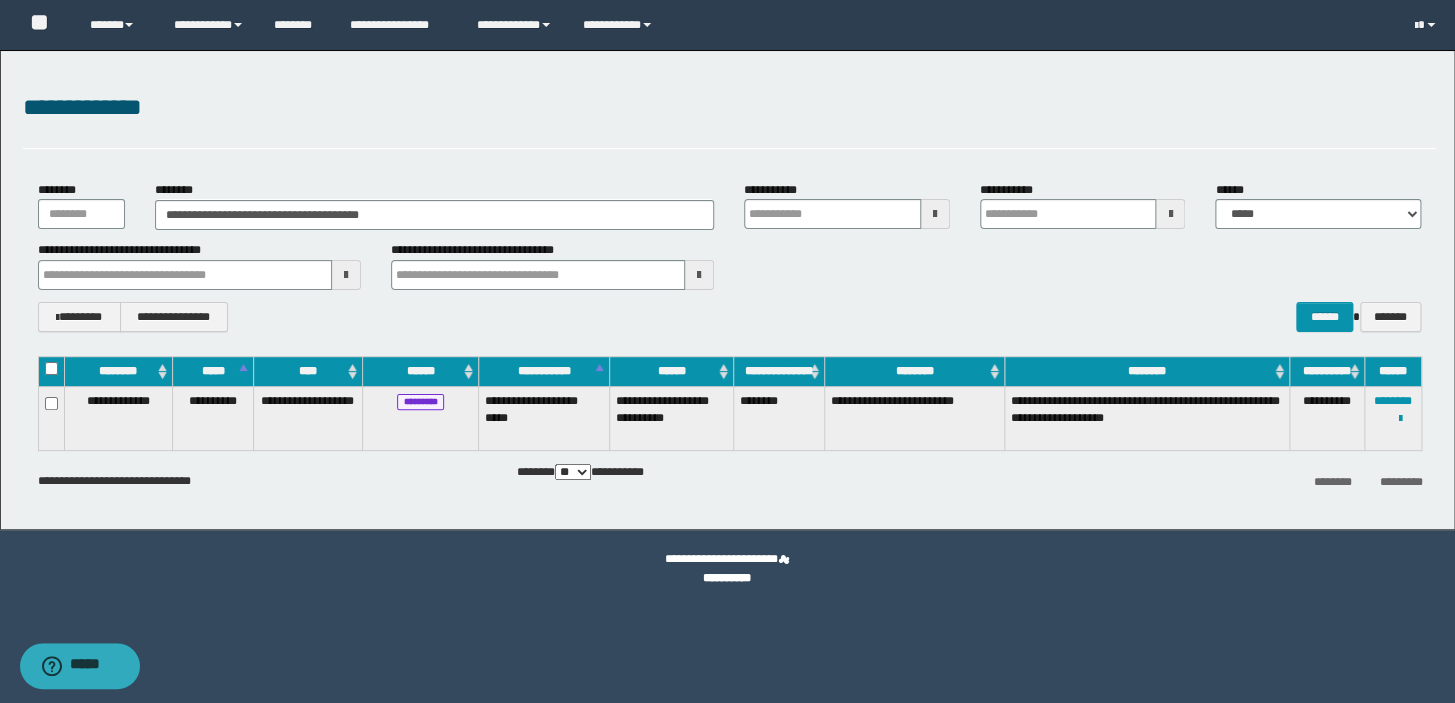 type 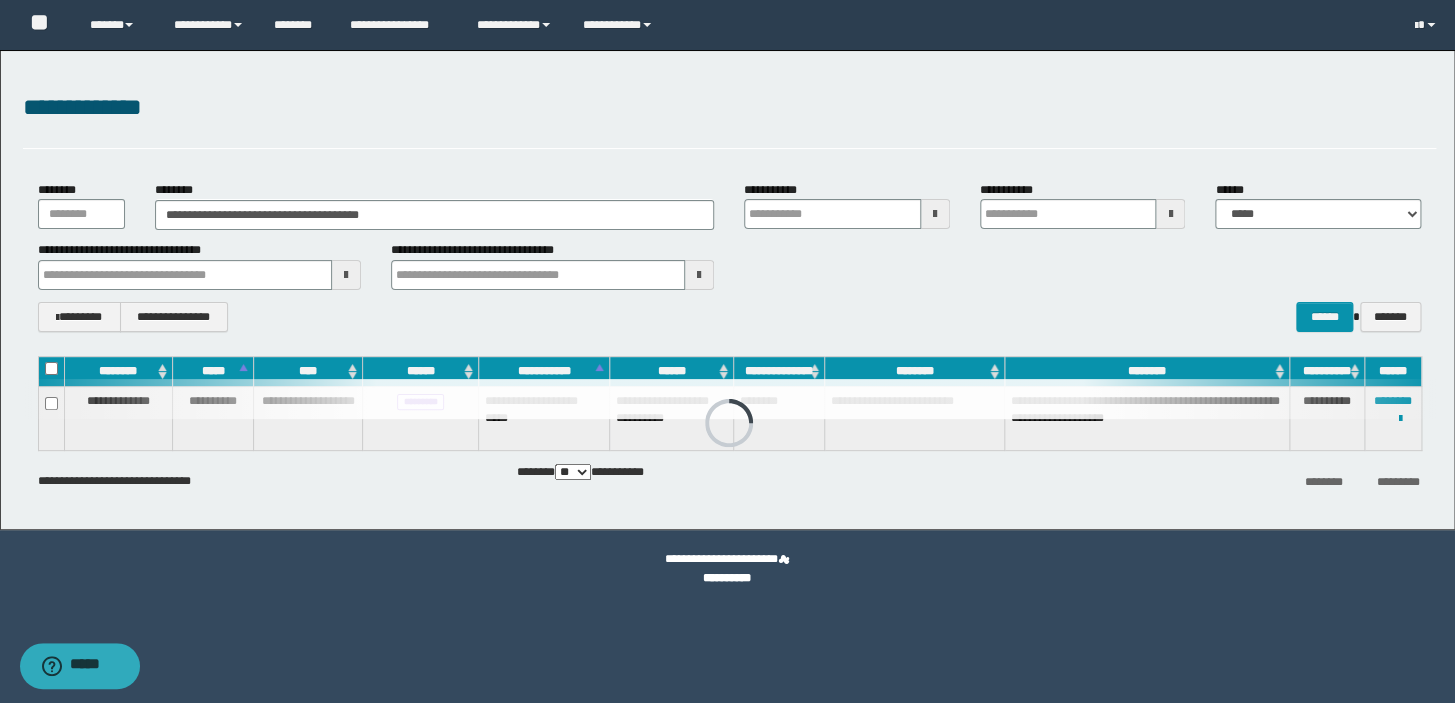 type 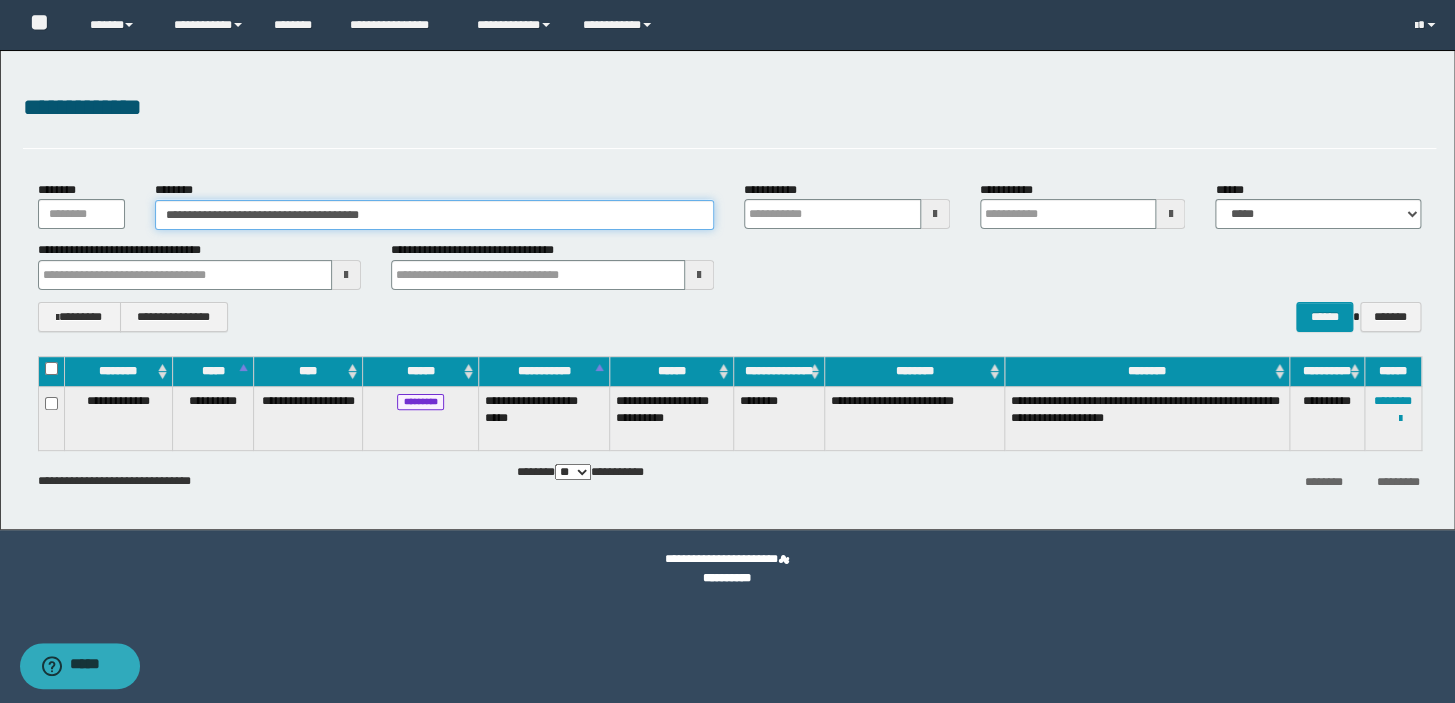 drag, startPoint x: 452, startPoint y: 222, endPoint x: 0, endPoint y: 222, distance: 452 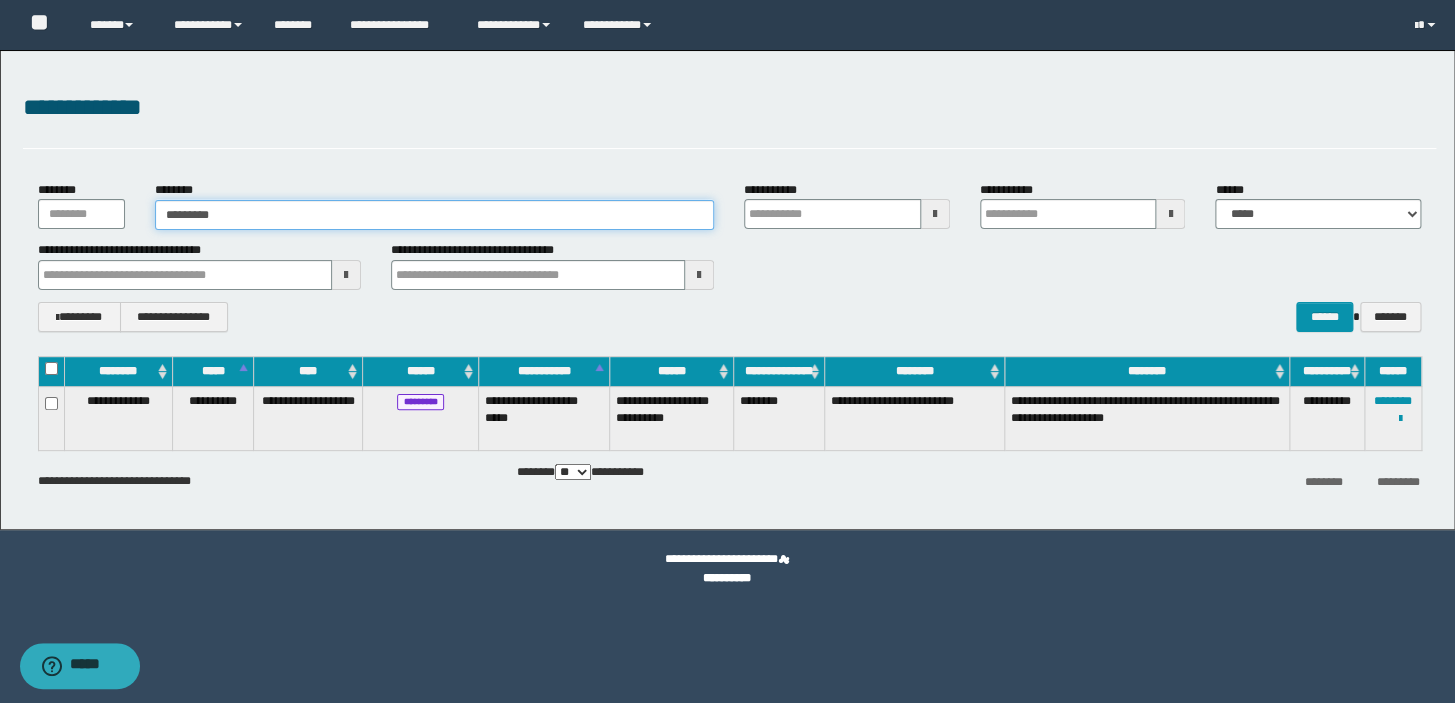 type on "**********" 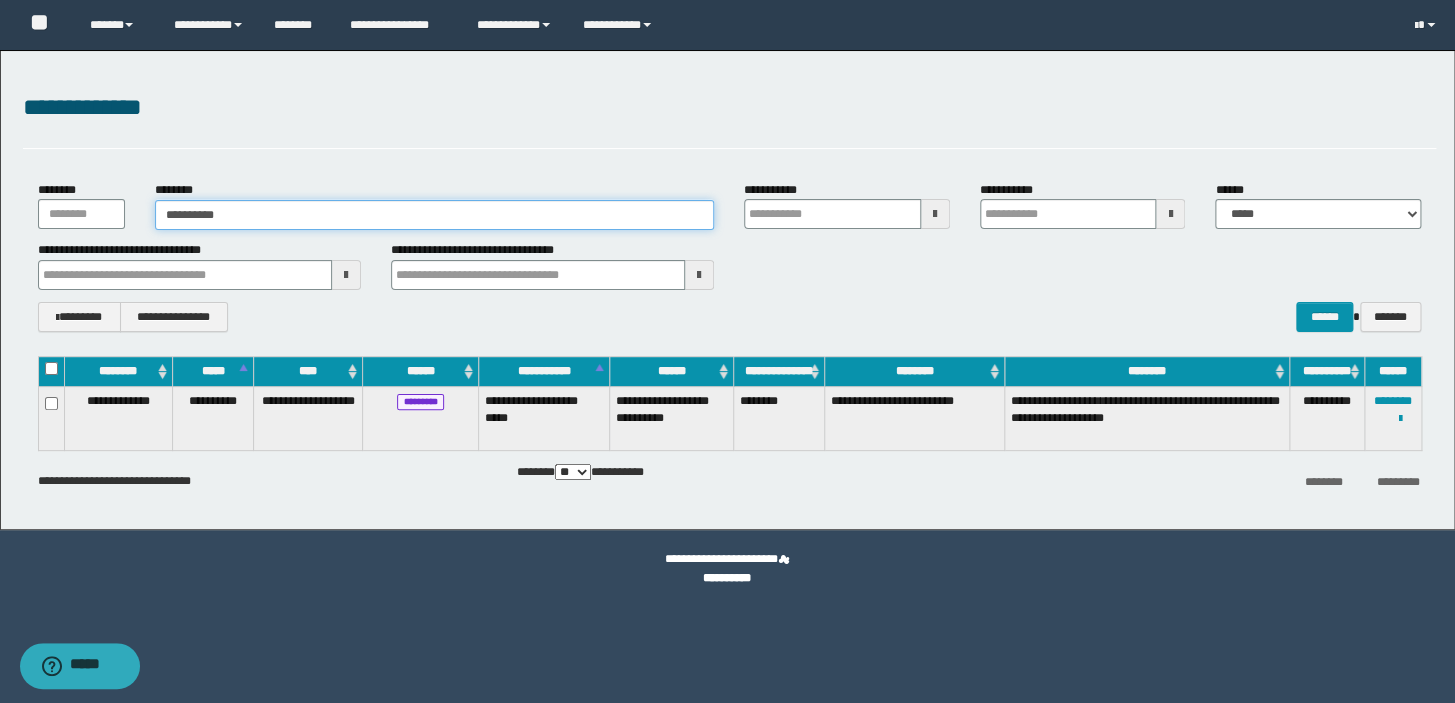 type on "**********" 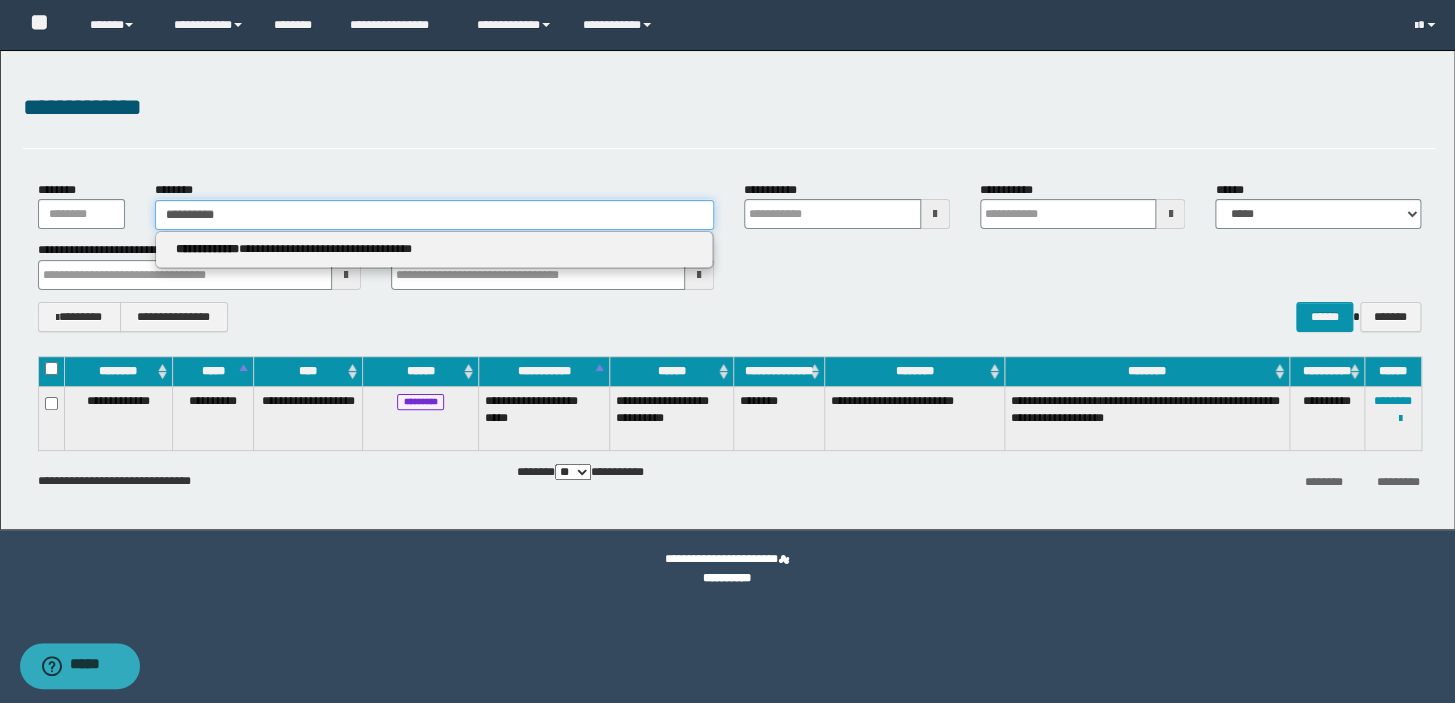 type on "**********" 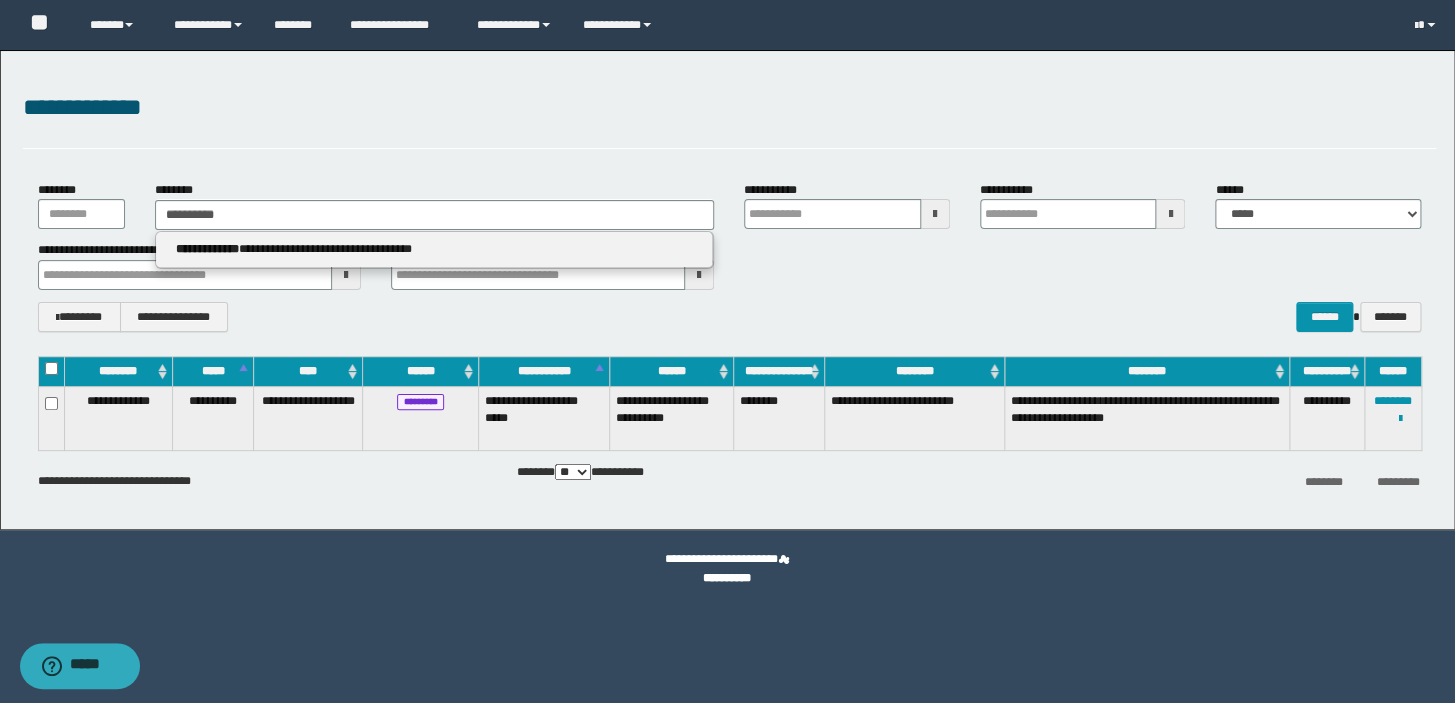 click on "**********" at bounding box center (434, 249) 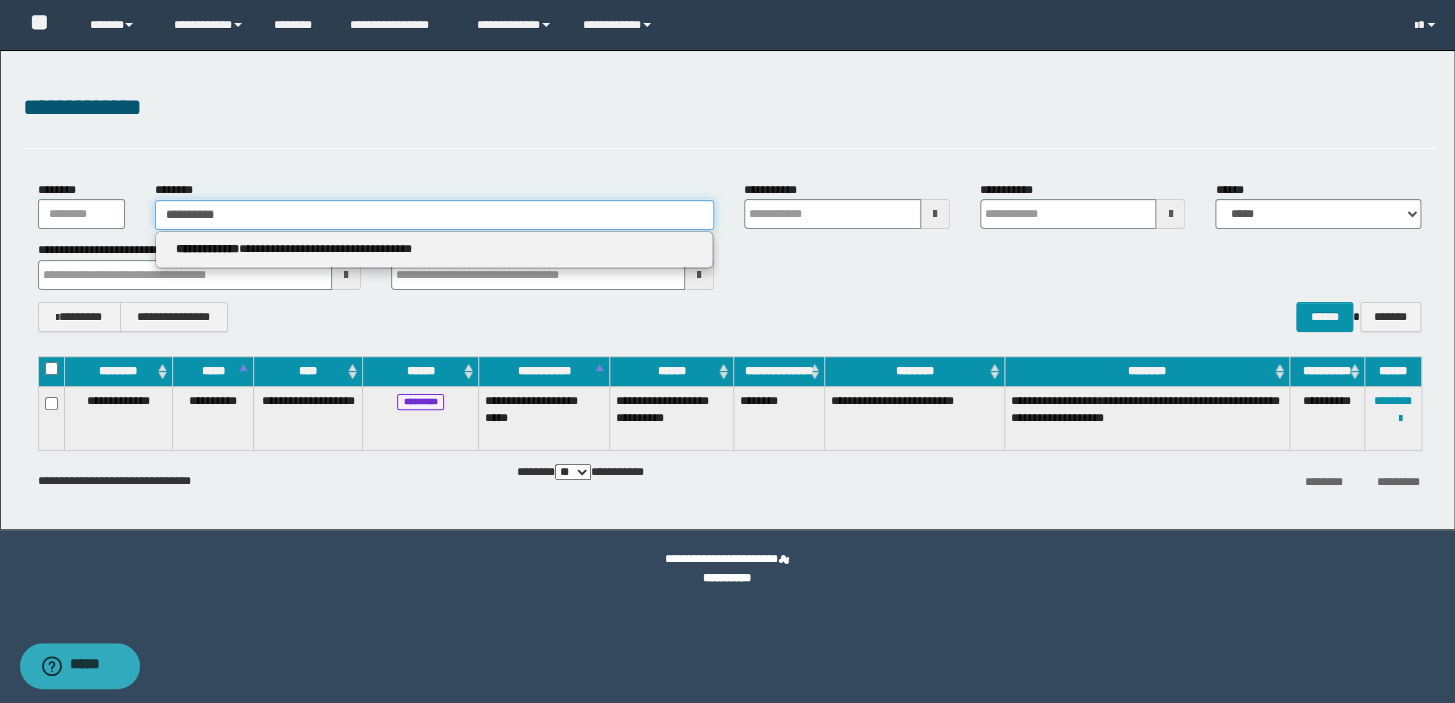type 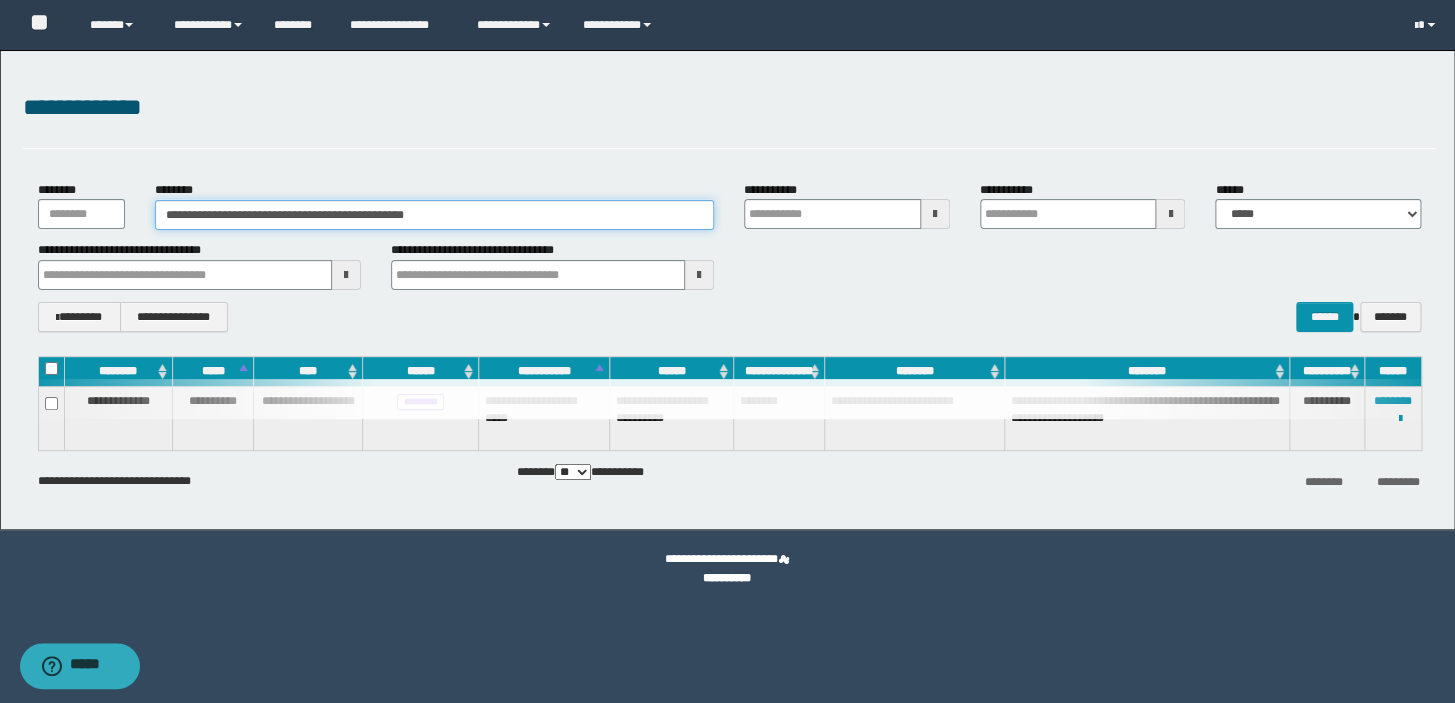 type 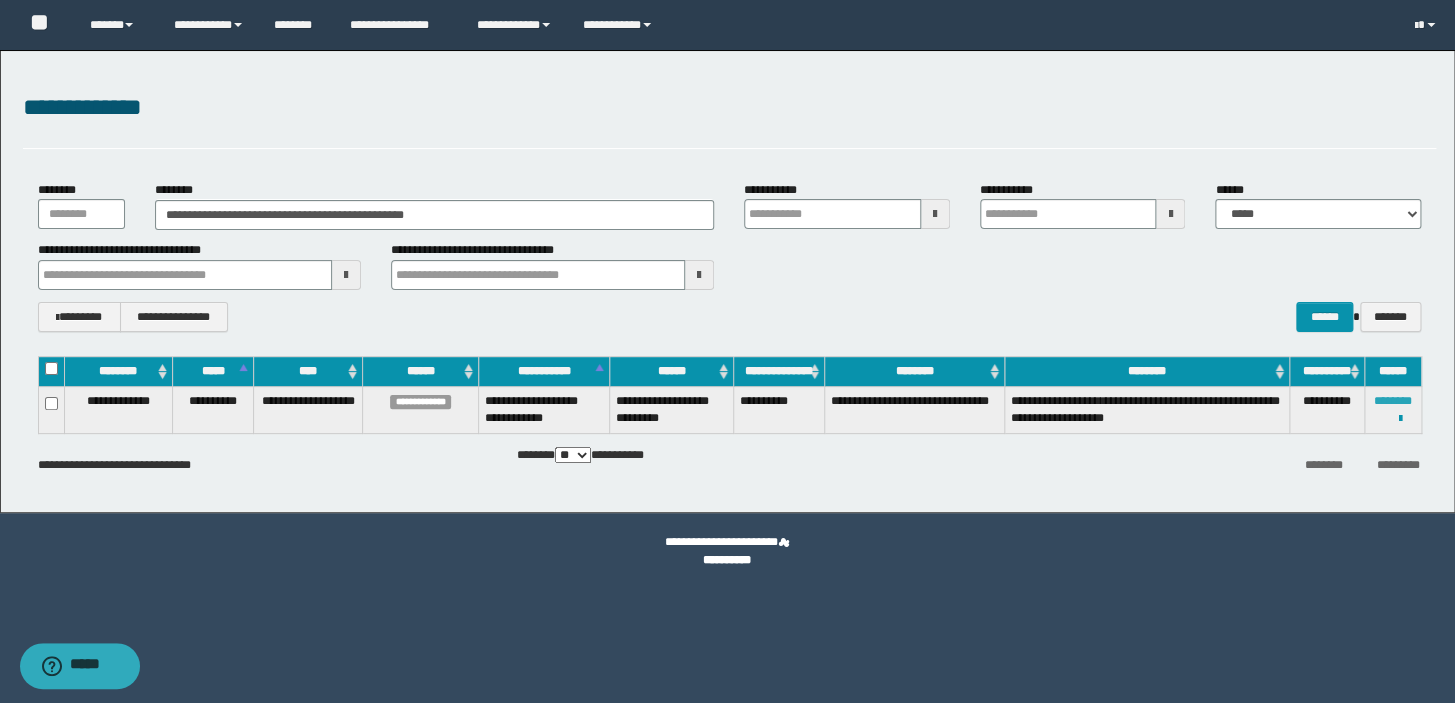 click on "********" at bounding box center [1393, 401] 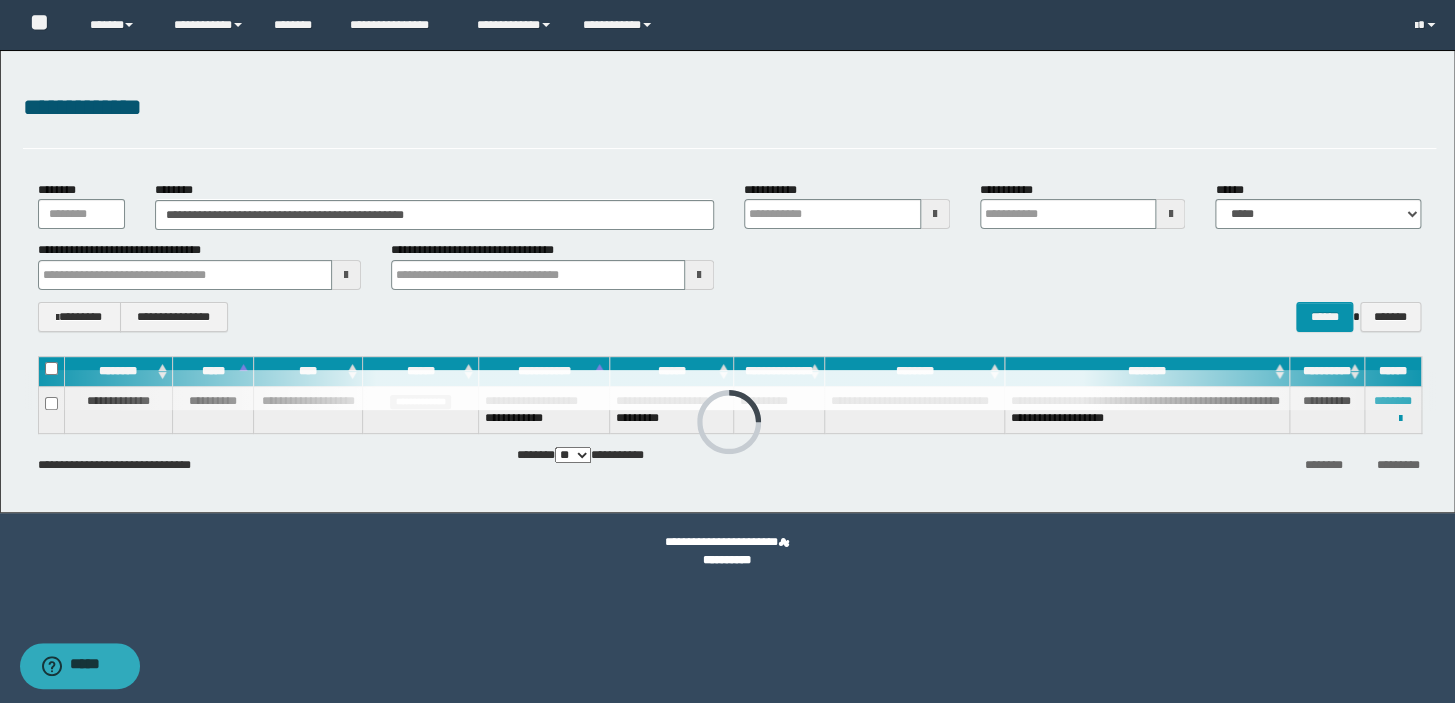 type 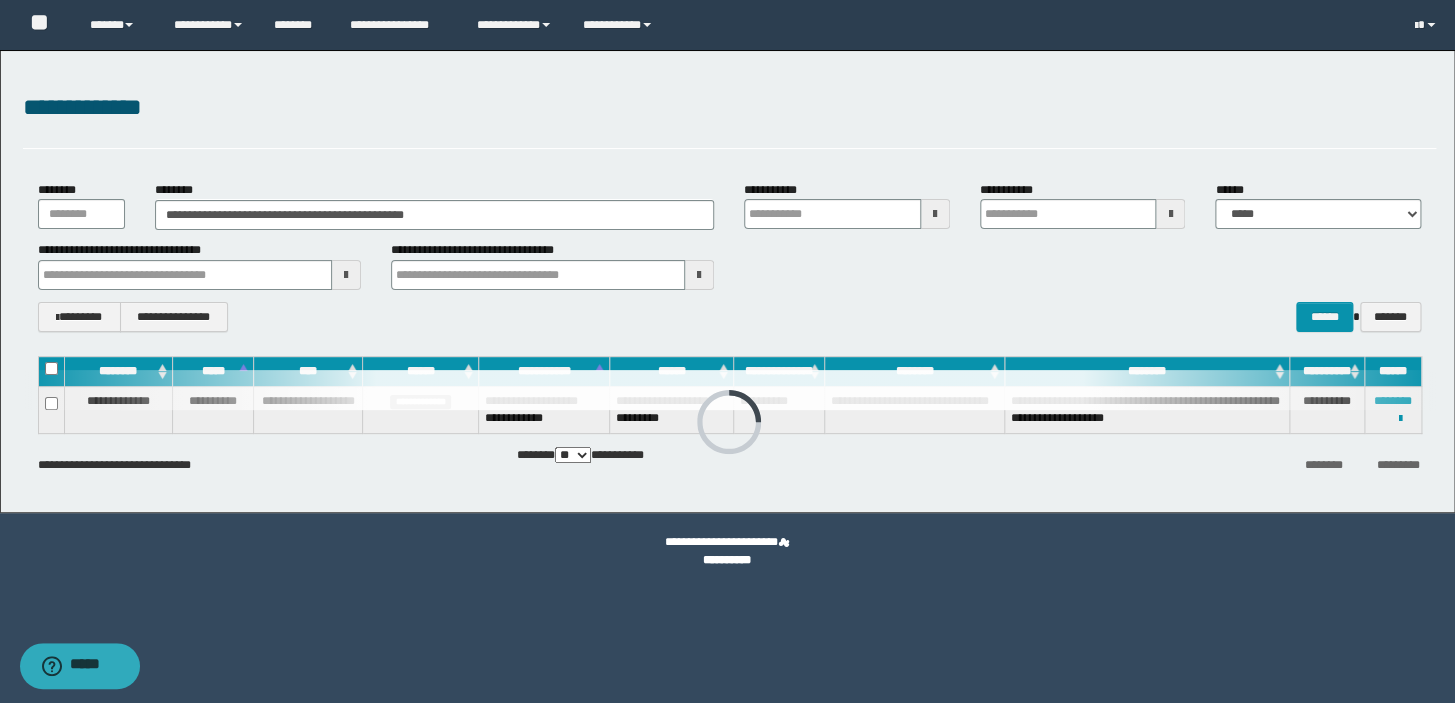 type 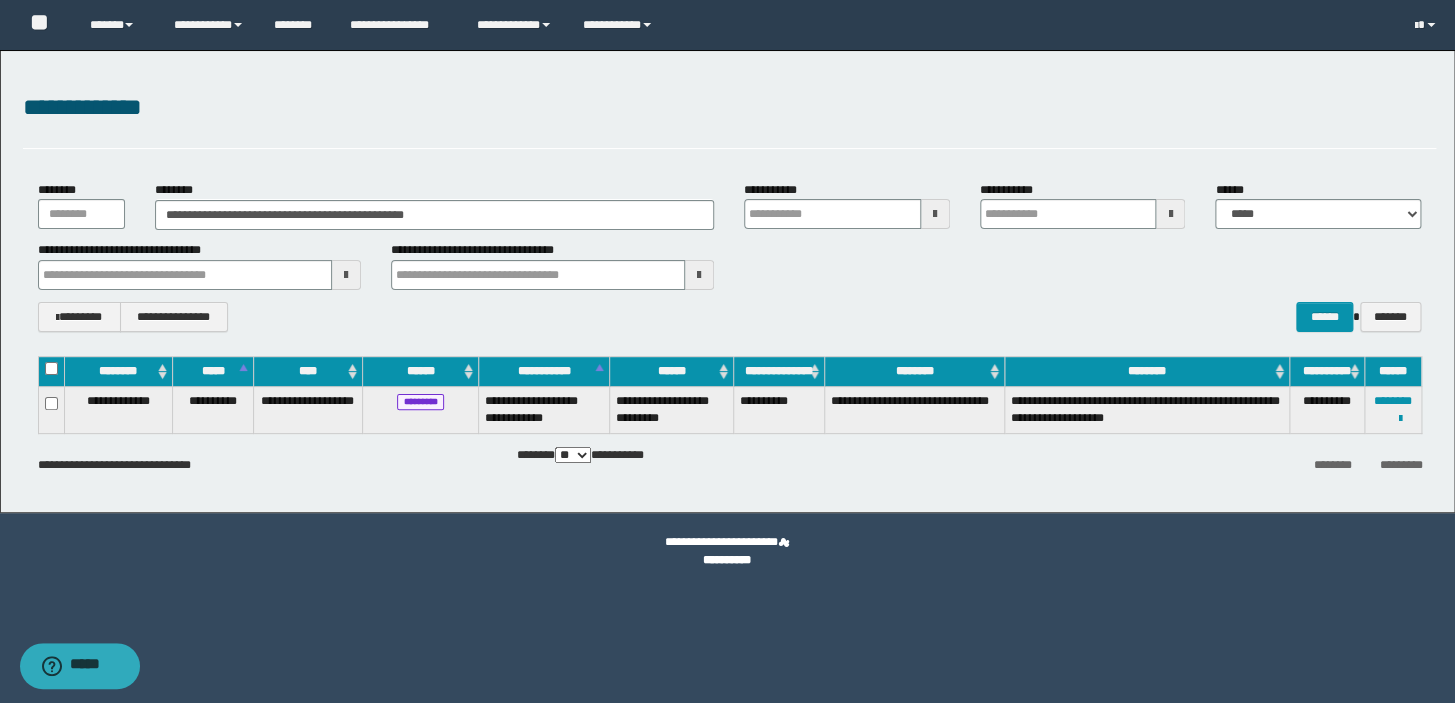 type 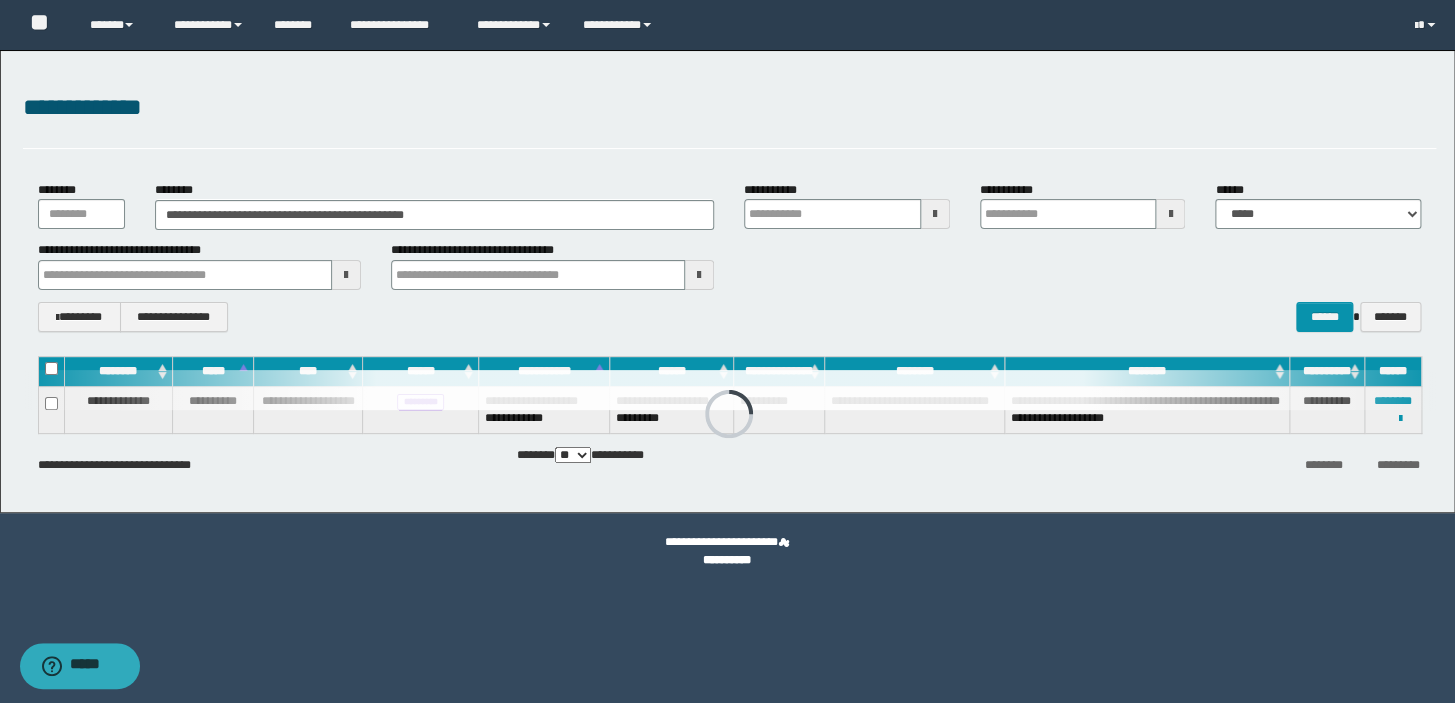 type 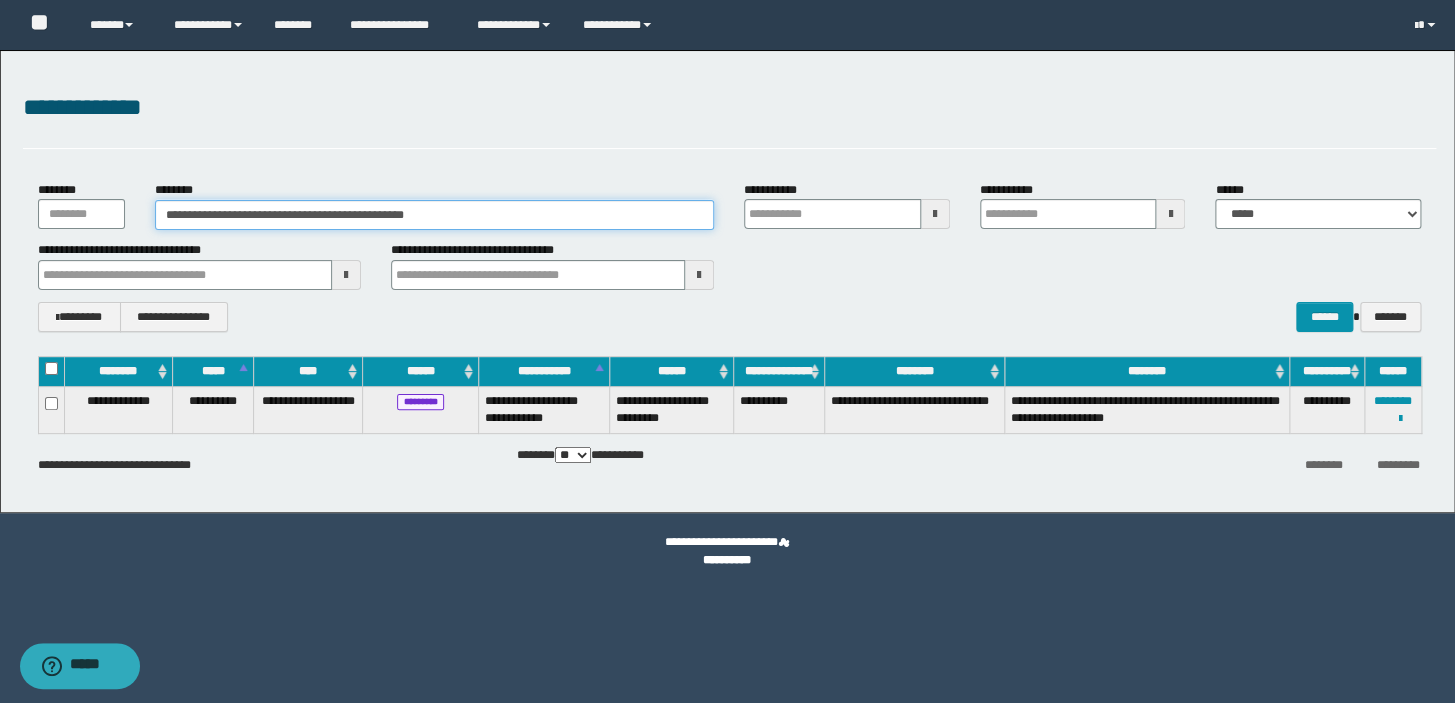 drag, startPoint x: 455, startPoint y: 208, endPoint x: 106, endPoint y: 266, distance: 353.78665 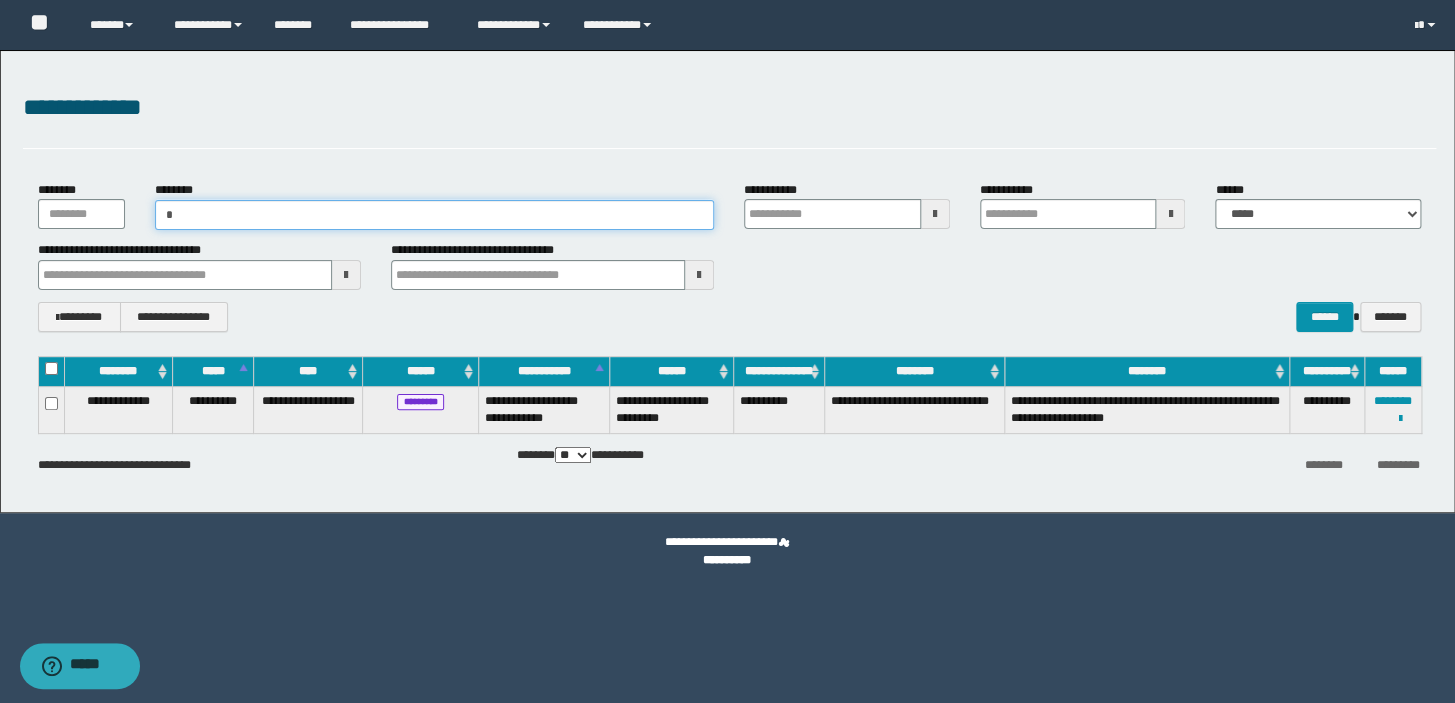 type on "**" 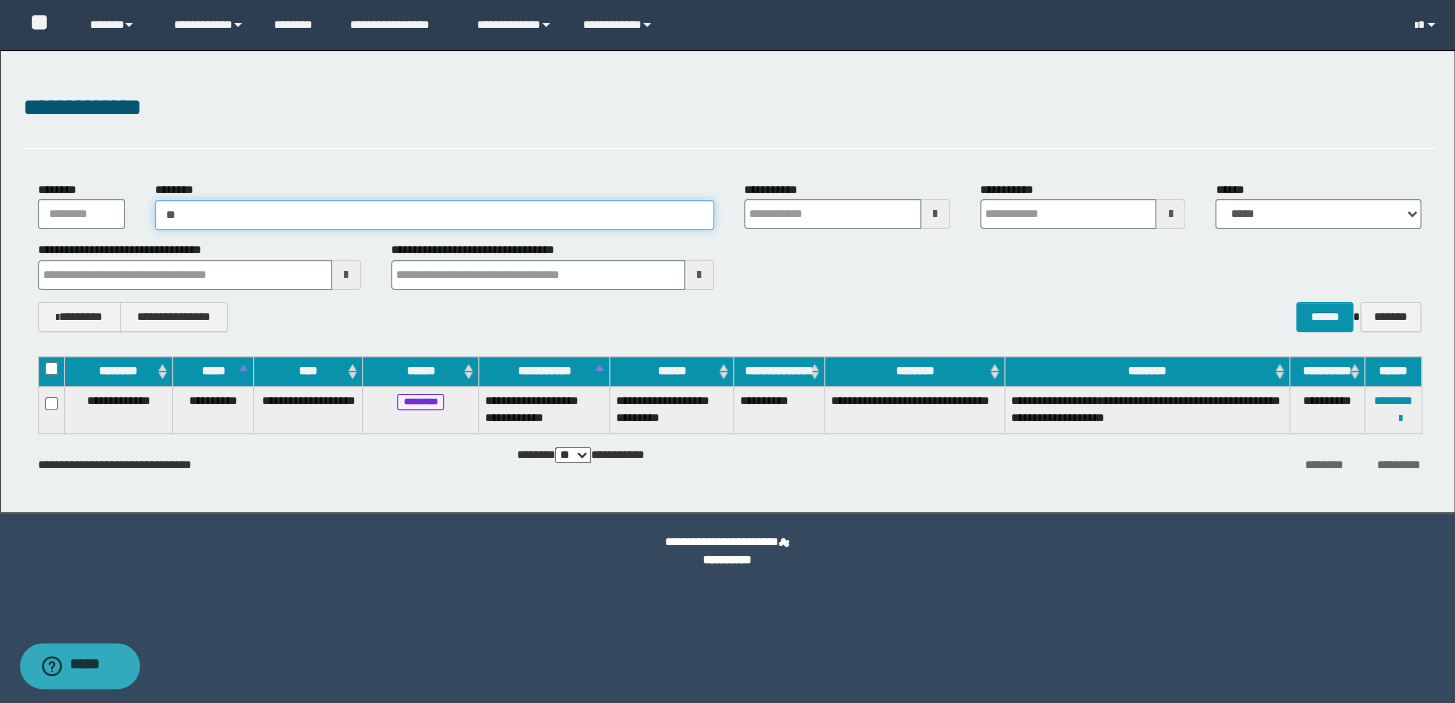 type on "**" 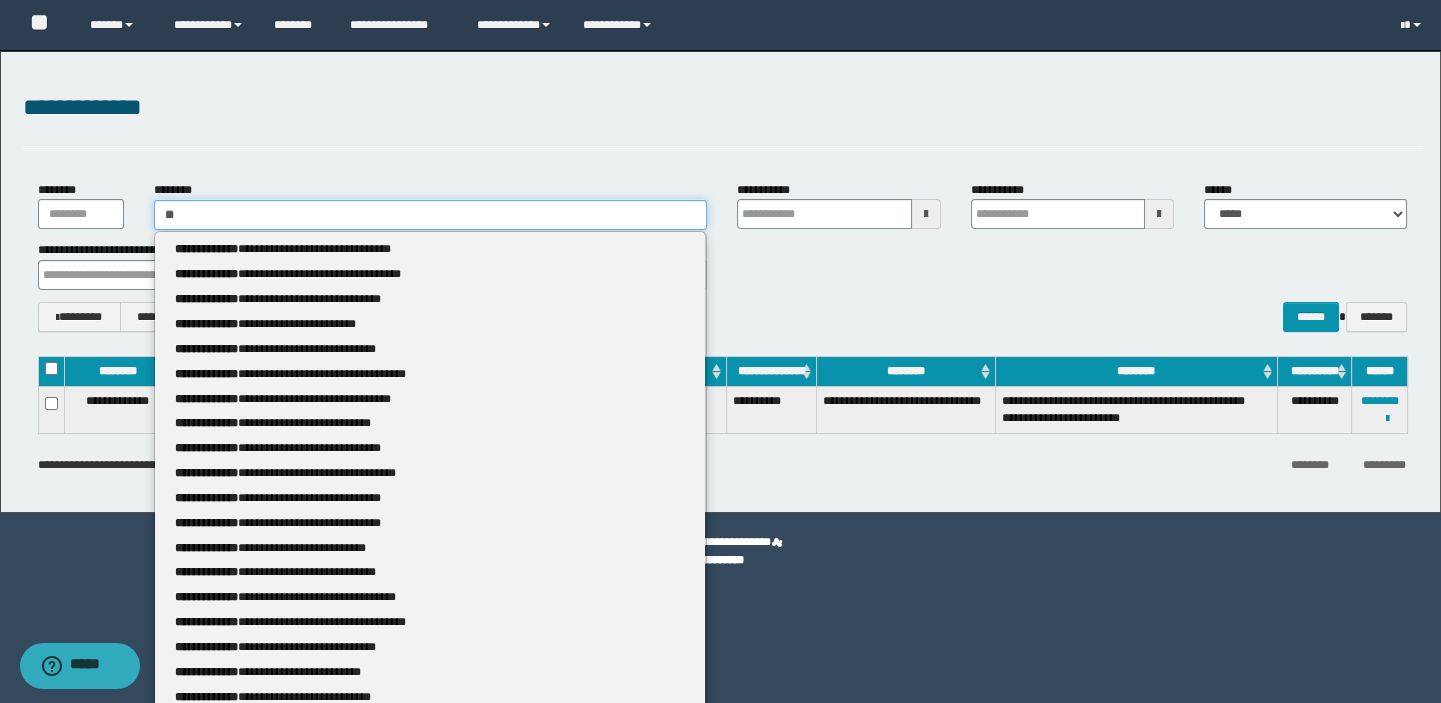 type 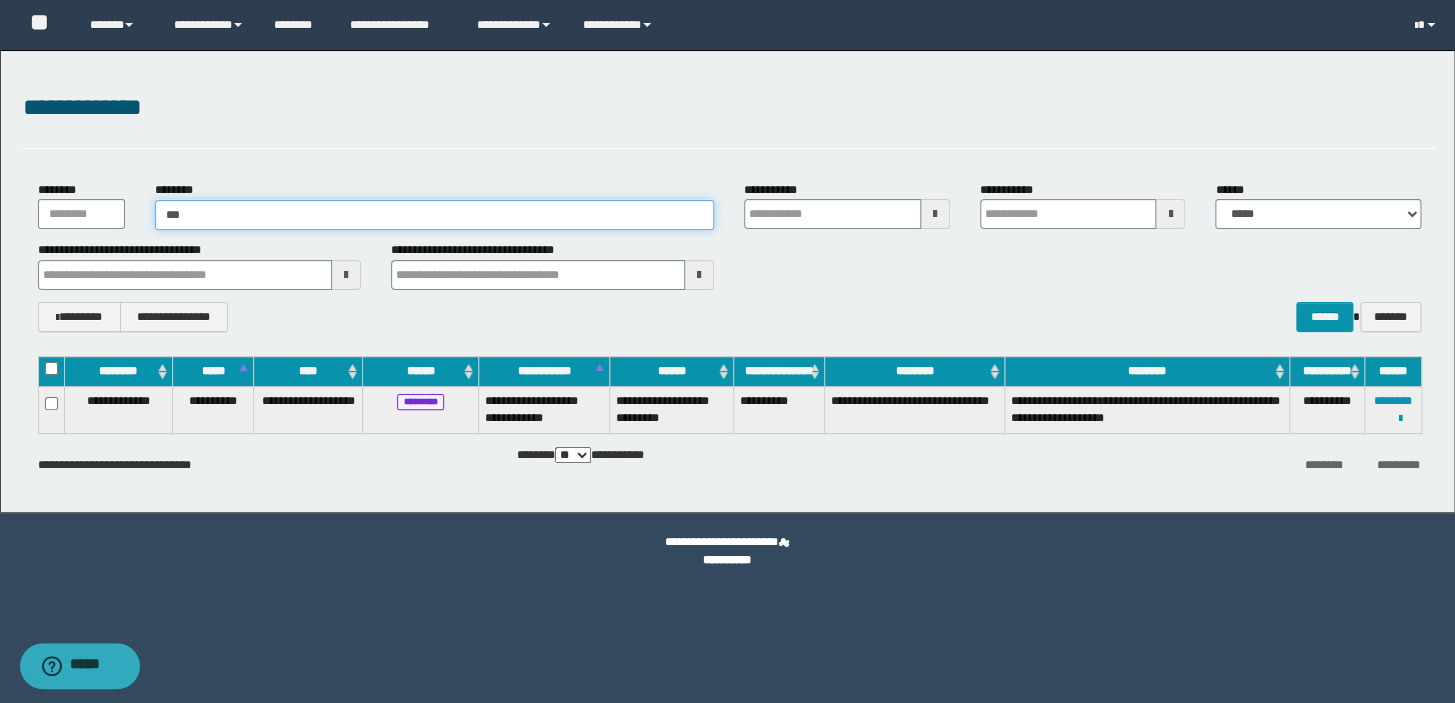 type on "**" 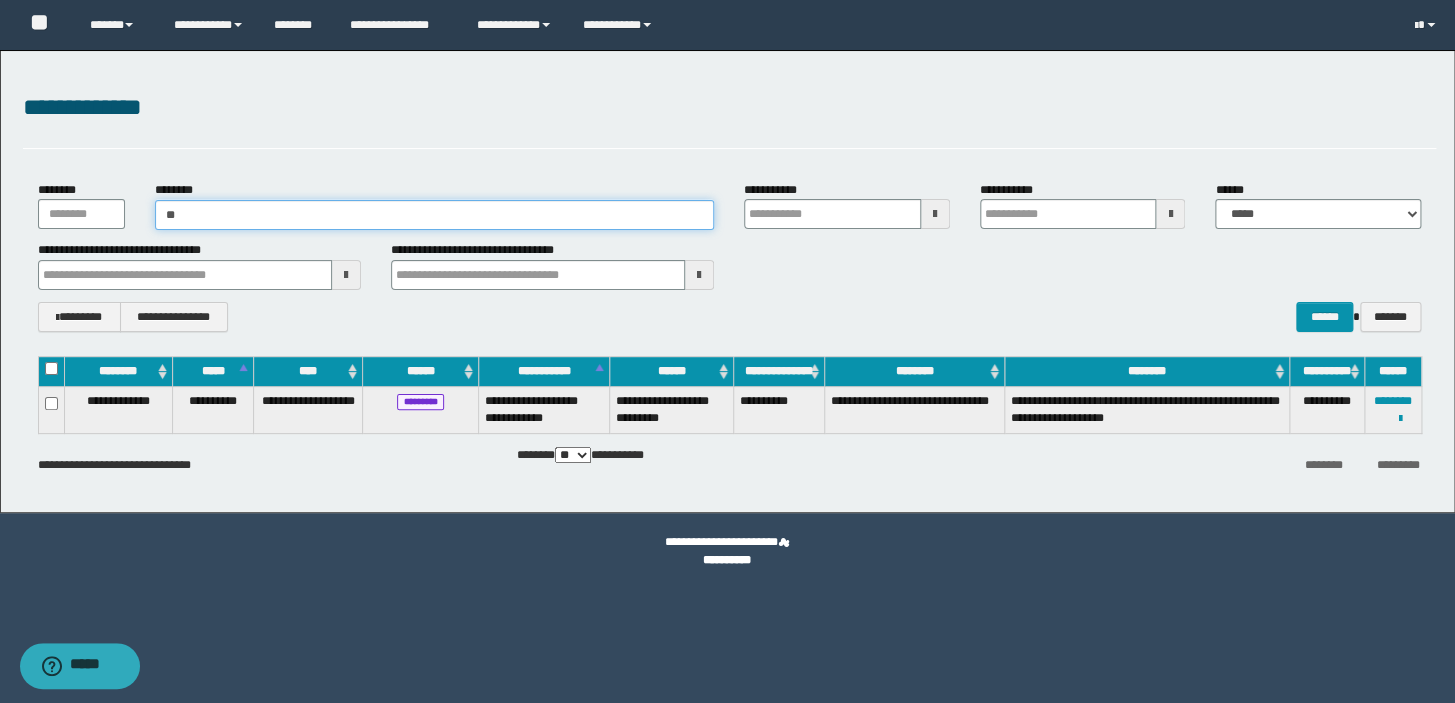type on "**" 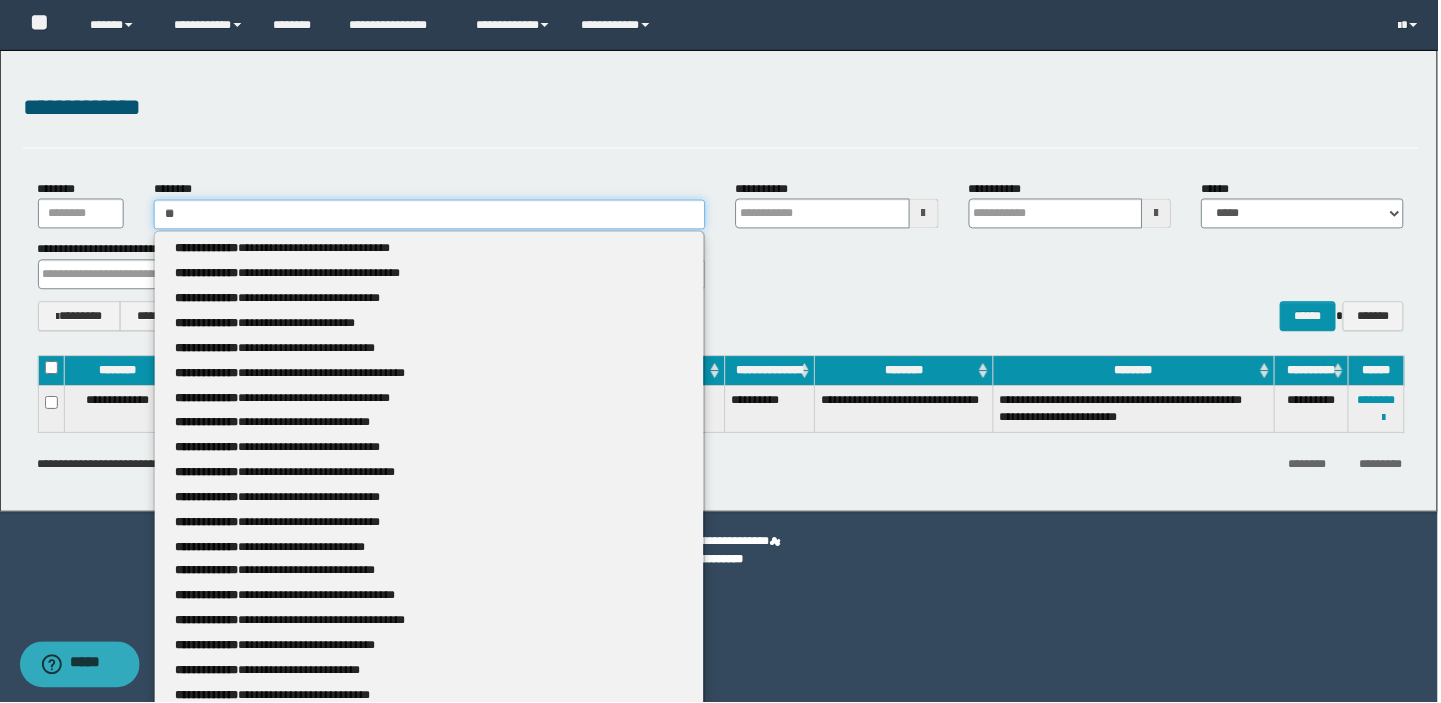 type 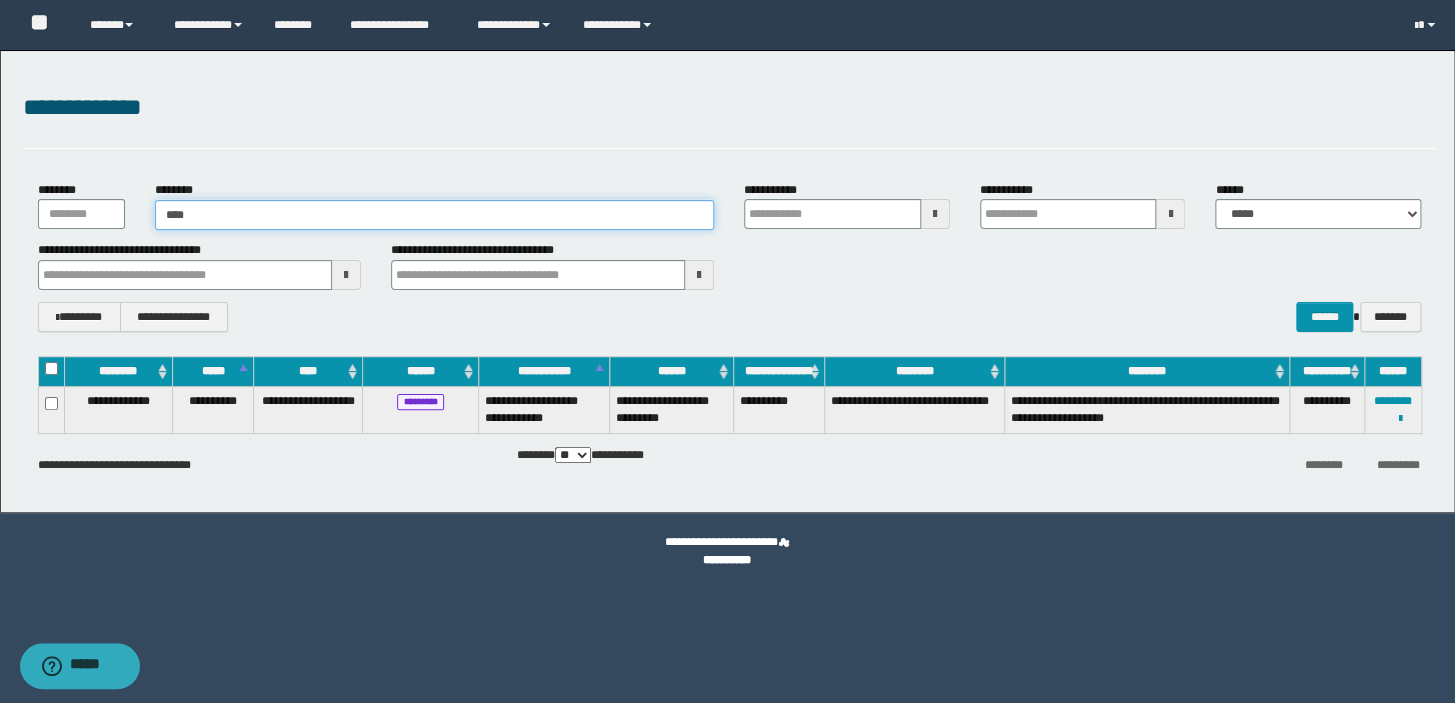 type on "*****" 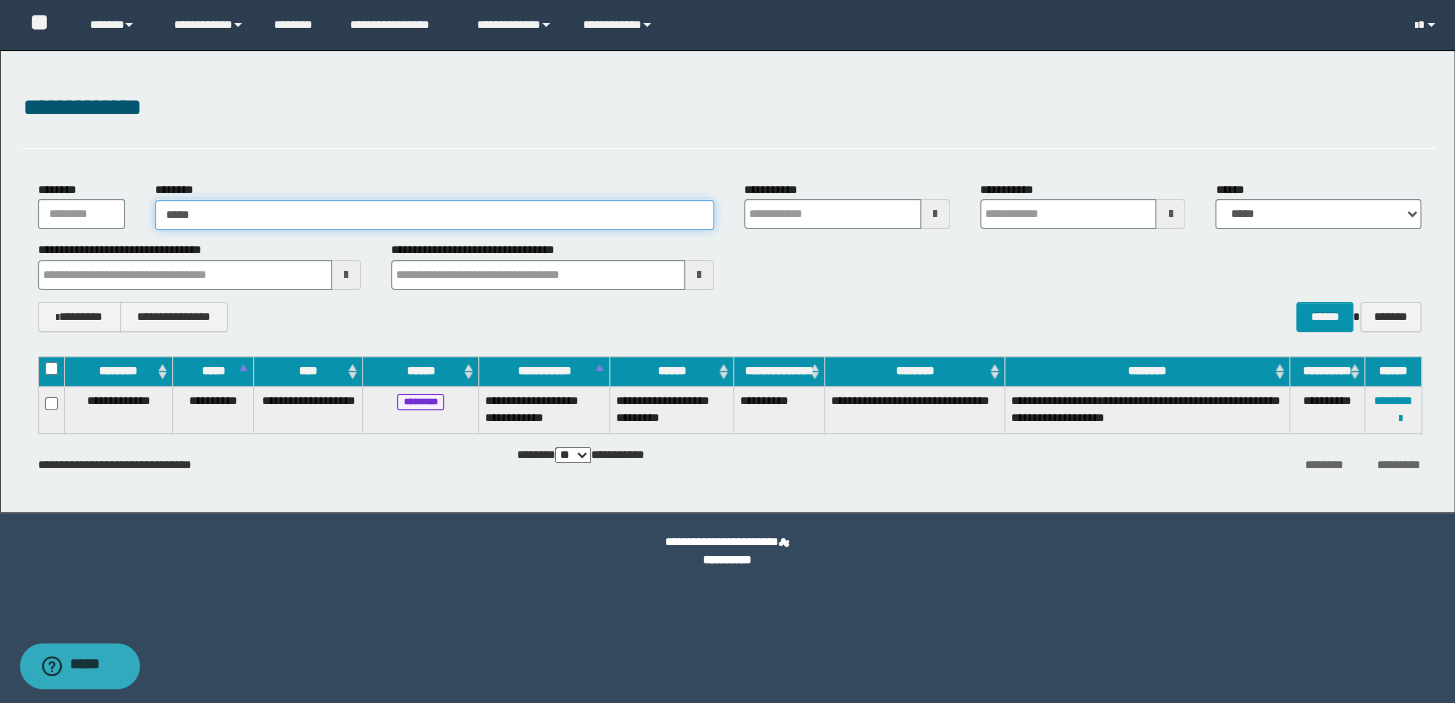 type on "*****" 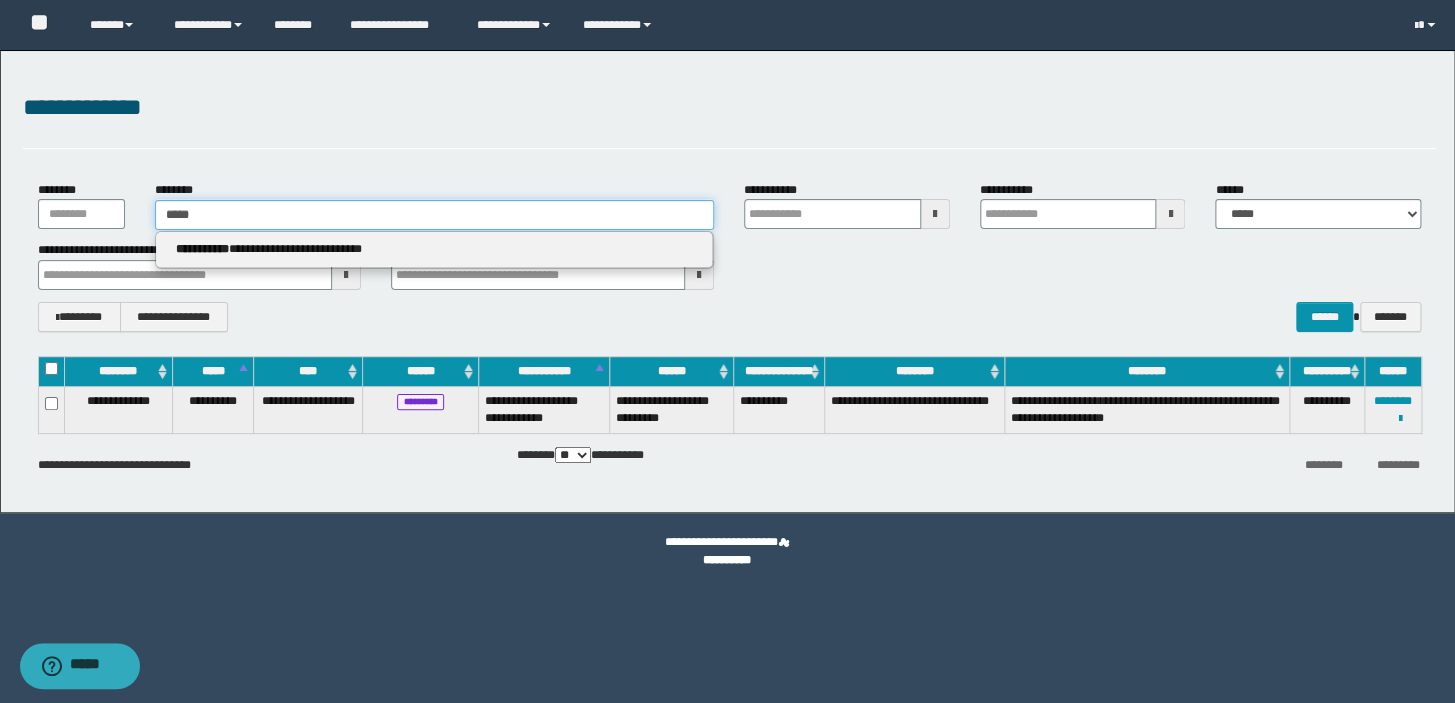 type 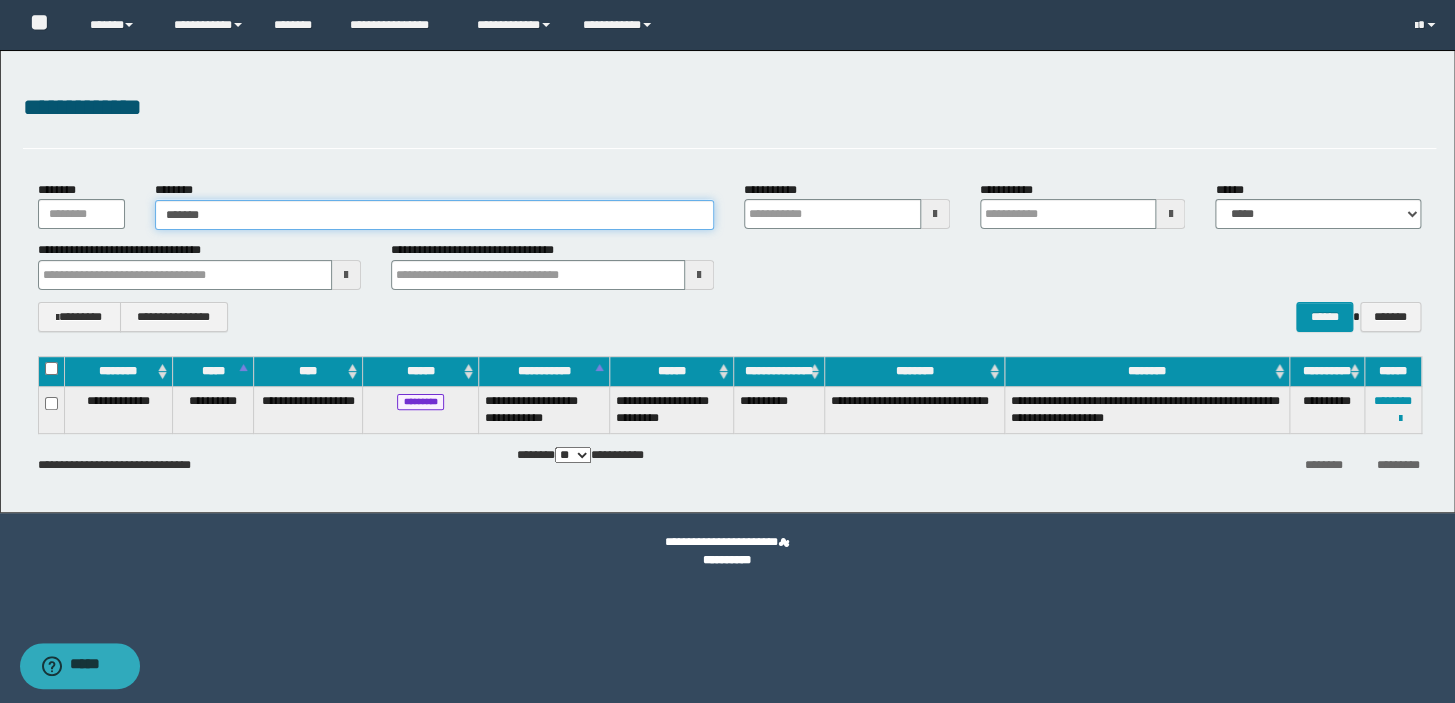 type on "********" 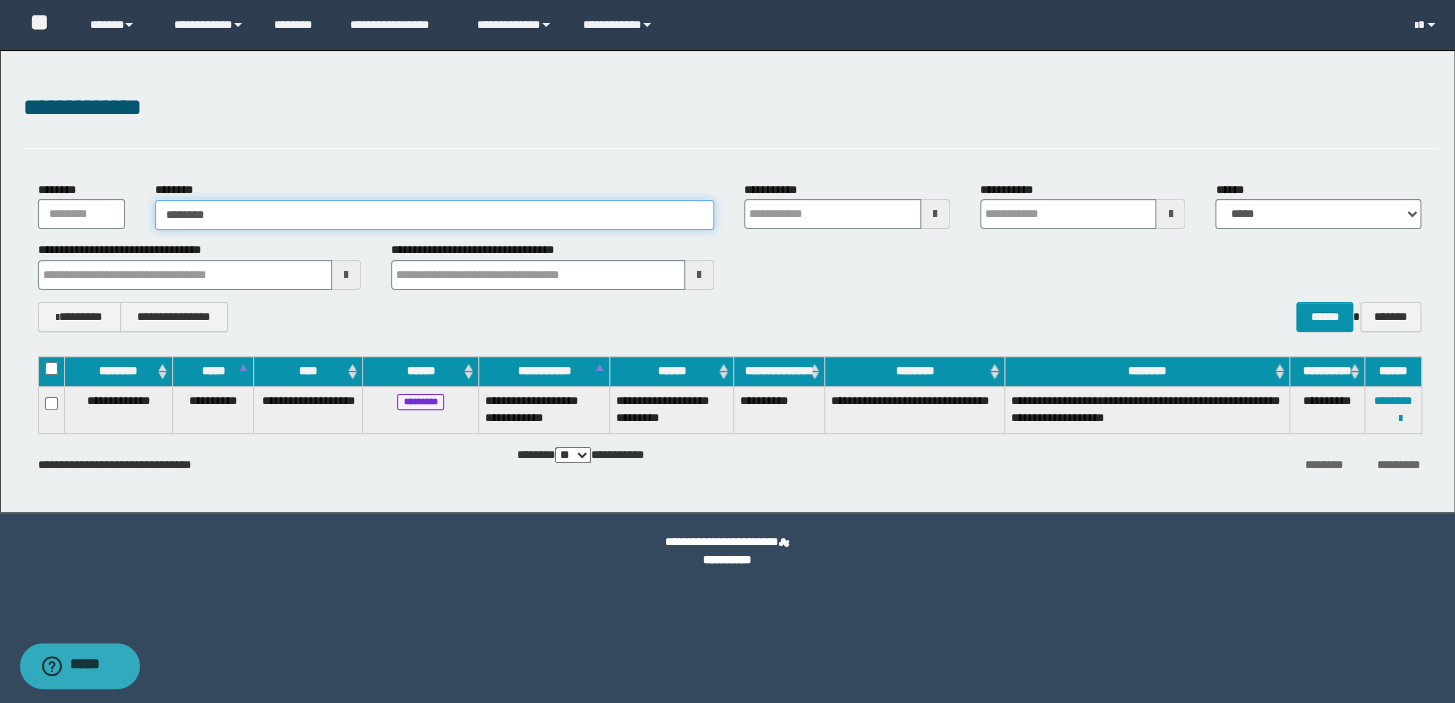 type on "********" 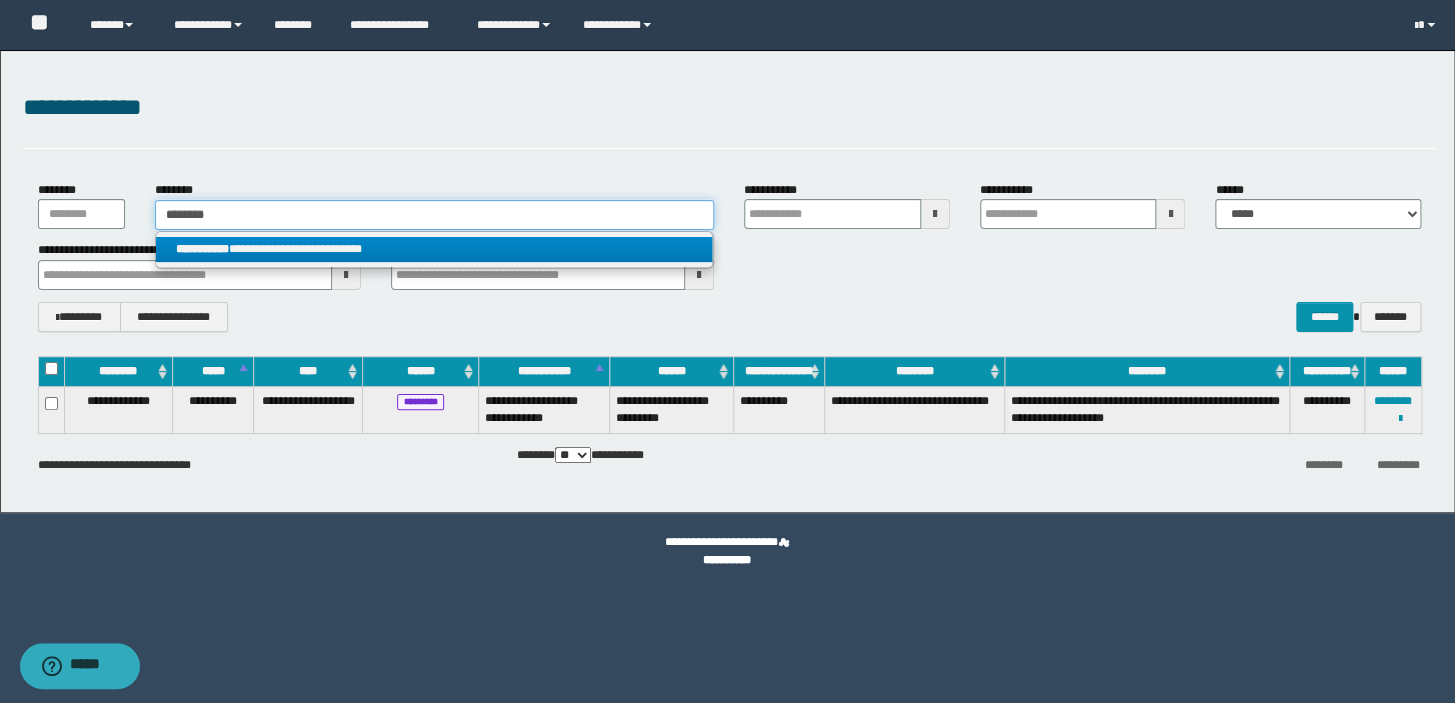 type on "********" 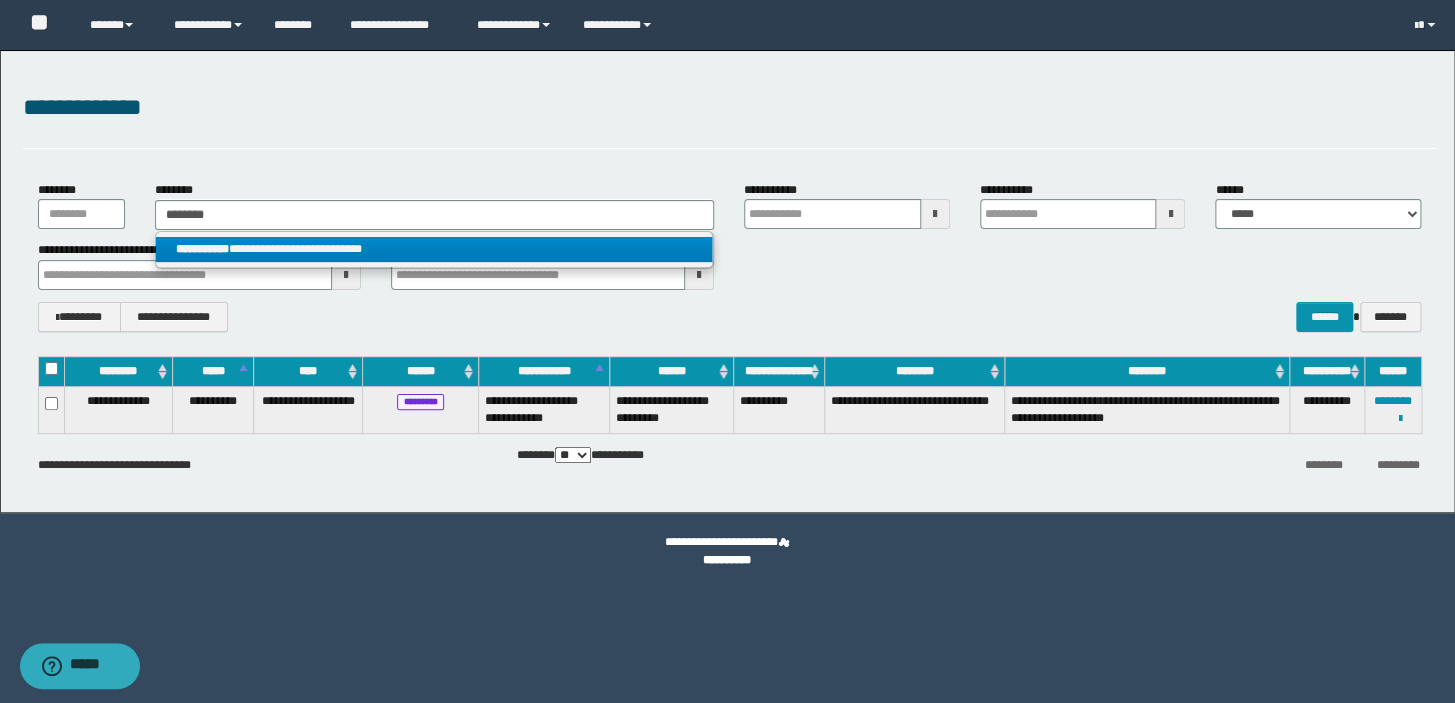 click on "**********" at bounding box center [434, 249] 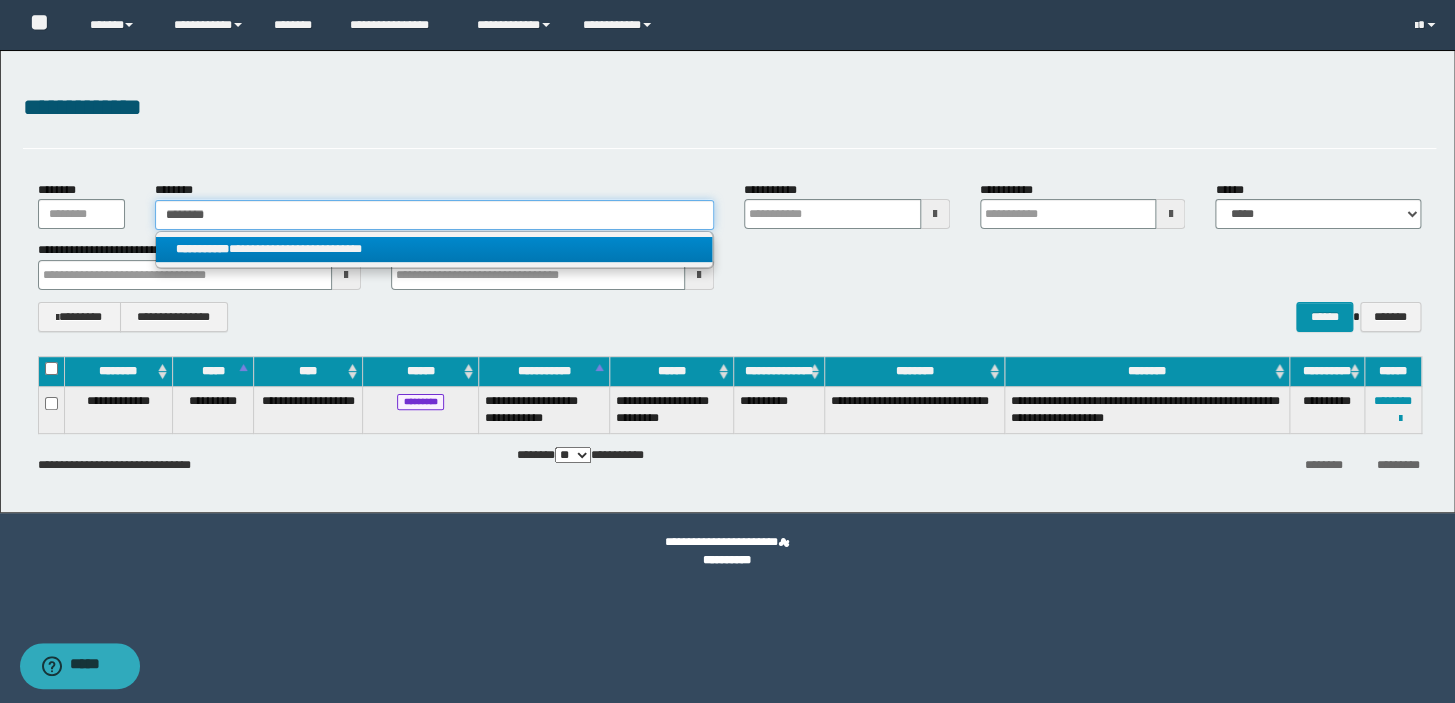 type 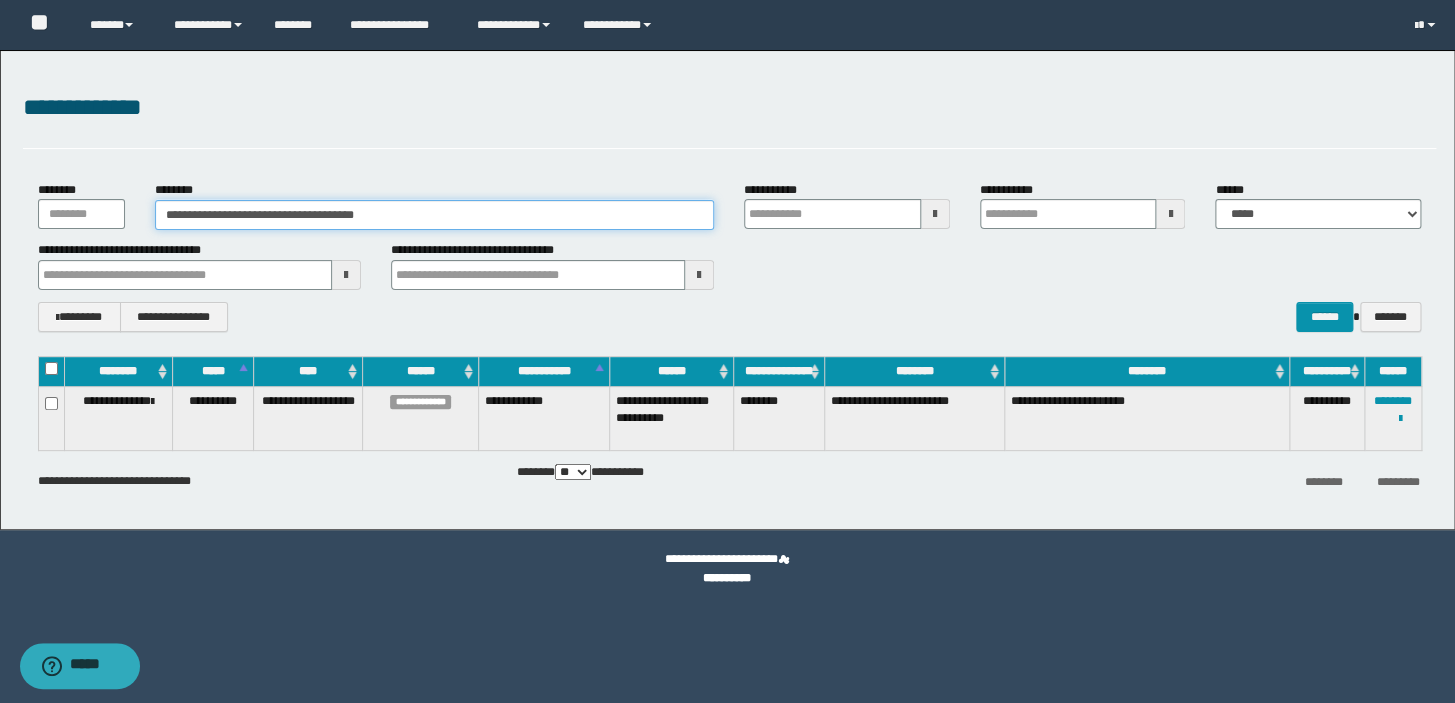 type 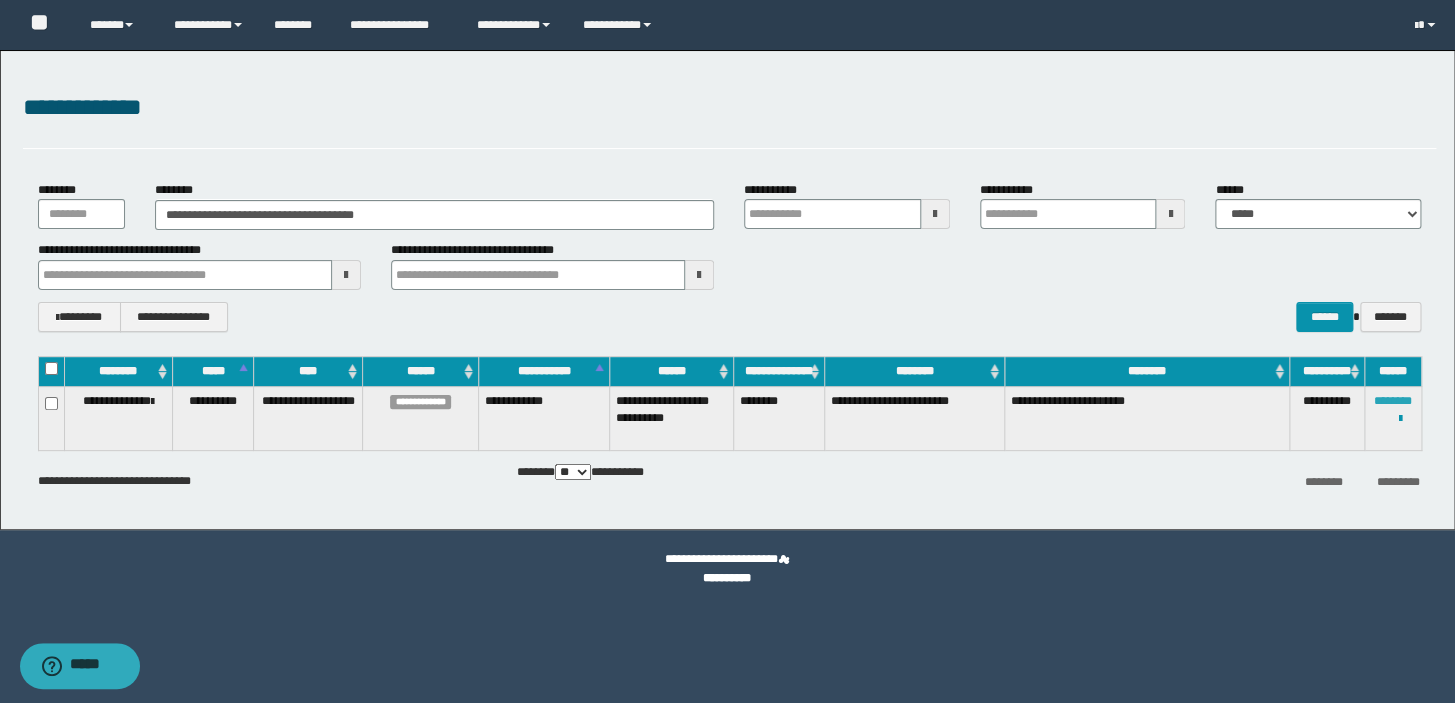 click on "********" at bounding box center (1393, 401) 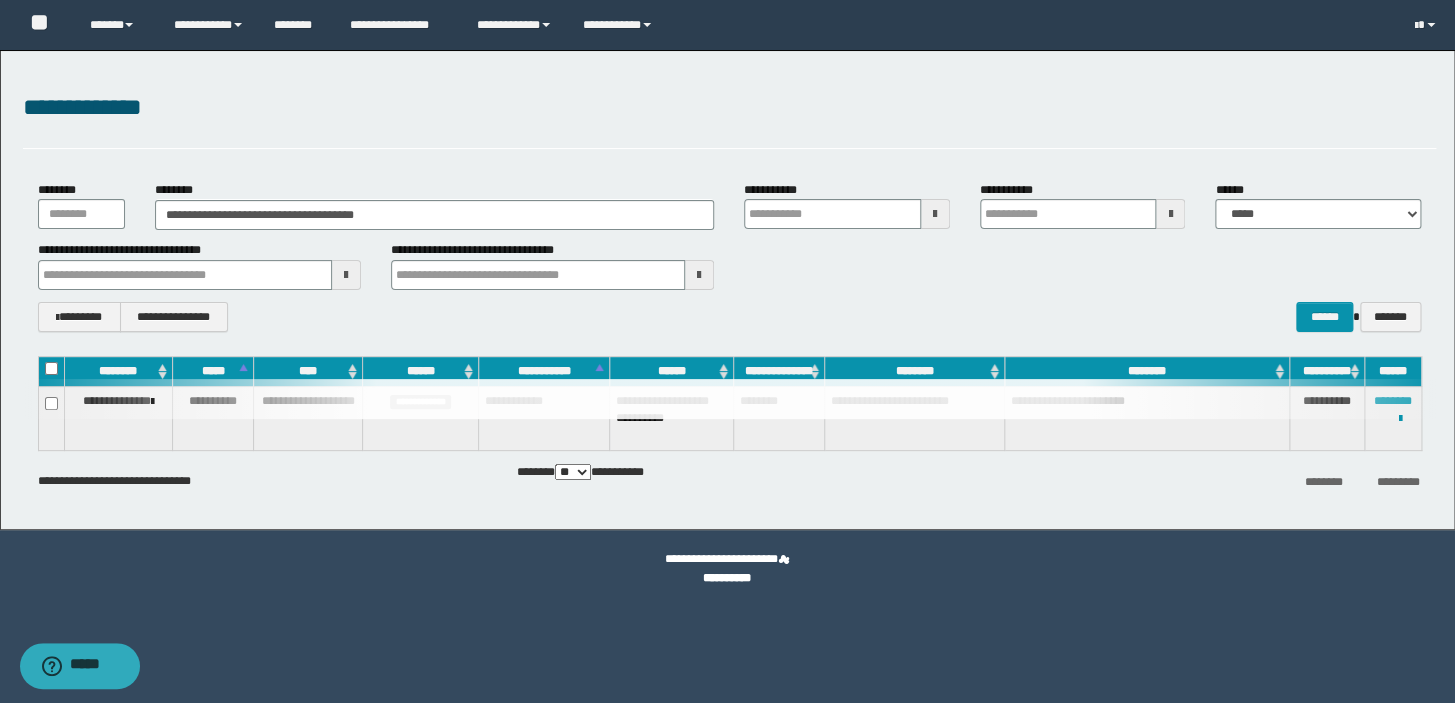 type 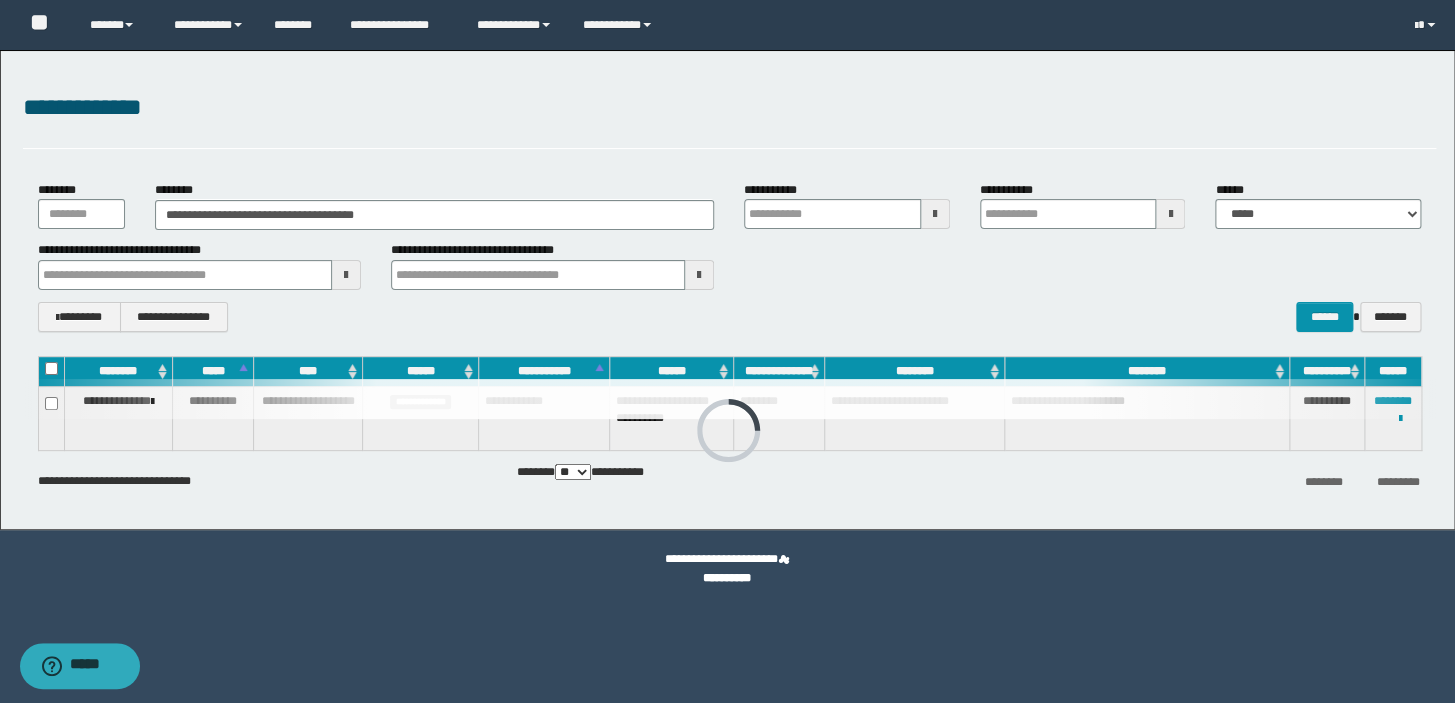 type 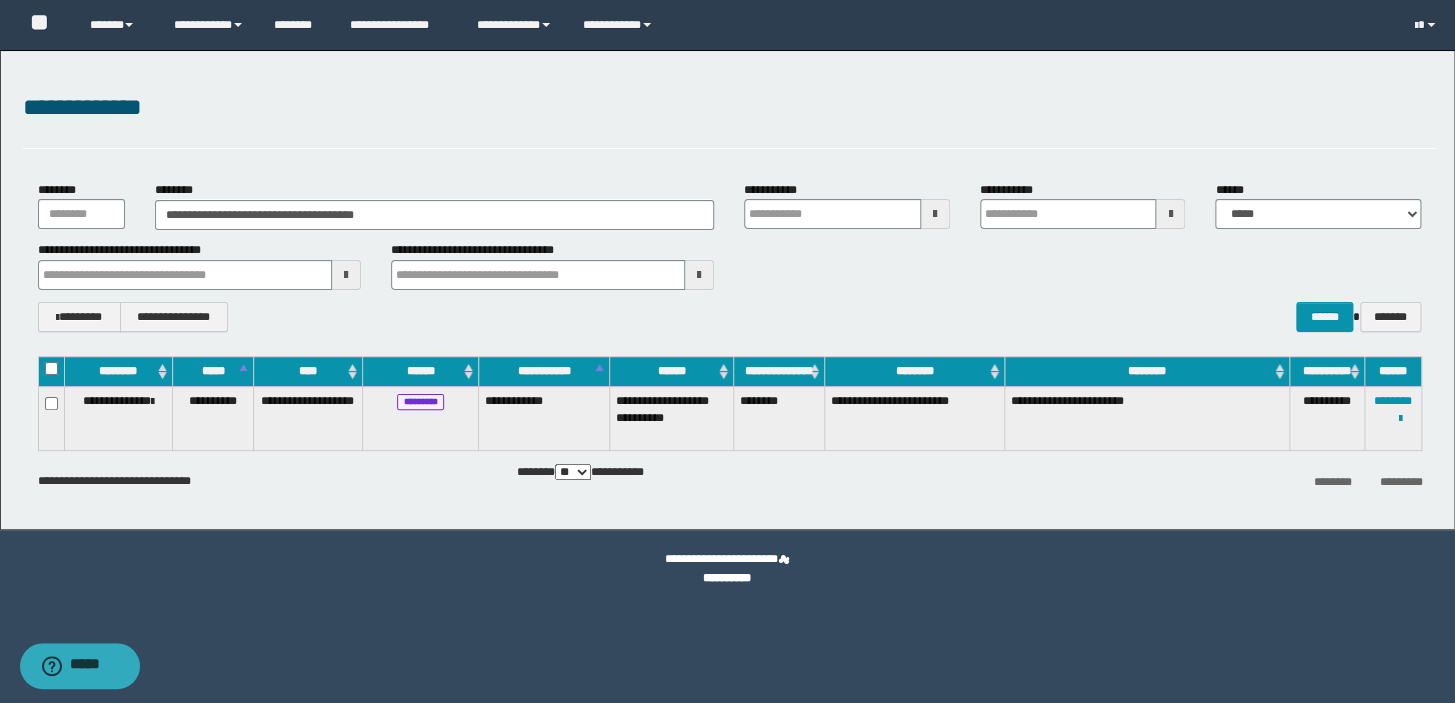type 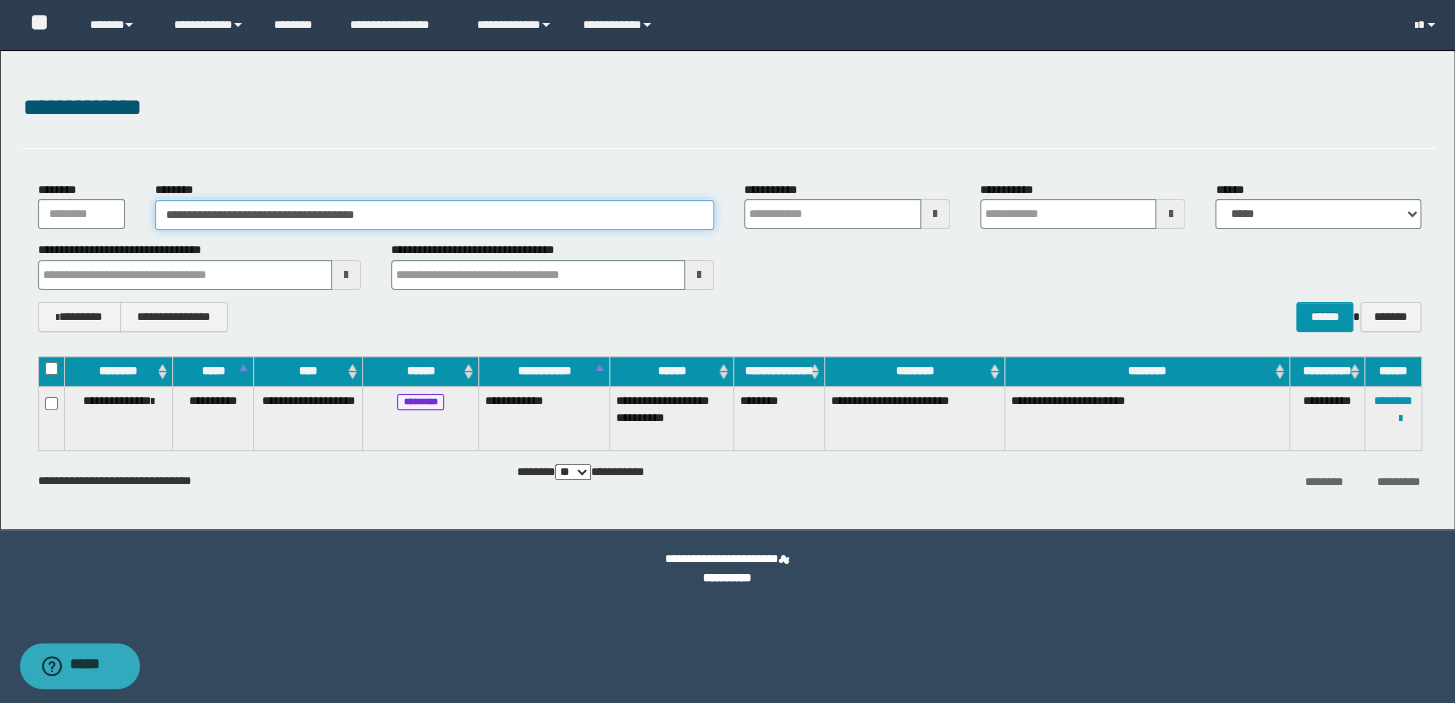 drag, startPoint x: 406, startPoint y: 222, endPoint x: 10, endPoint y: 240, distance: 396.40887 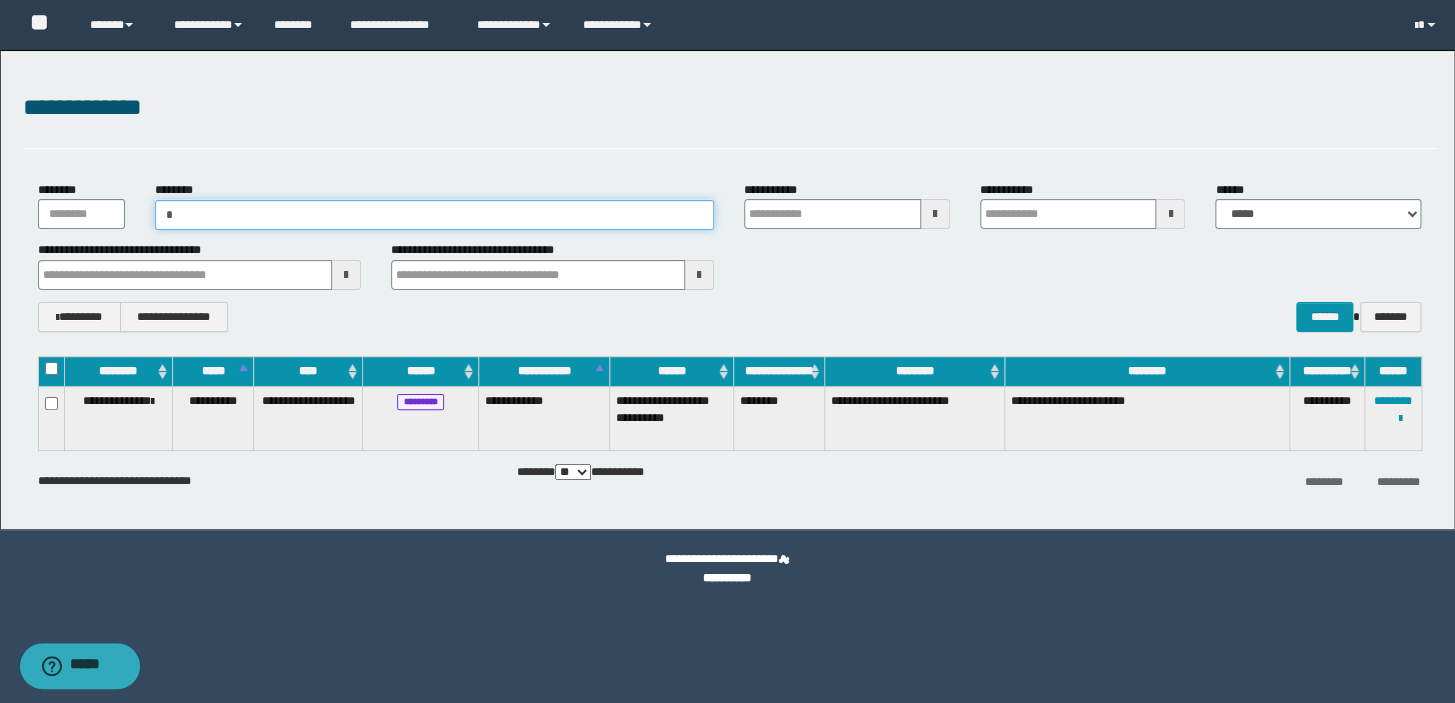 type on "**" 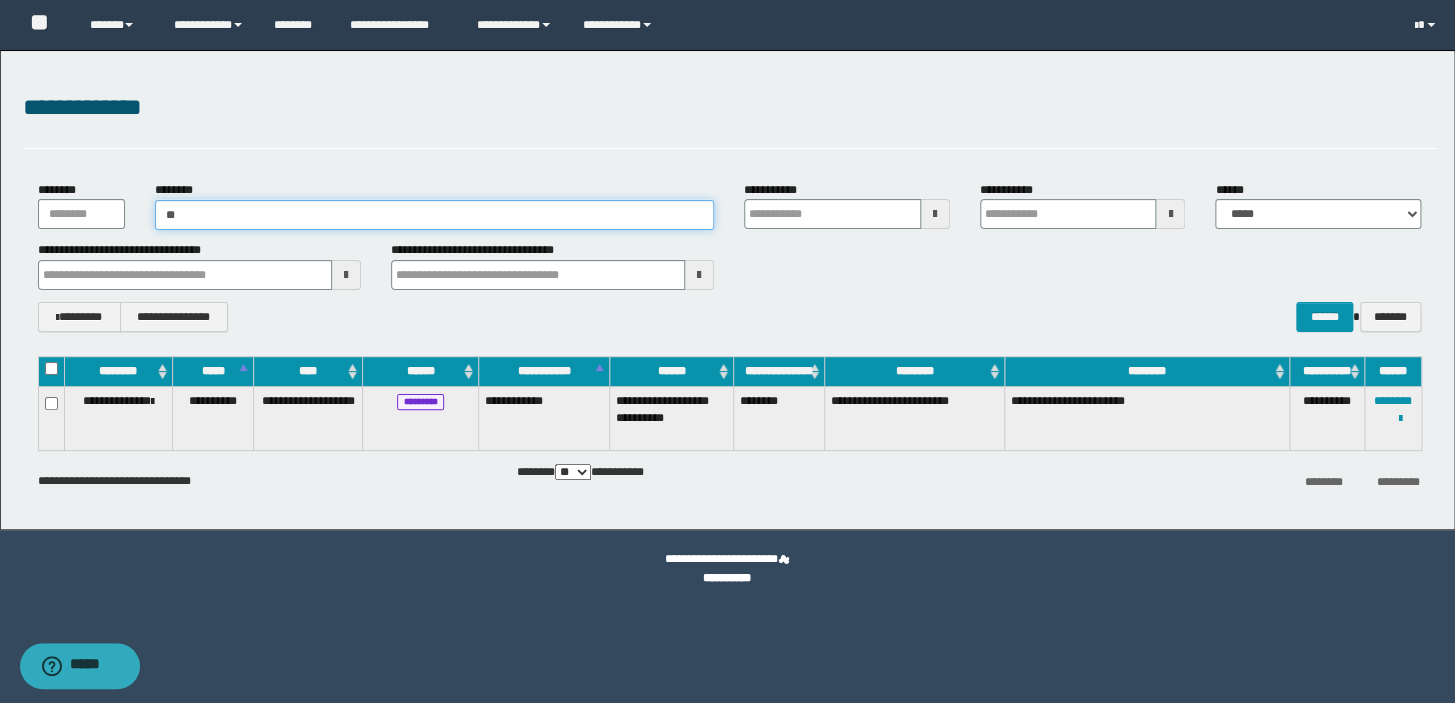 type on "**" 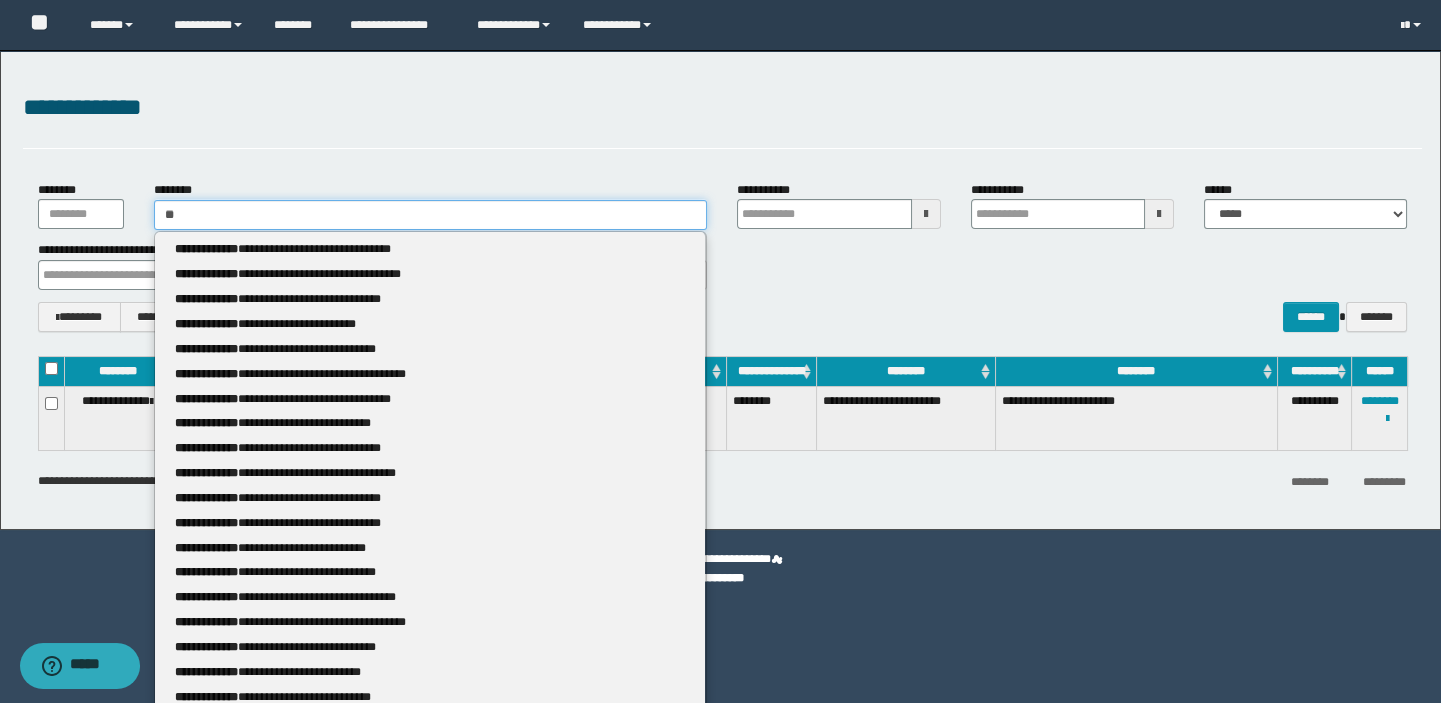 type 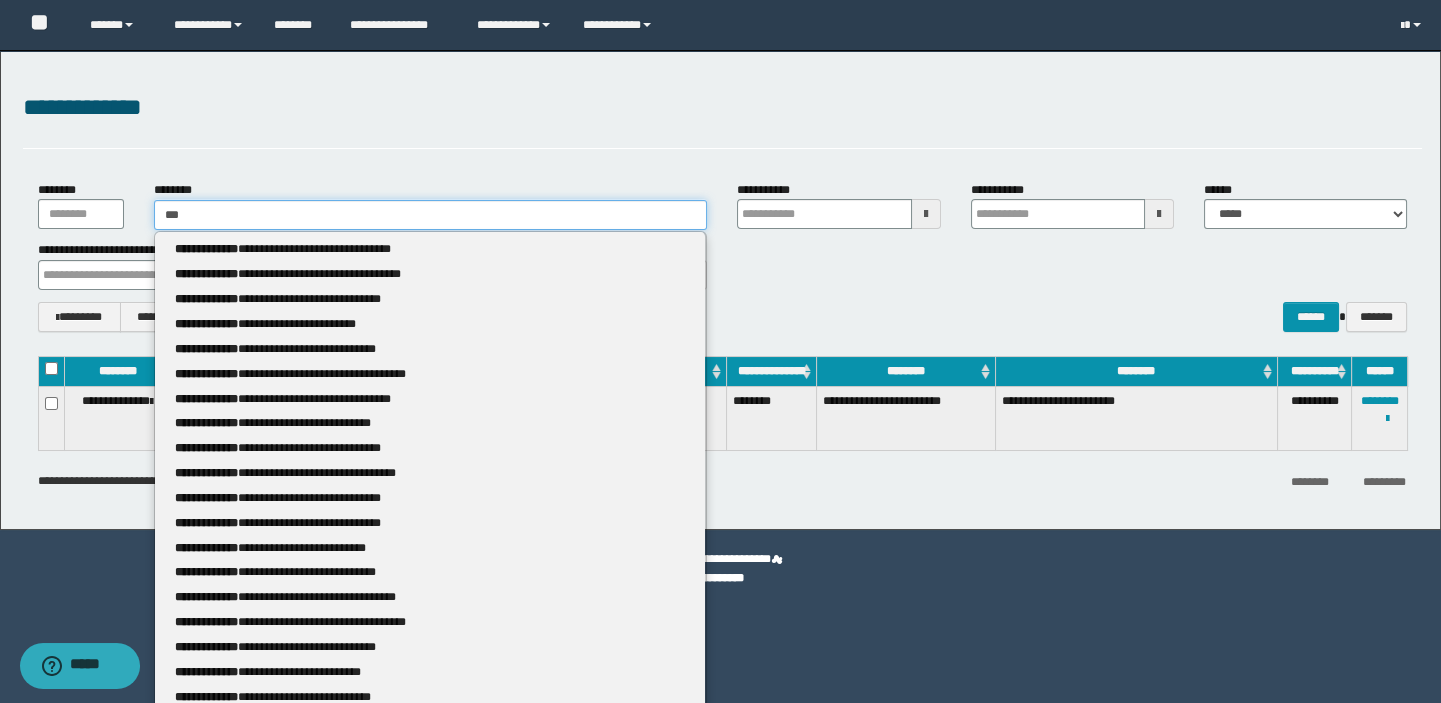 type on "***" 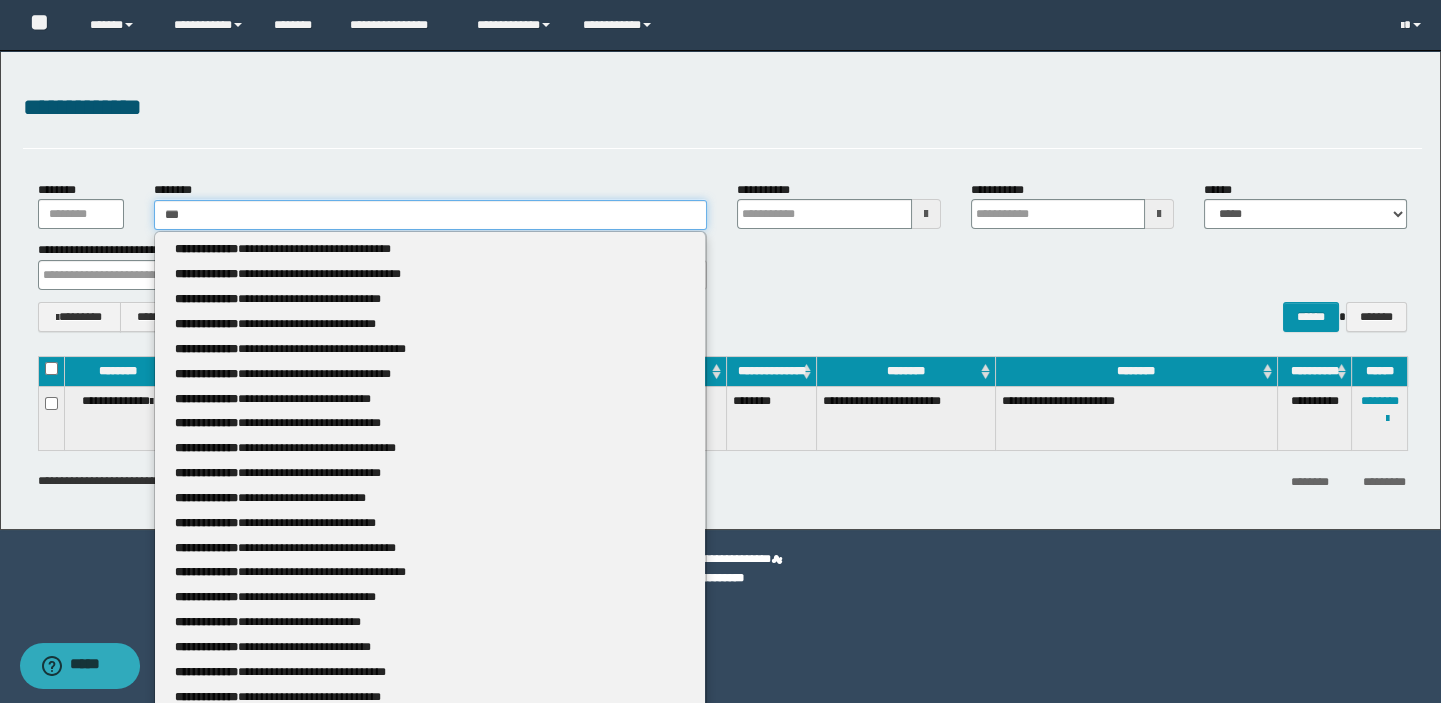 type 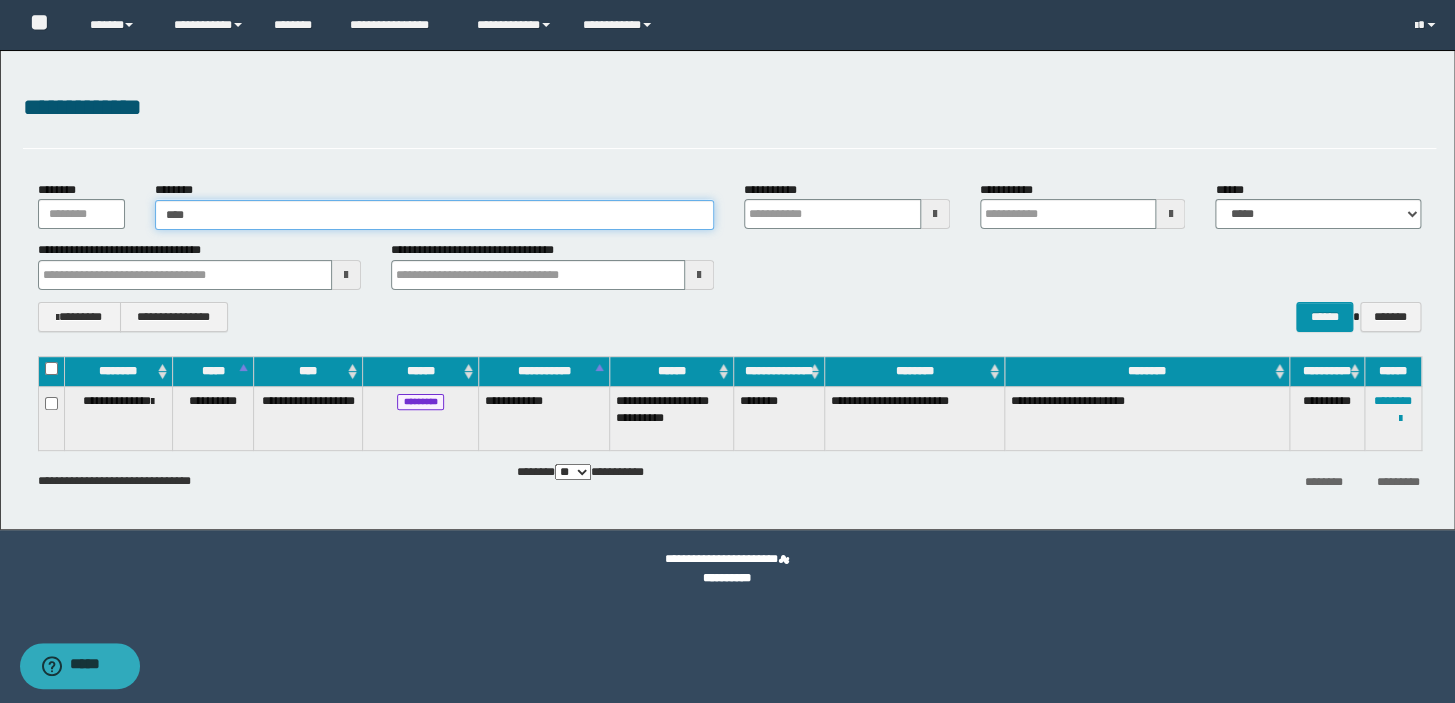 type 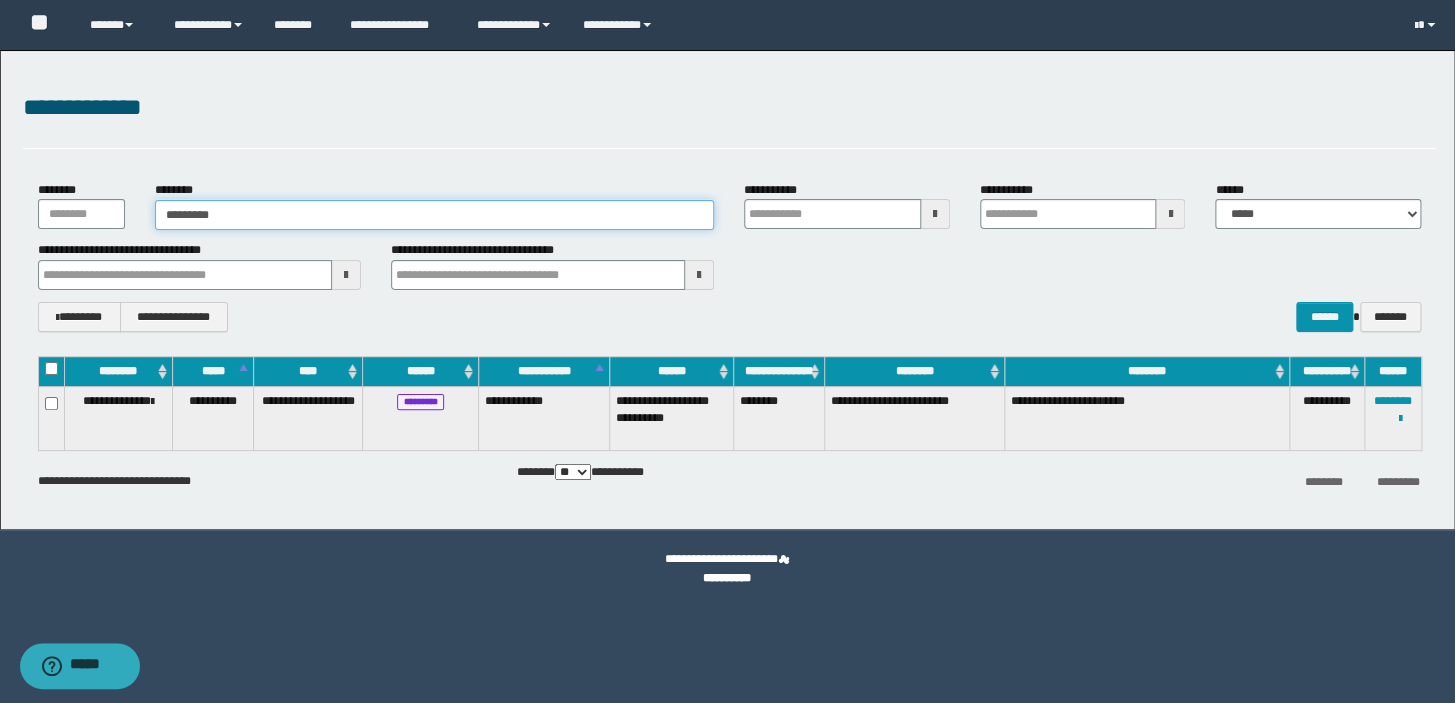 type on "**********" 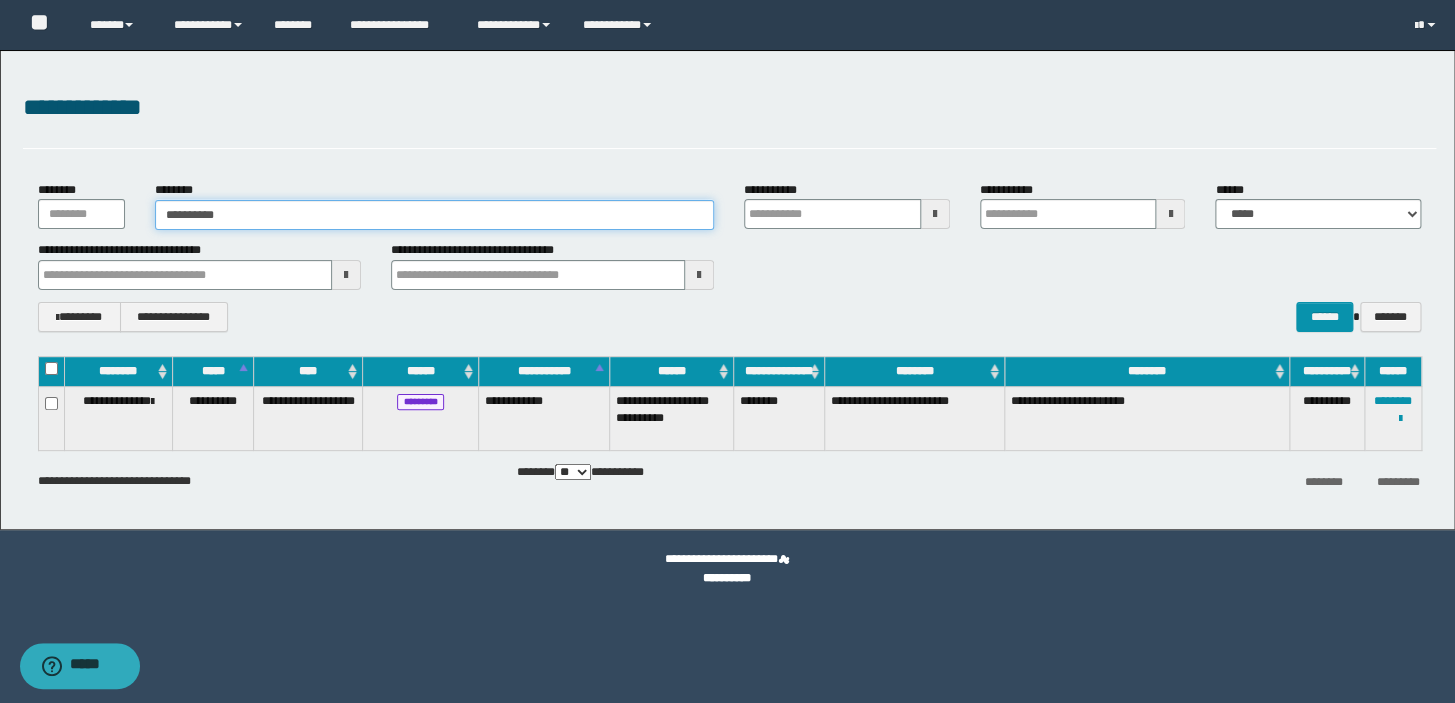 type on "**********" 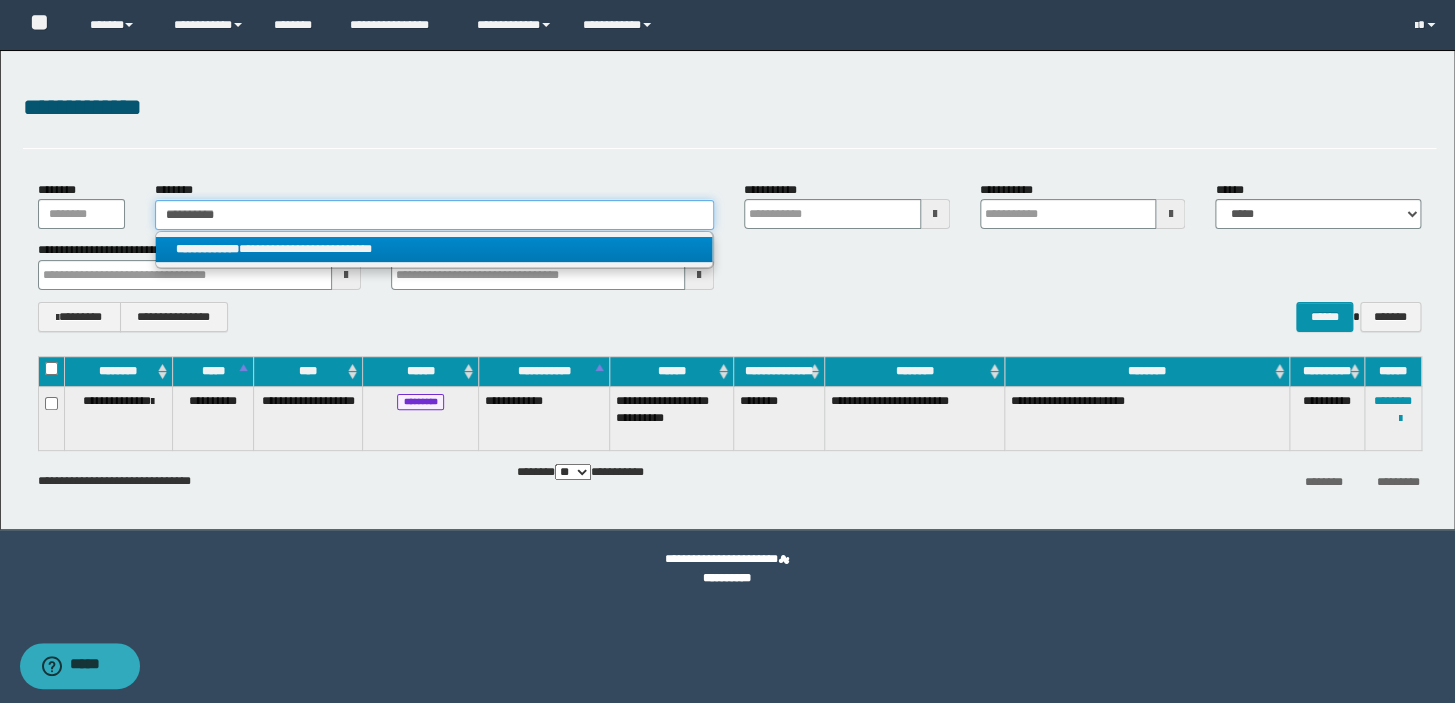 type on "**********" 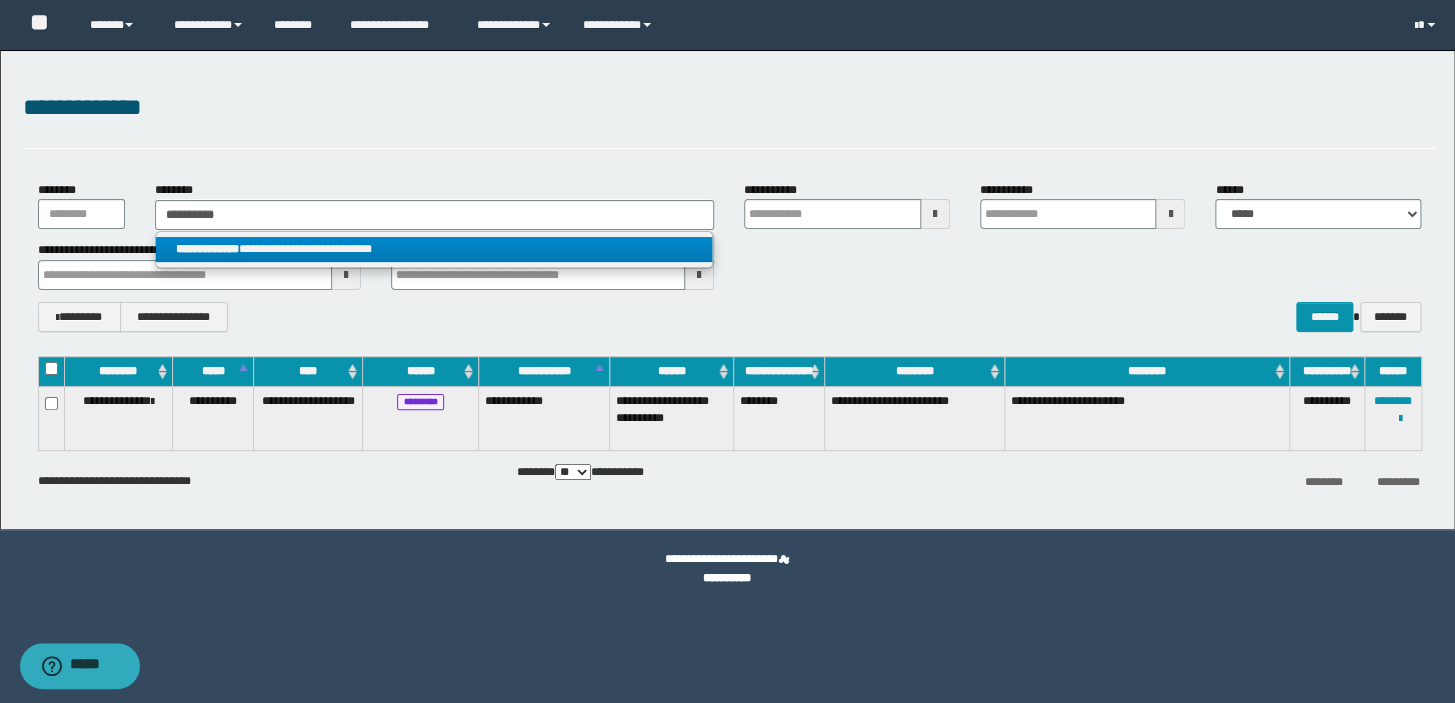 click on "**********" at bounding box center [207, 249] 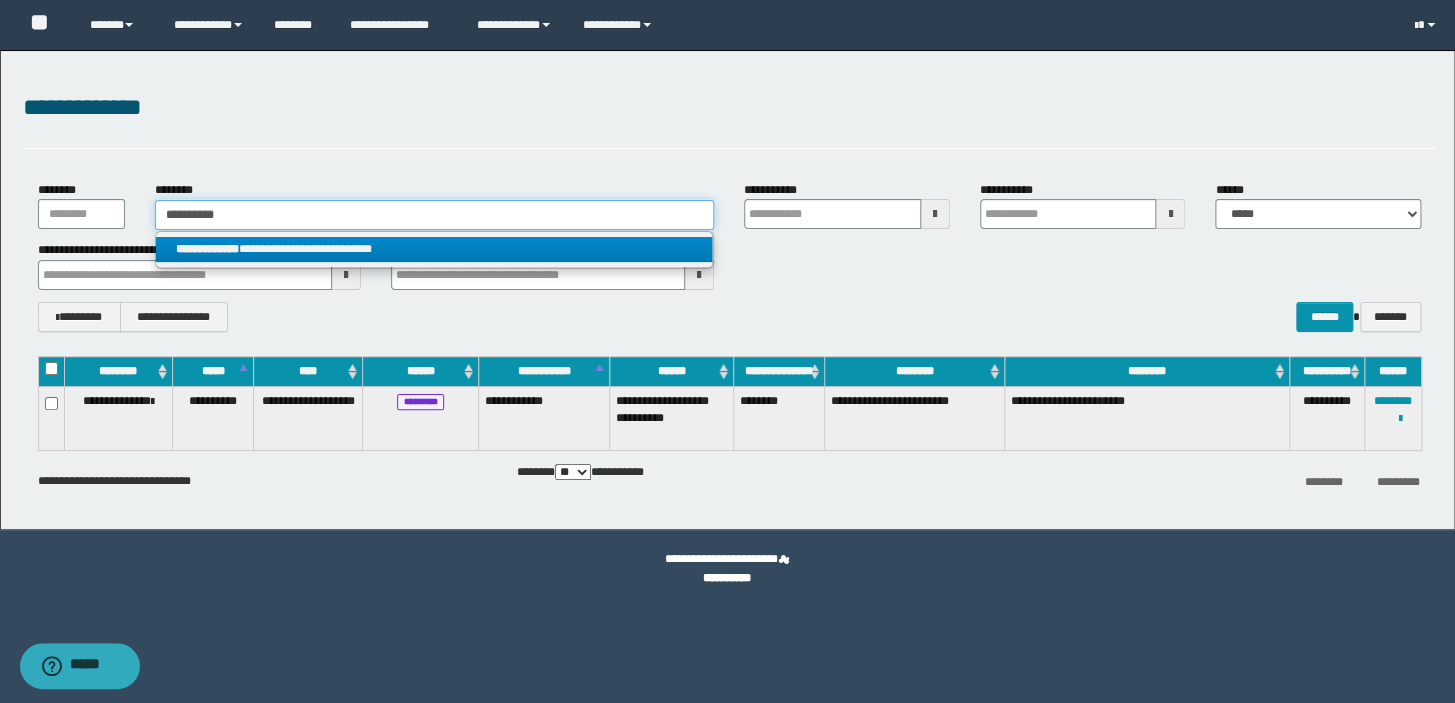 type 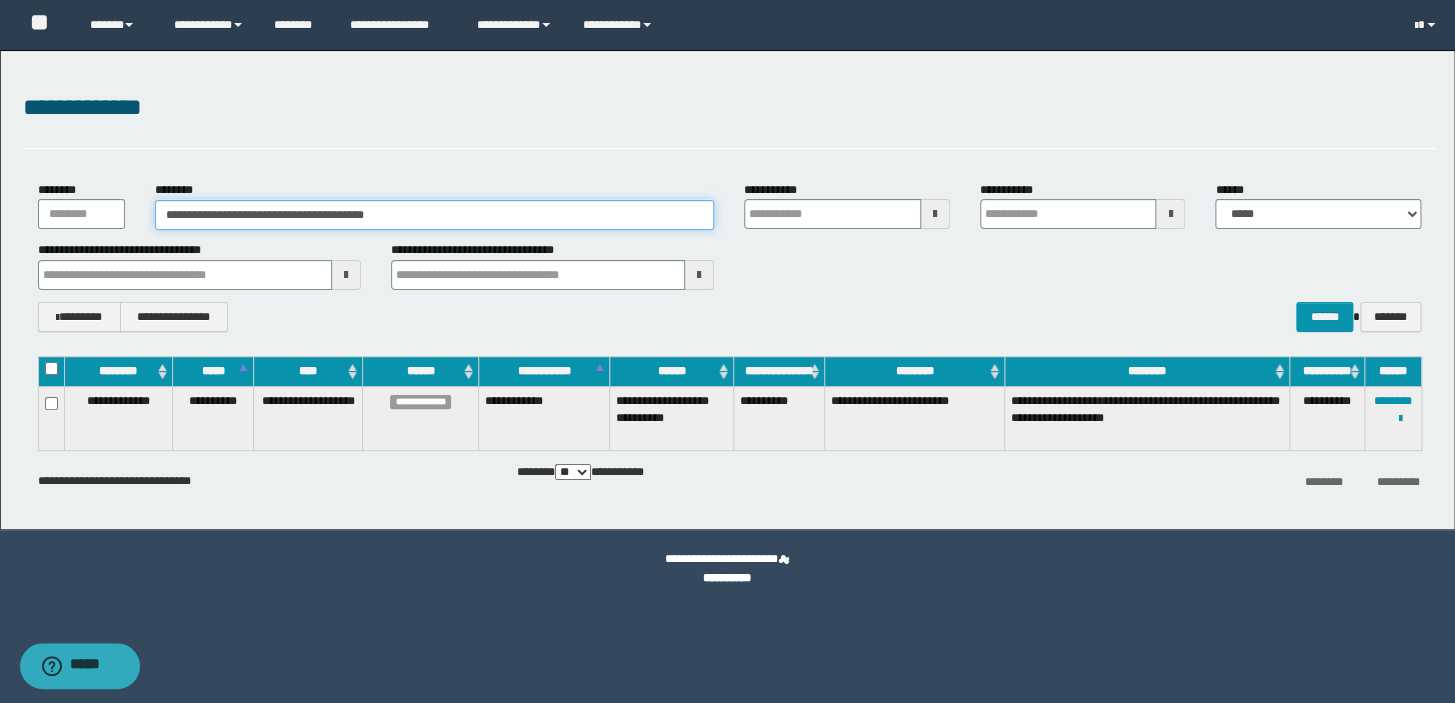 type 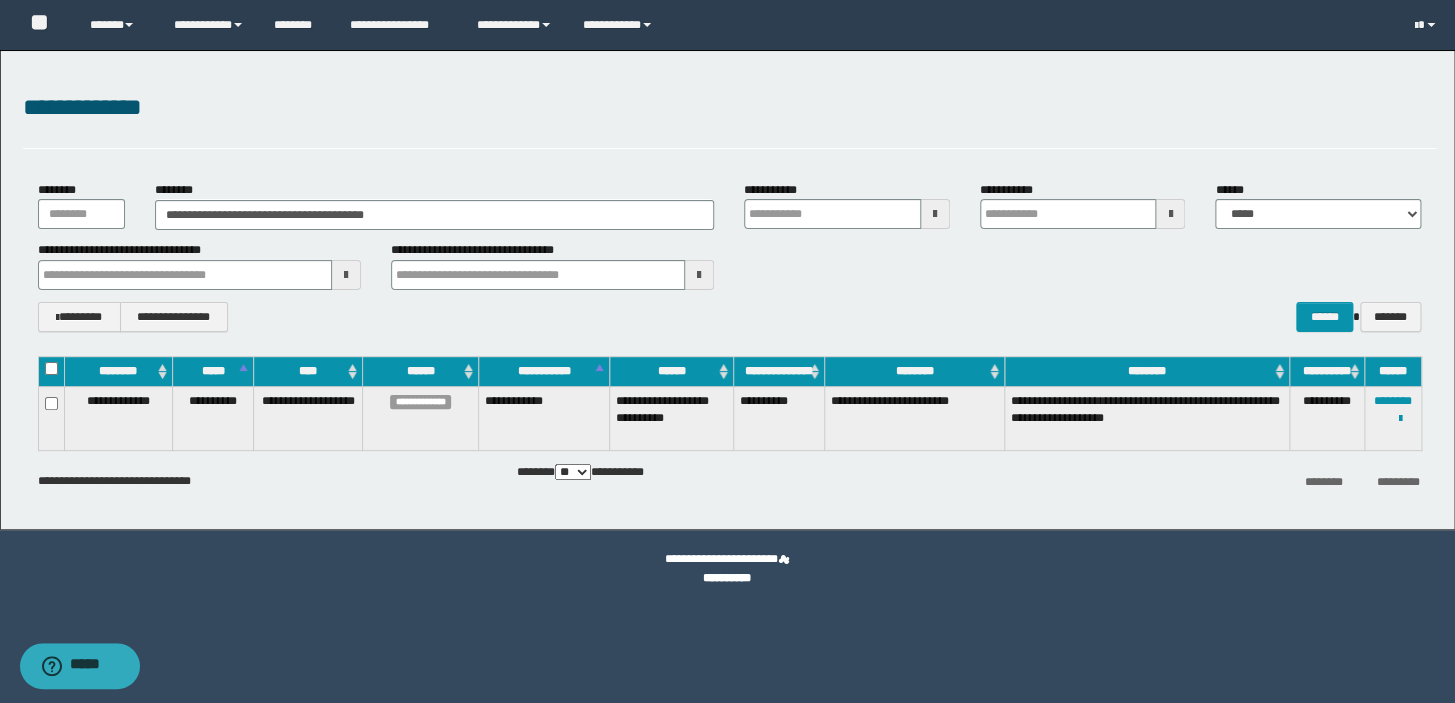 click on "**********" at bounding box center (1392, 419) 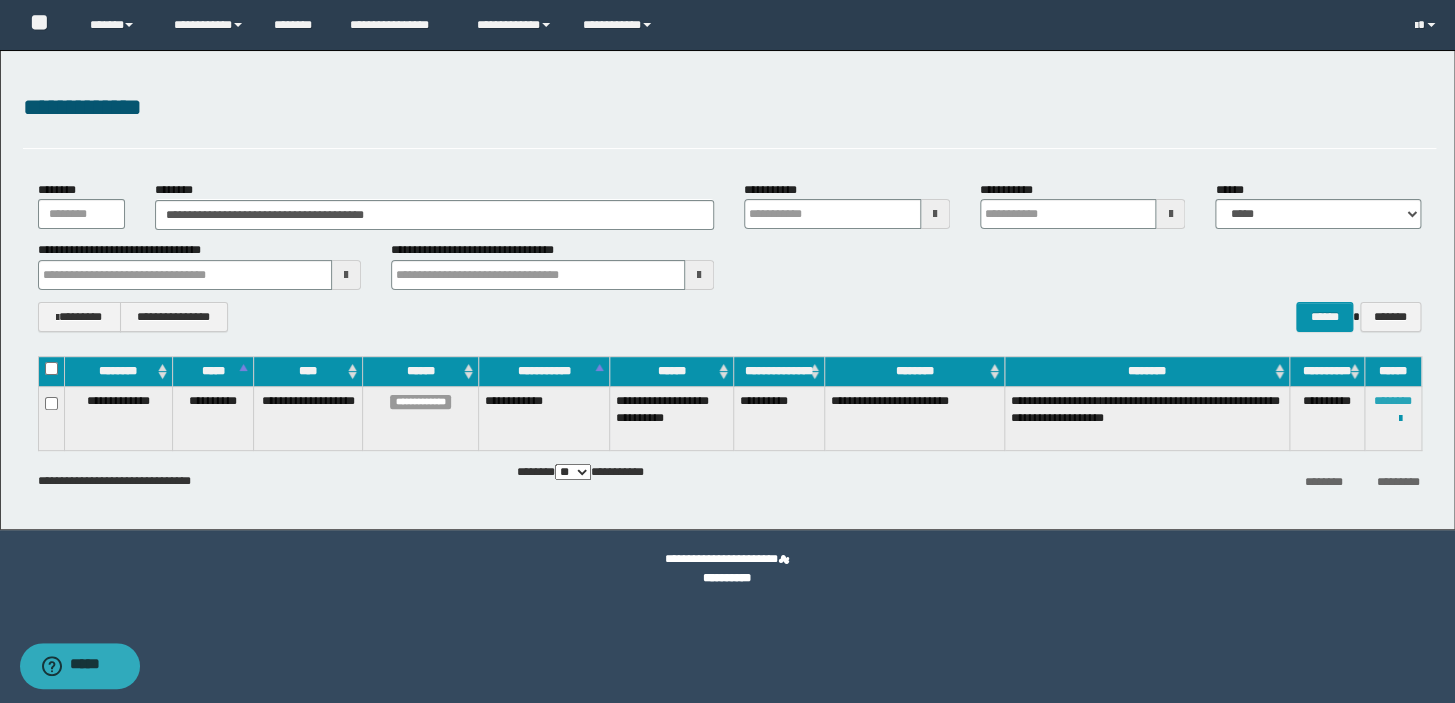 click on "********" at bounding box center [1393, 401] 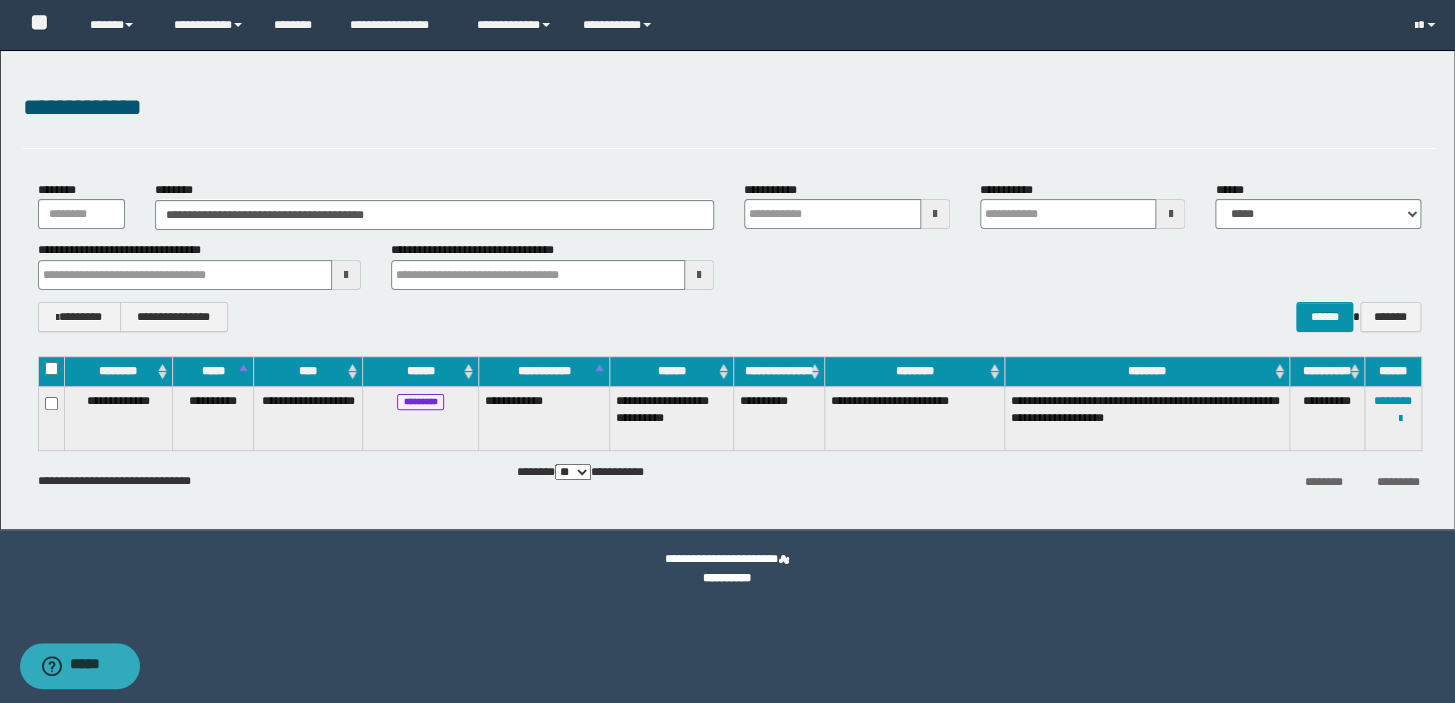 type 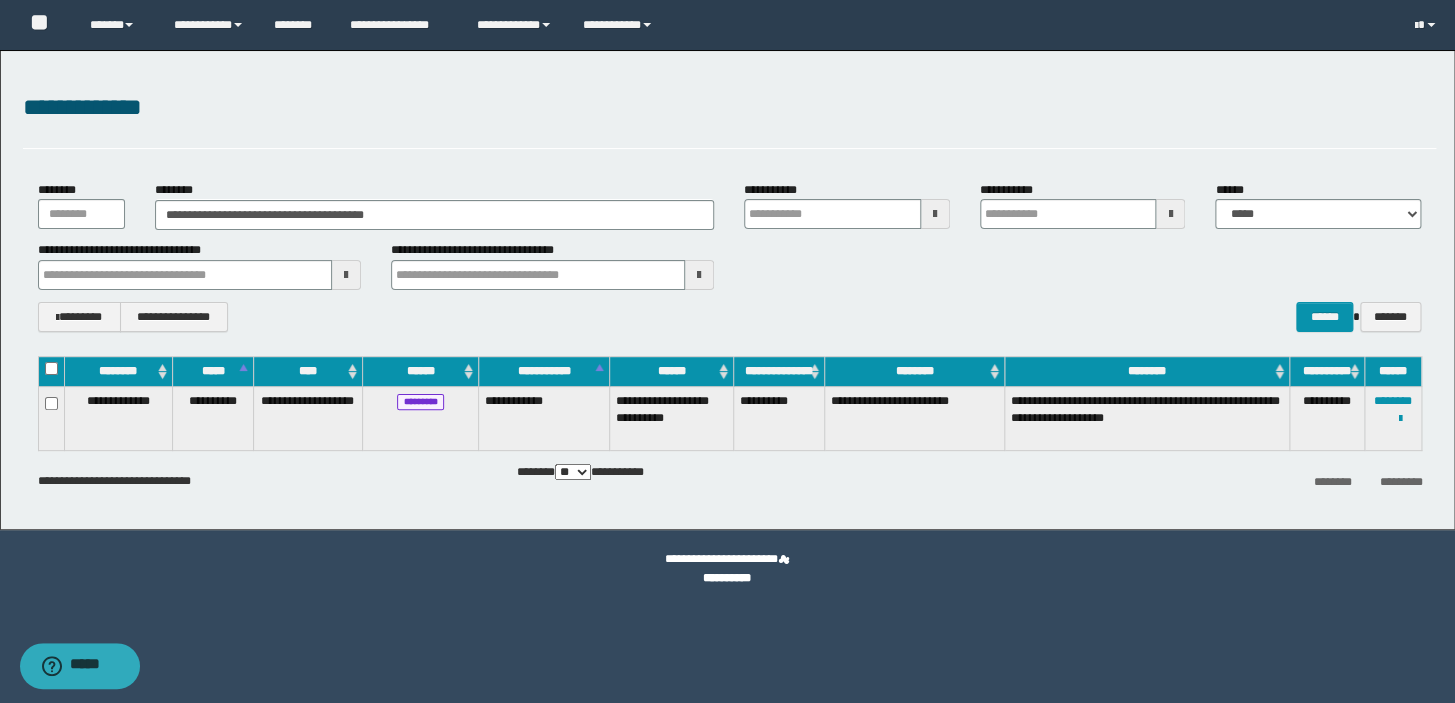 type 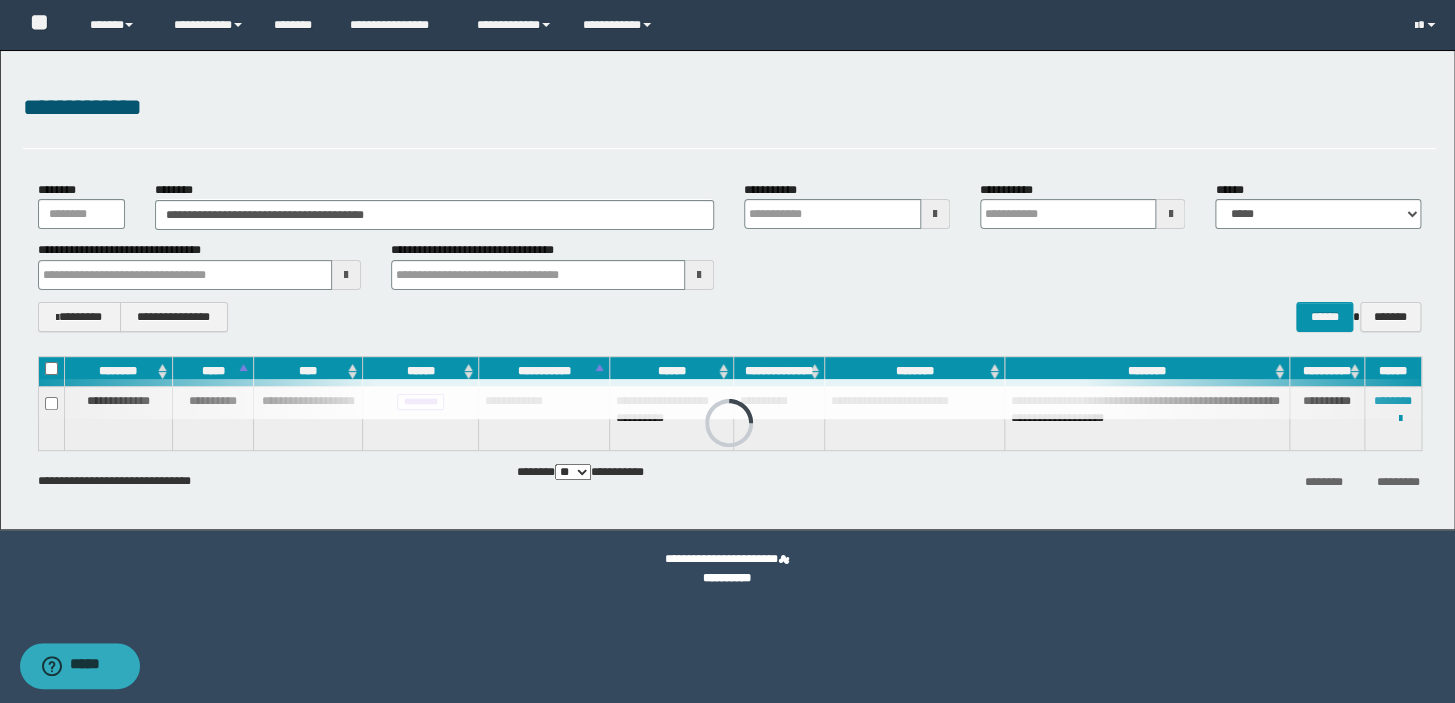 type 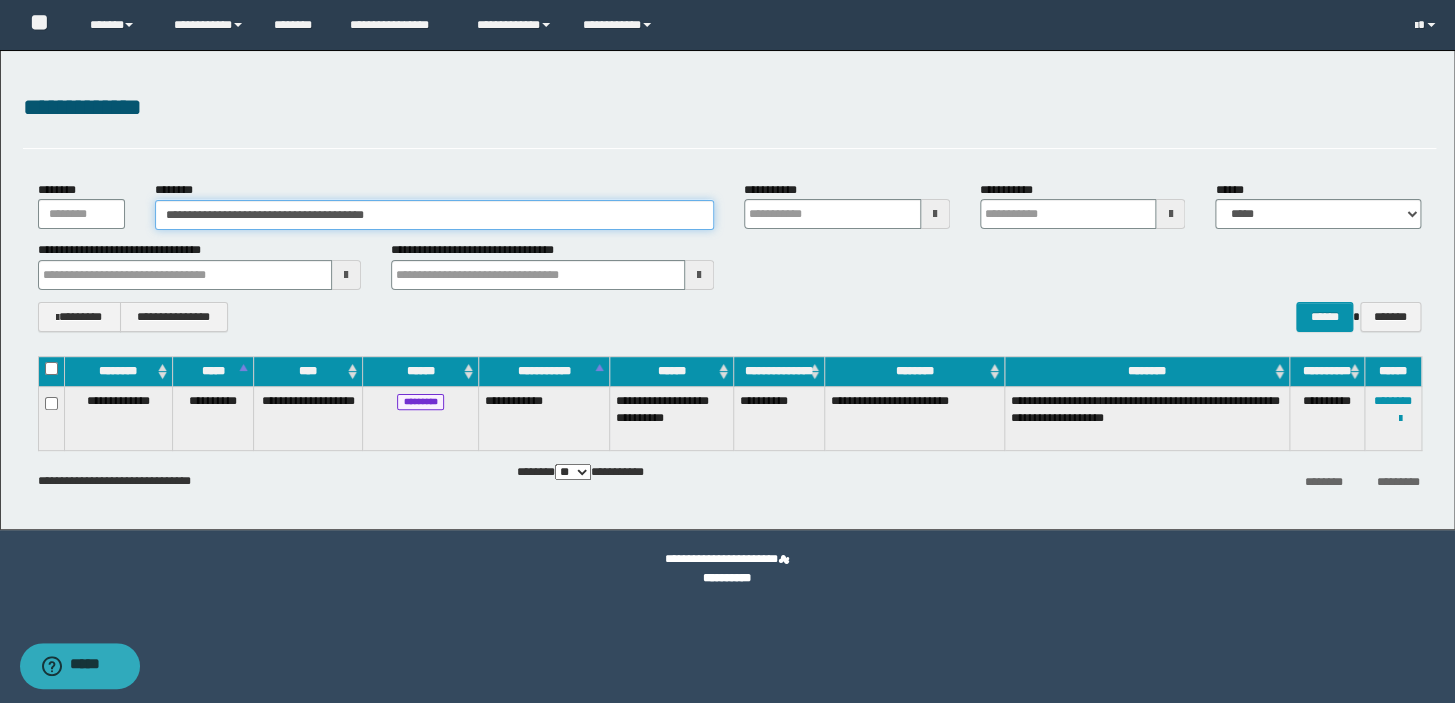drag, startPoint x: 473, startPoint y: 216, endPoint x: 80, endPoint y: 219, distance: 393.01144 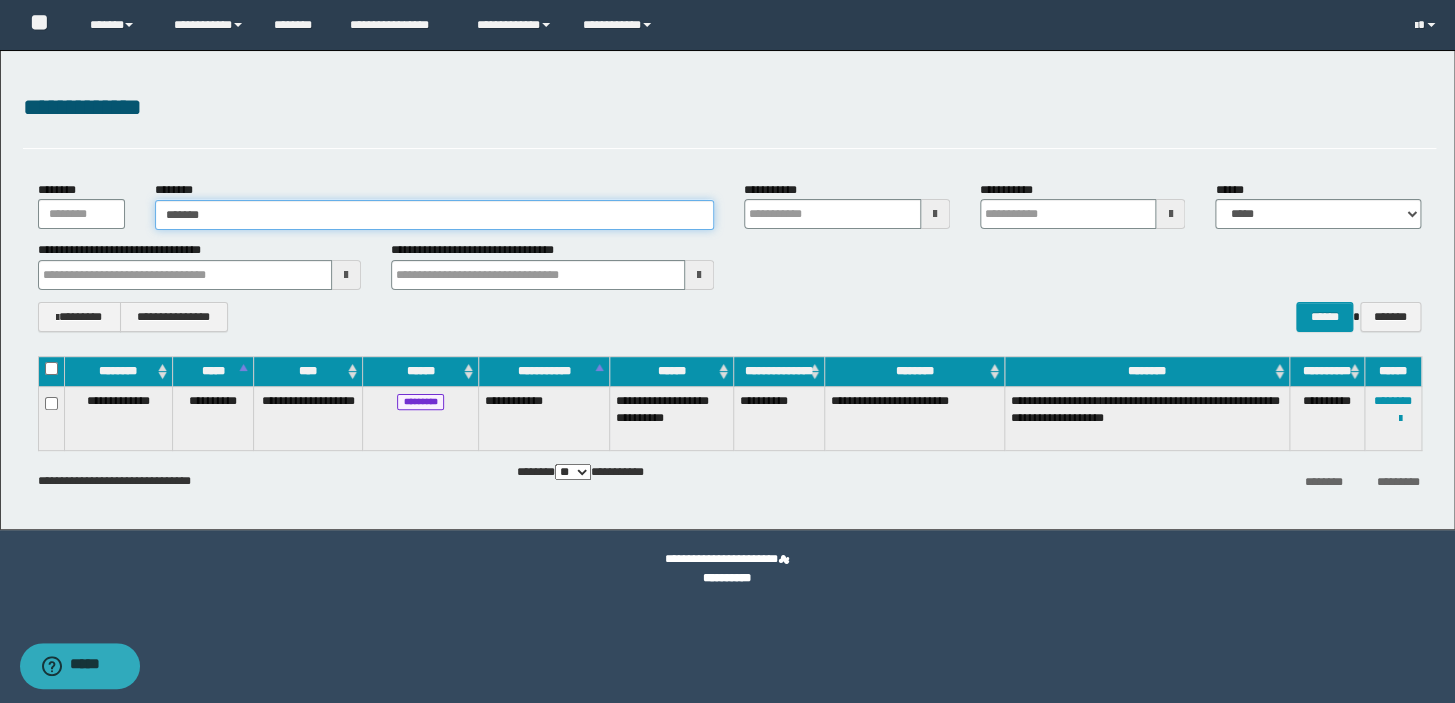 type on "********" 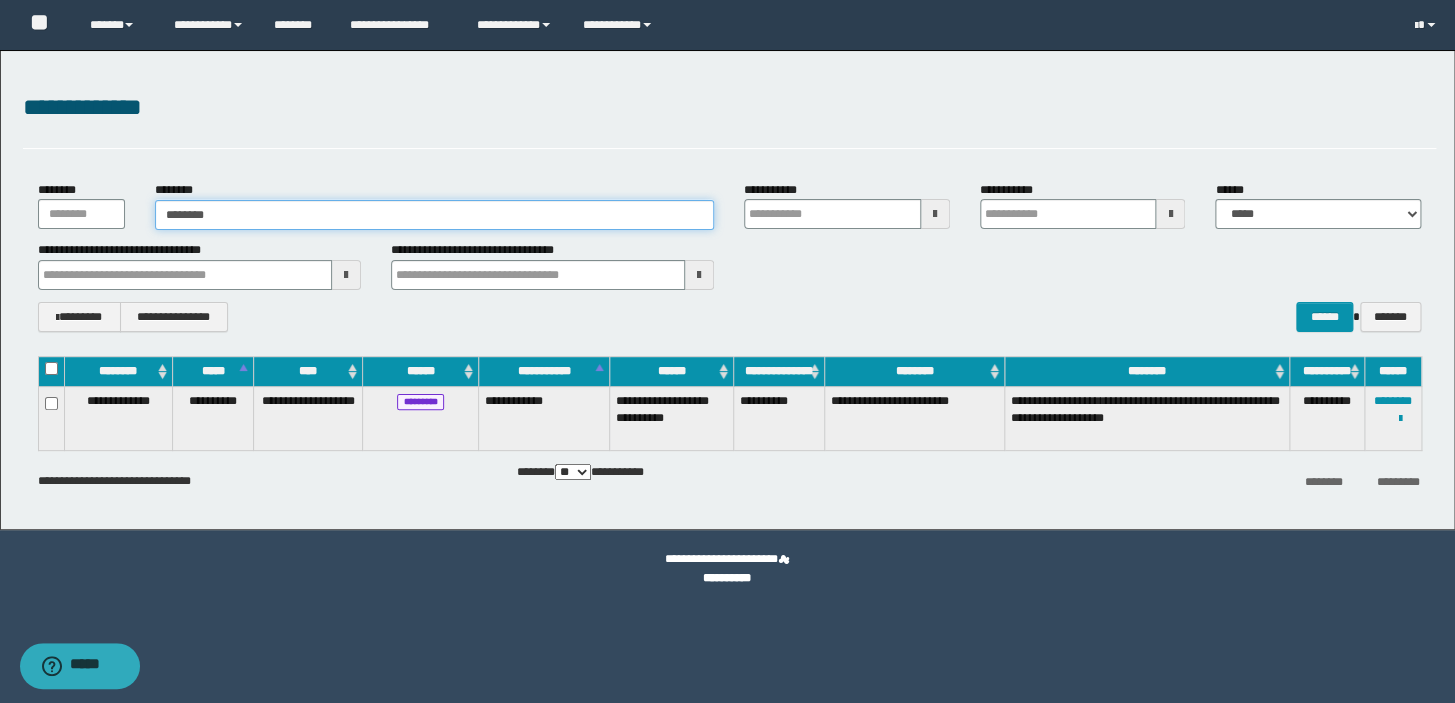 type on "********" 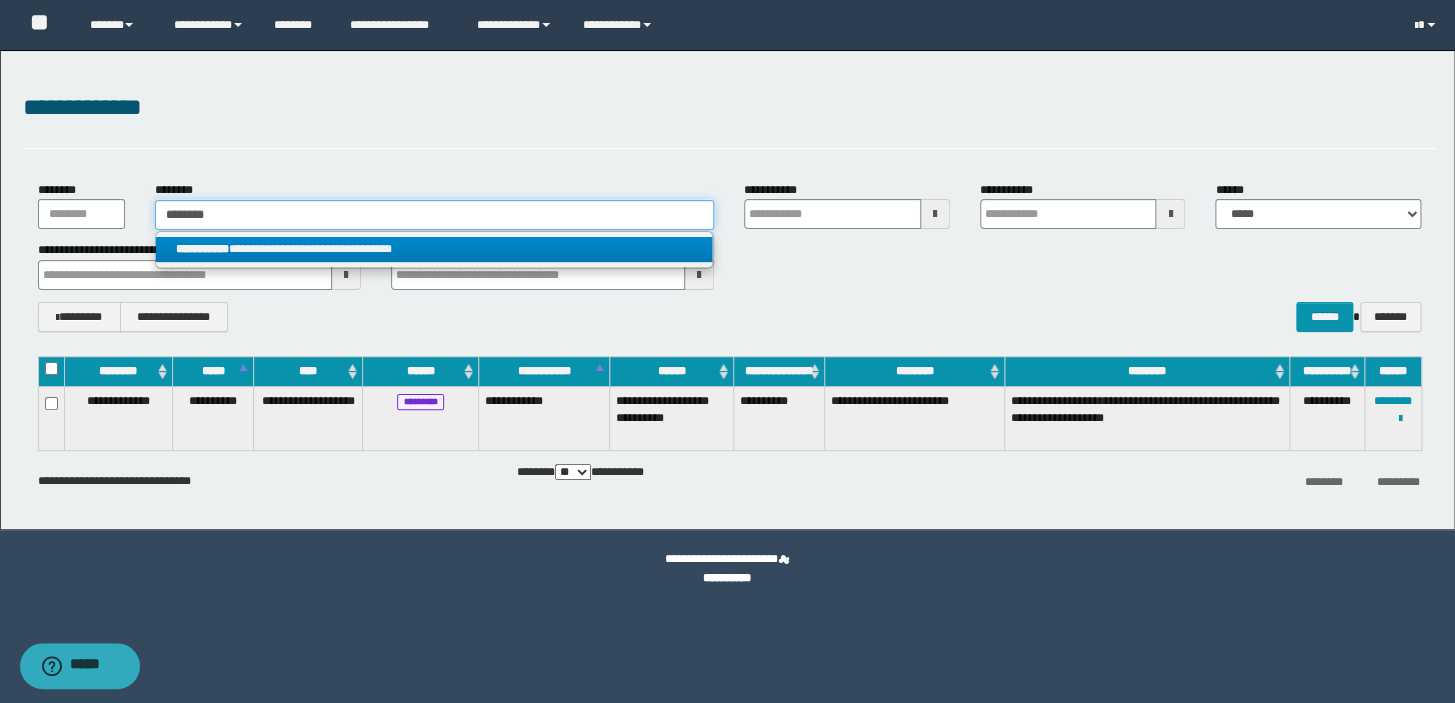 type on "********" 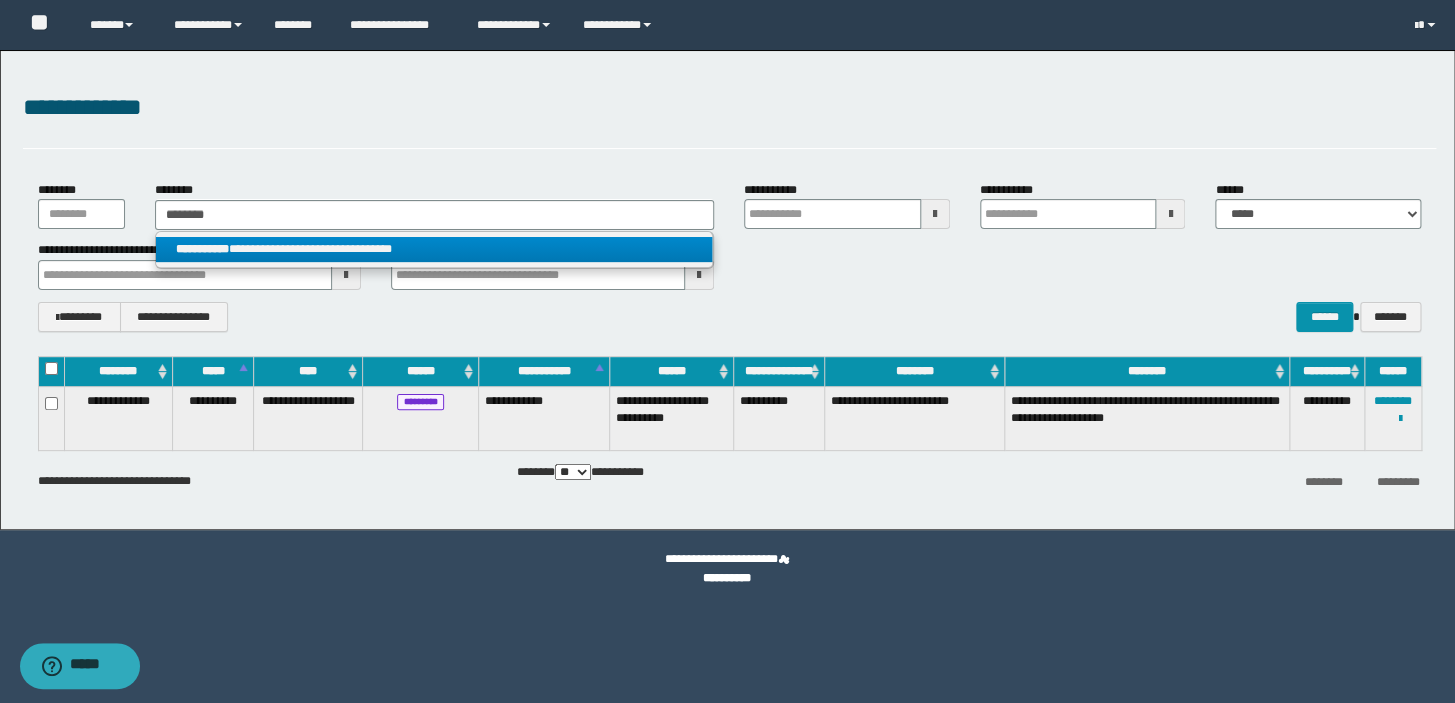 click on "**********" at bounding box center (434, 250) 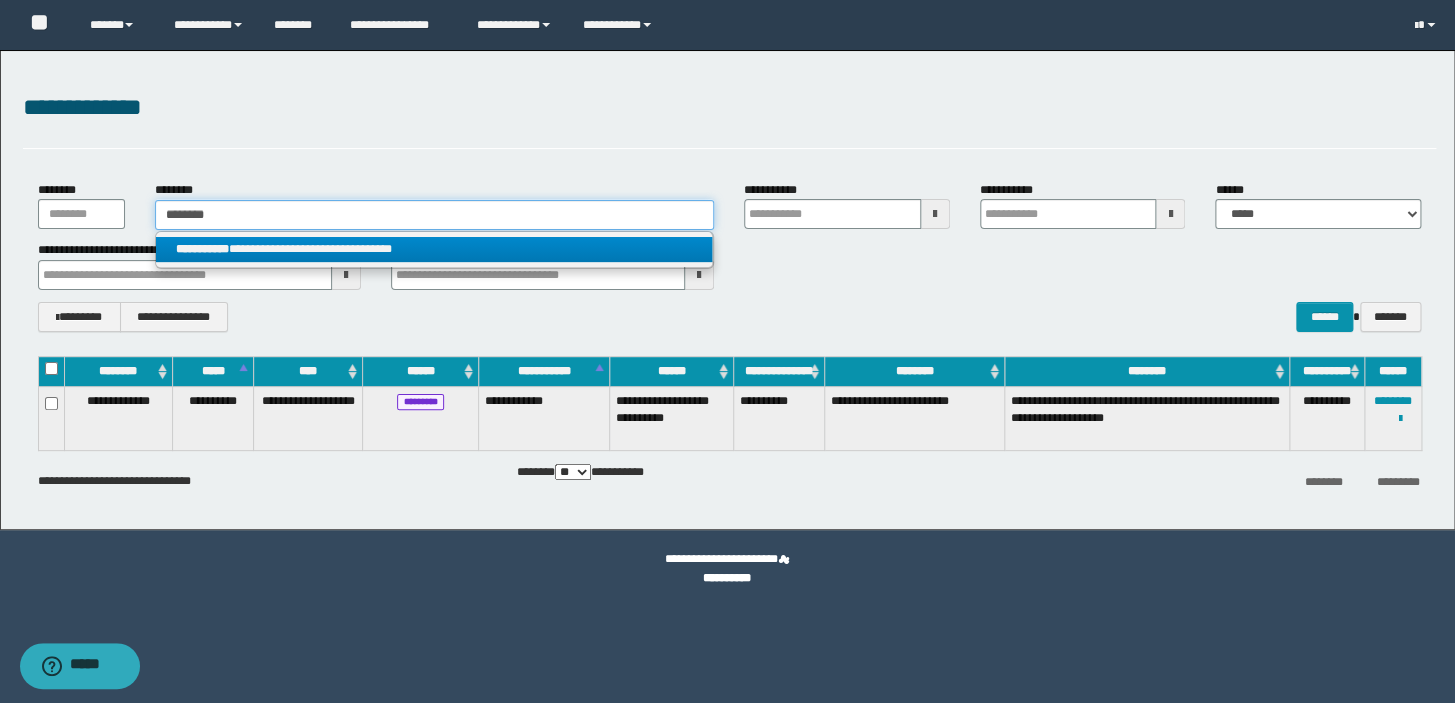 type 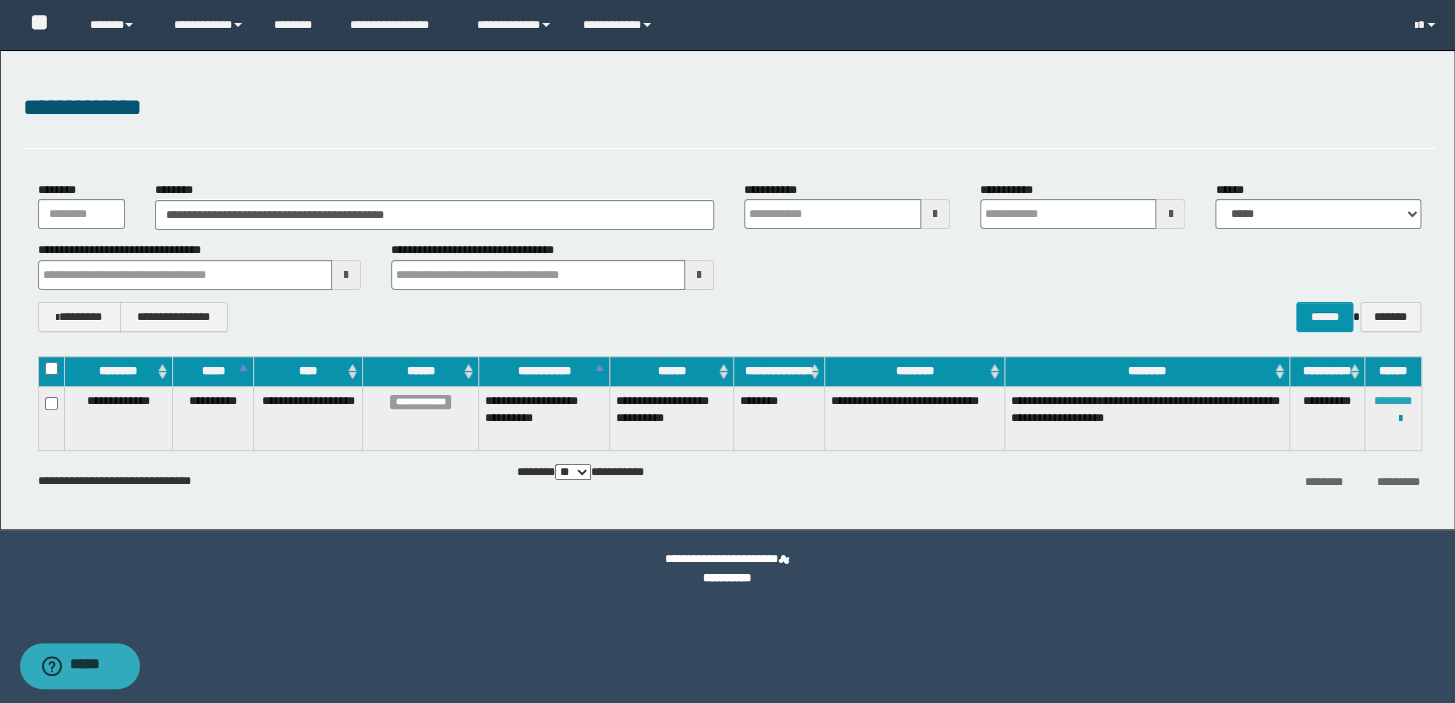click on "********" at bounding box center (1393, 401) 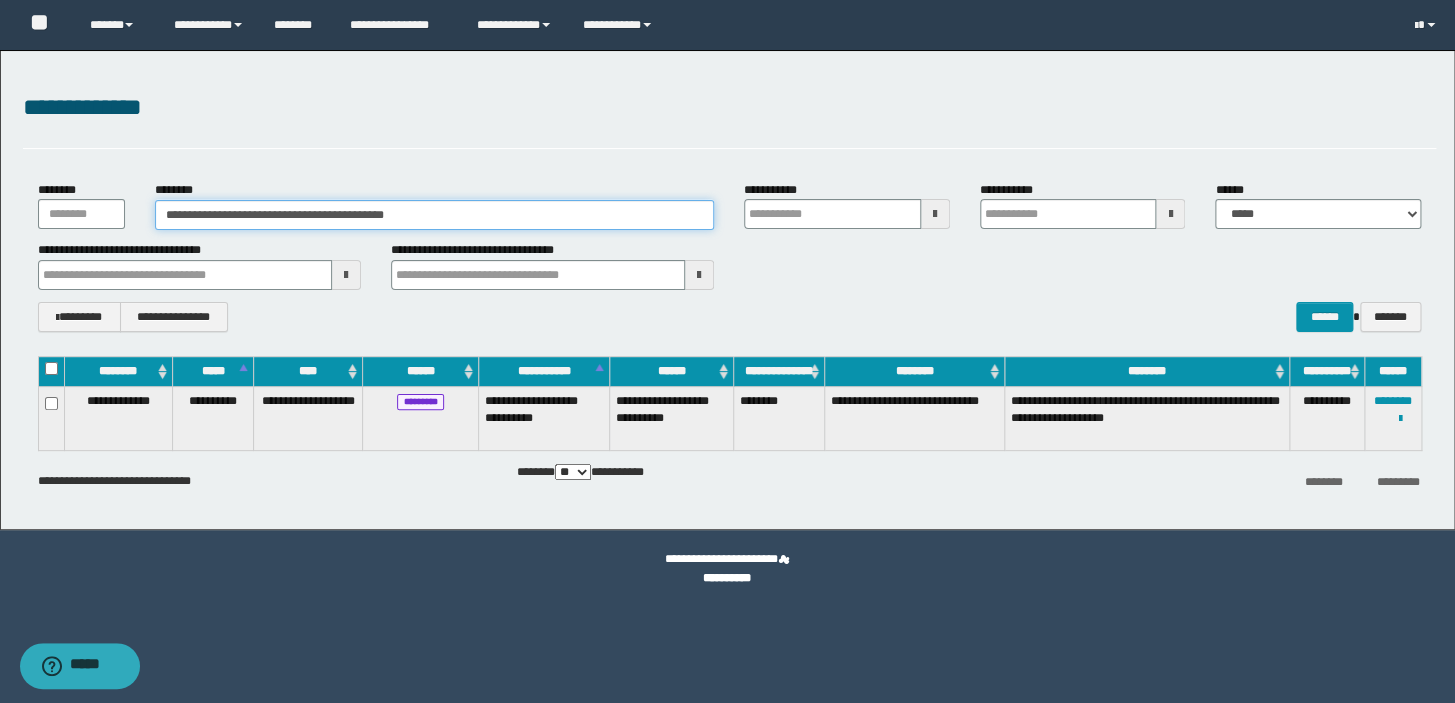 drag, startPoint x: 441, startPoint y: 219, endPoint x: 0, endPoint y: 239, distance: 441.45328 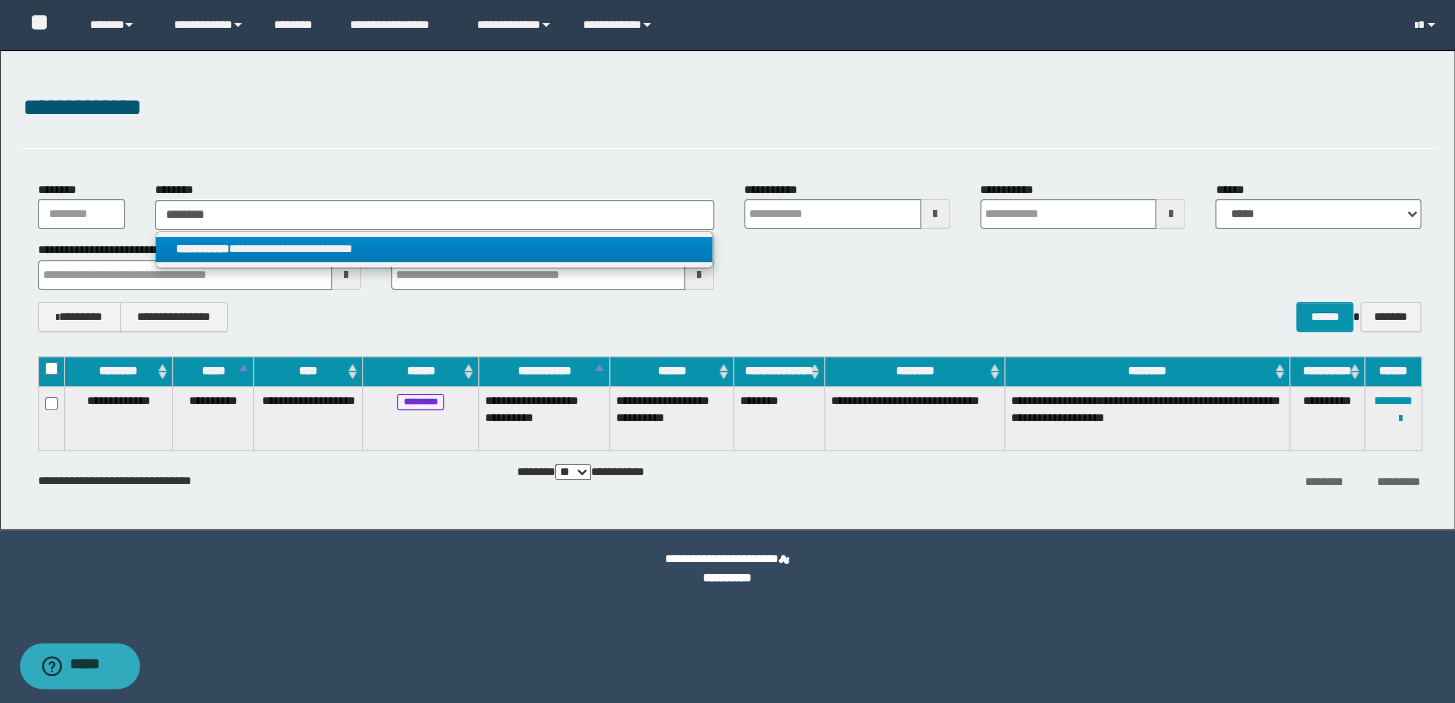 click on "**********" at bounding box center (434, 249) 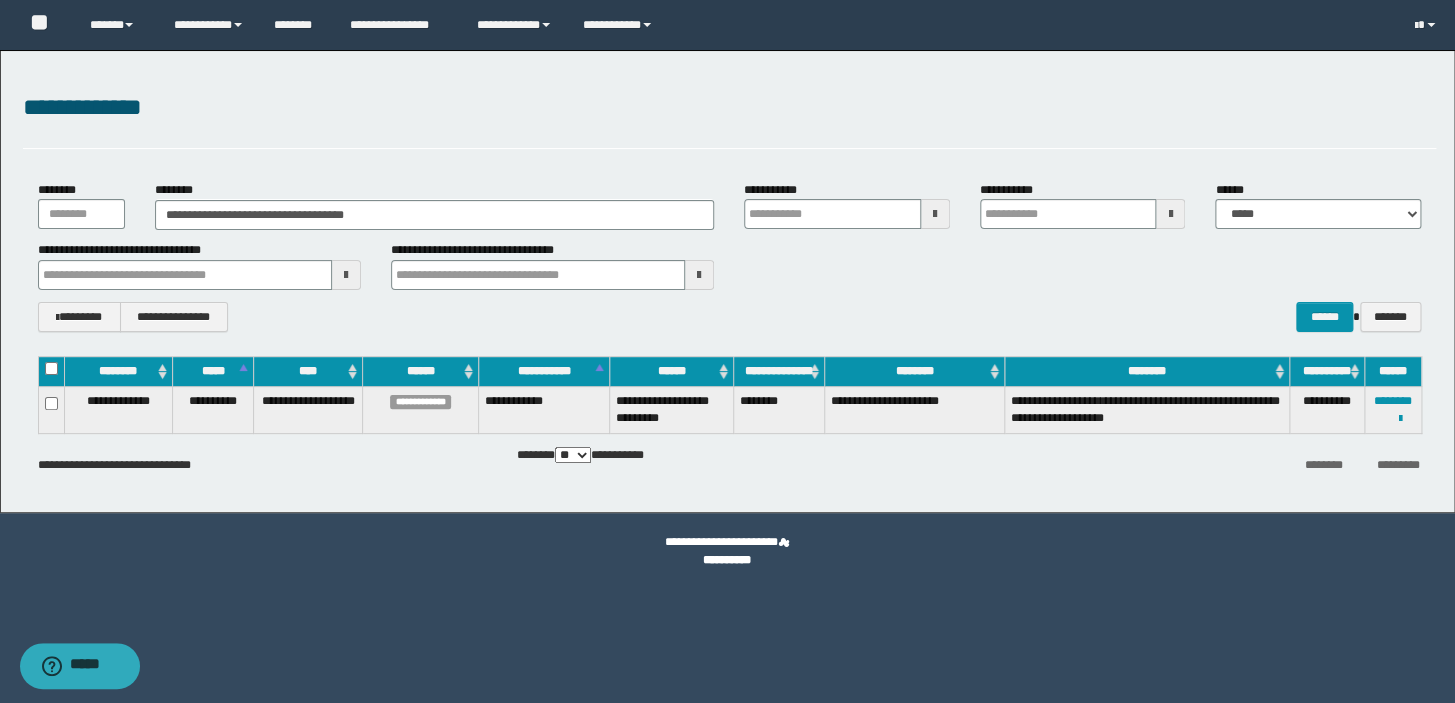 click on "**********" at bounding box center [1392, 410] 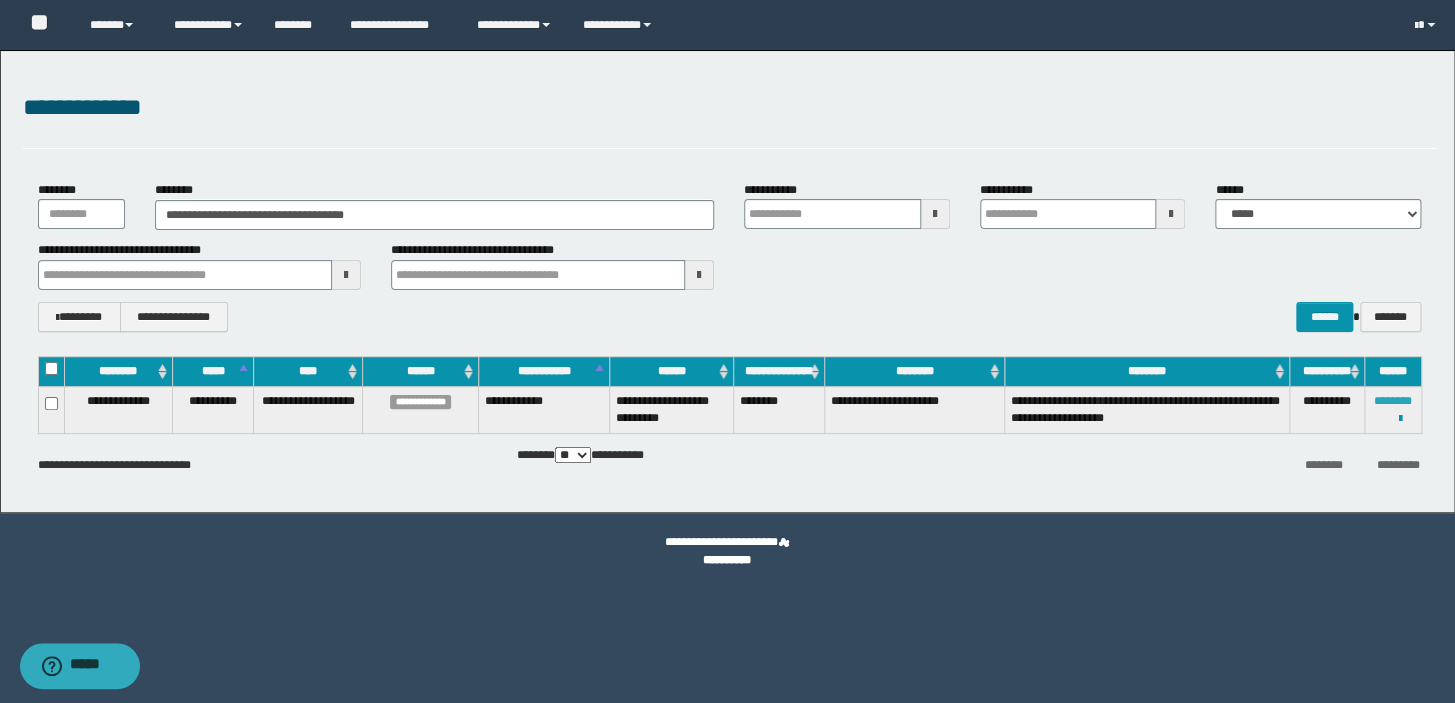 click on "********" at bounding box center (1393, 401) 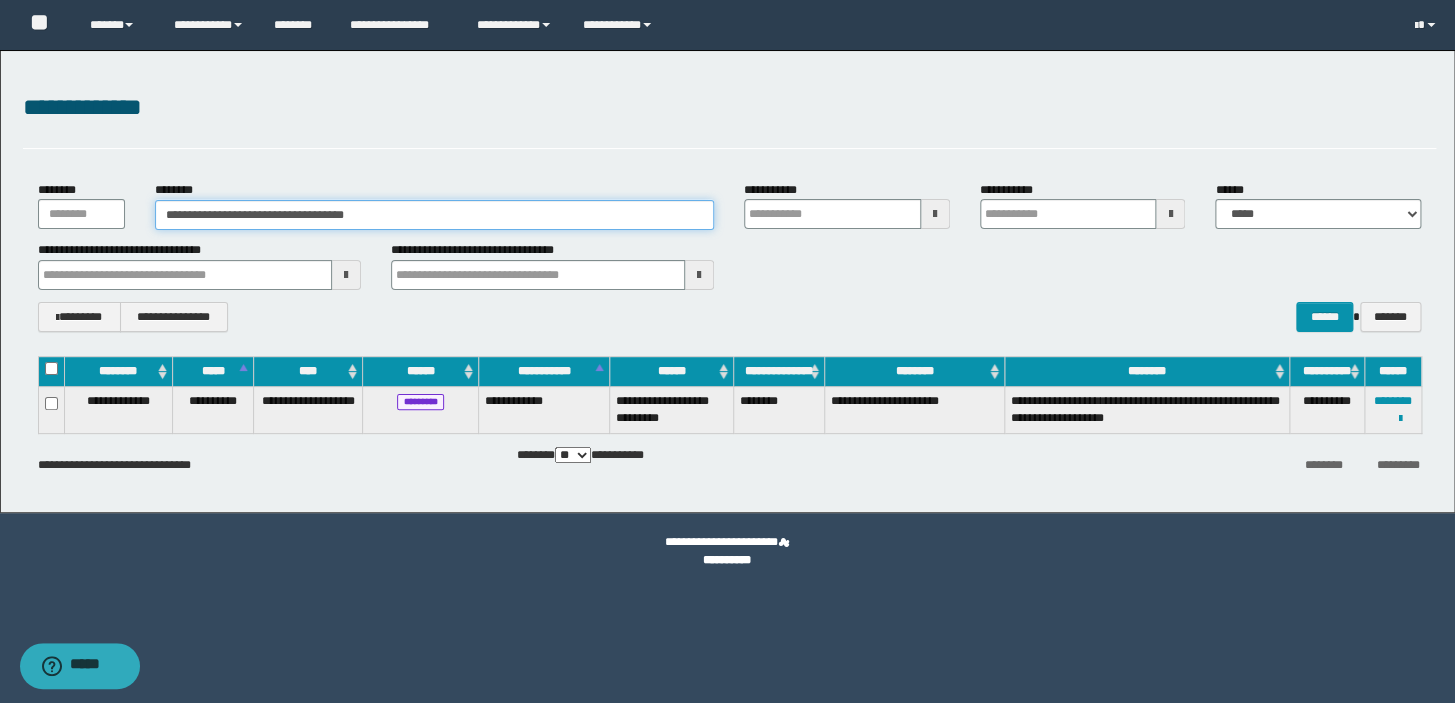 drag, startPoint x: 440, startPoint y: 227, endPoint x: 0, endPoint y: 190, distance: 441.55295 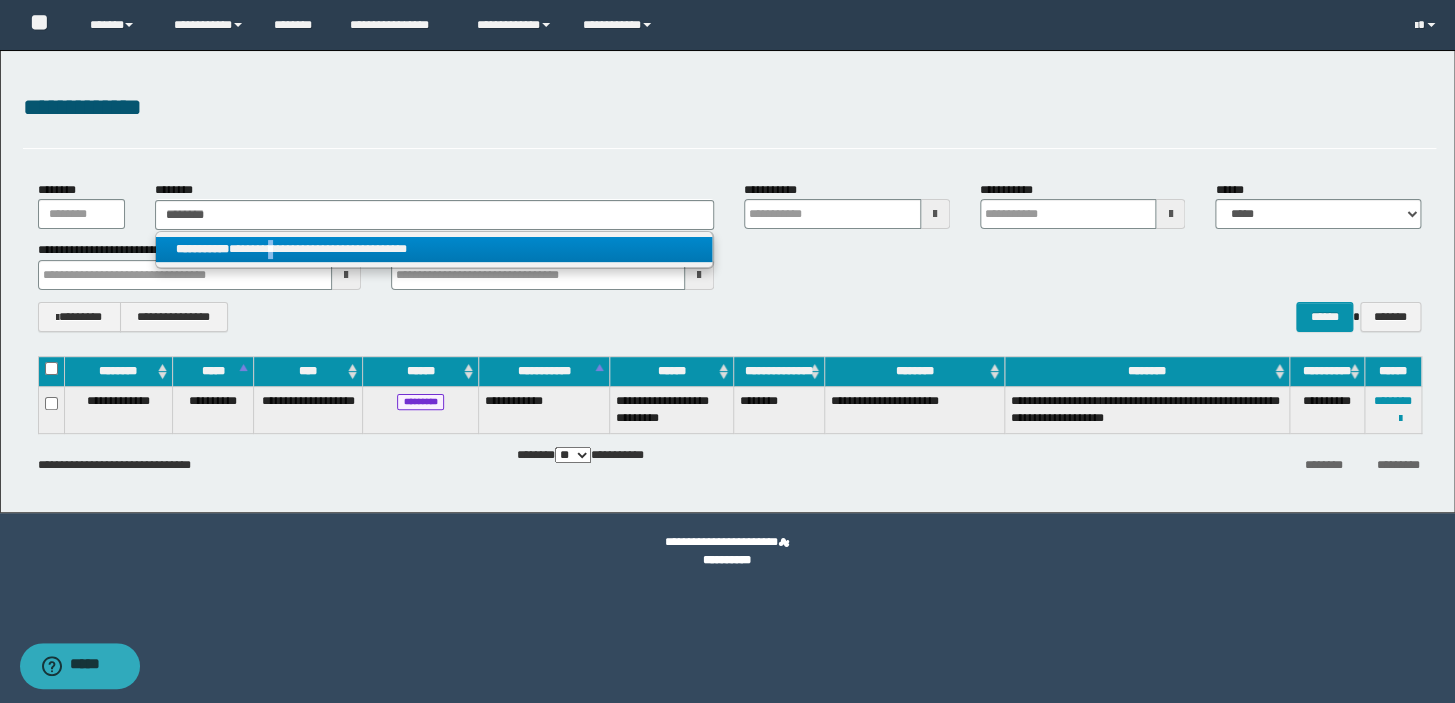 click on "**********" at bounding box center (434, 249) 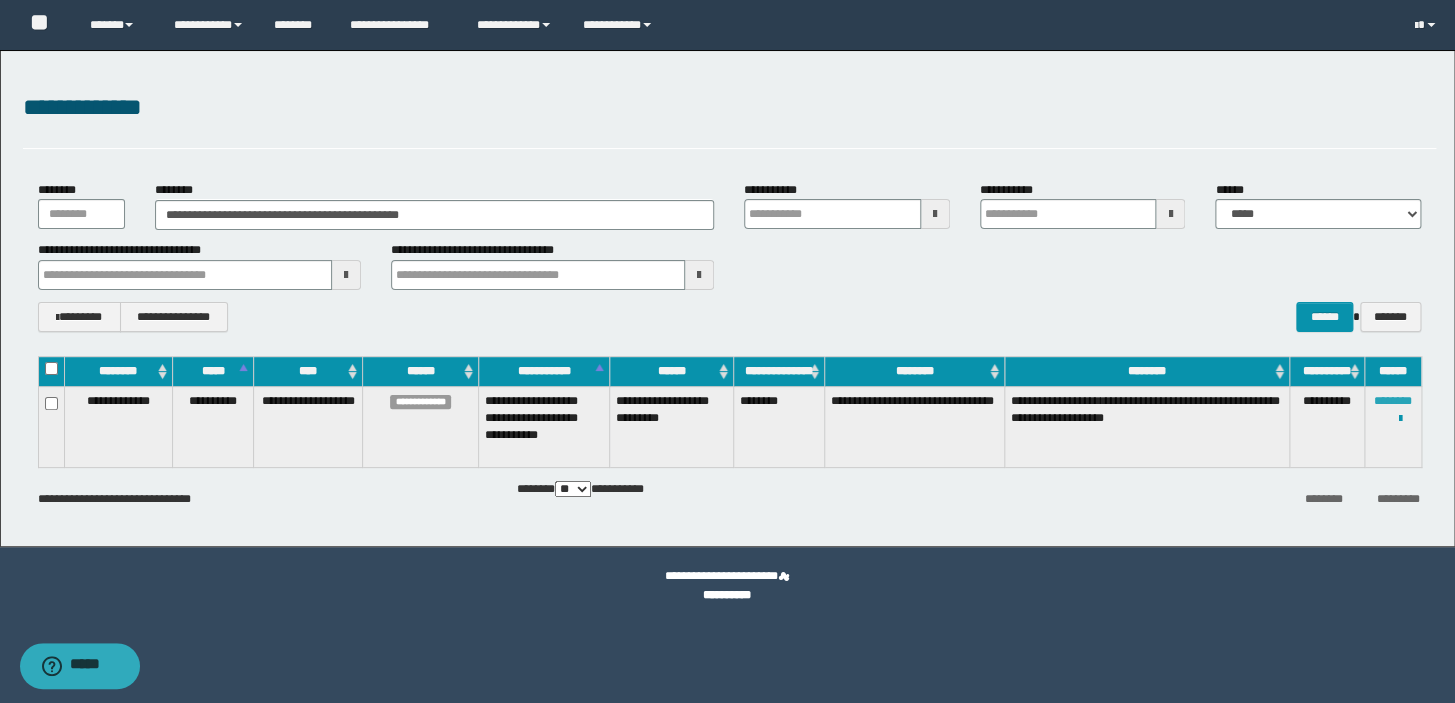 click on "********" at bounding box center (1393, 401) 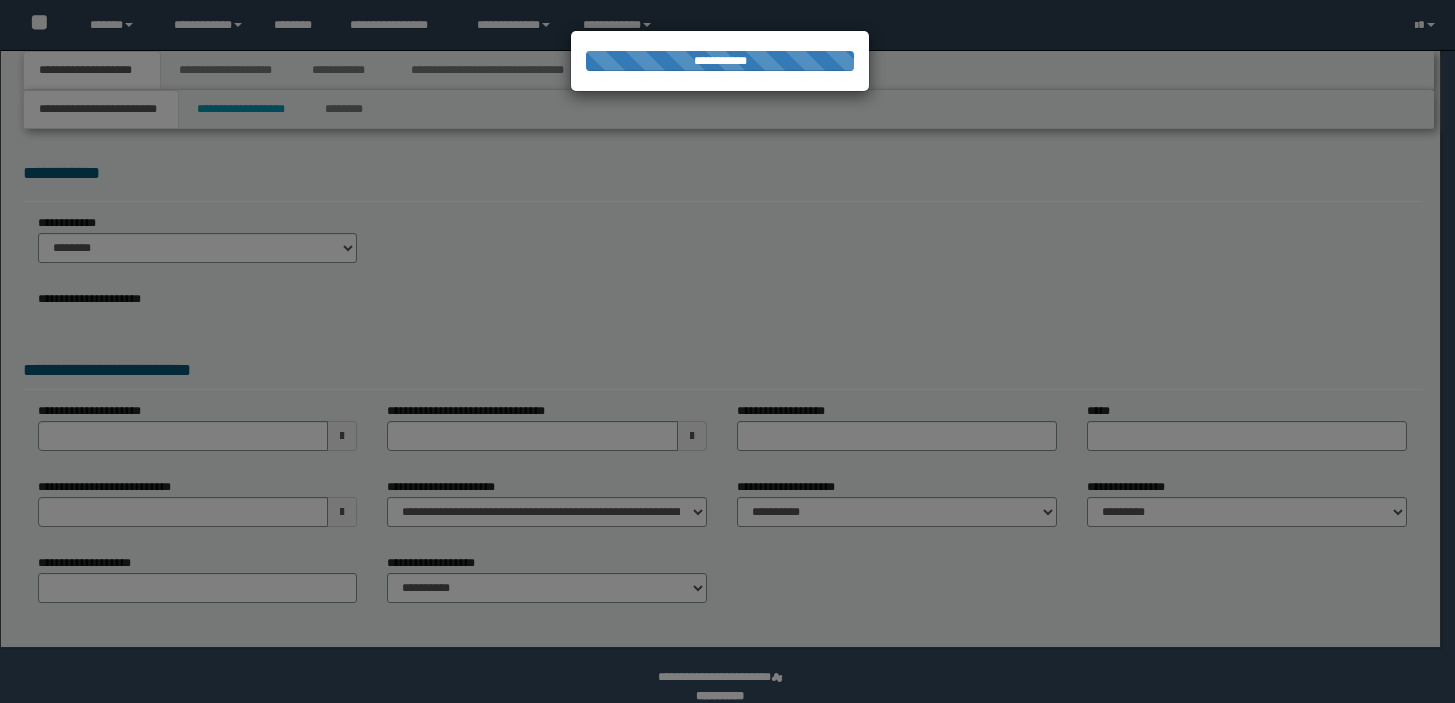 scroll, scrollTop: 0, scrollLeft: 0, axis: both 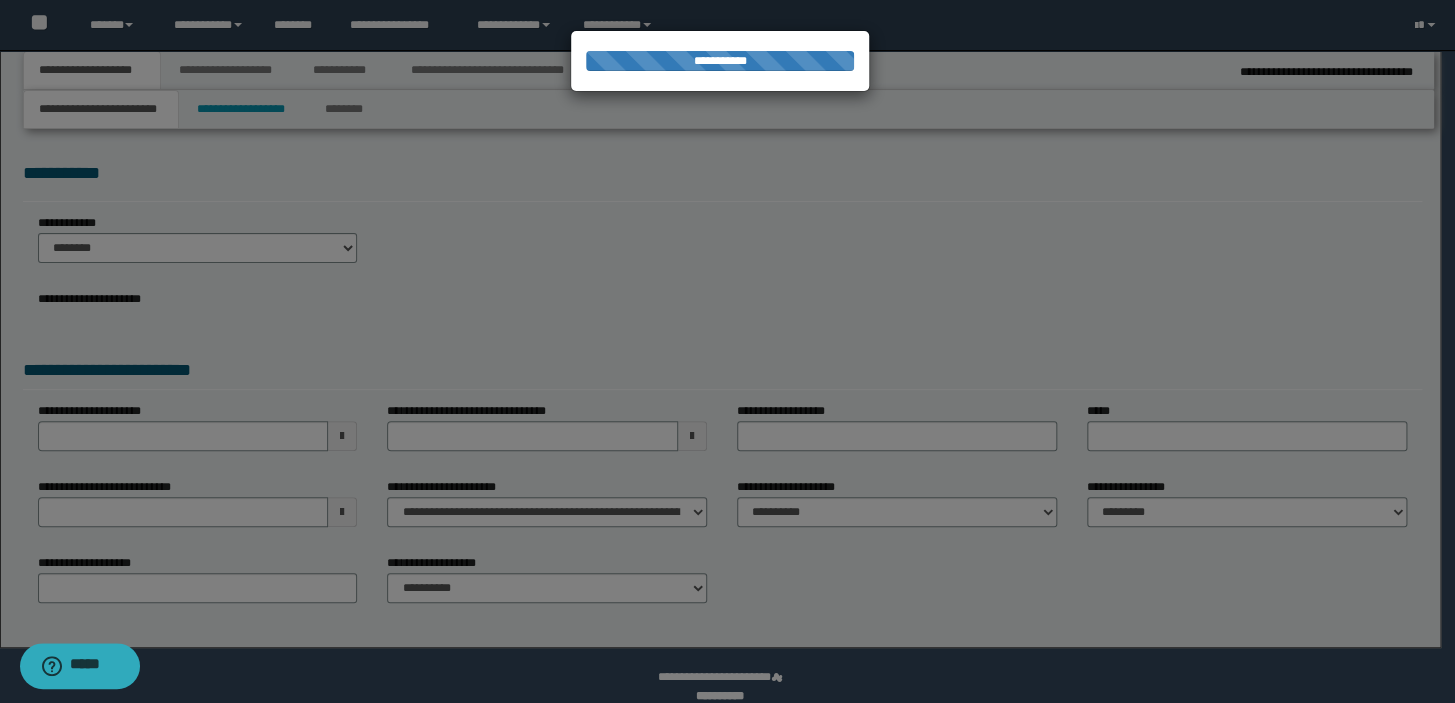select on "*" 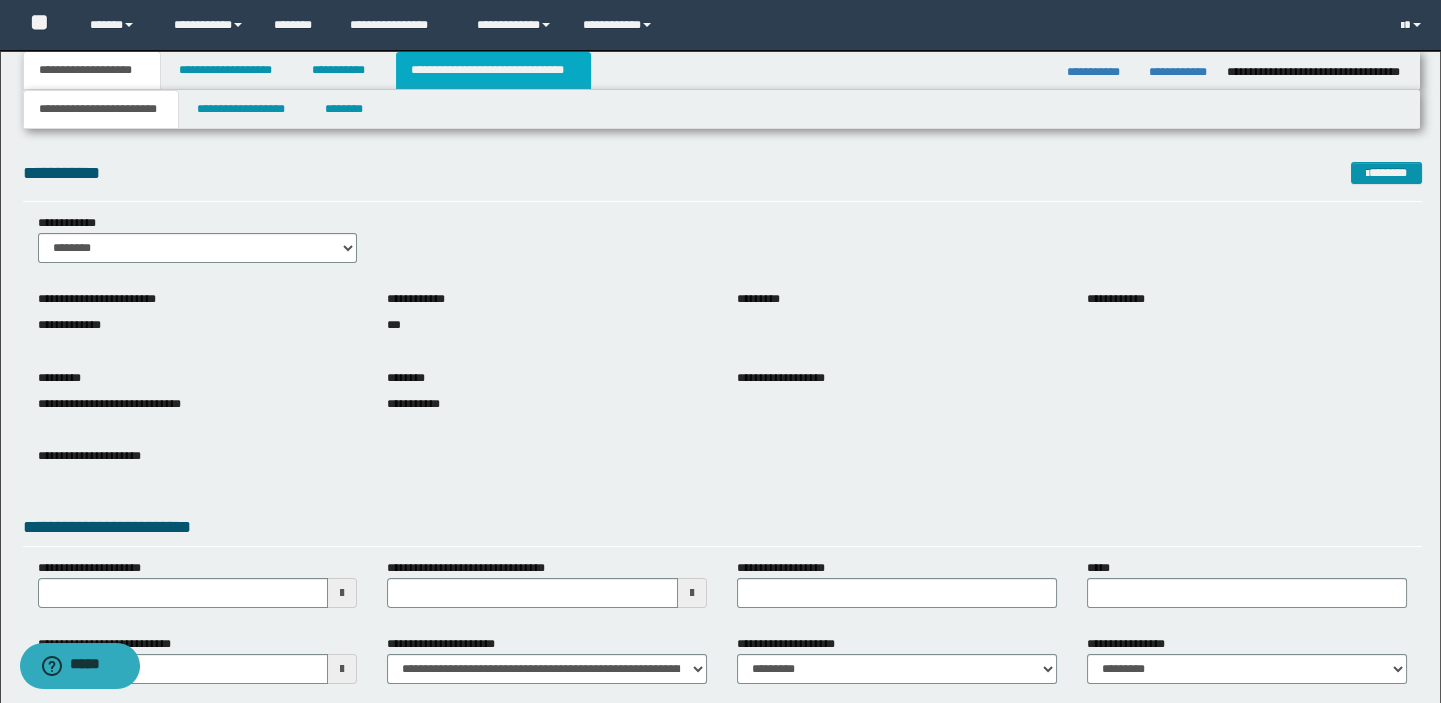 click on "**********" at bounding box center [493, 70] 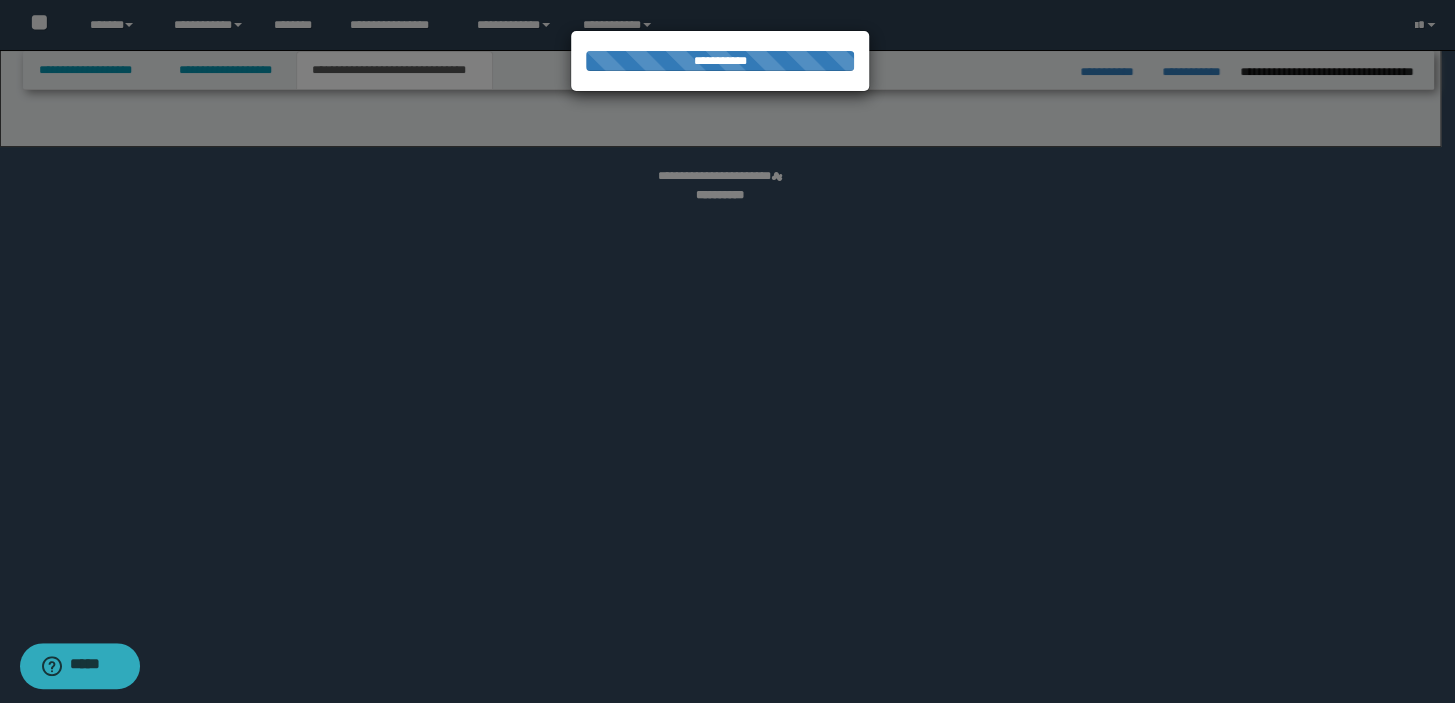 select on "*" 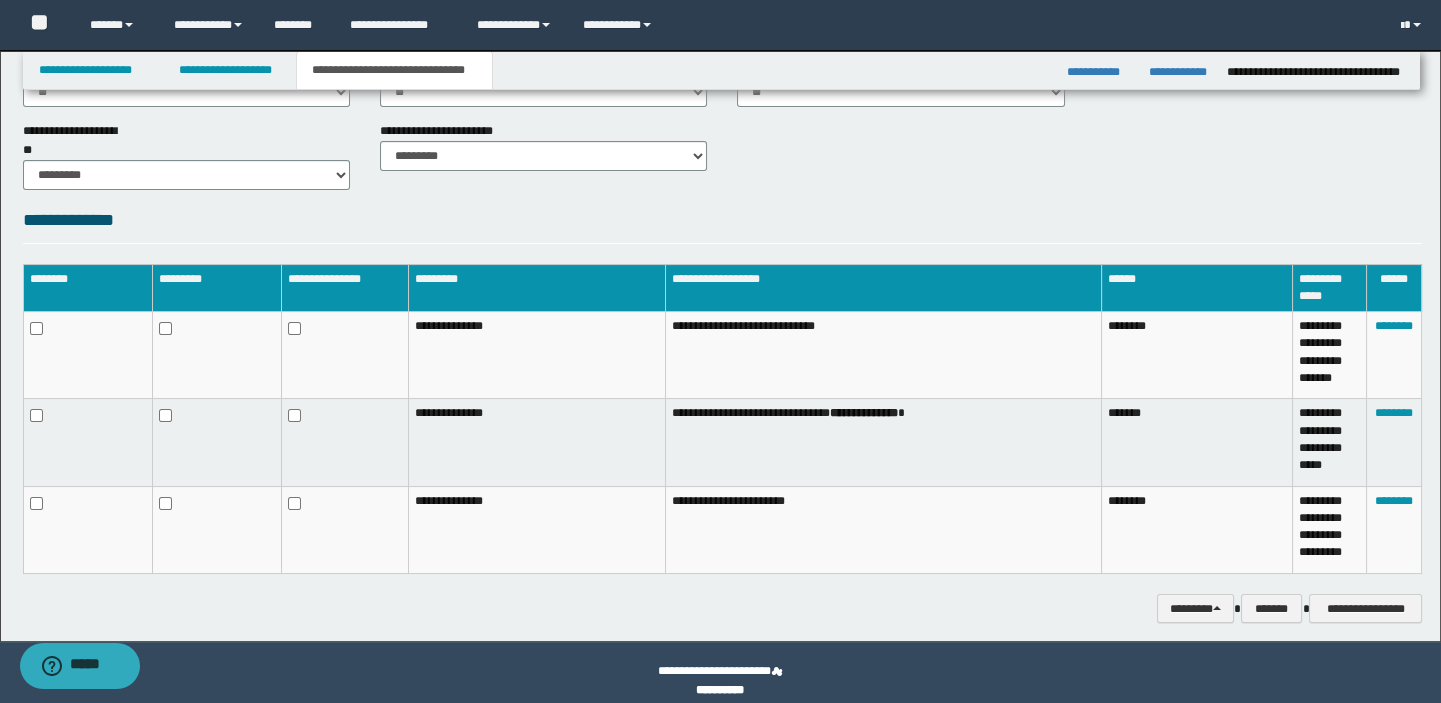 scroll, scrollTop: 867, scrollLeft: 0, axis: vertical 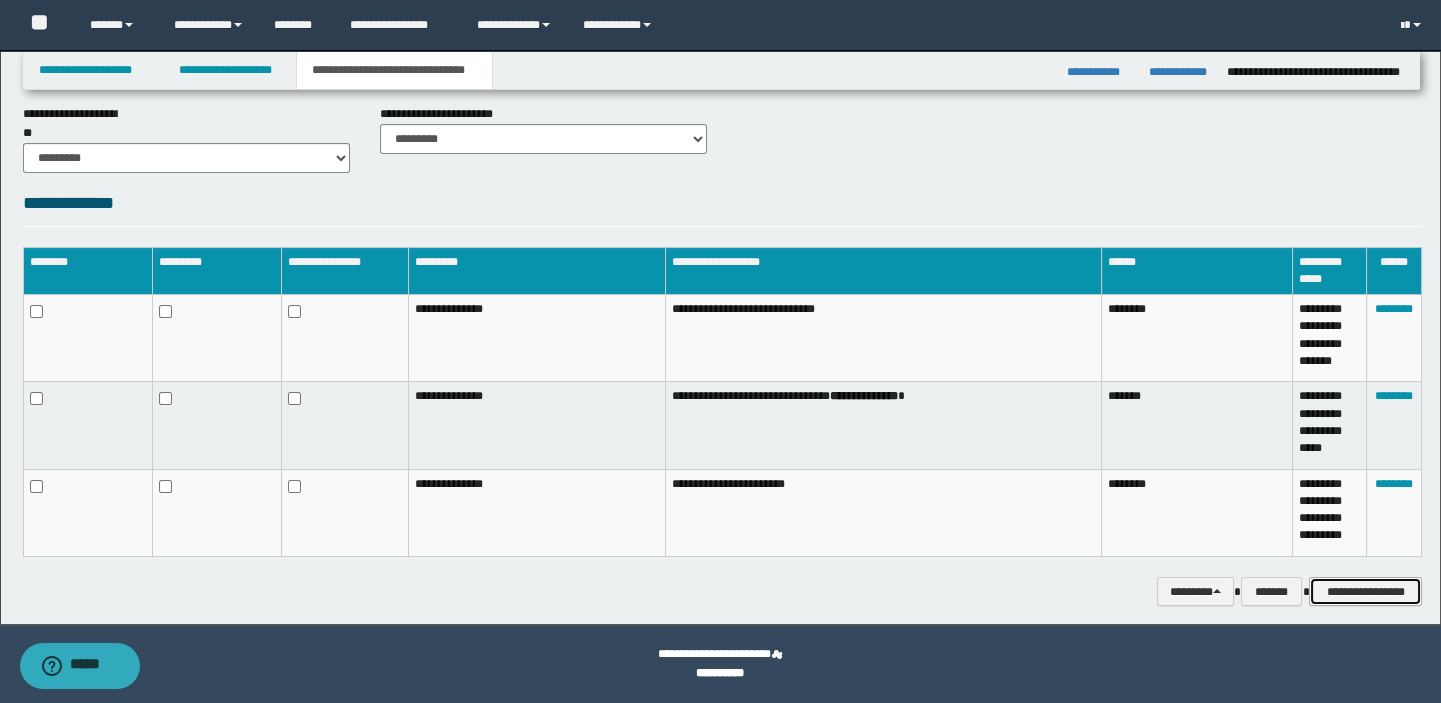 click on "**********" at bounding box center [1365, 592] 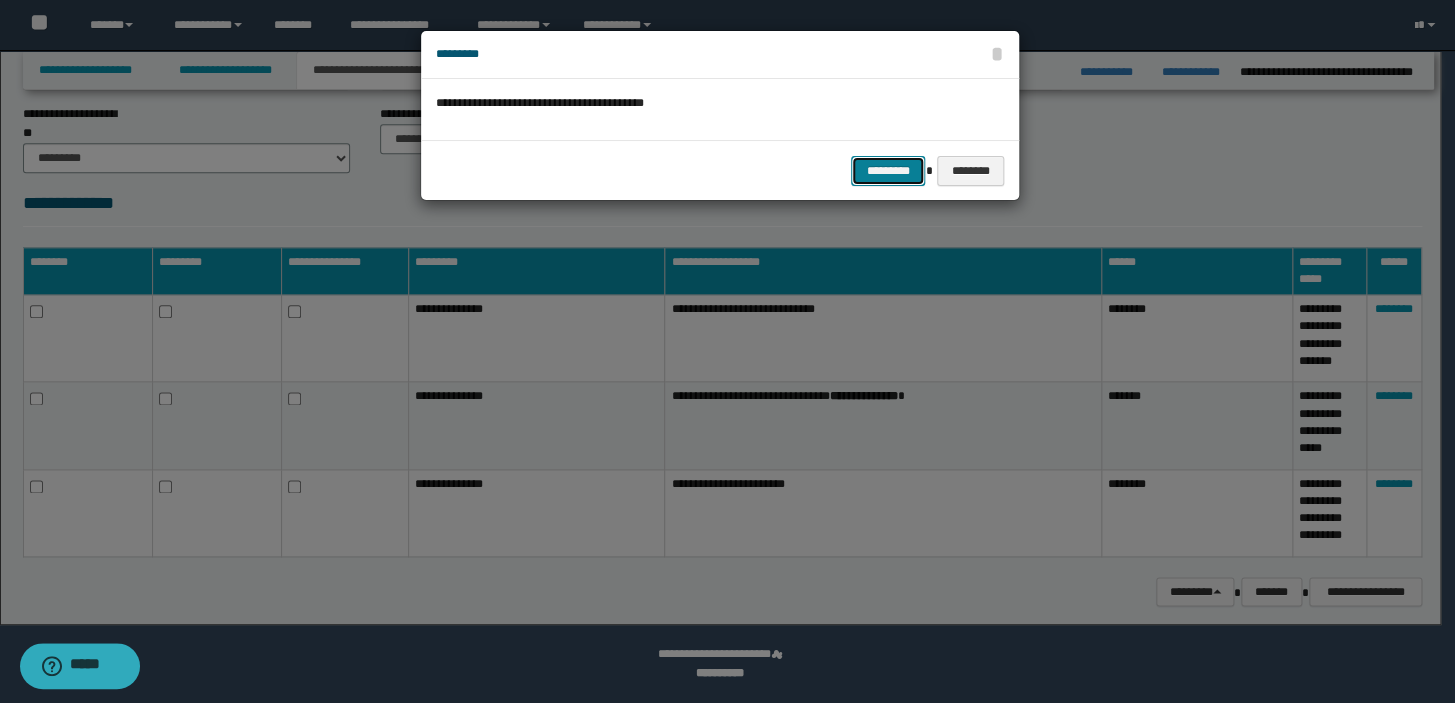 click on "*********" at bounding box center (888, 171) 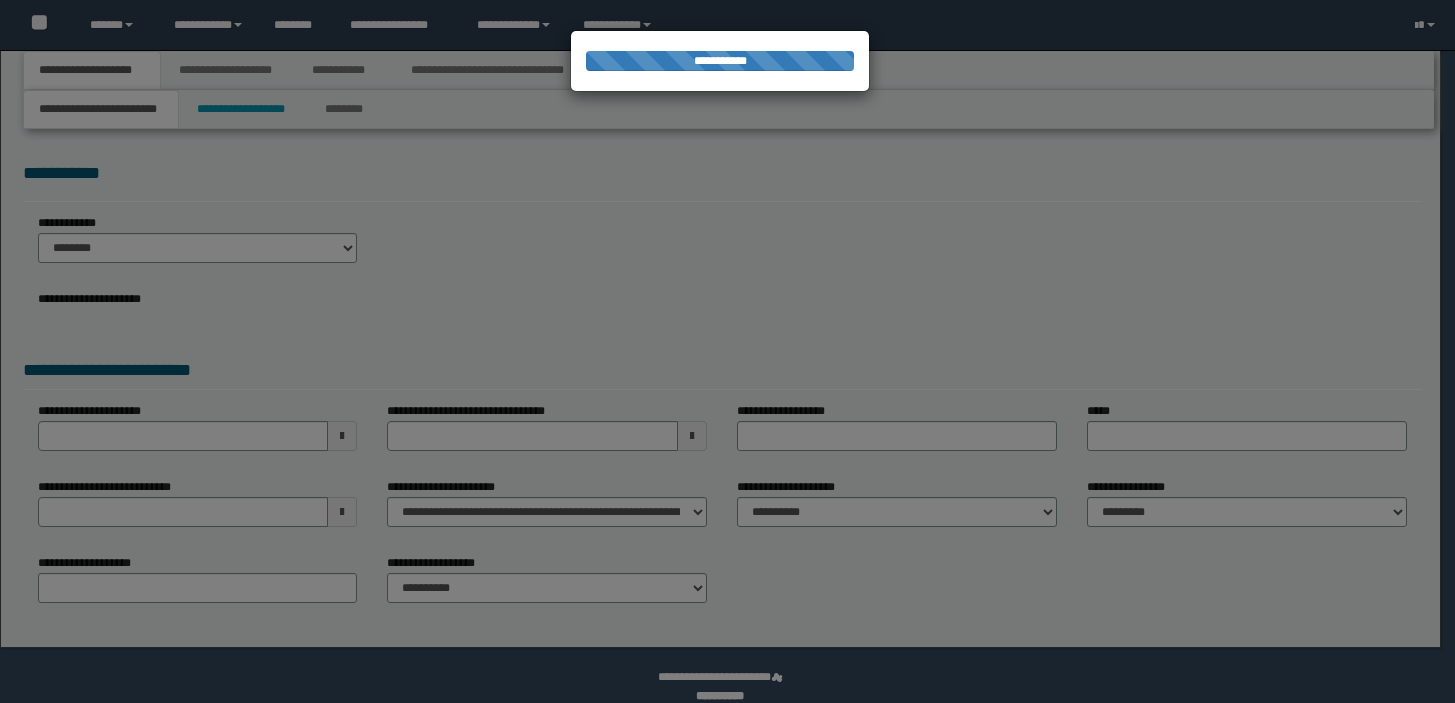 scroll, scrollTop: 0, scrollLeft: 0, axis: both 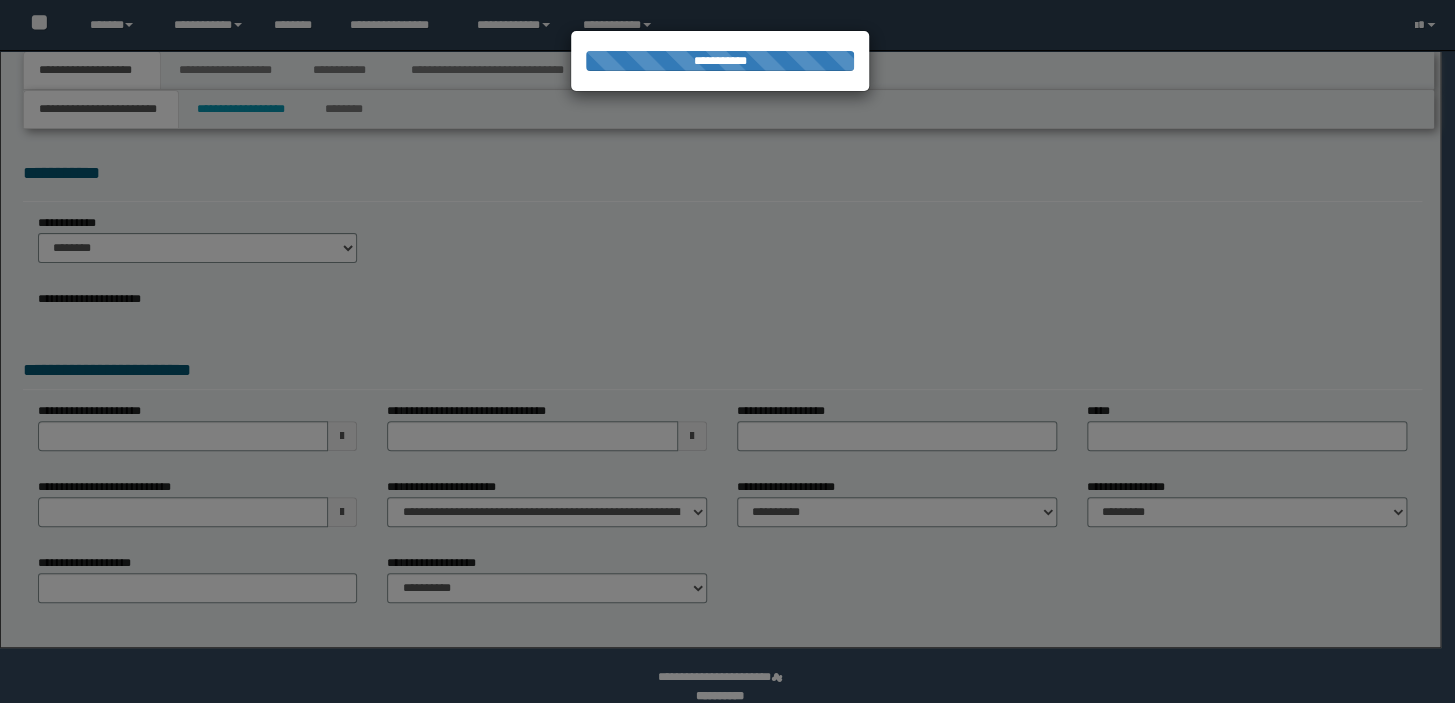select on "*" 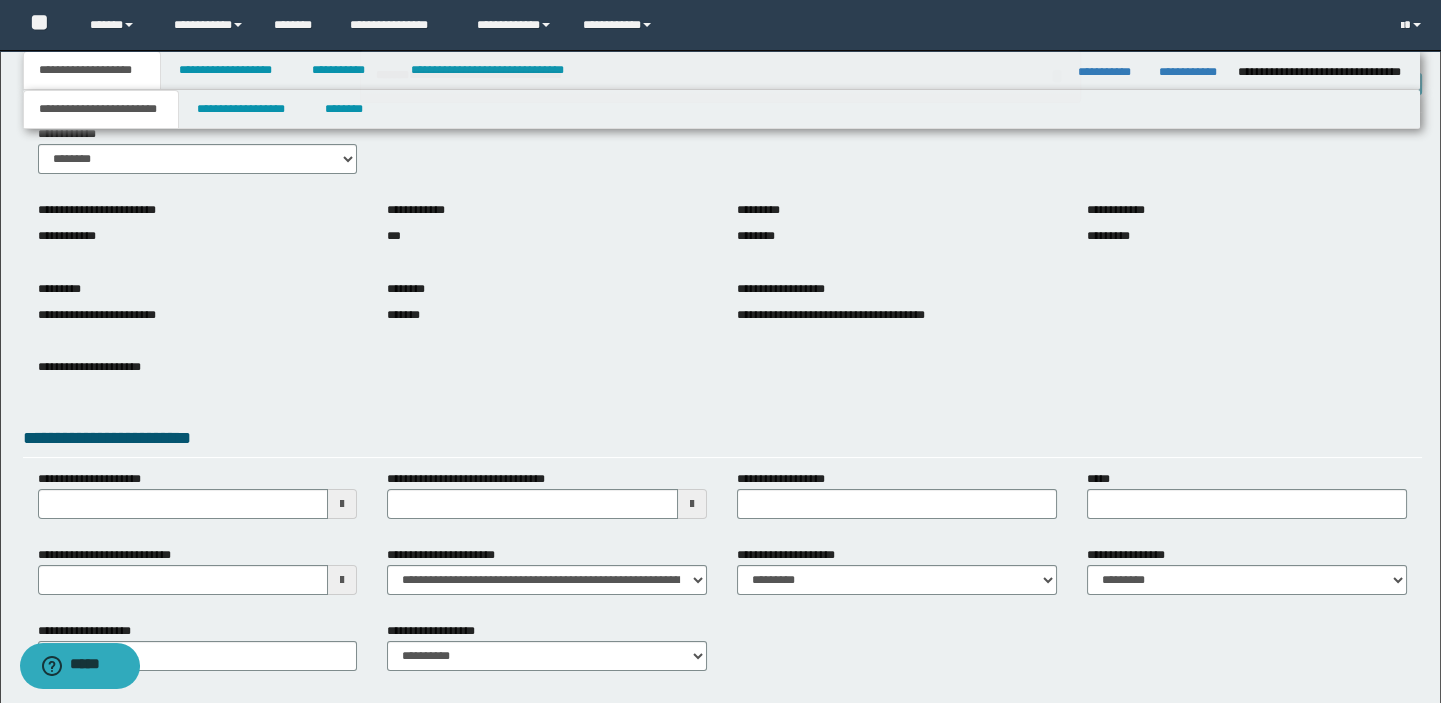 scroll, scrollTop: 180, scrollLeft: 0, axis: vertical 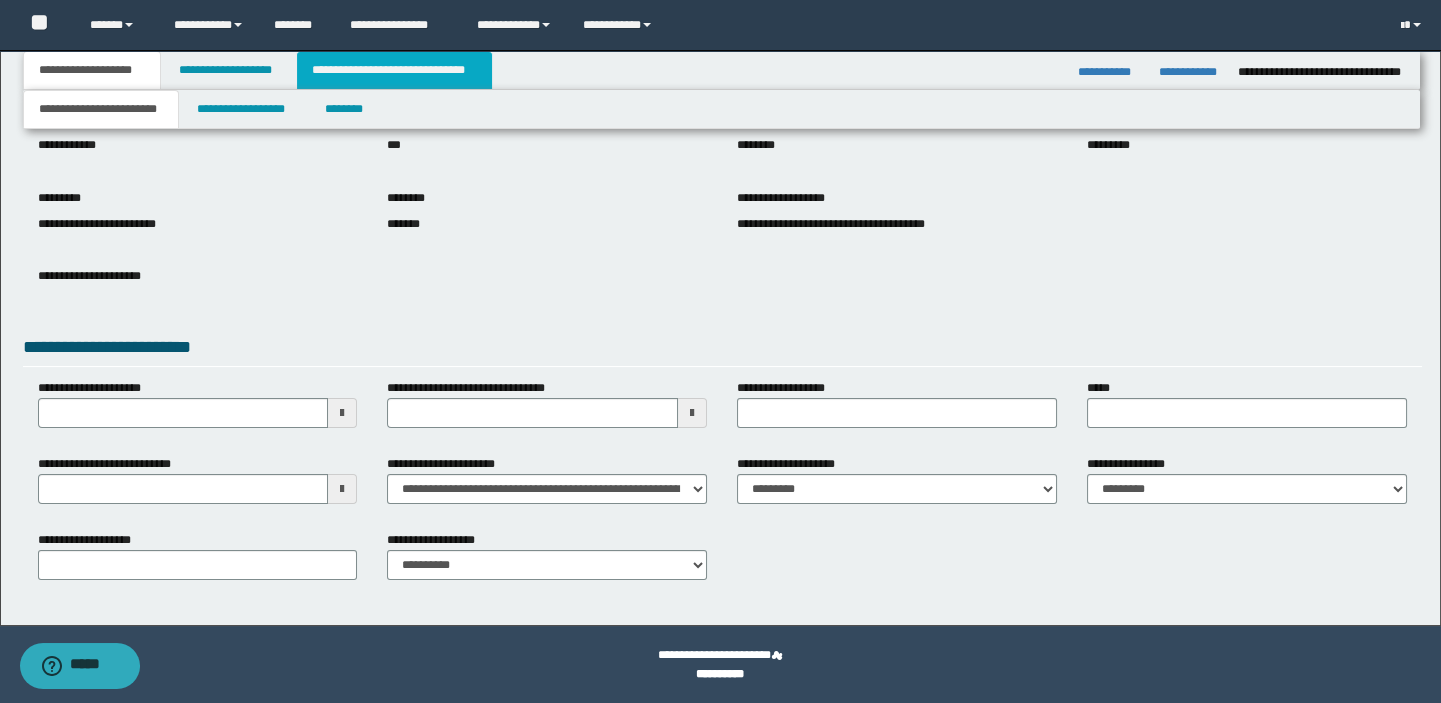 click on "**********" at bounding box center [394, 70] 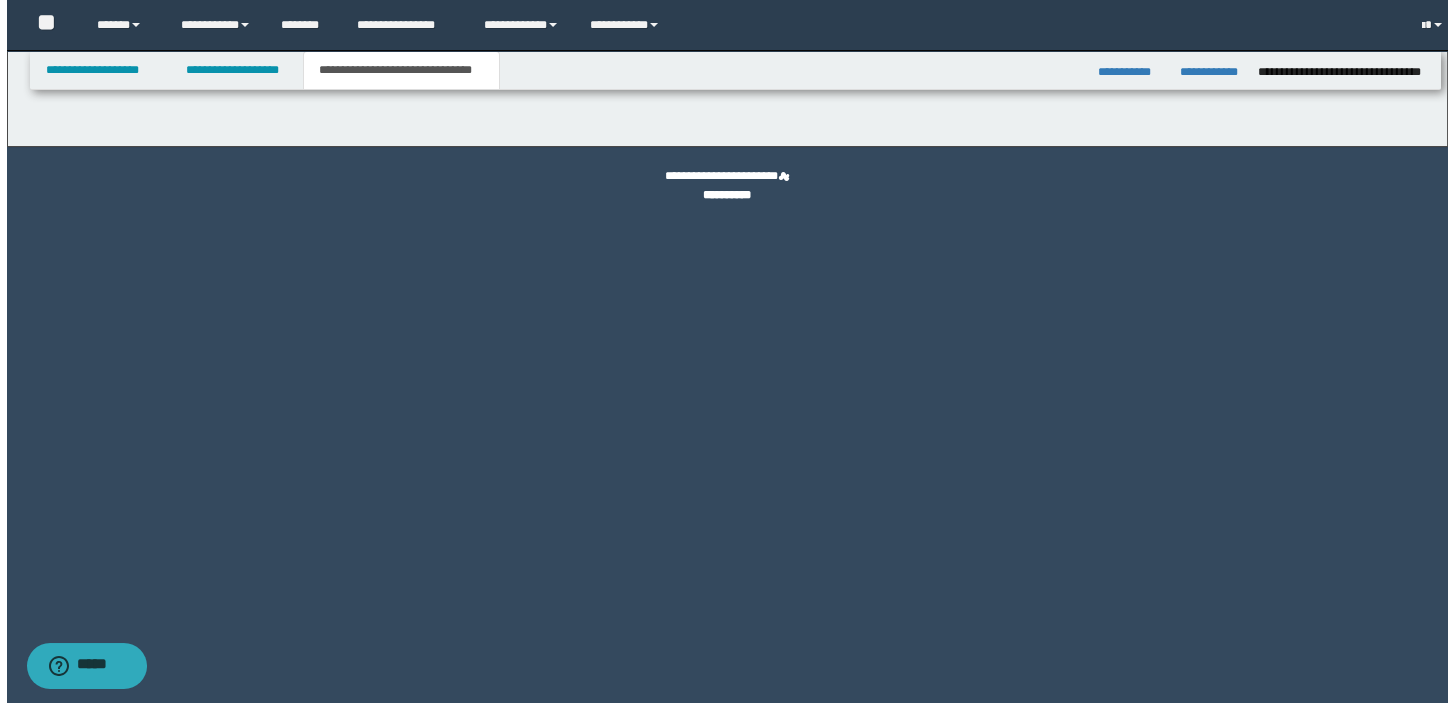 scroll, scrollTop: 0, scrollLeft: 0, axis: both 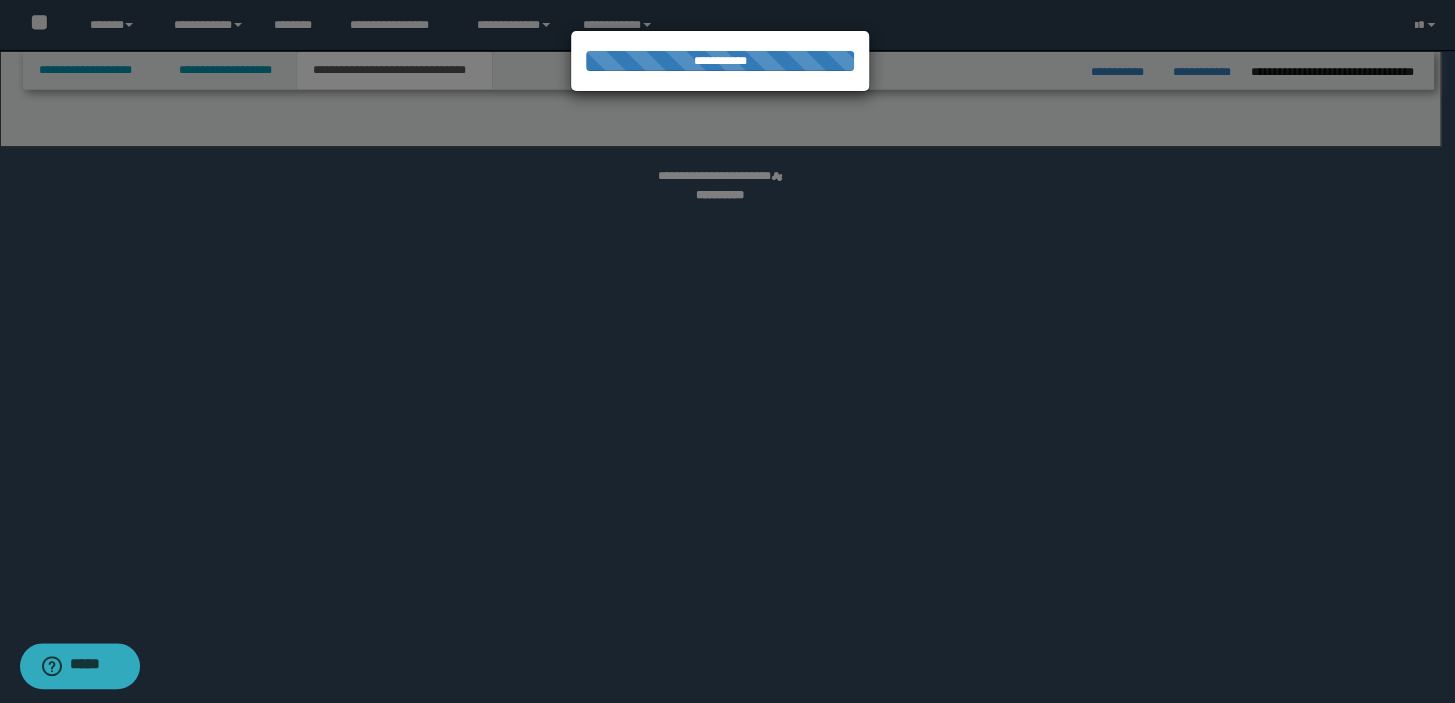 select on "*" 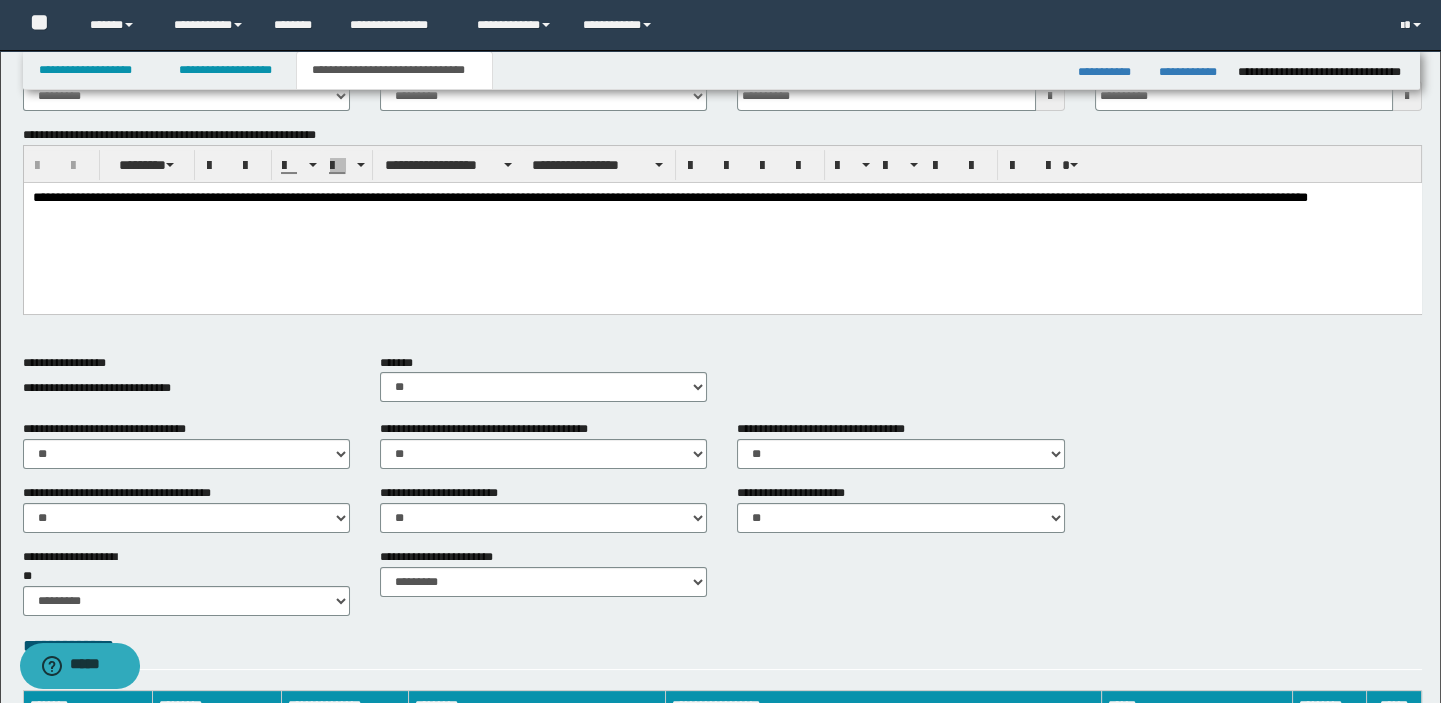 scroll, scrollTop: 897, scrollLeft: 0, axis: vertical 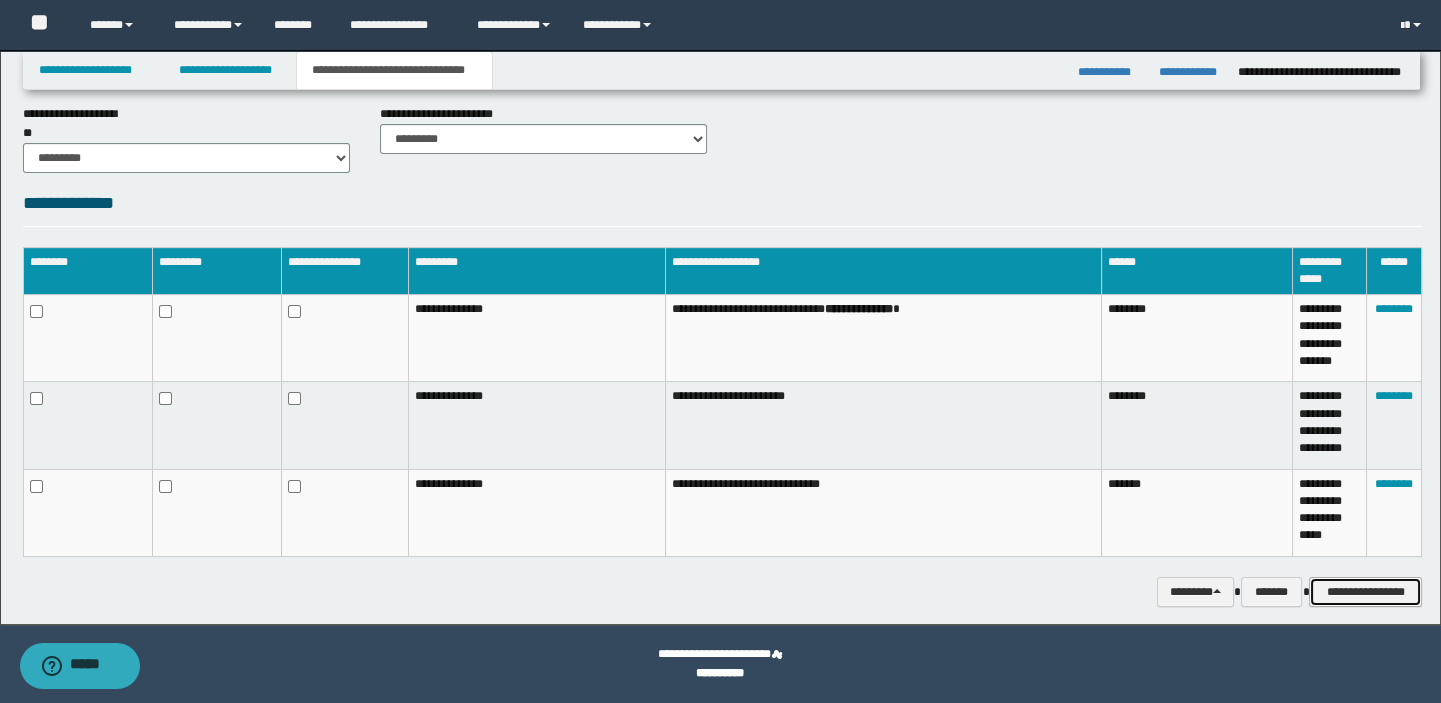 click on "**********" at bounding box center (1365, 592) 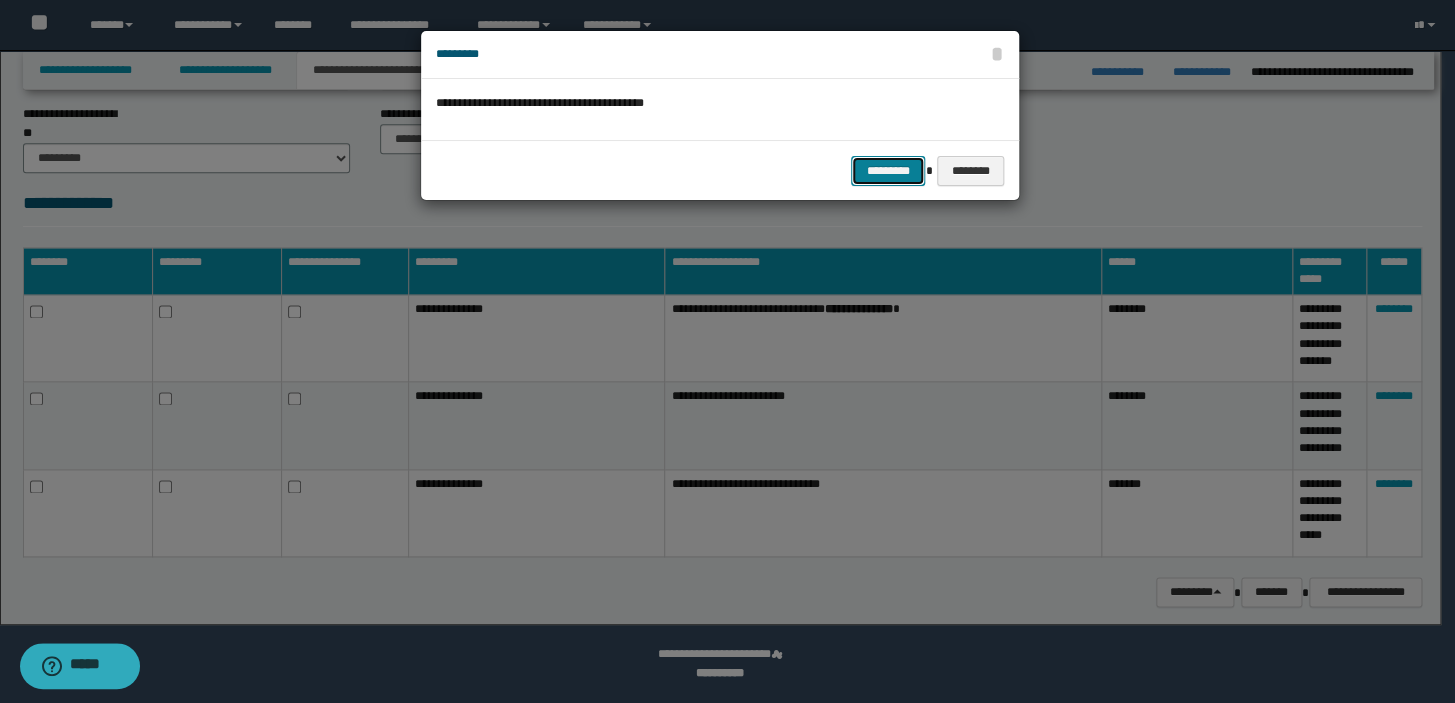 click on "*********" at bounding box center (888, 171) 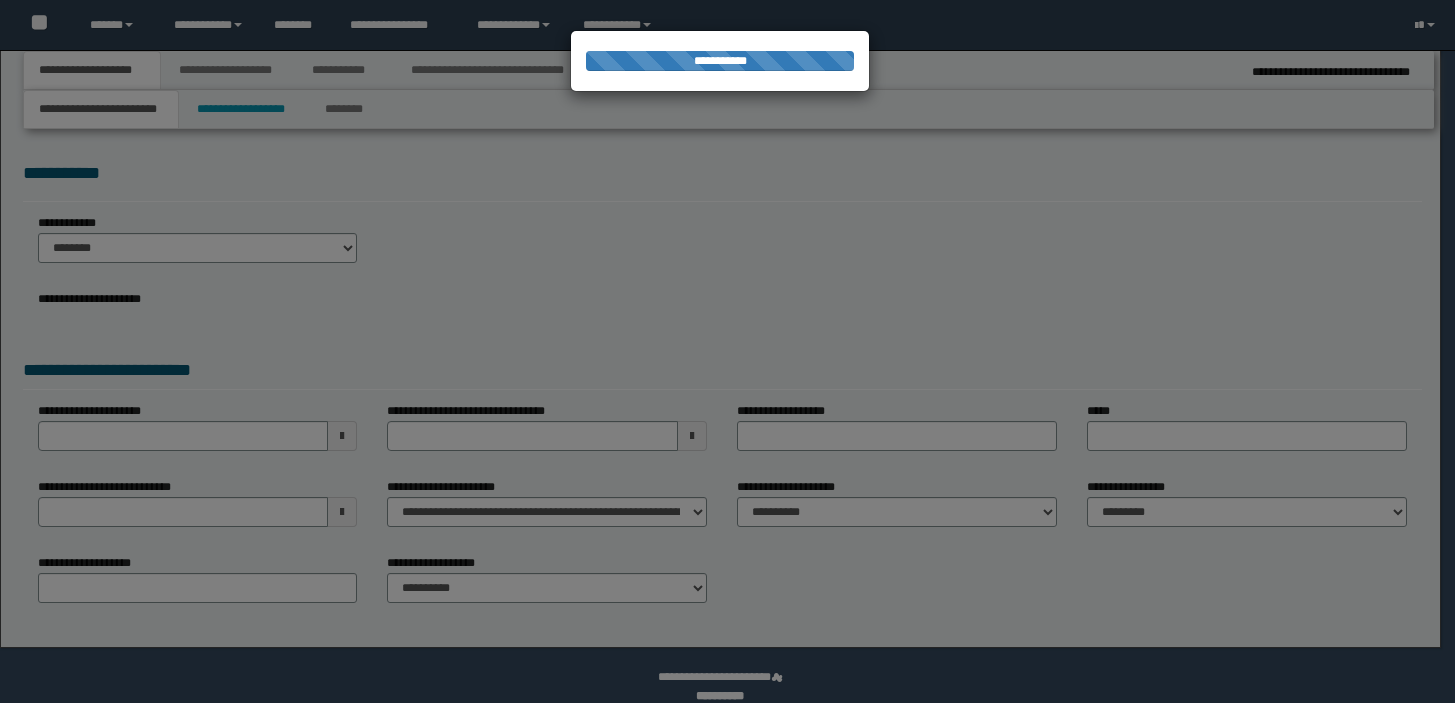 select on "*" 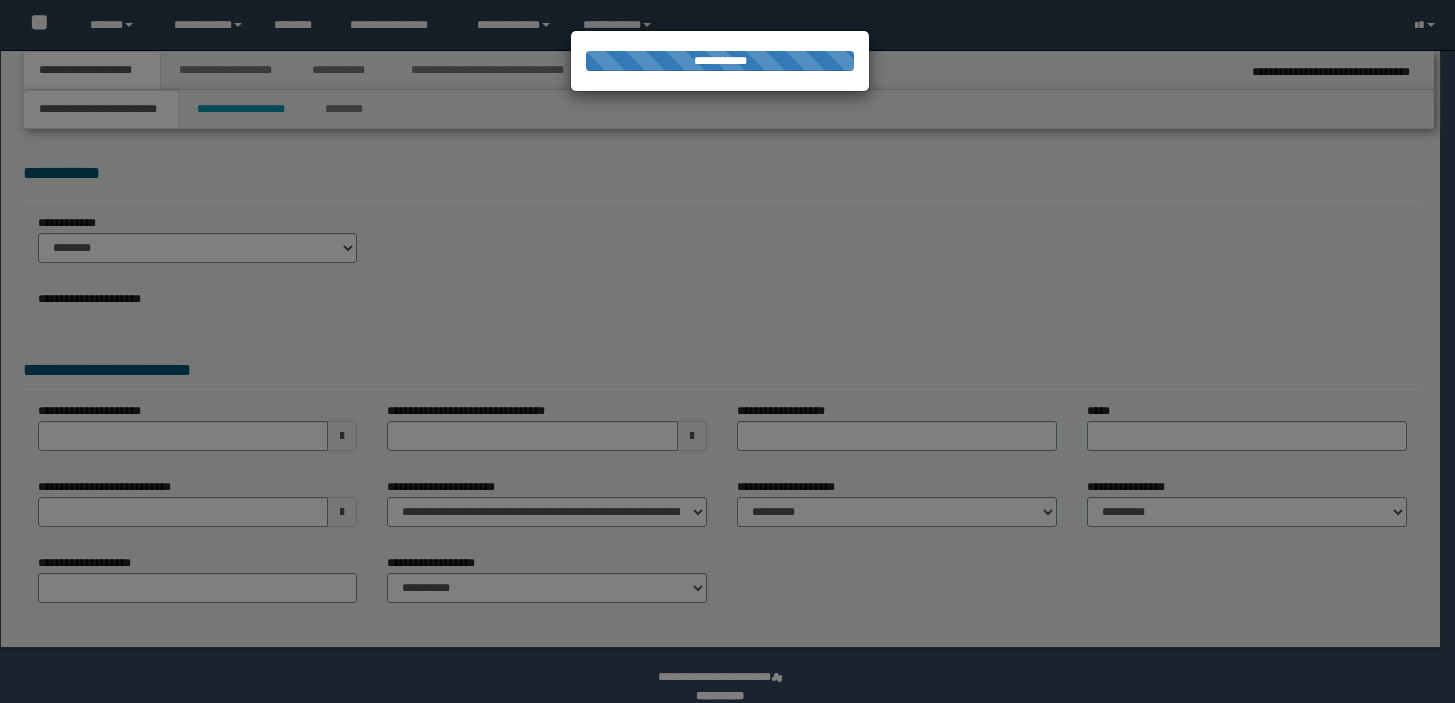 scroll, scrollTop: 0, scrollLeft: 0, axis: both 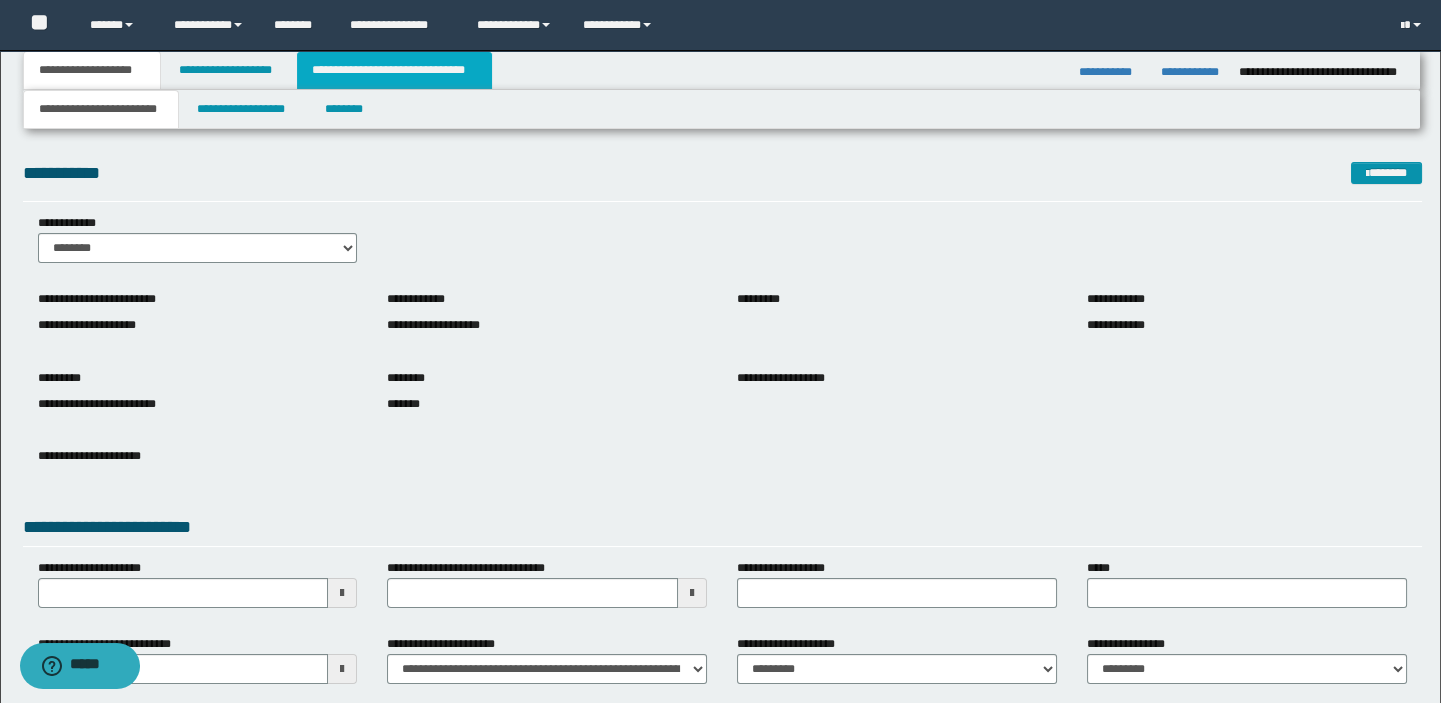click on "**********" at bounding box center [394, 70] 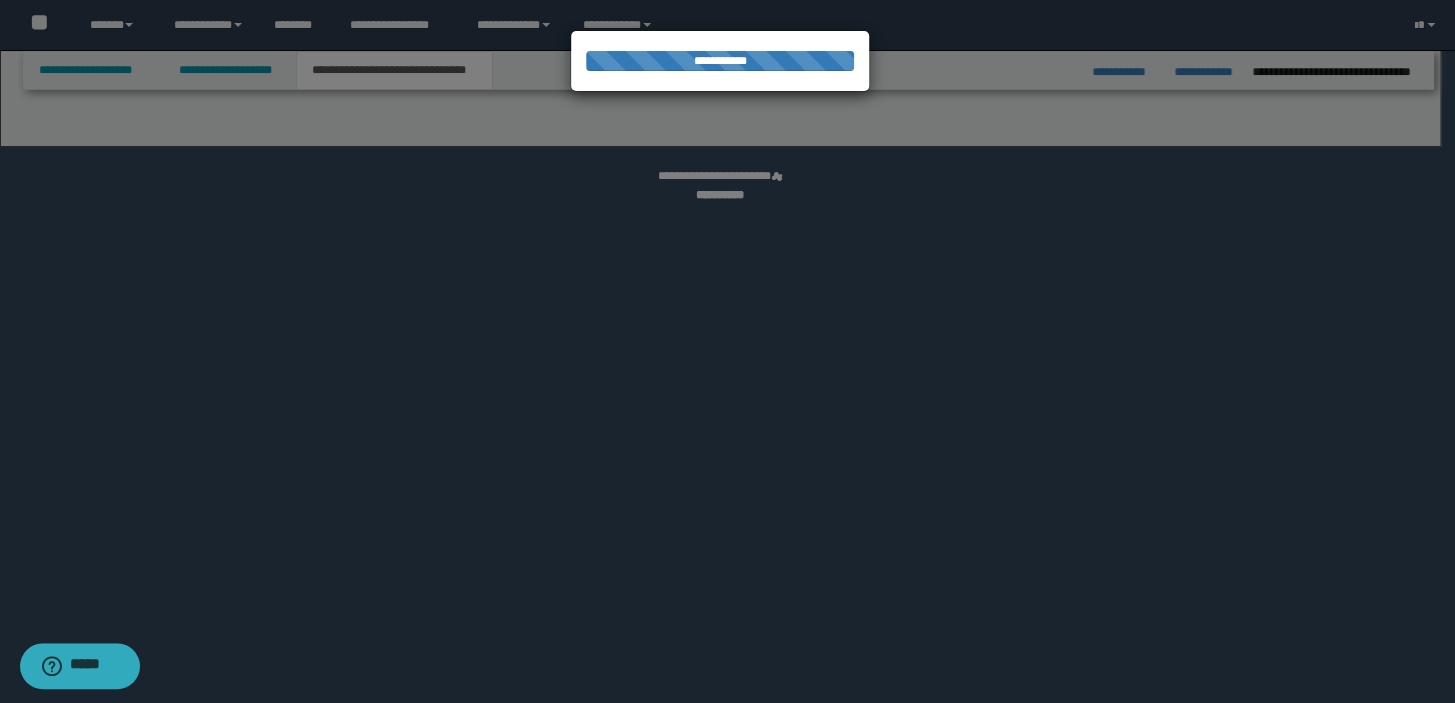 select on "*" 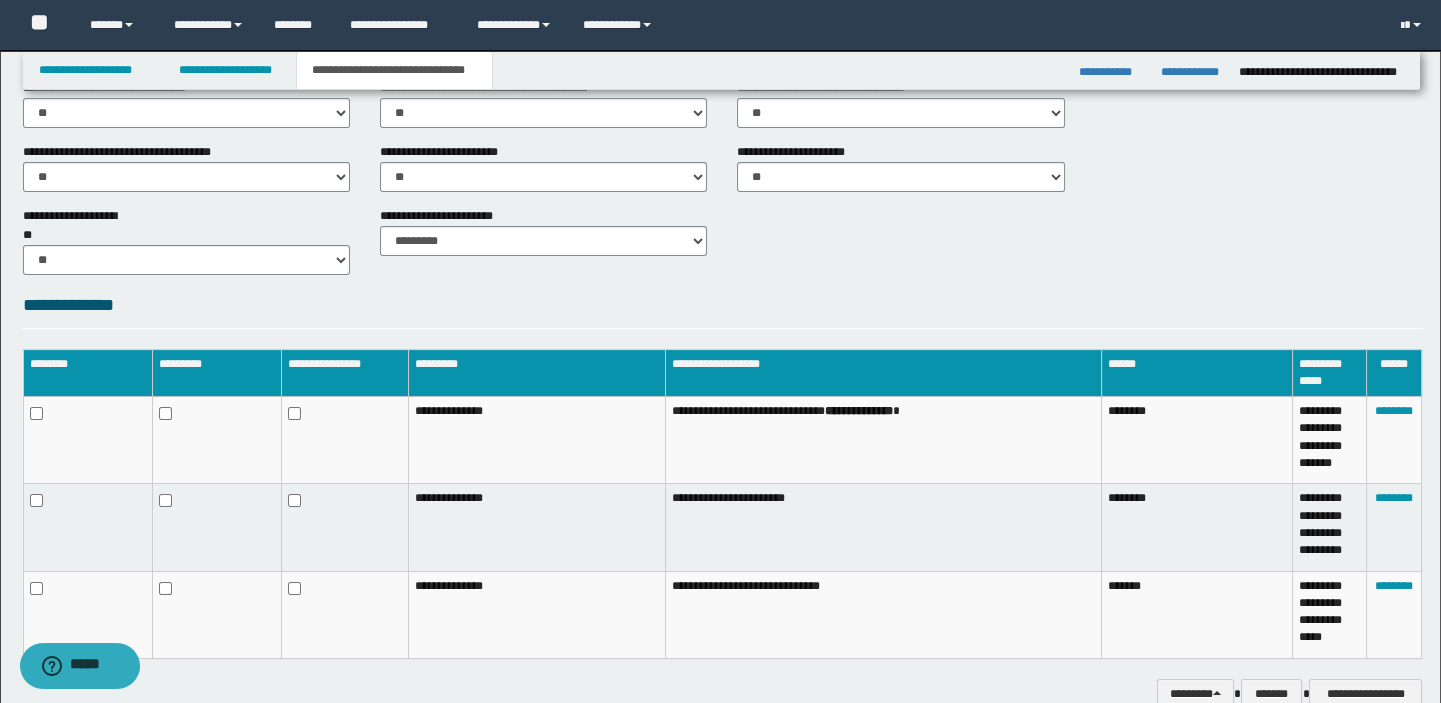 scroll, scrollTop: 943, scrollLeft: 0, axis: vertical 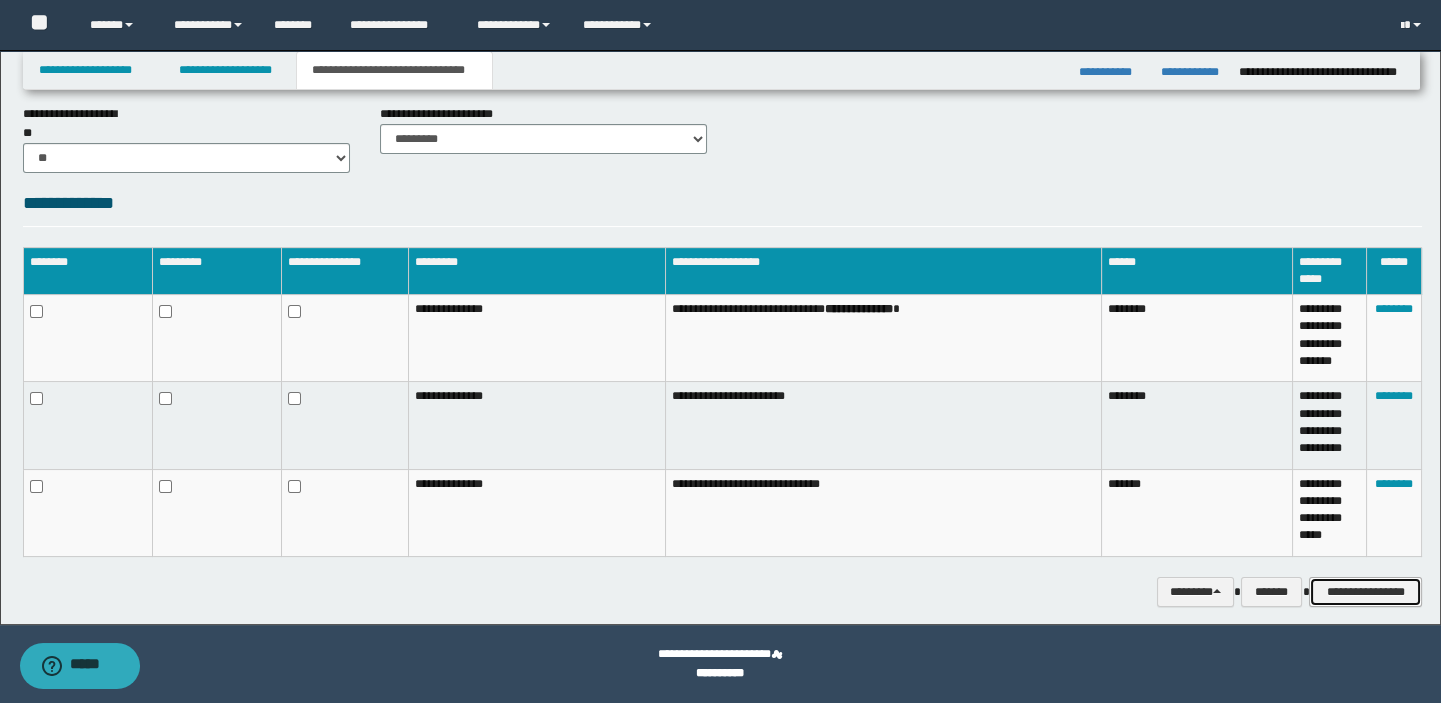 click on "**********" at bounding box center (1365, 592) 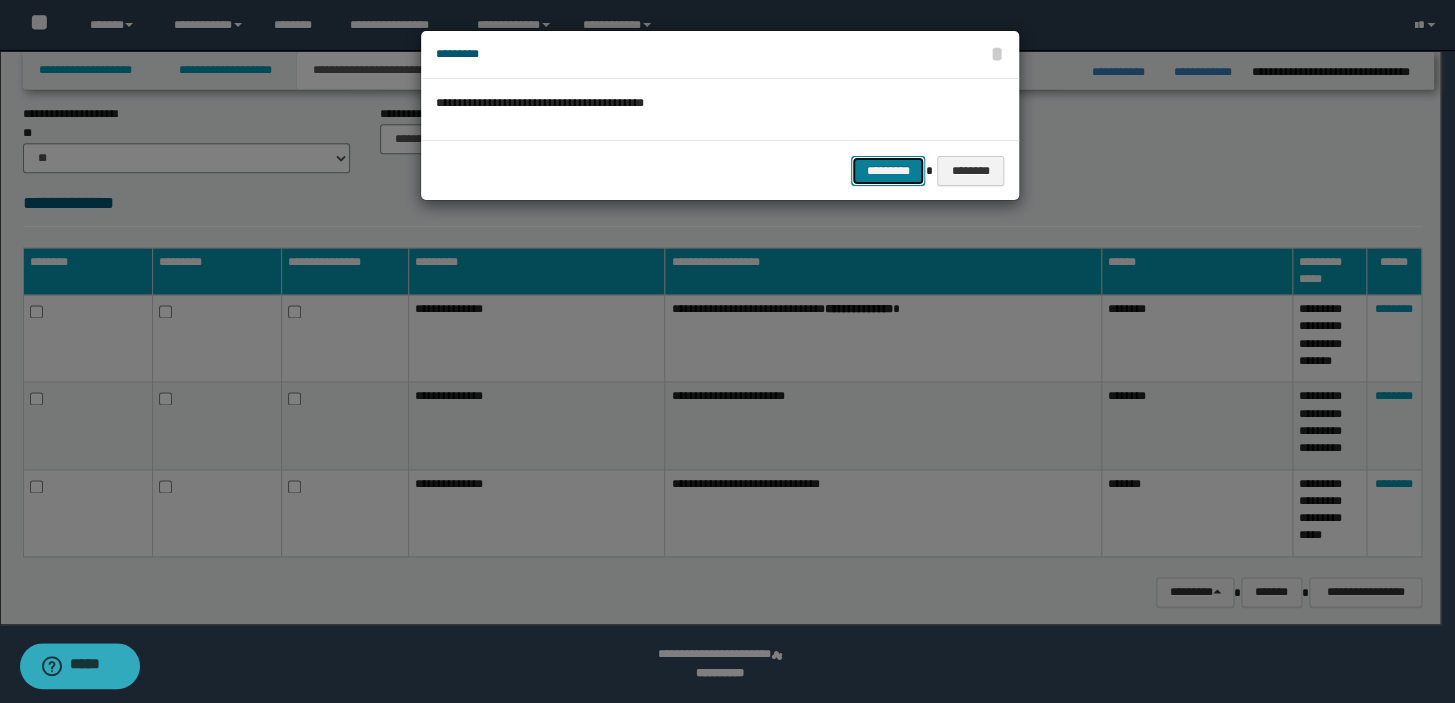 click on "*********" at bounding box center [888, 171] 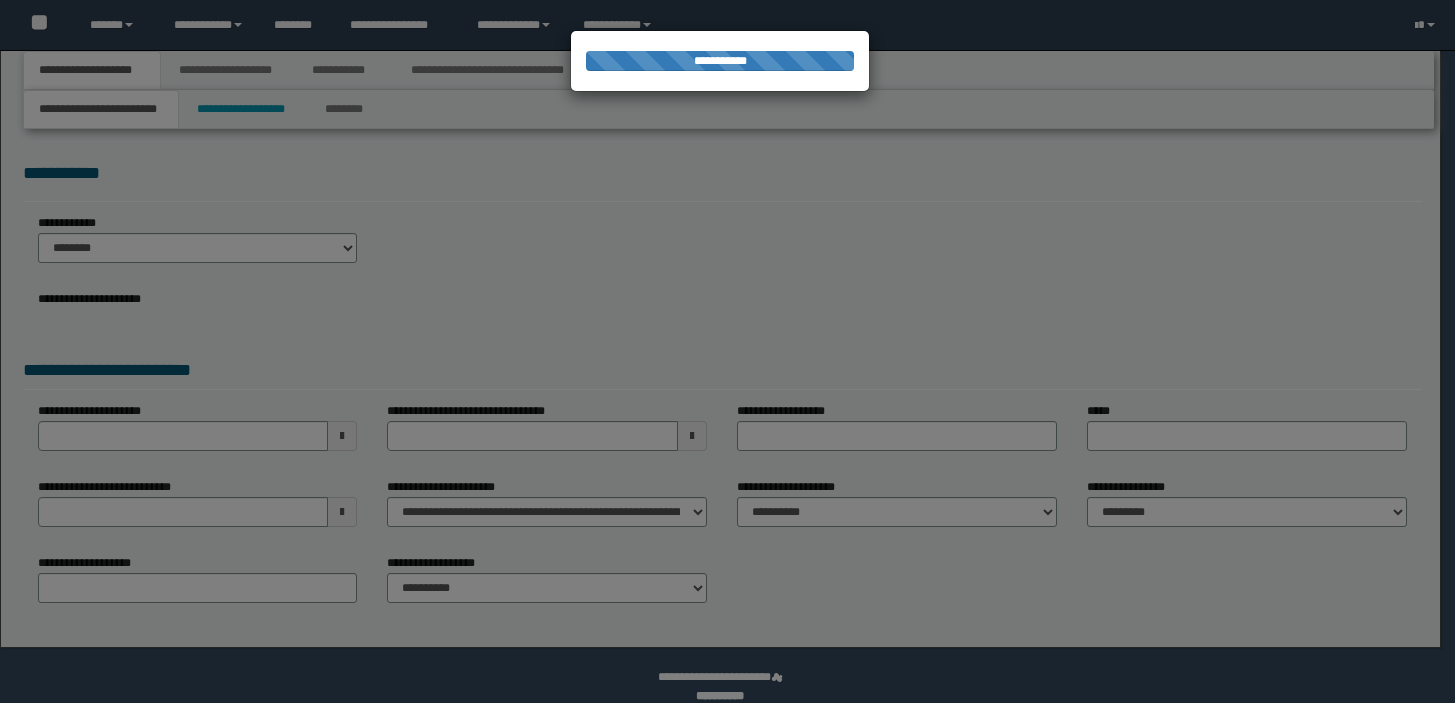 scroll, scrollTop: 0, scrollLeft: 0, axis: both 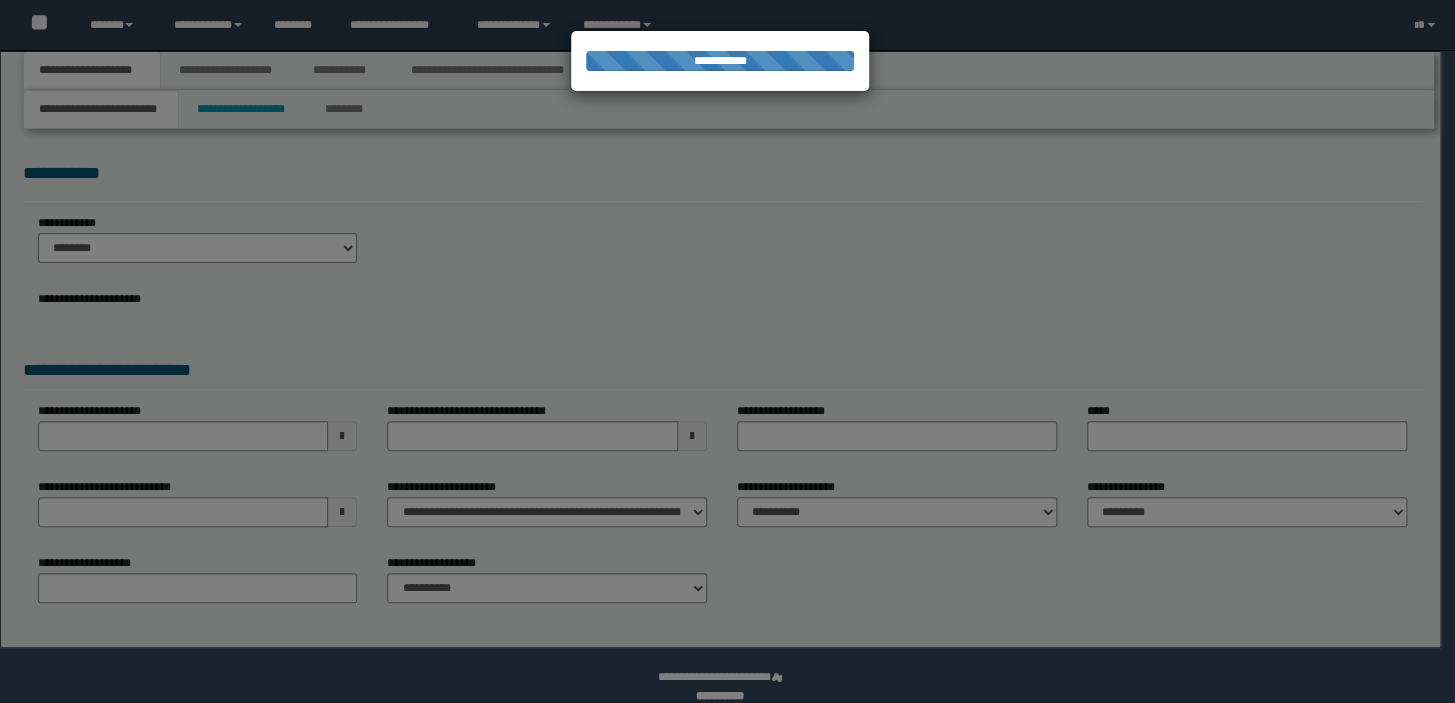 select on "*" 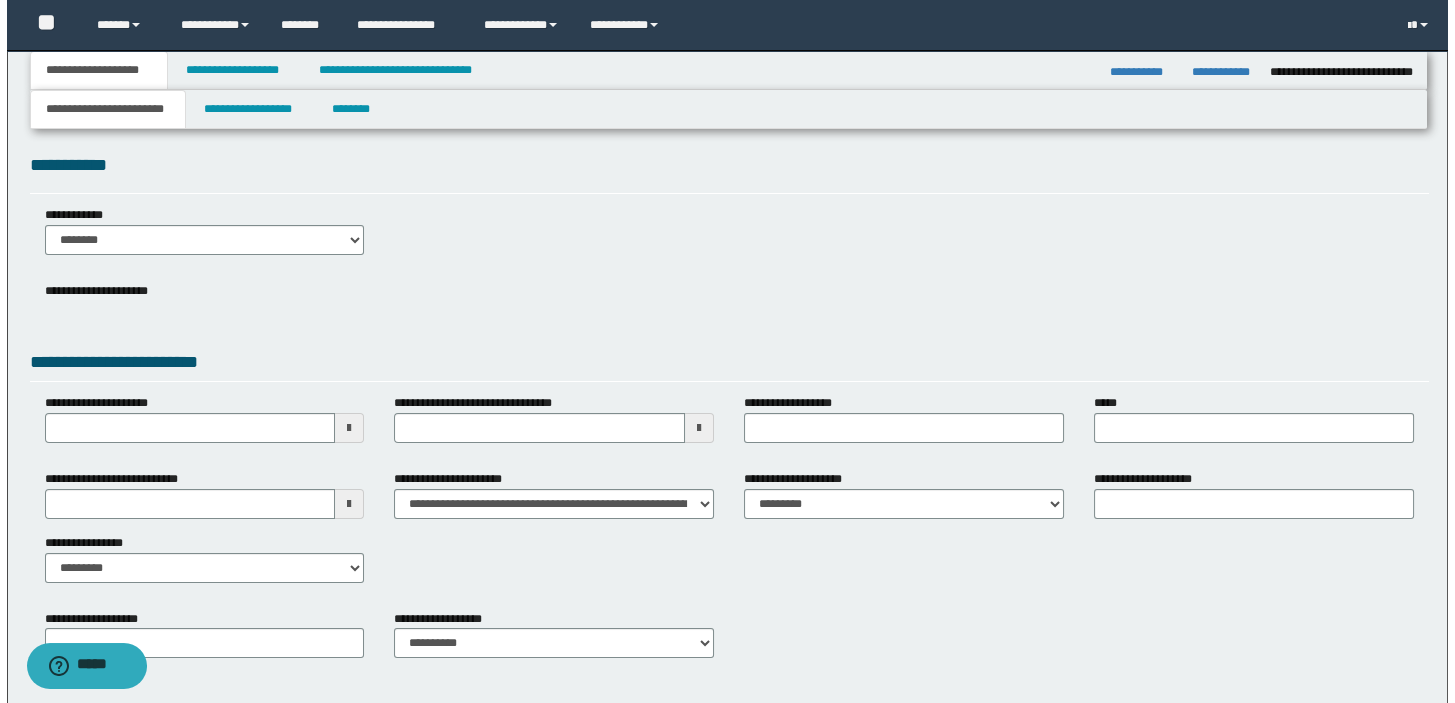 scroll, scrollTop: 0, scrollLeft: 0, axis: both 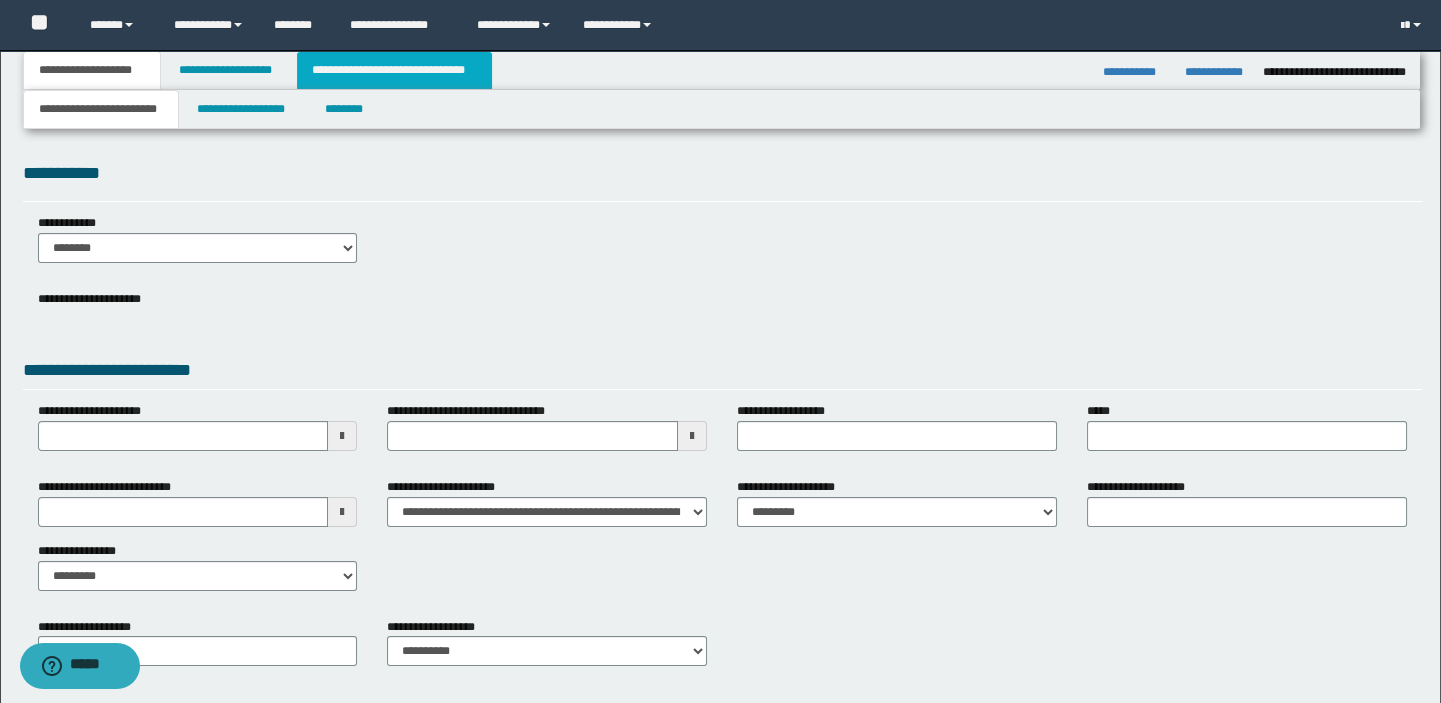 click on "**********" at bounding box center (394, 70) 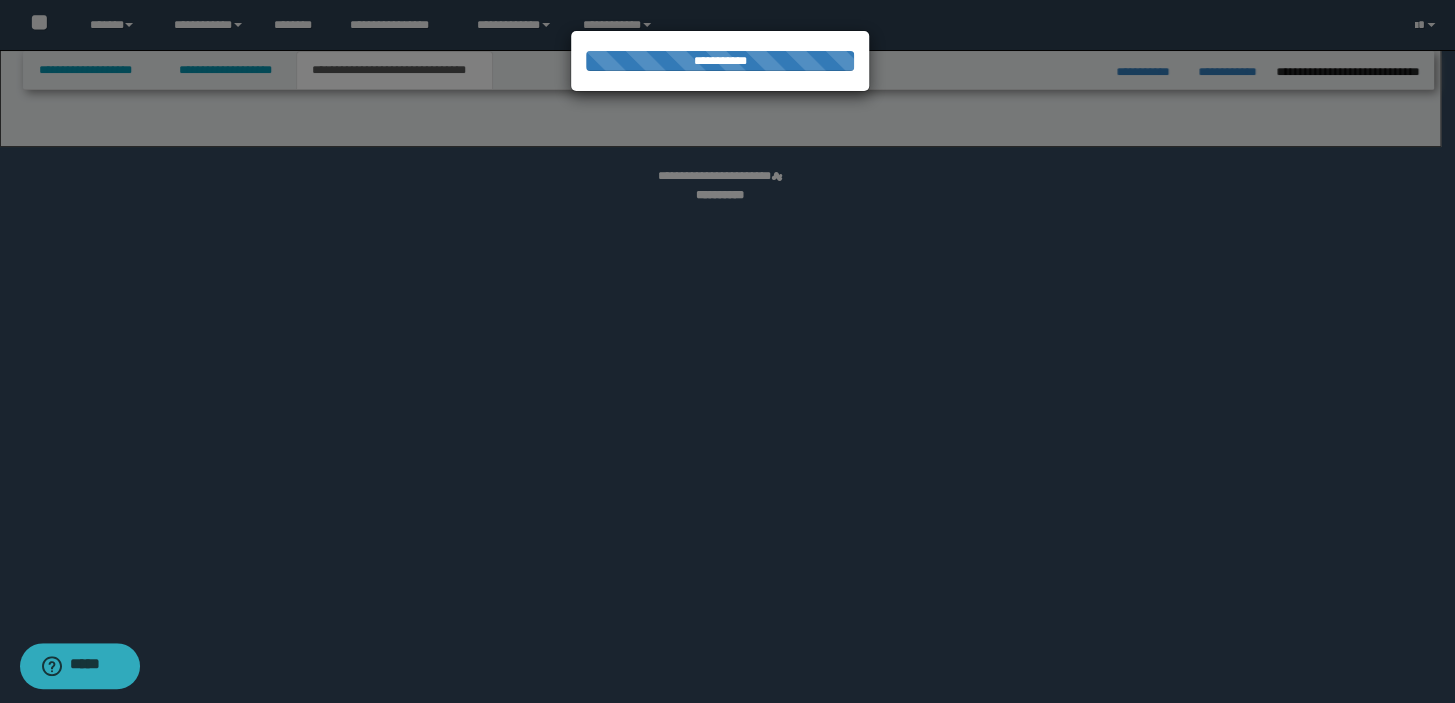 select on "*" 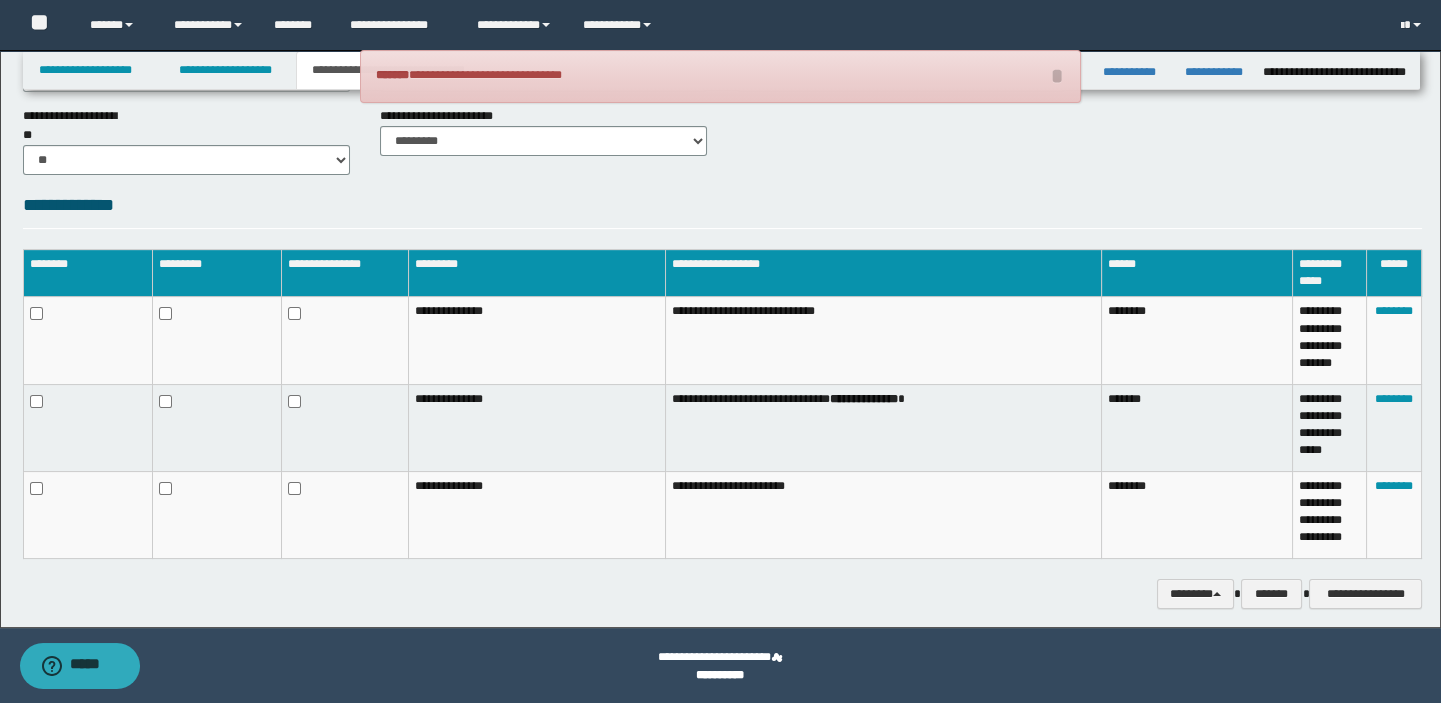 scroll, scrollTop: 1033, scrollLeft: 0, axis: vertical 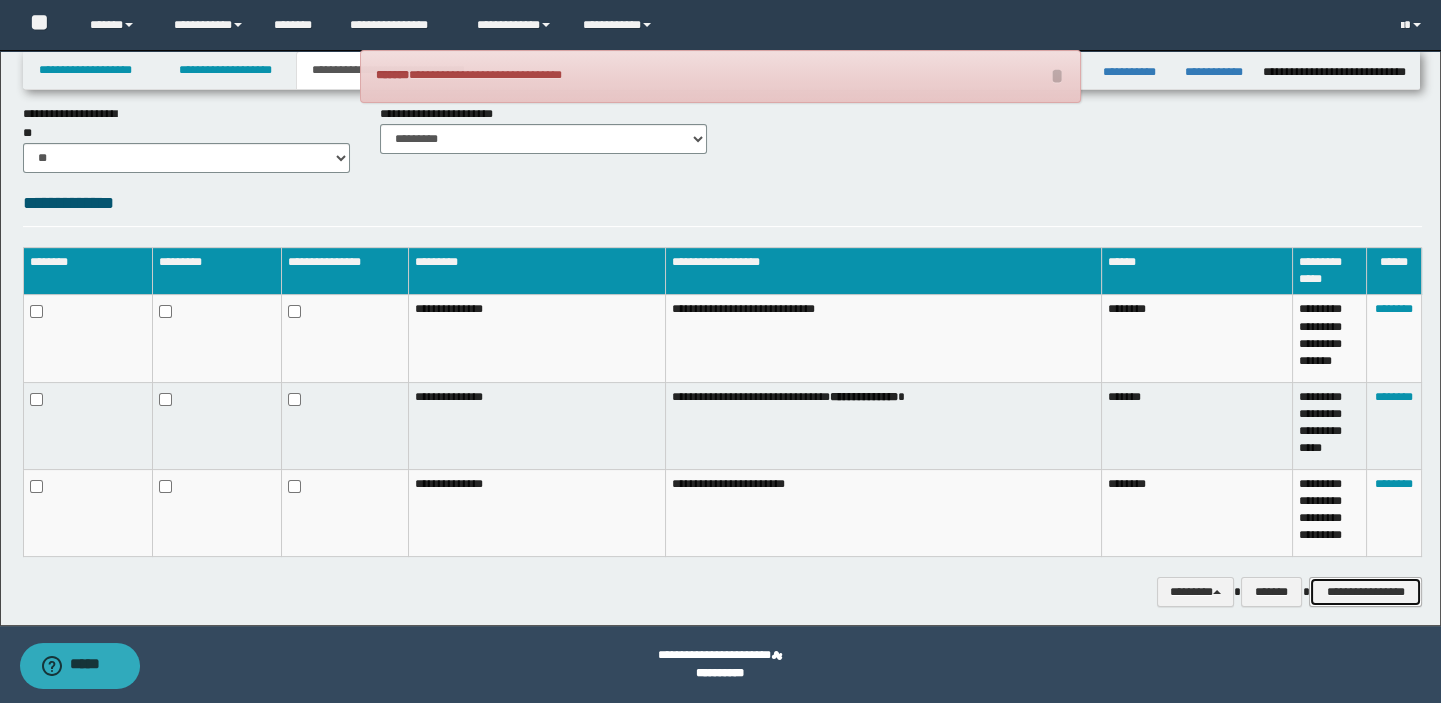 click on "**********" at bounding box center (1365, 592) 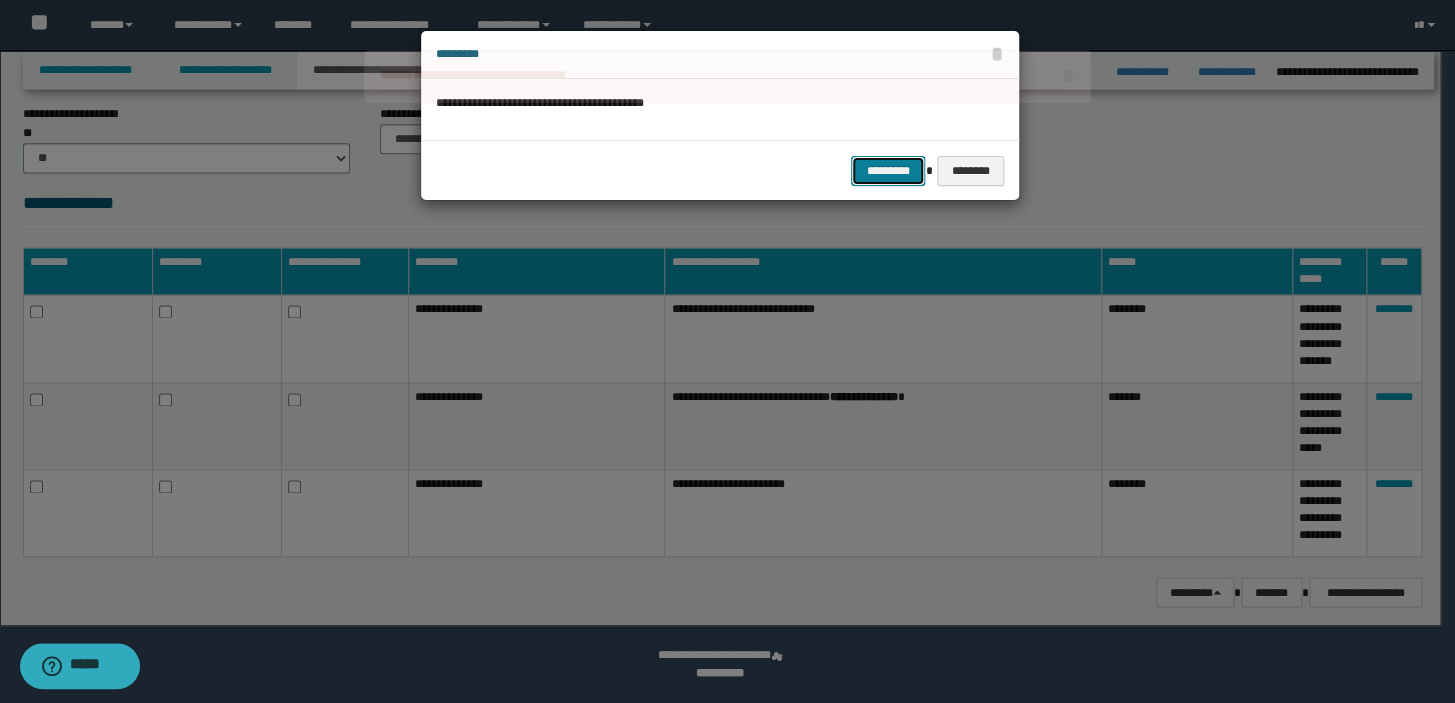 click on "*********" at bounding box center [888, 171] 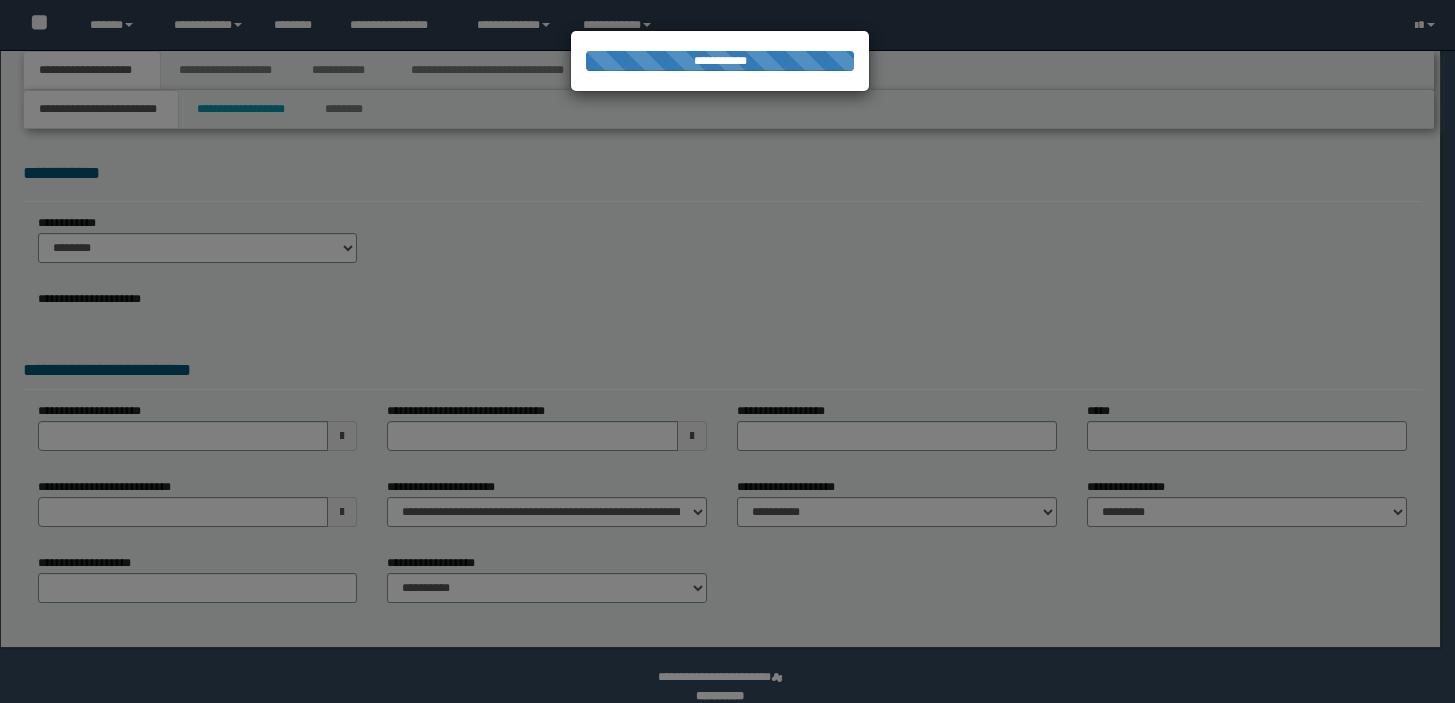 scroll, scrollTop: 0, scrollLeft: 0, axis: both 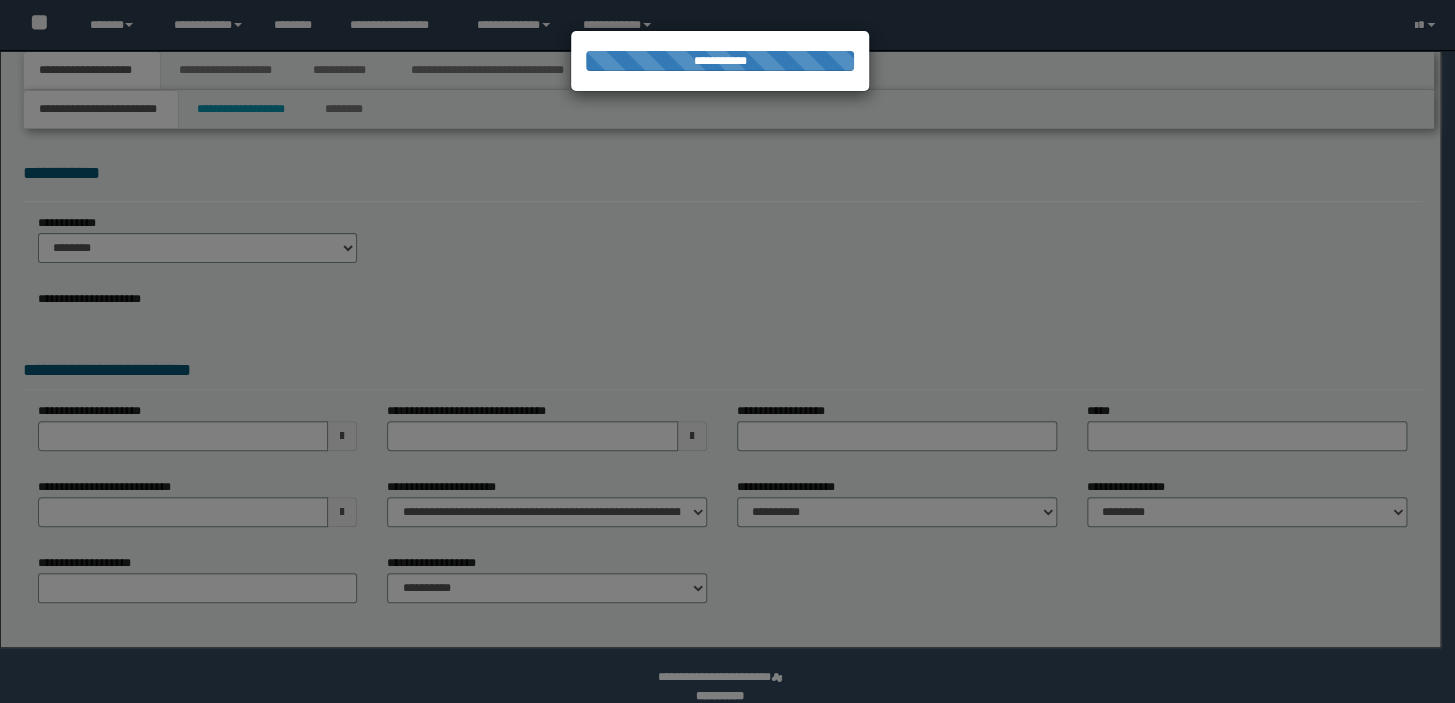 select on "*" 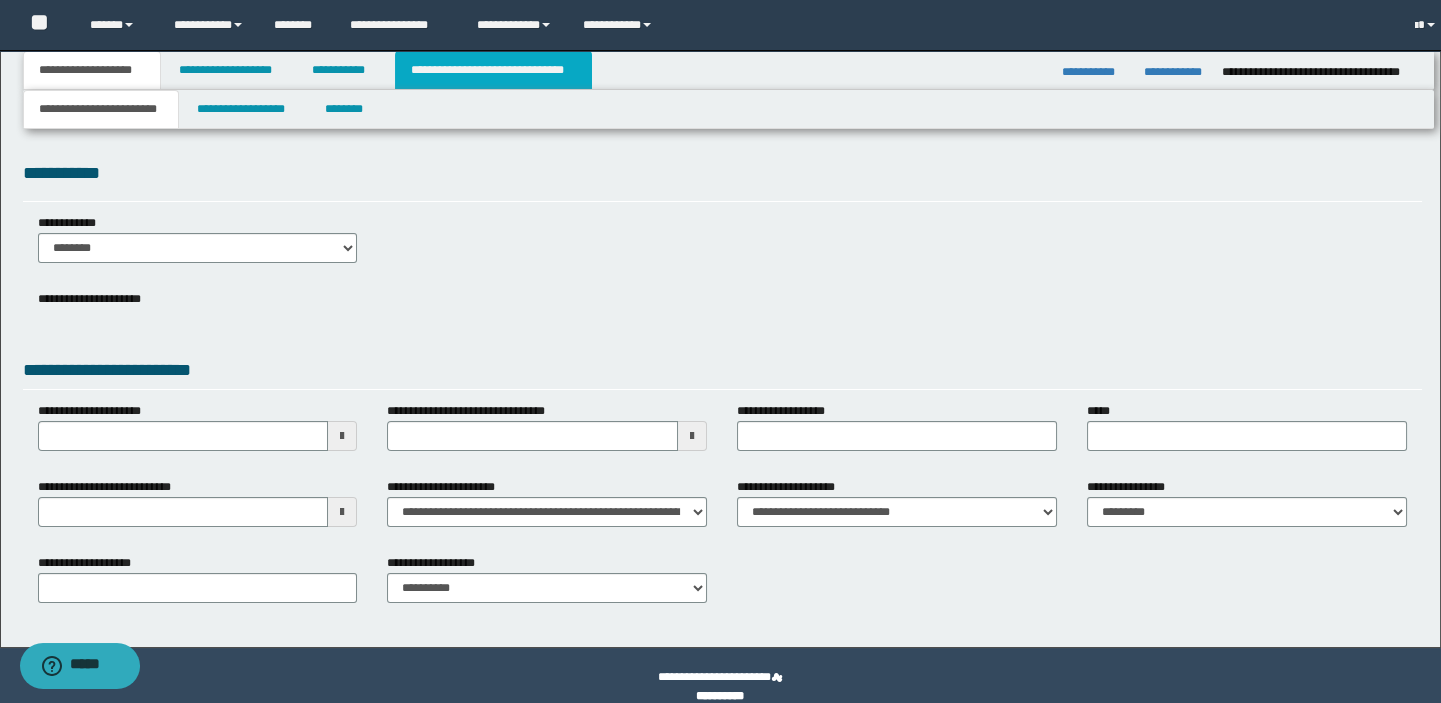 click on "**********" at bounding box center (493, 70) 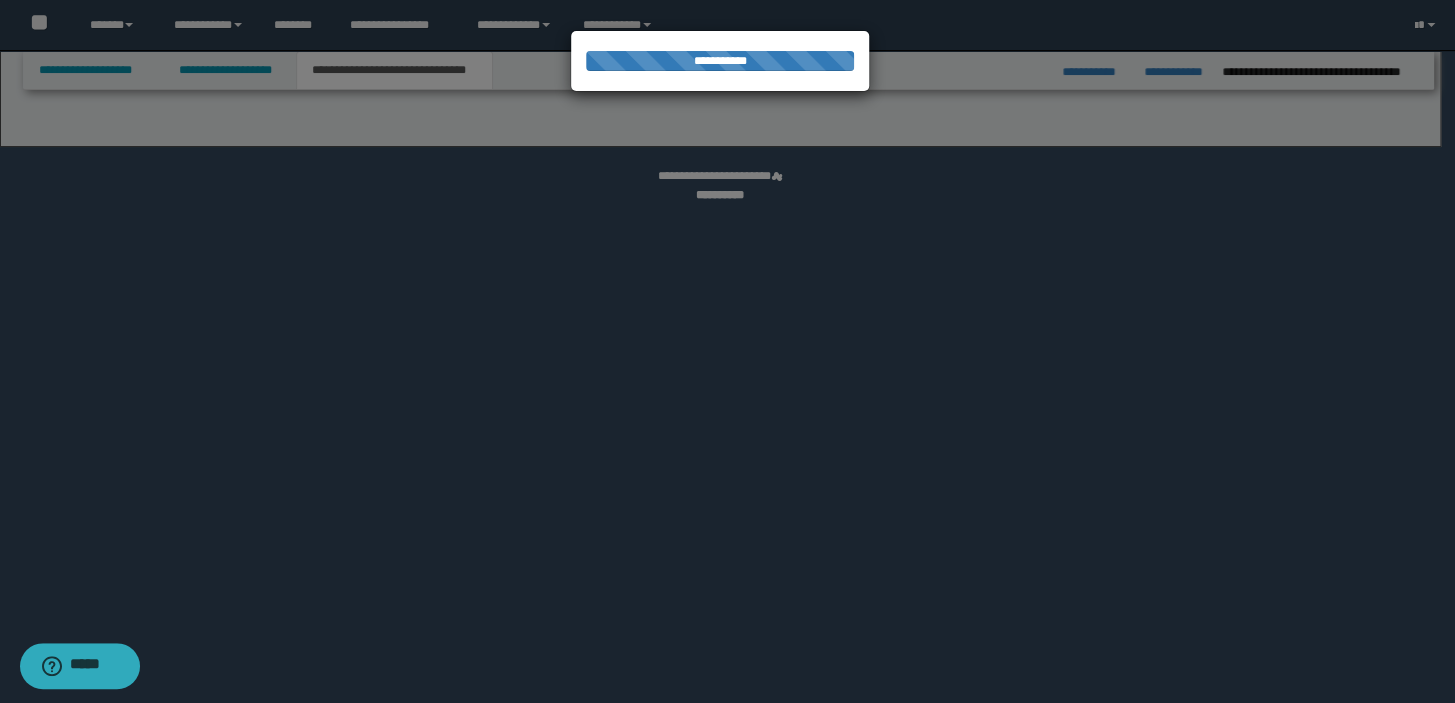 select on "*" 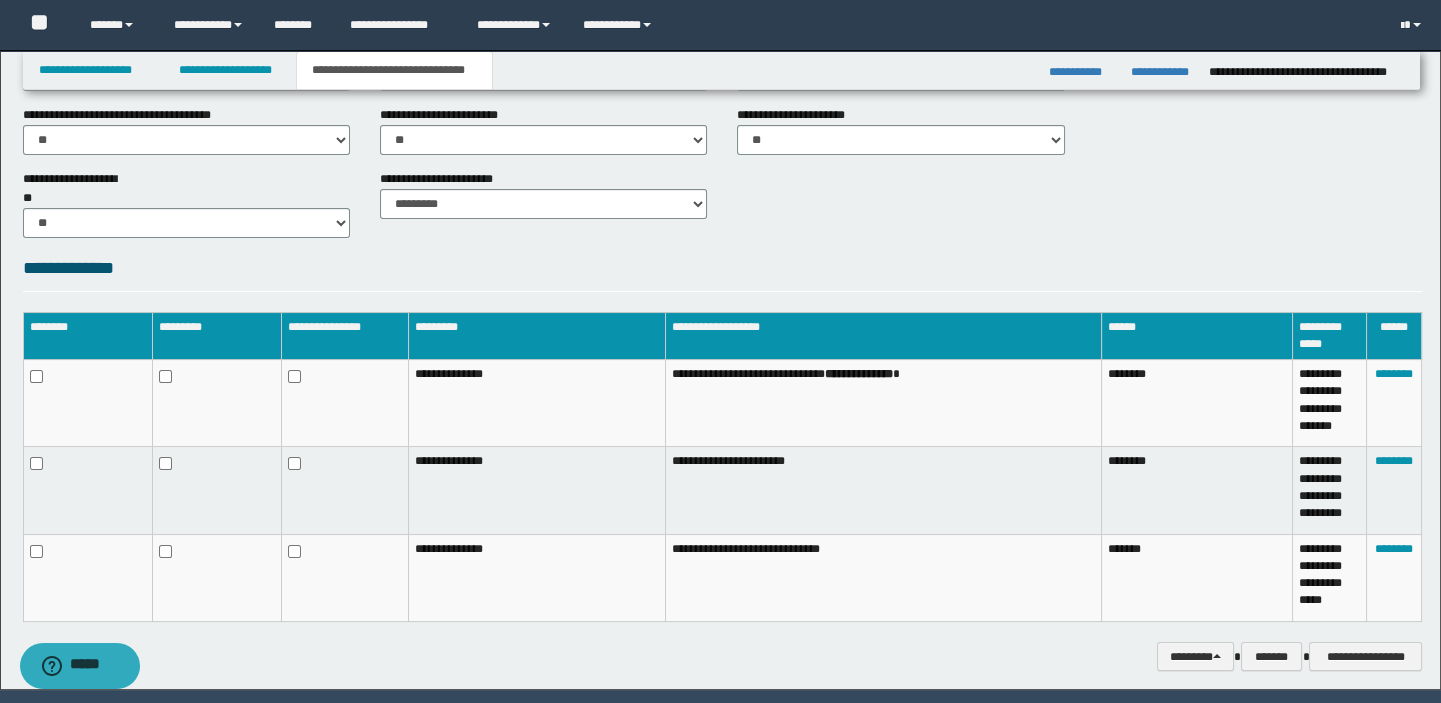 scroll, scrollTop: 945, scrollLeft: 0, axis: vertical 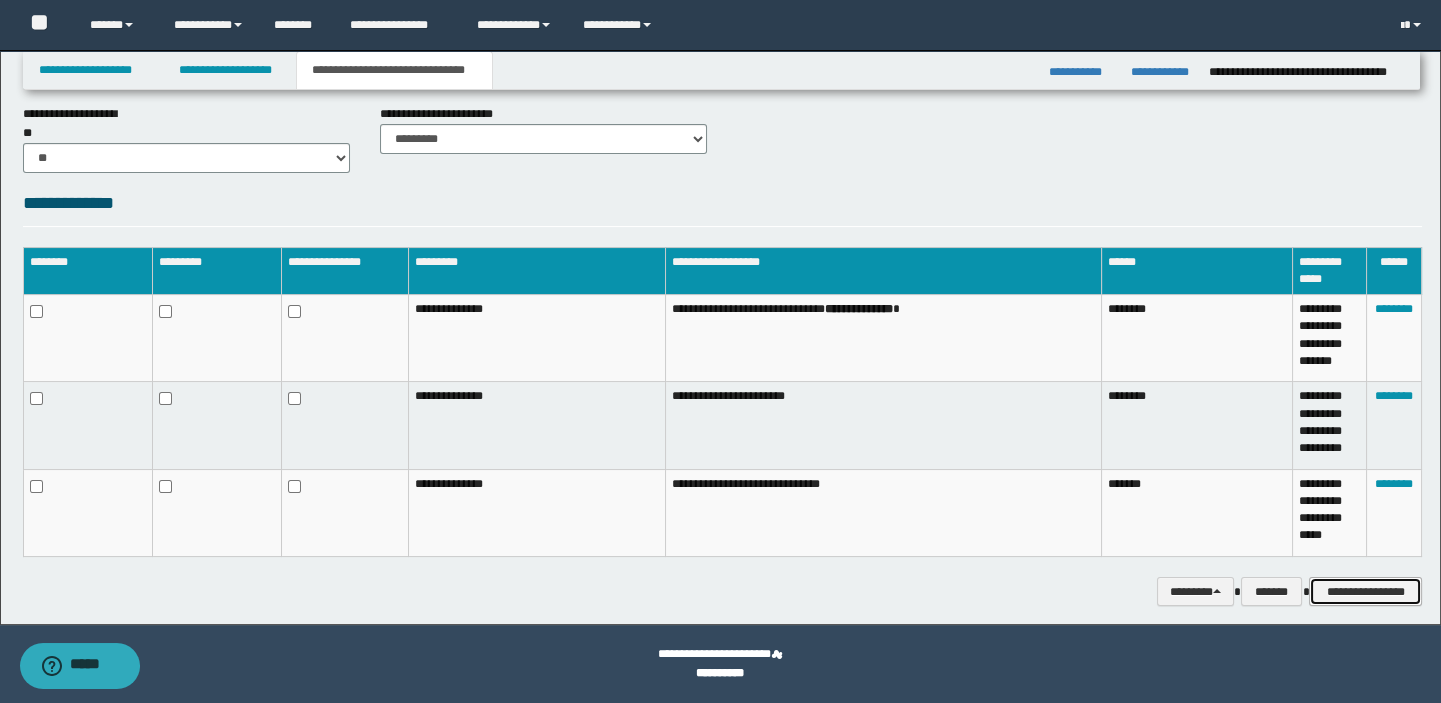 click on "**********" at bounding box center [1365, 592] 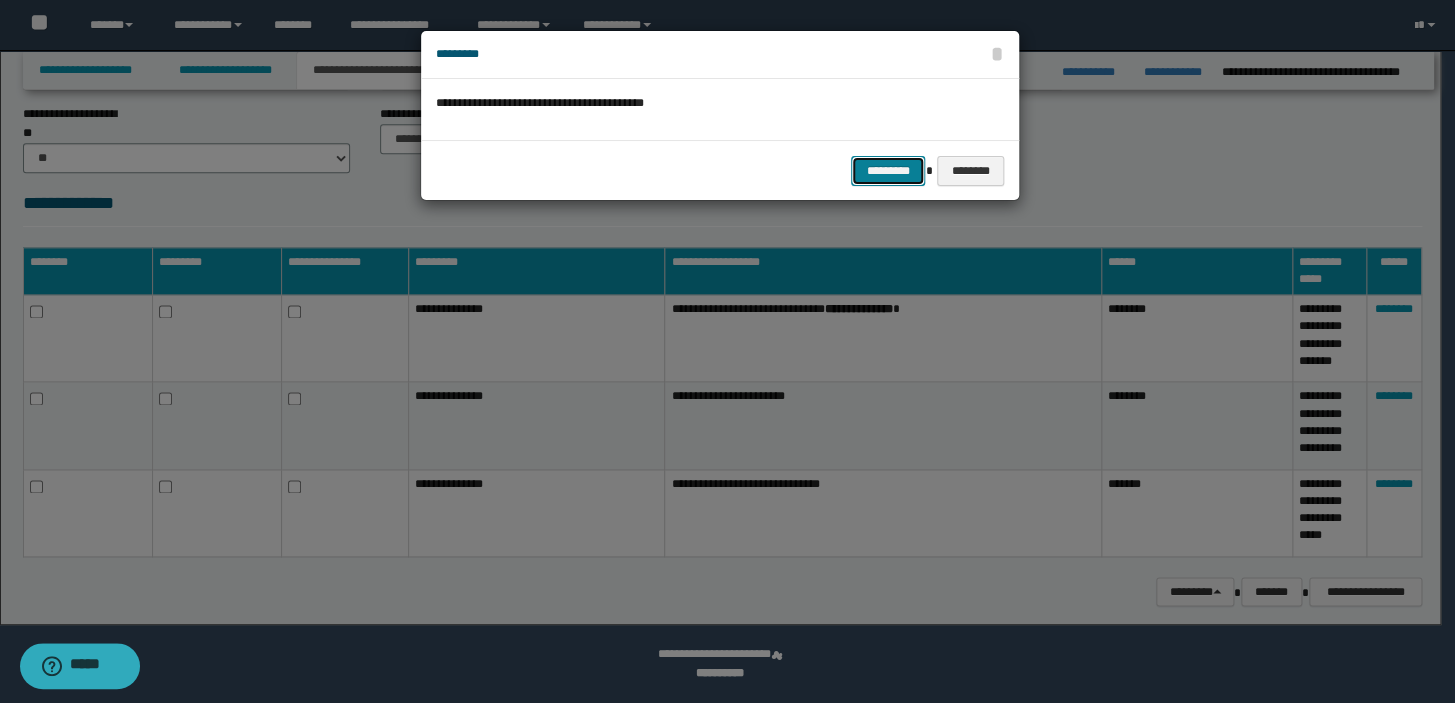 click on "*********" at bounding box center [888, 171] 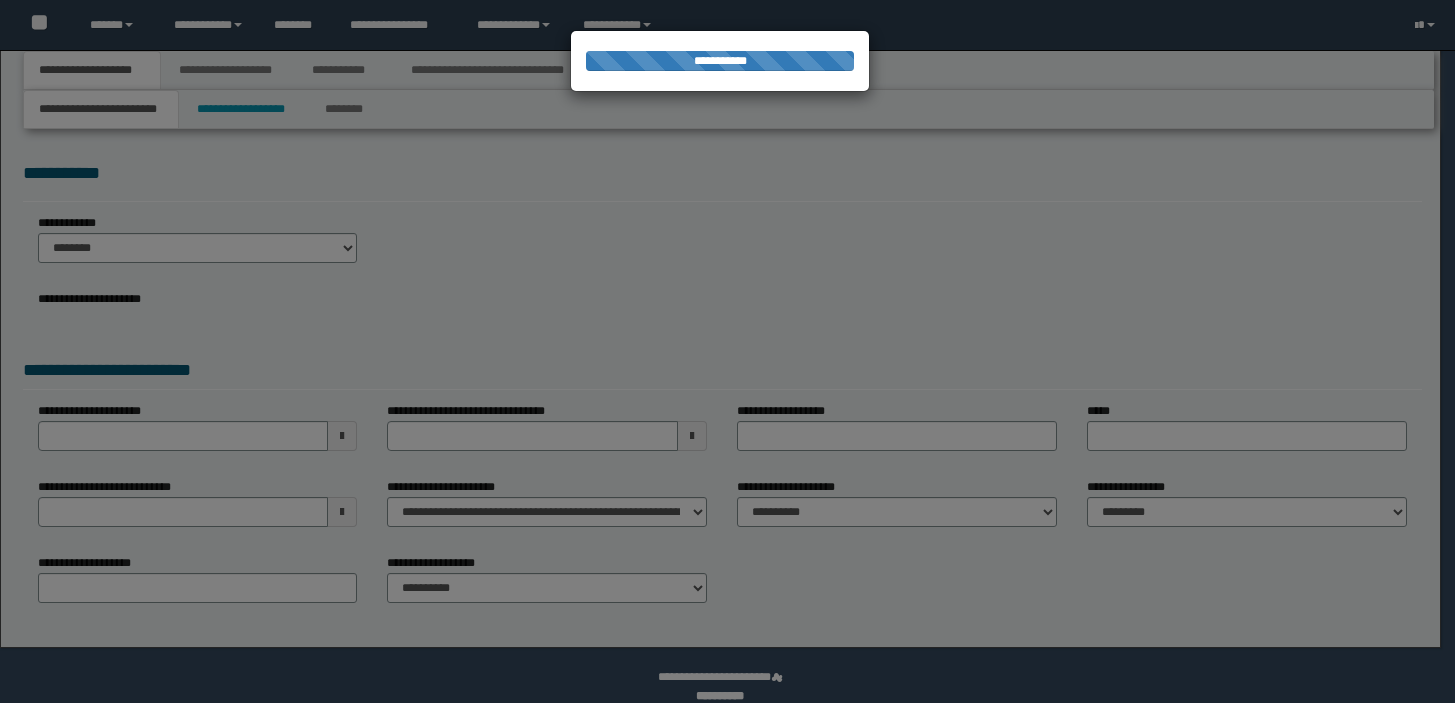 scroll, scrollTop: 0, scrollLeft: 0, axis: both 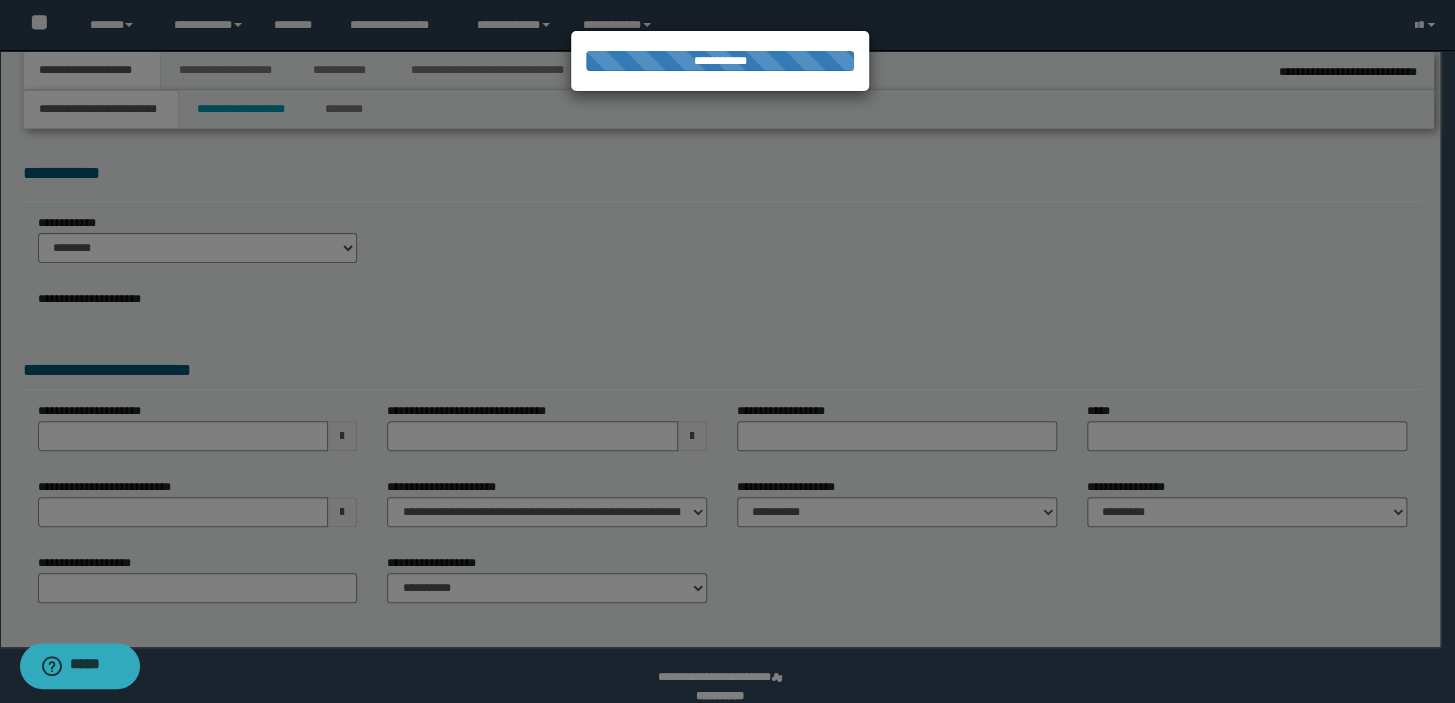 select on "*" 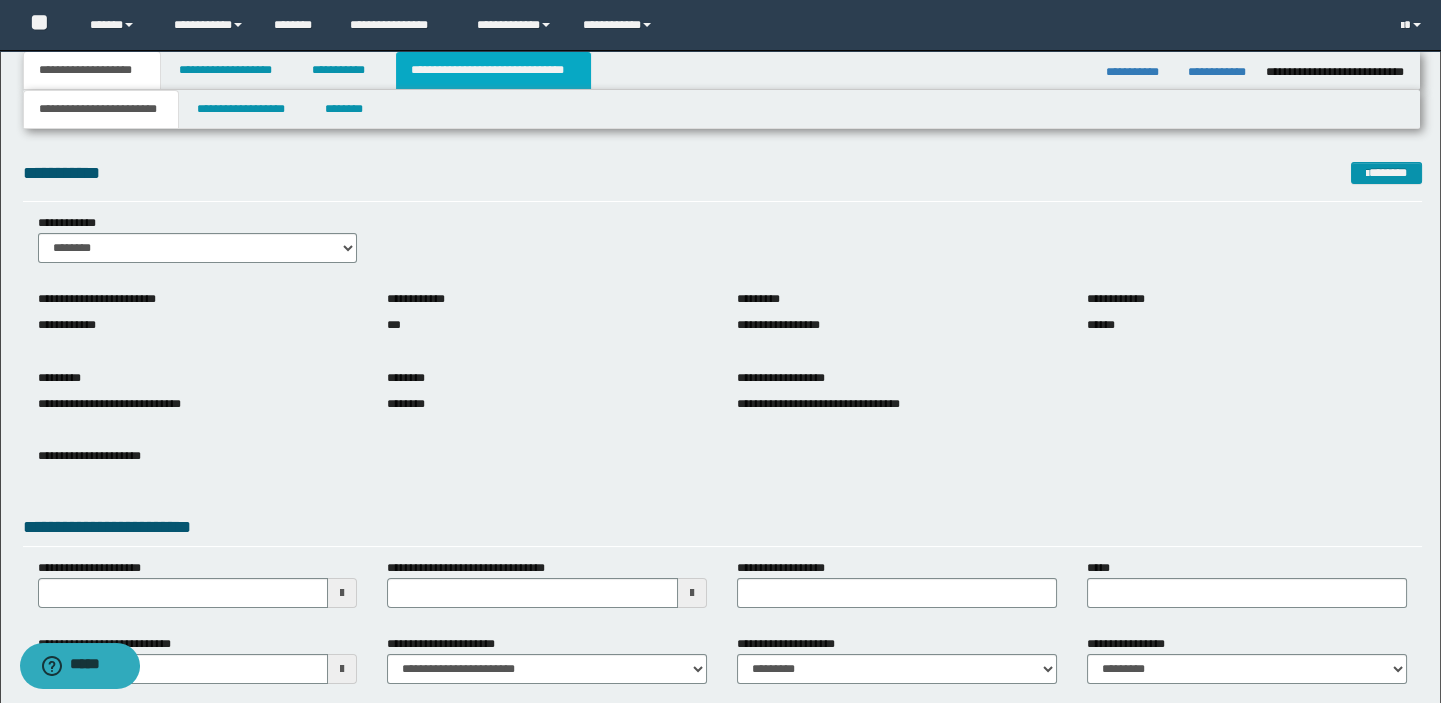 click on "**********" at bounding box center [722, 70] 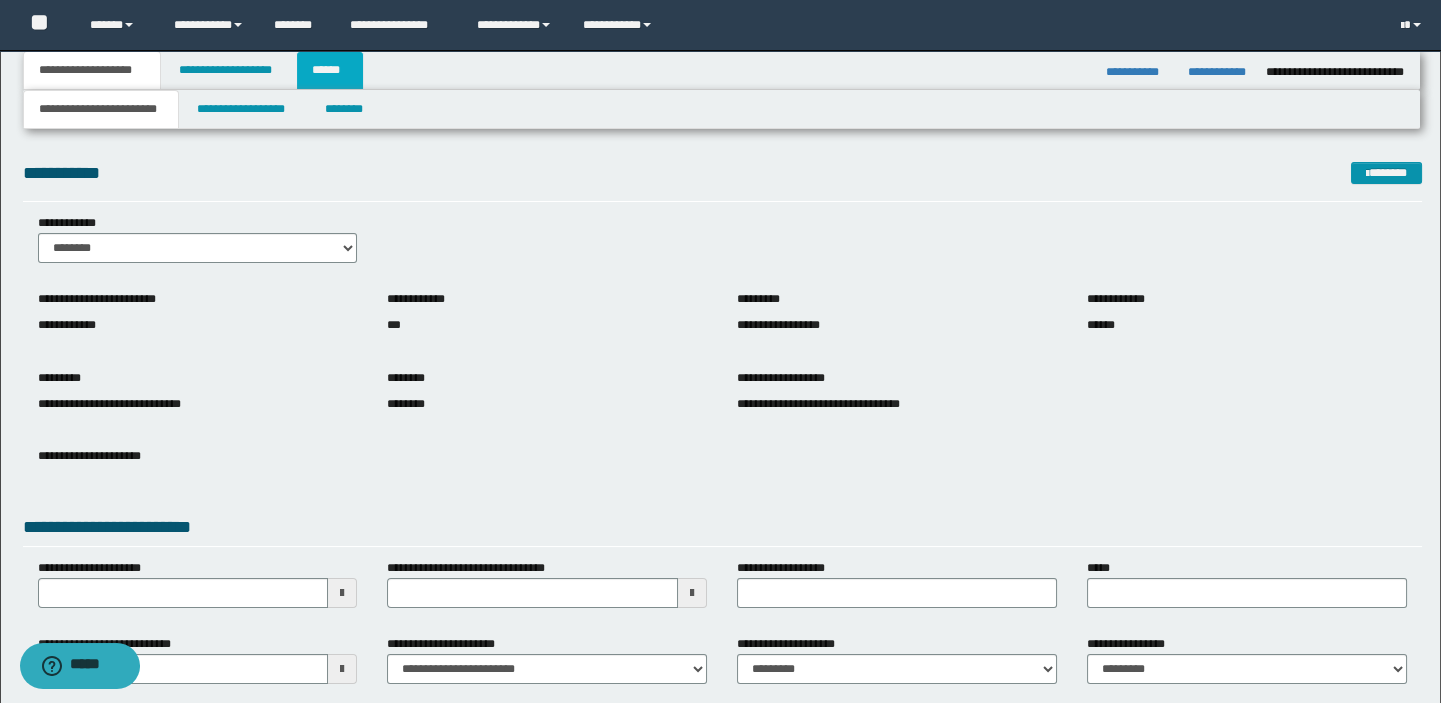 click on "******" at bounding box center [330, 70] 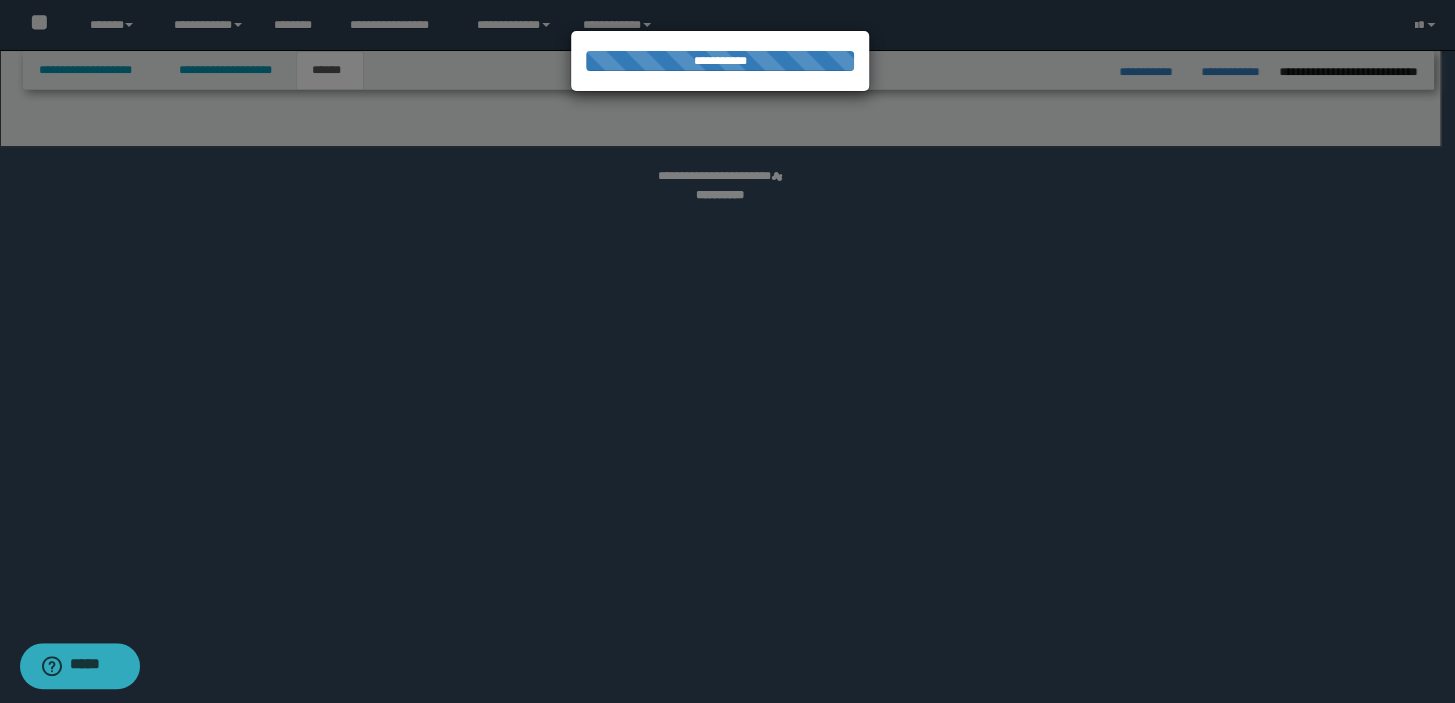 select on "*" 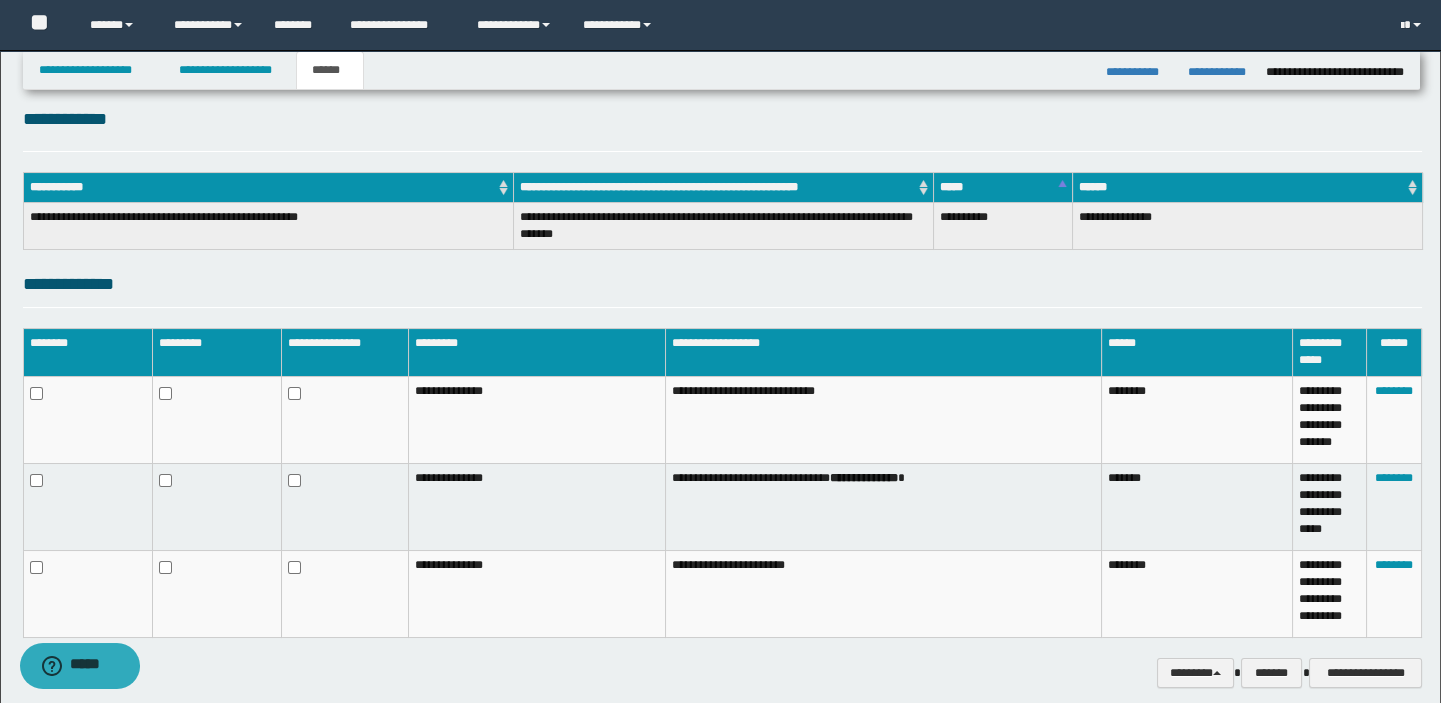scroll, scrollTop: 320, scrollLeft: 0, axis: vertical 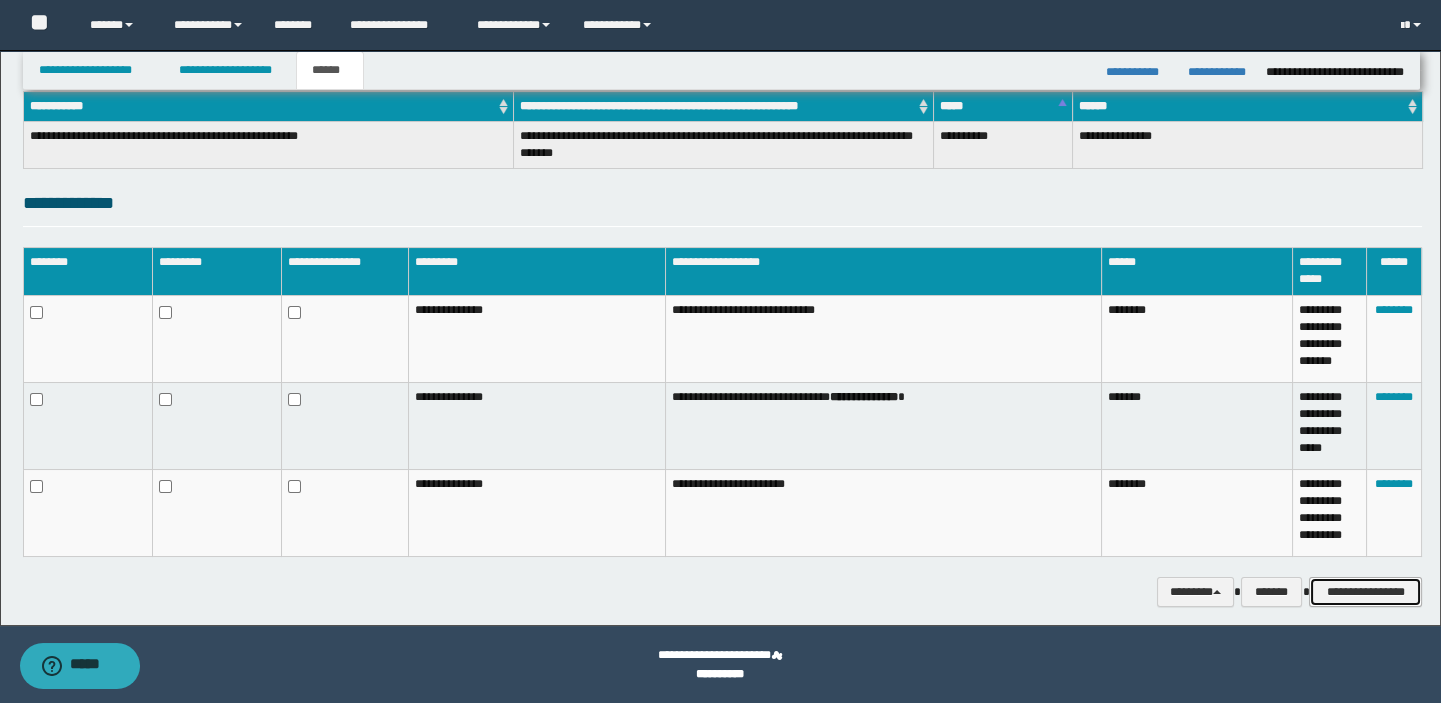 click on "**********" at bounding box center [1365, 592] 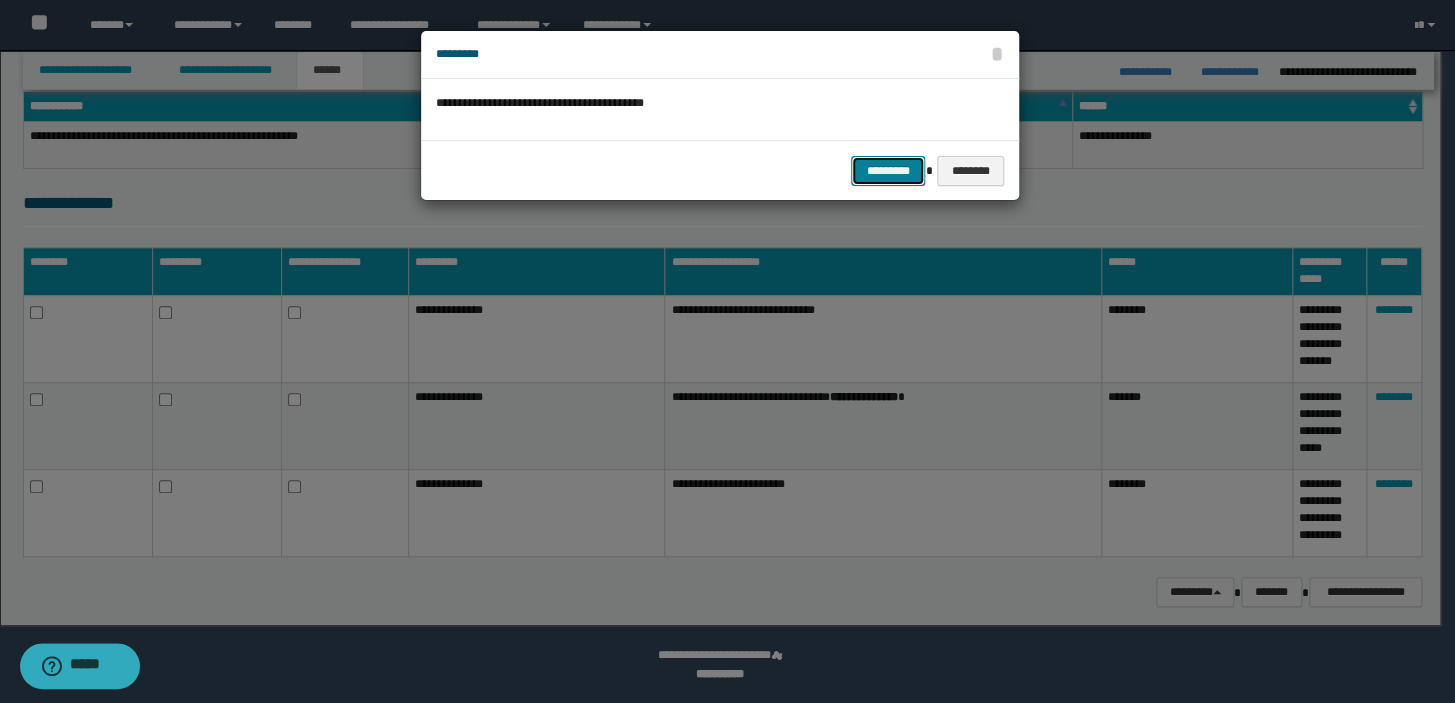 click on "*********" at bounding box center (888, 171) 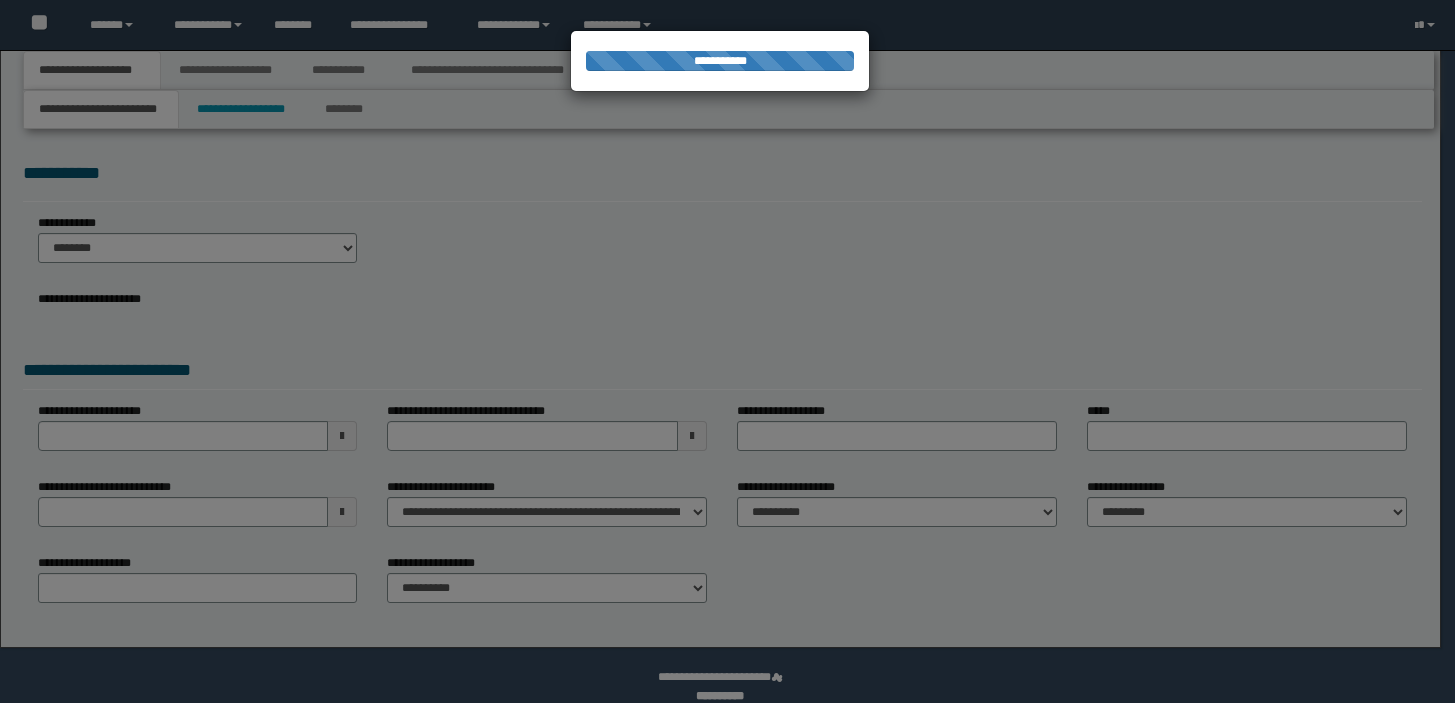scroll, scrollTop: 0, scrollLeft: 0, axis: both 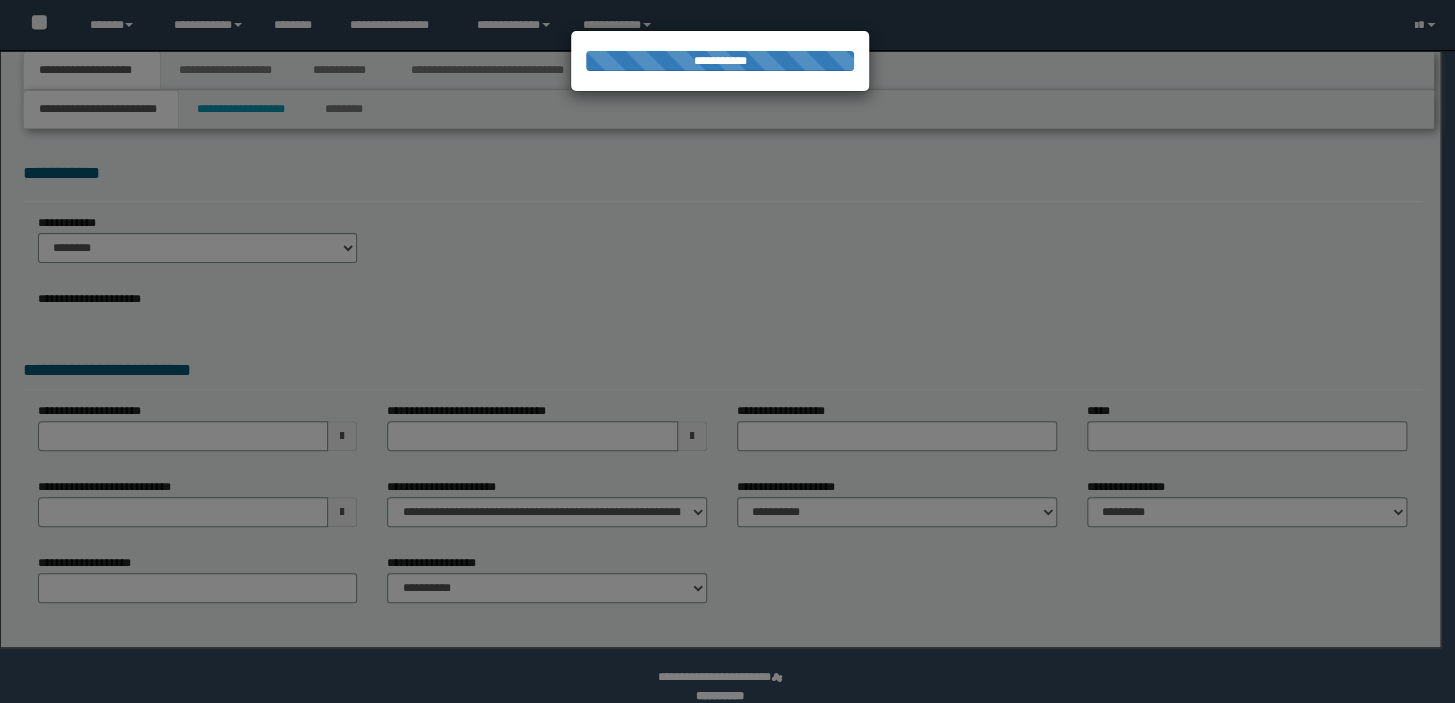 select on "*" 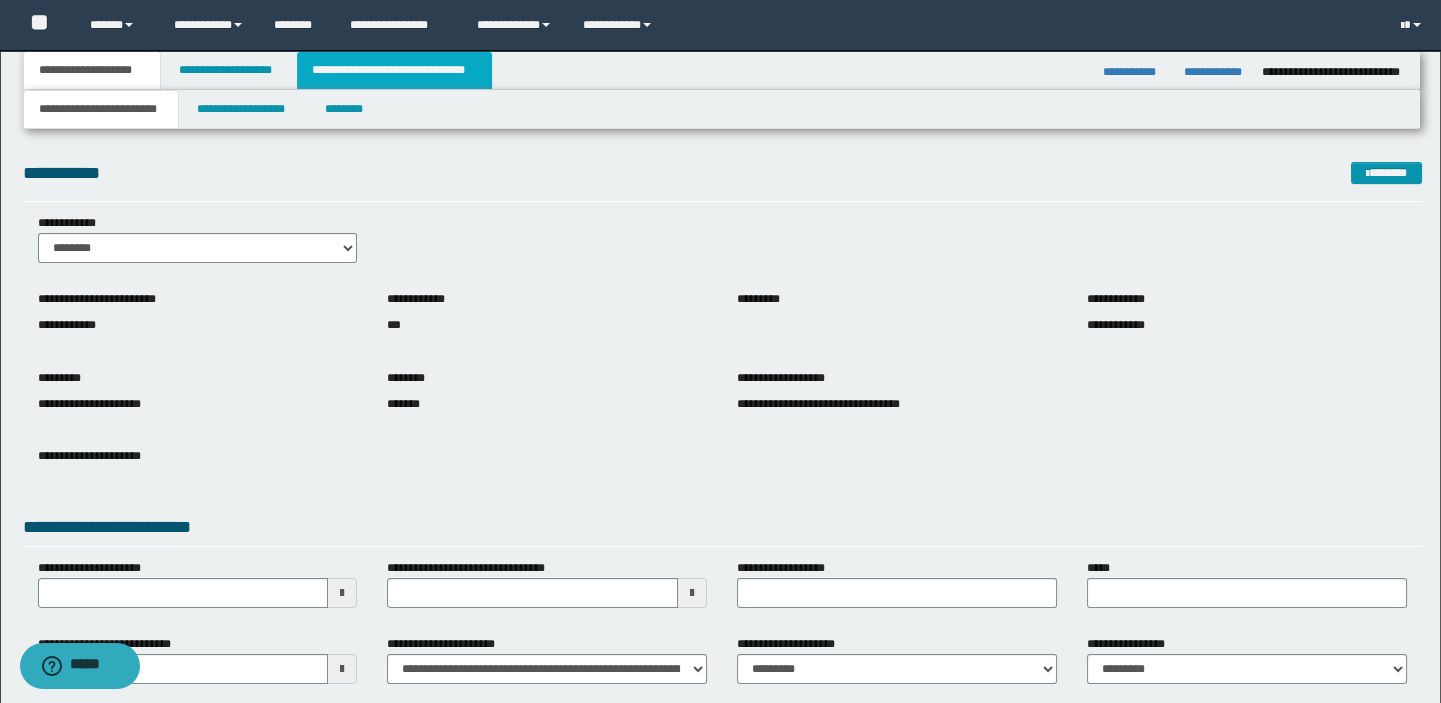 click on "**********" at bounding box center (394, 70) 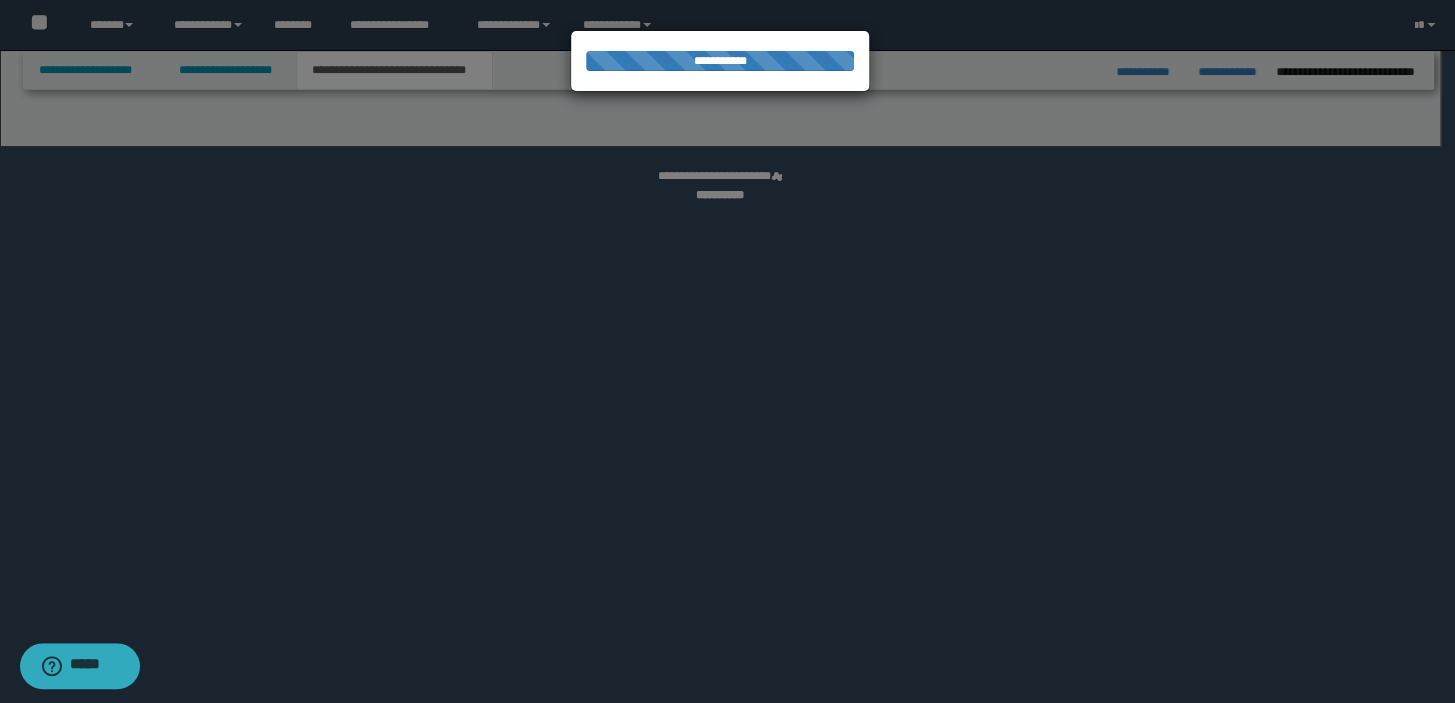 select on "*" 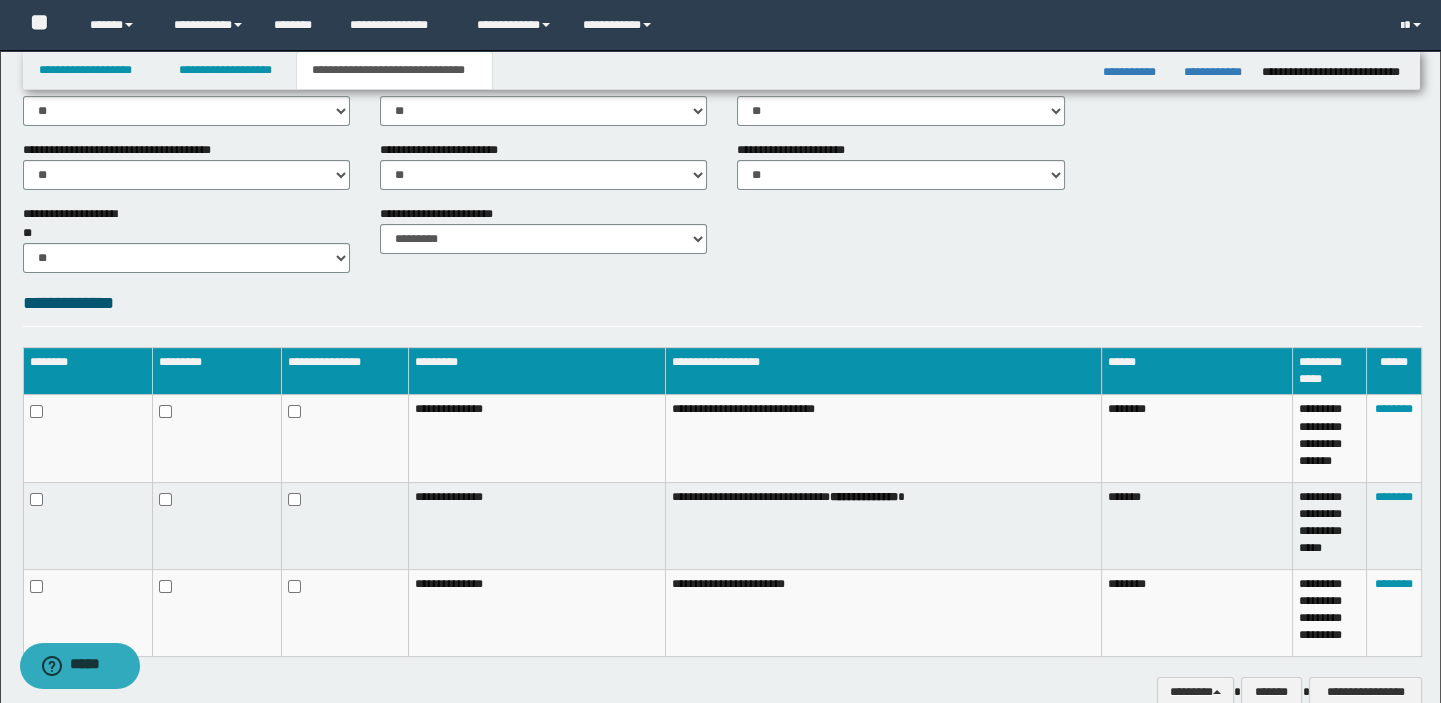 scroll, scrollTop: 1017, scrollLeft: 0, axis: vertical 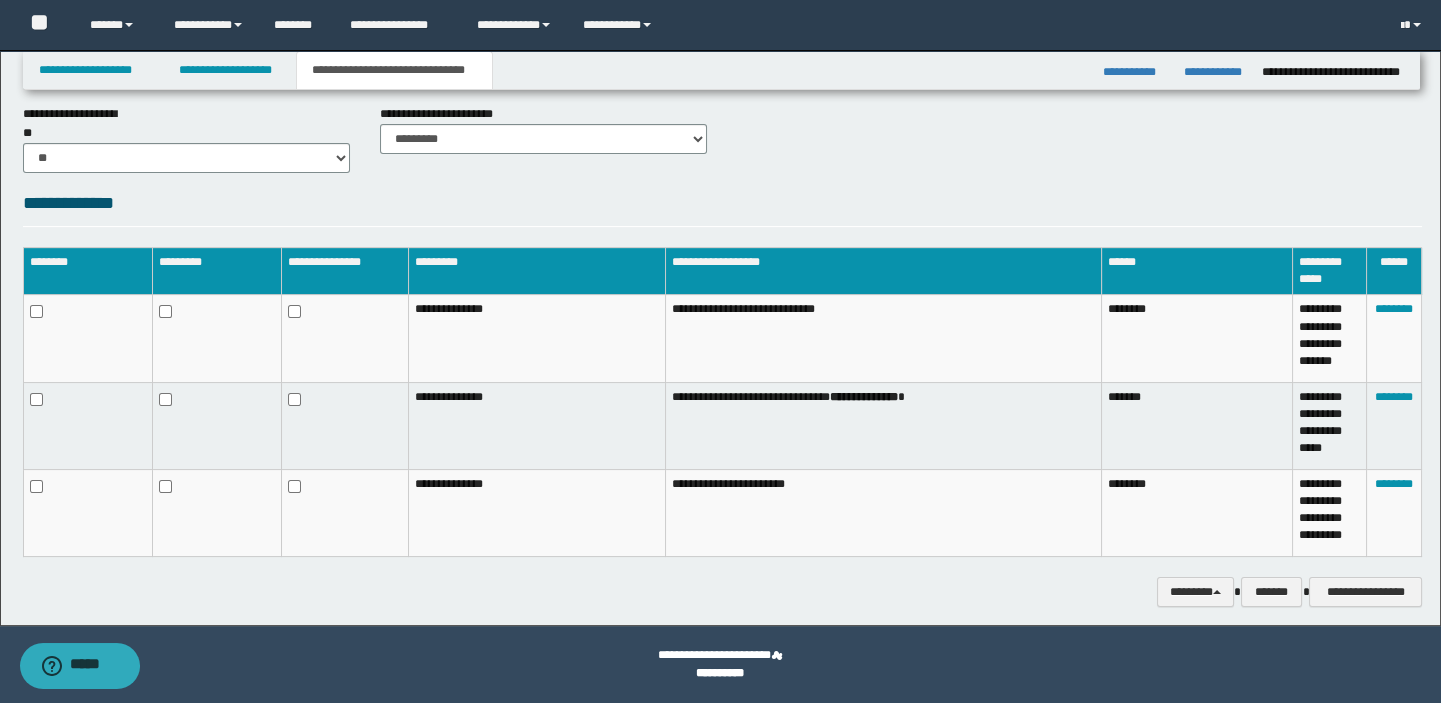 click on "**********" at bounding box center [723, 412] 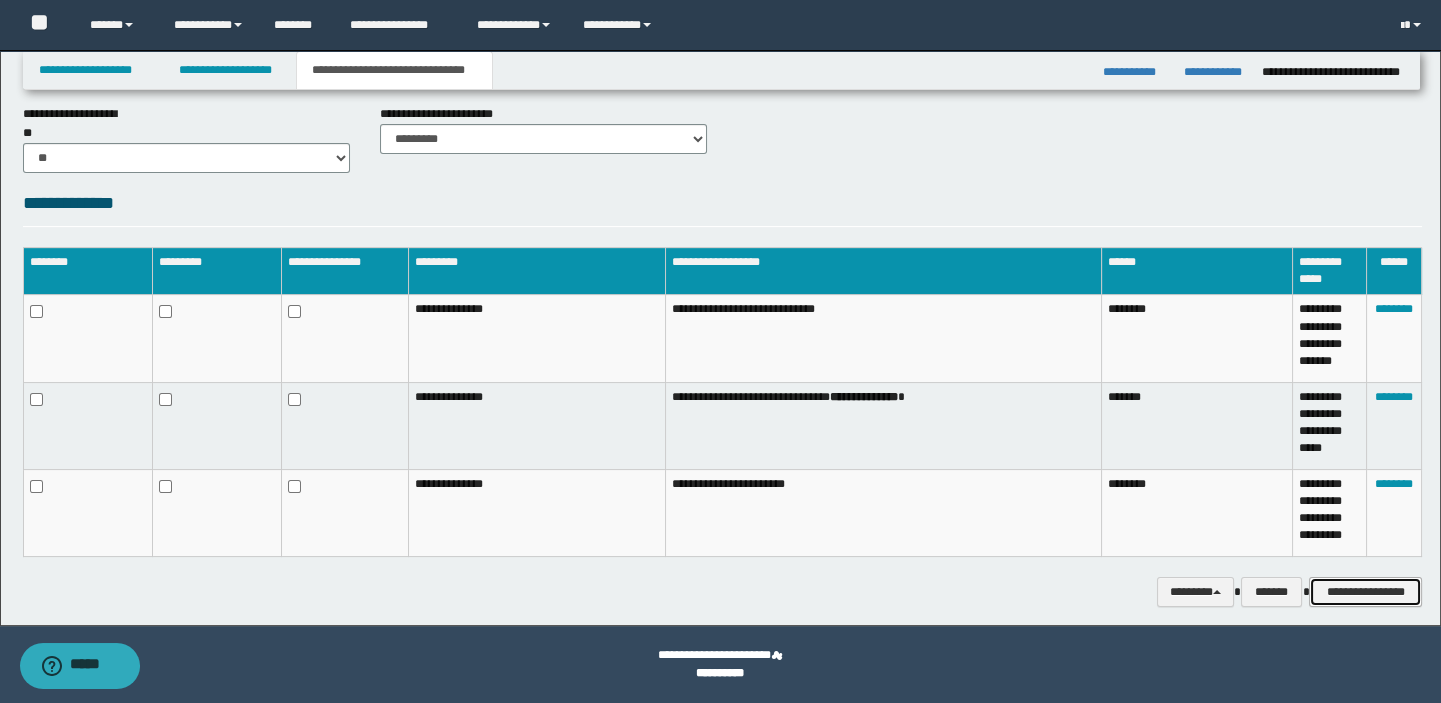 click on "**********" at bounding box center [1365, 592] 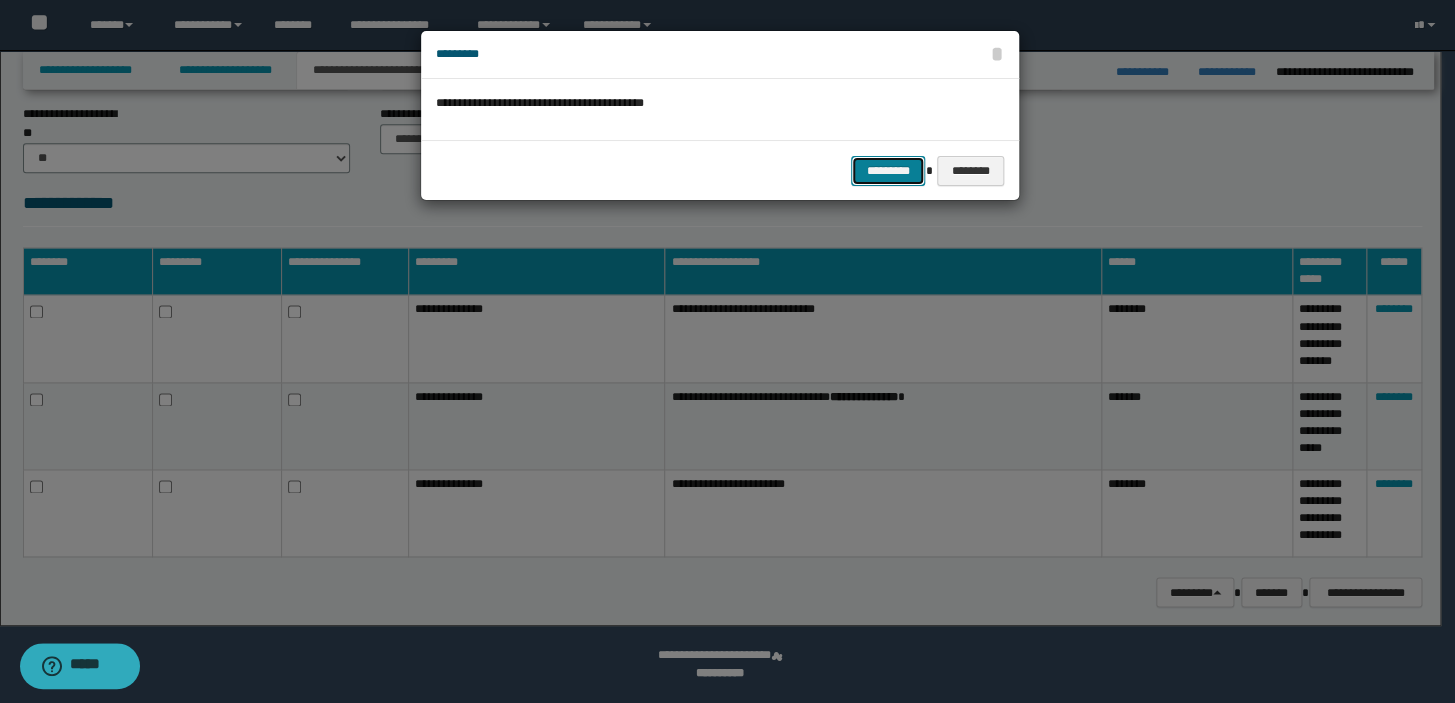 click on "*********" at bounding box center [888, 171] 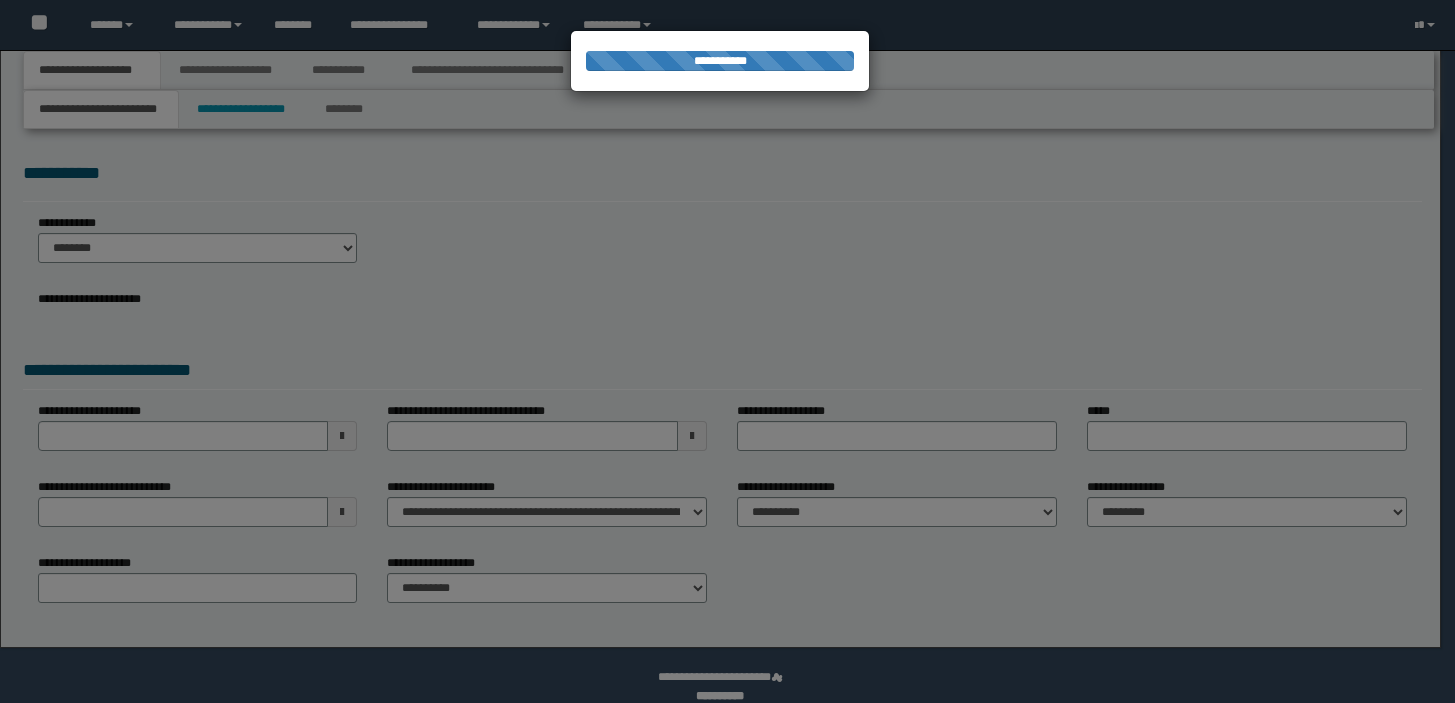 scroll, scrollTop: 0, scrollLeft: 0, axis: both 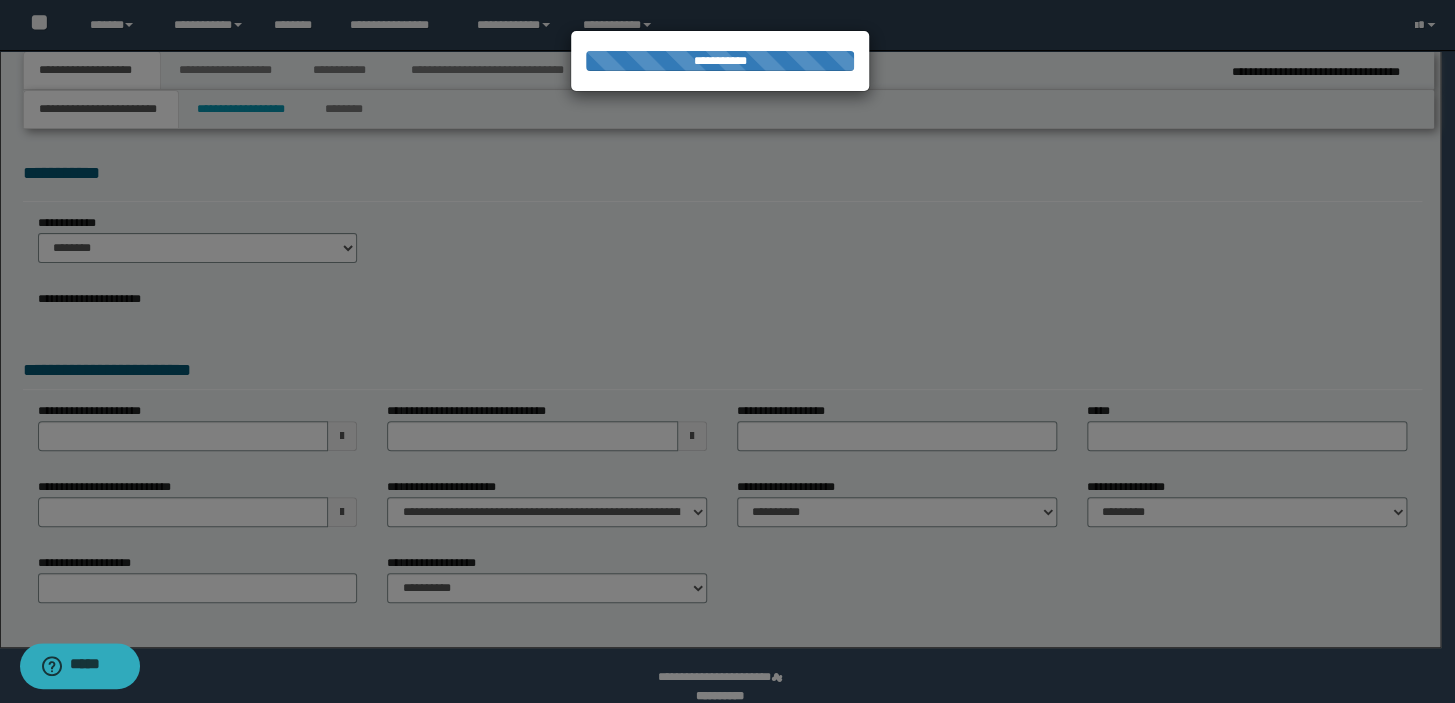 select on "*" 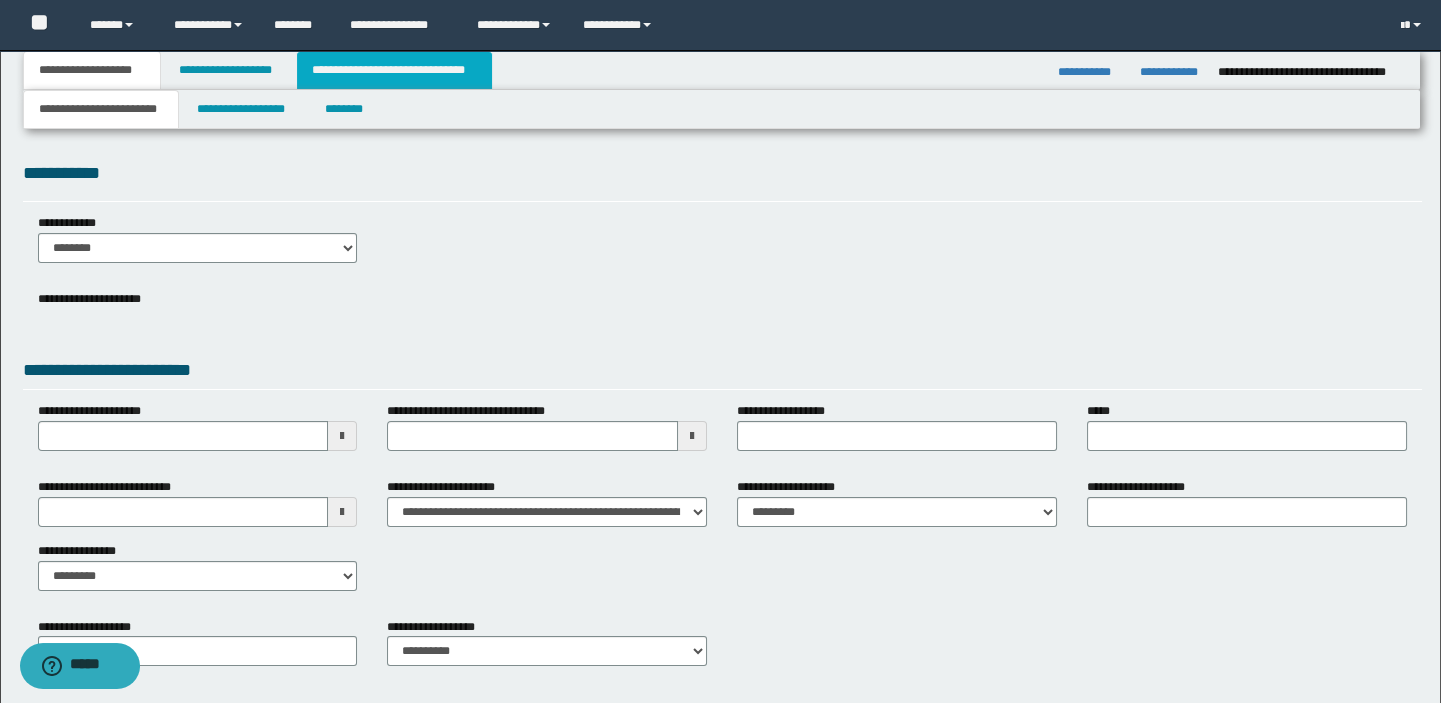 click on "**********" at bounding box center [394, 70] 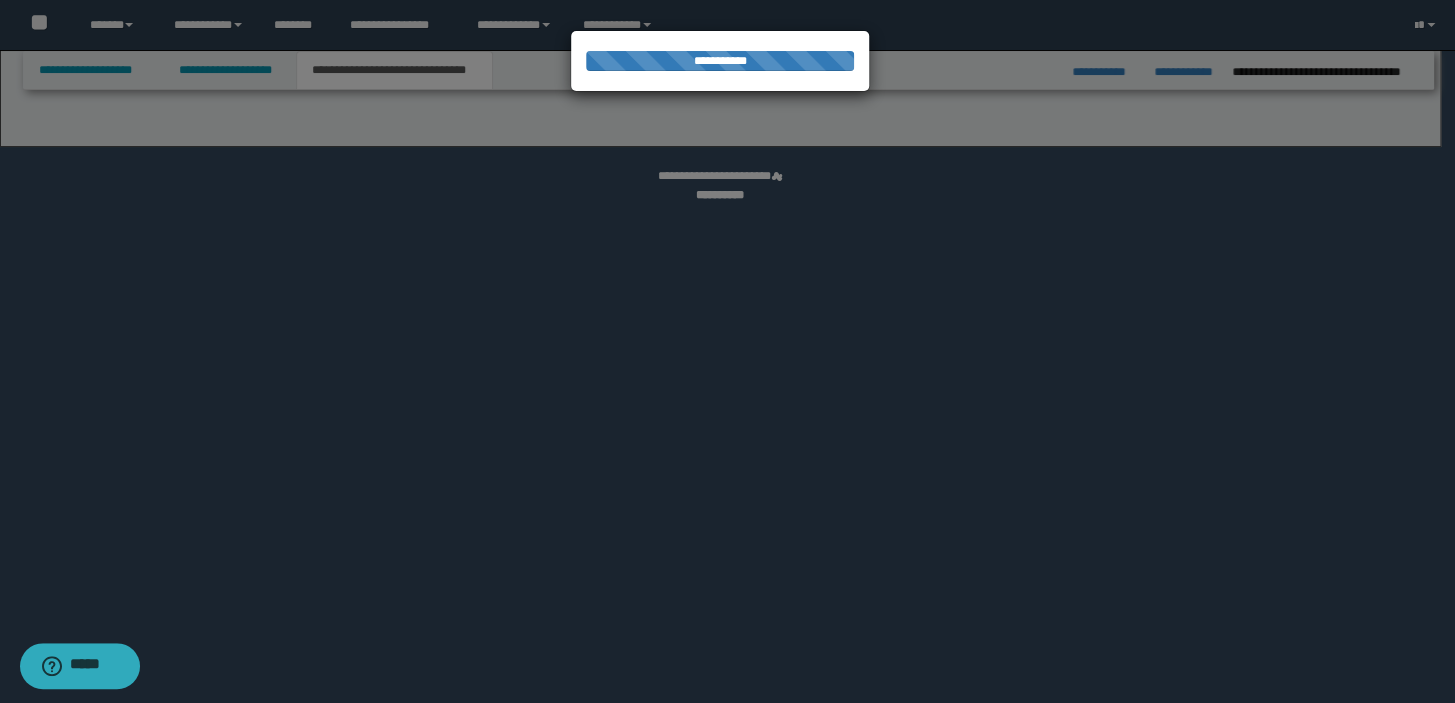 select on "*" 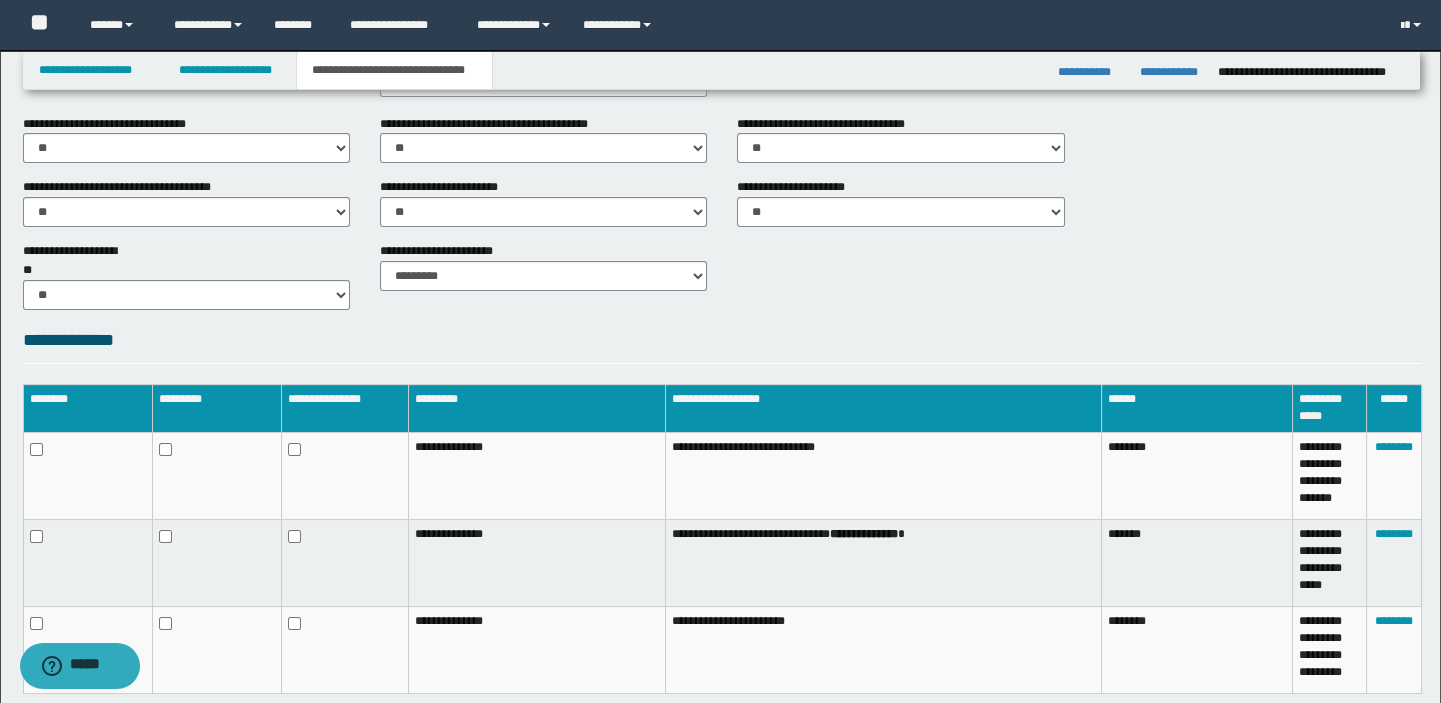 scroll, scrollTop: 1123, scrollLeft: 0, axis: vertical 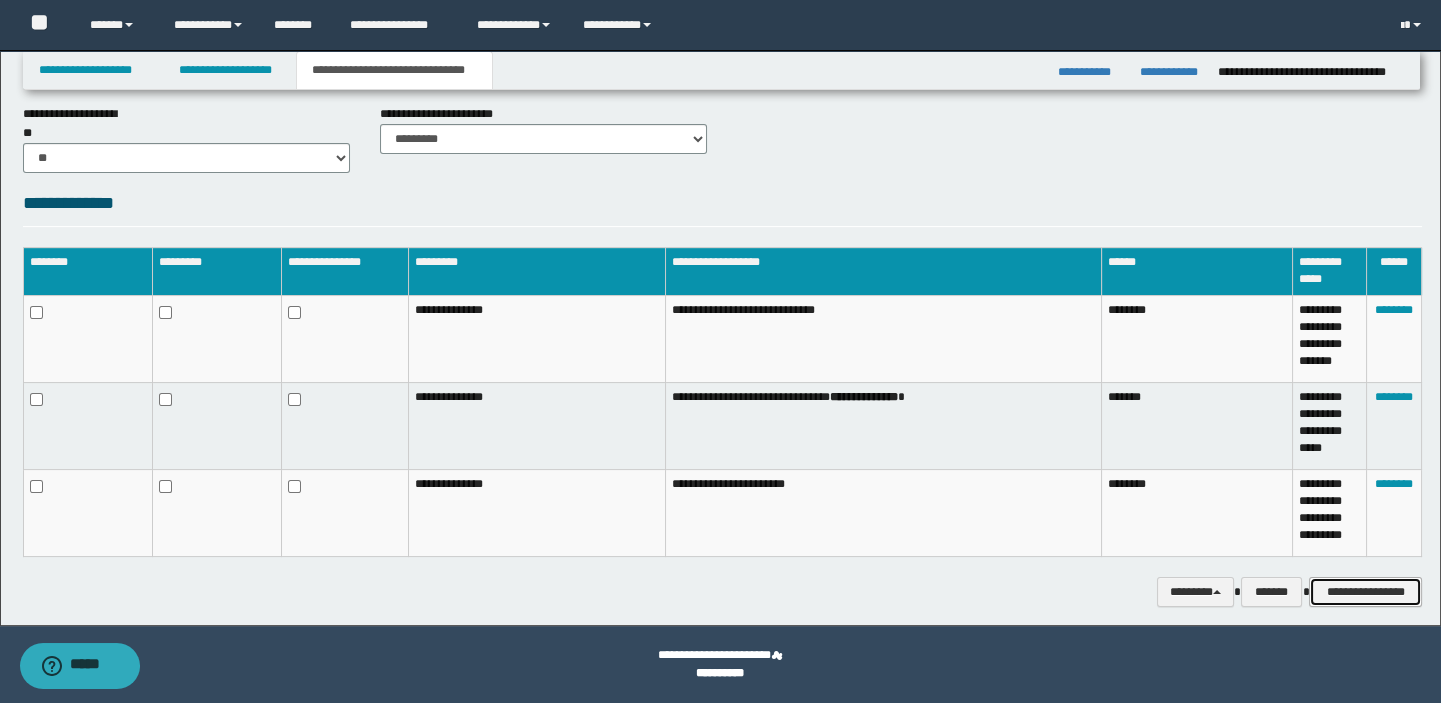 click on "**********" at bounding box center (1365, 592) 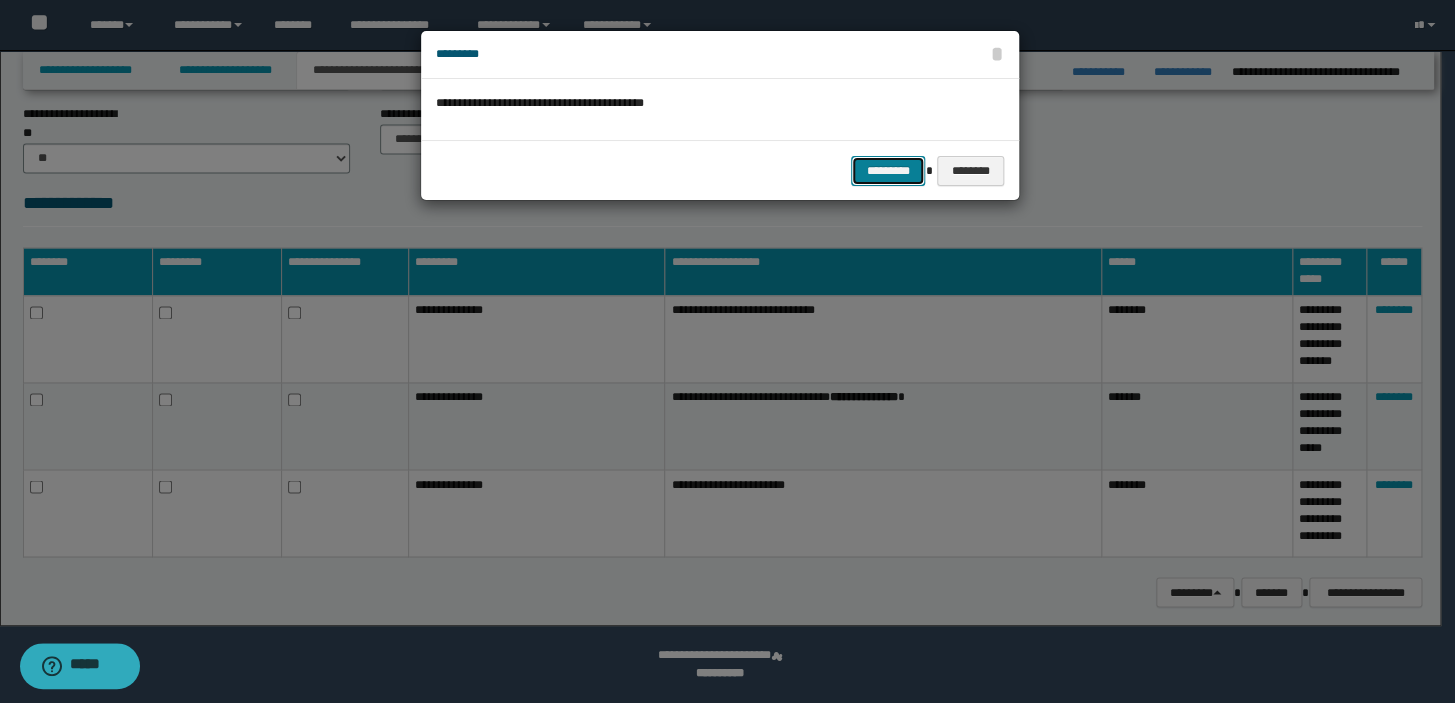 click on "*********" at bounding box center [888, 171] 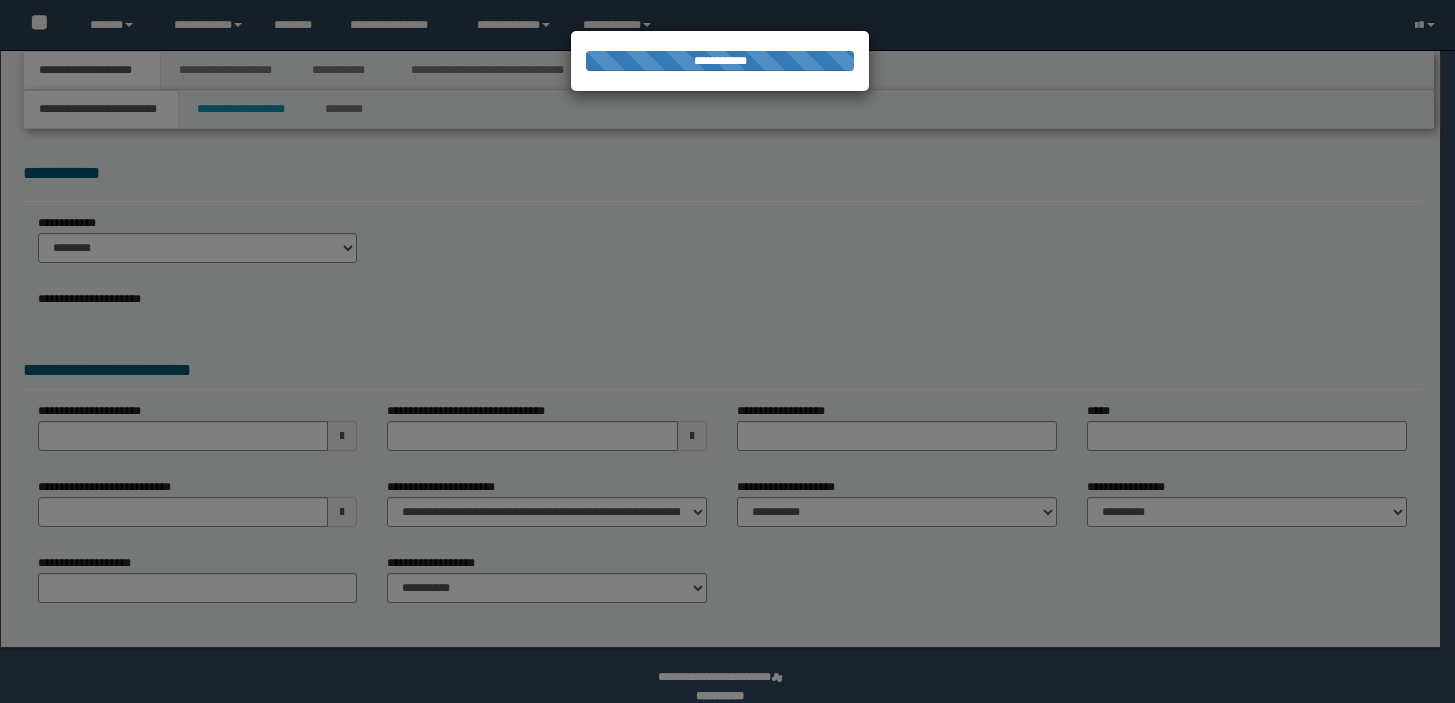 scroll, scrollTop: 0, scrollLeft: 0, axis: both 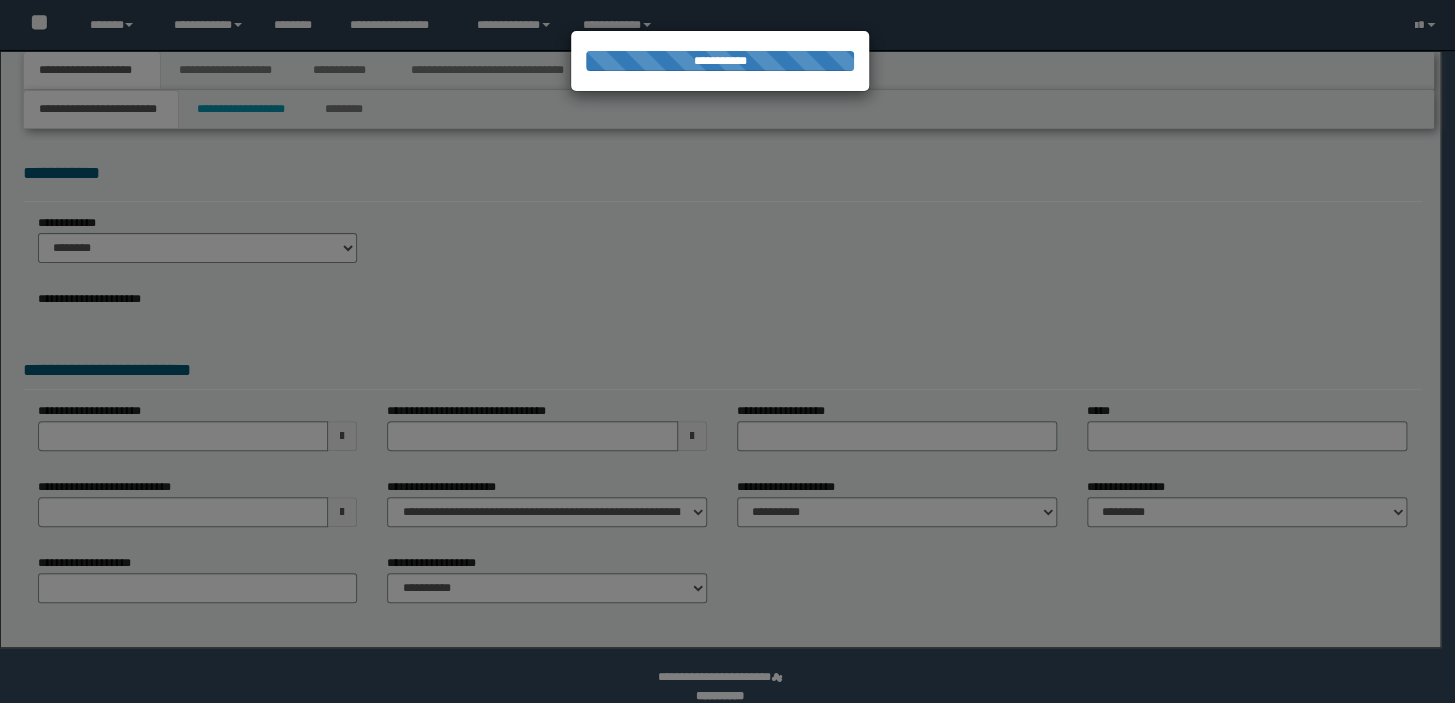 select on "*" 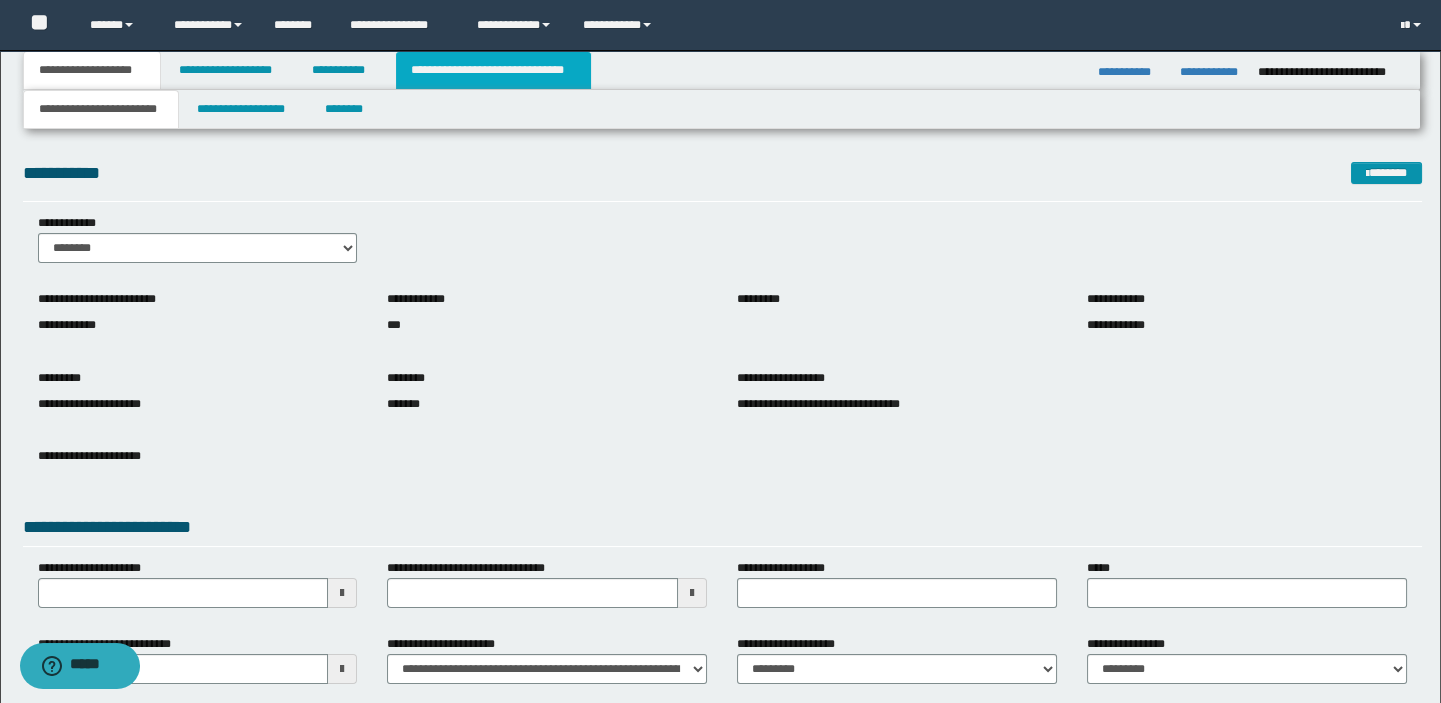 click on "**********" at bounding box center (493, 70) 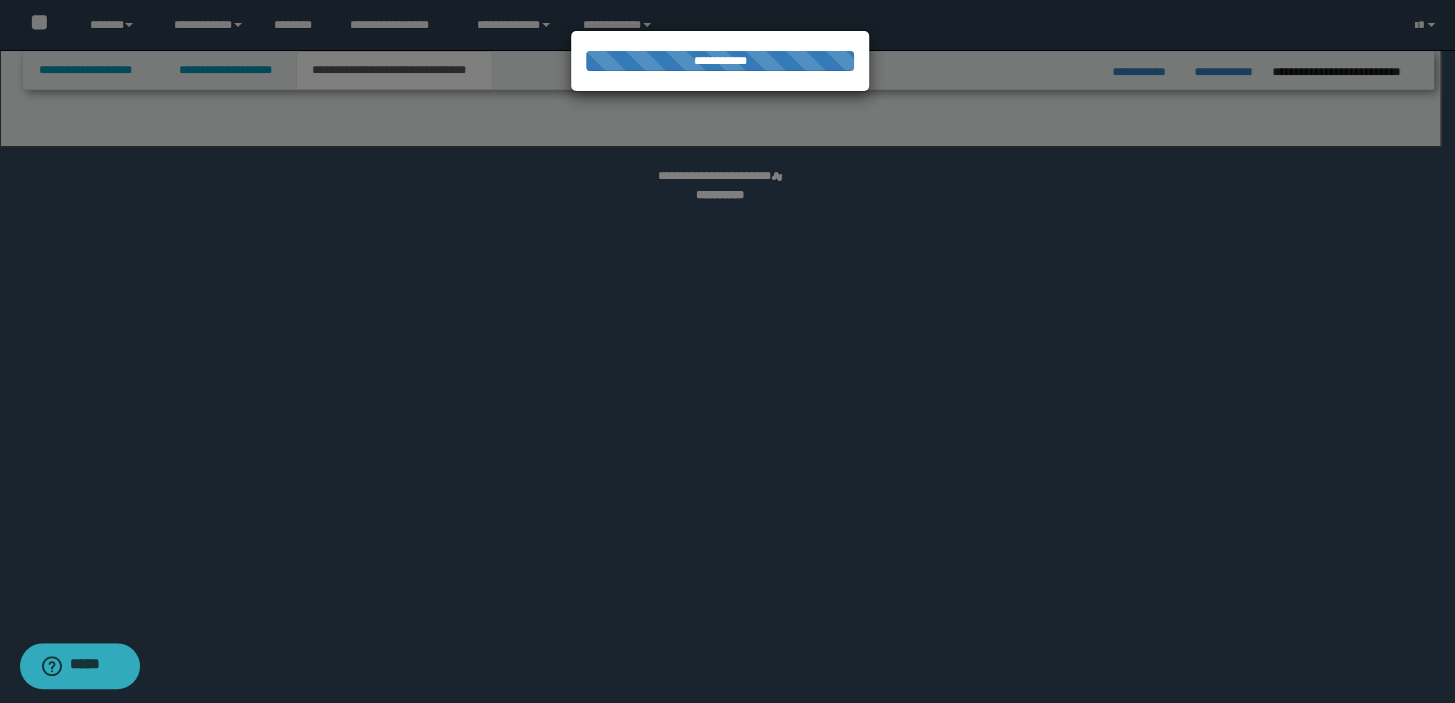 select on "*" 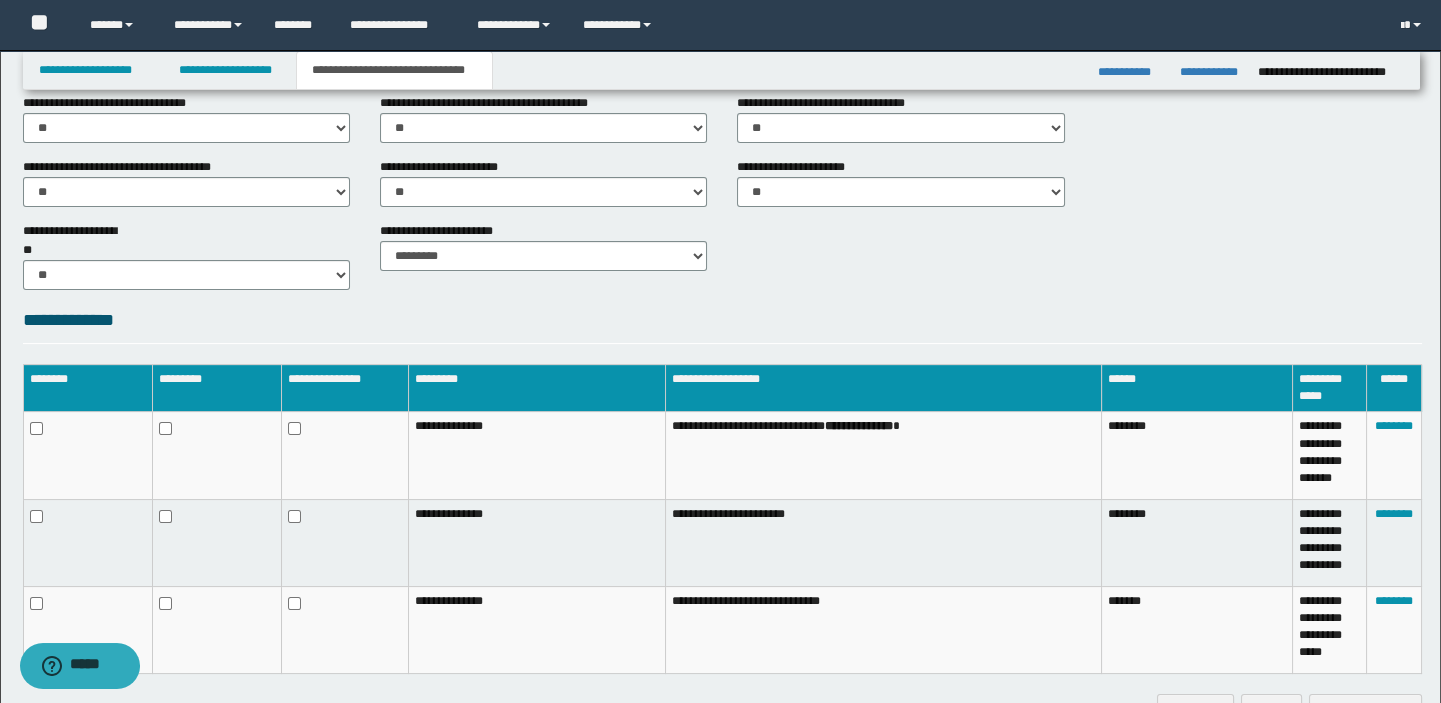 scroll, scrollTop: 1033, scrollLeft: 0, axis: vertical 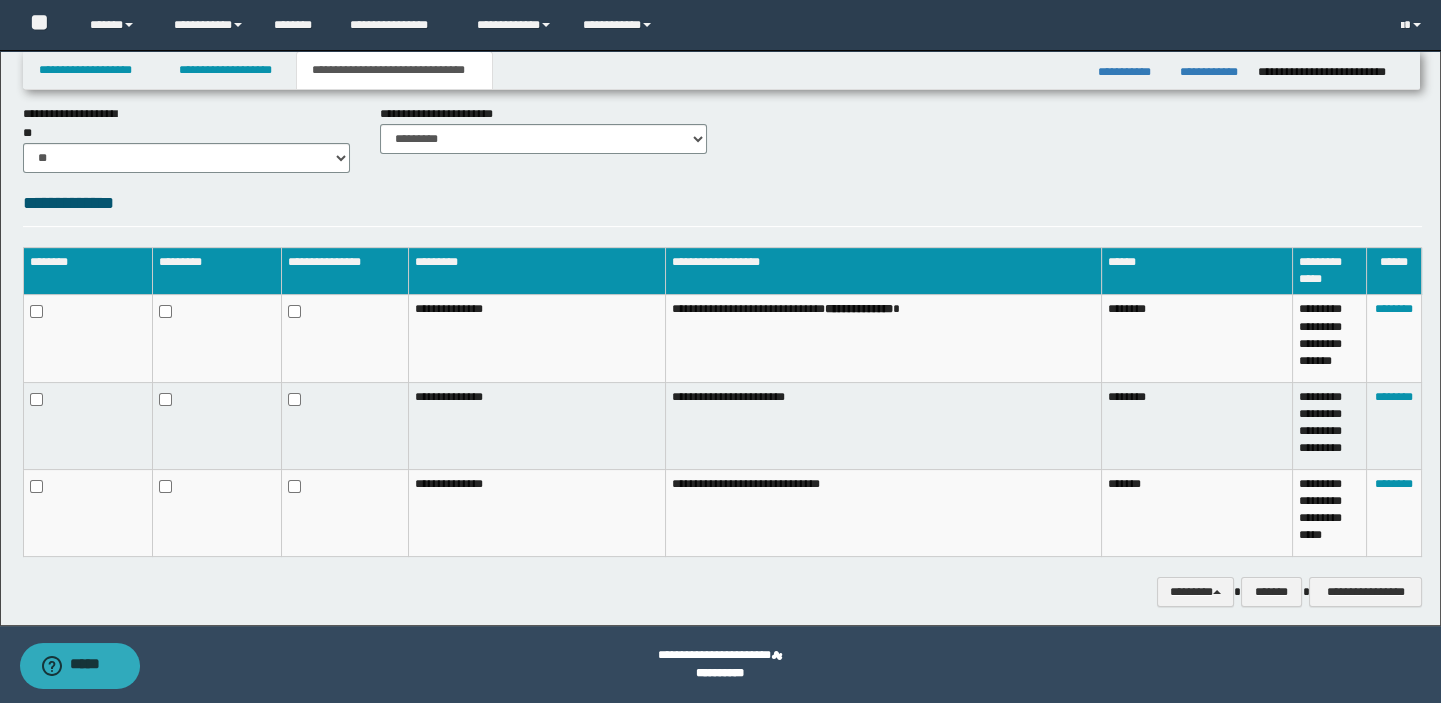 click on "**********" at bounding box center [723, 412] 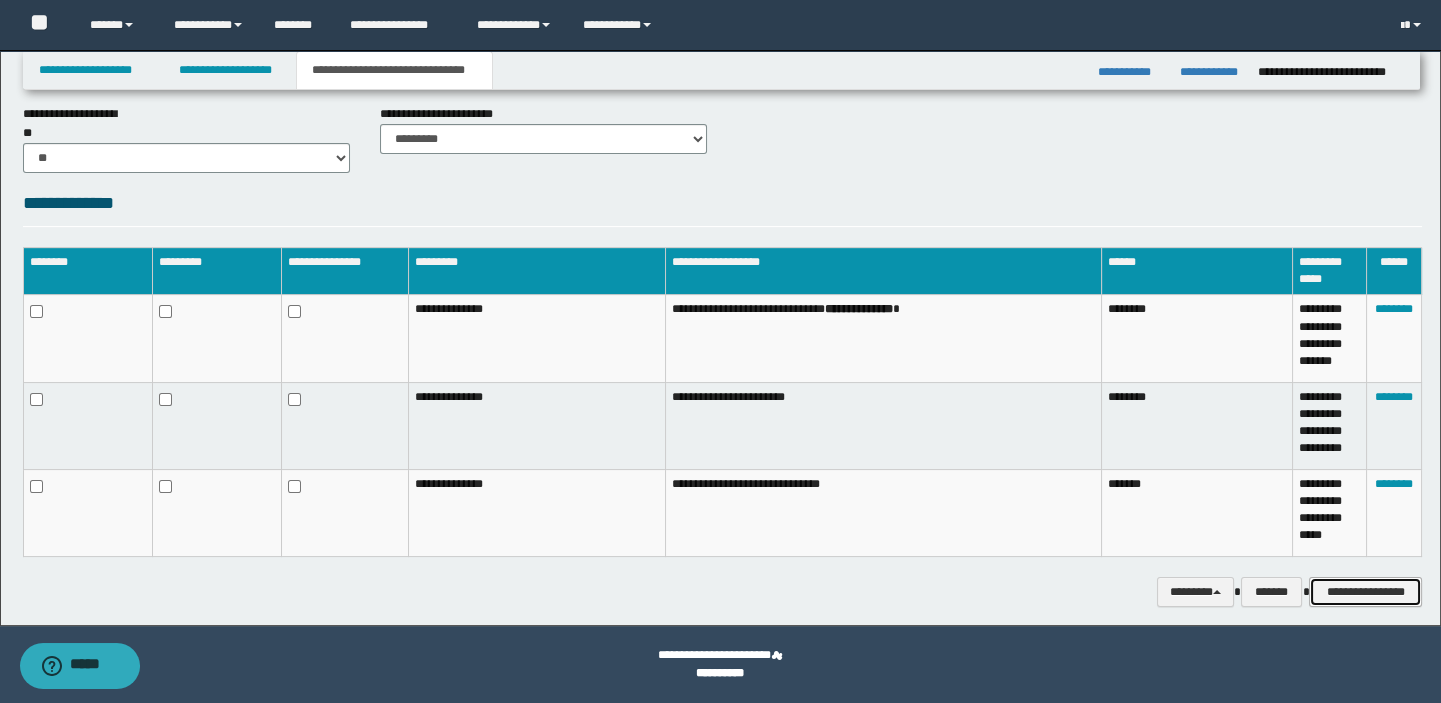 click on "**********" at bounding box center [1365, 592] 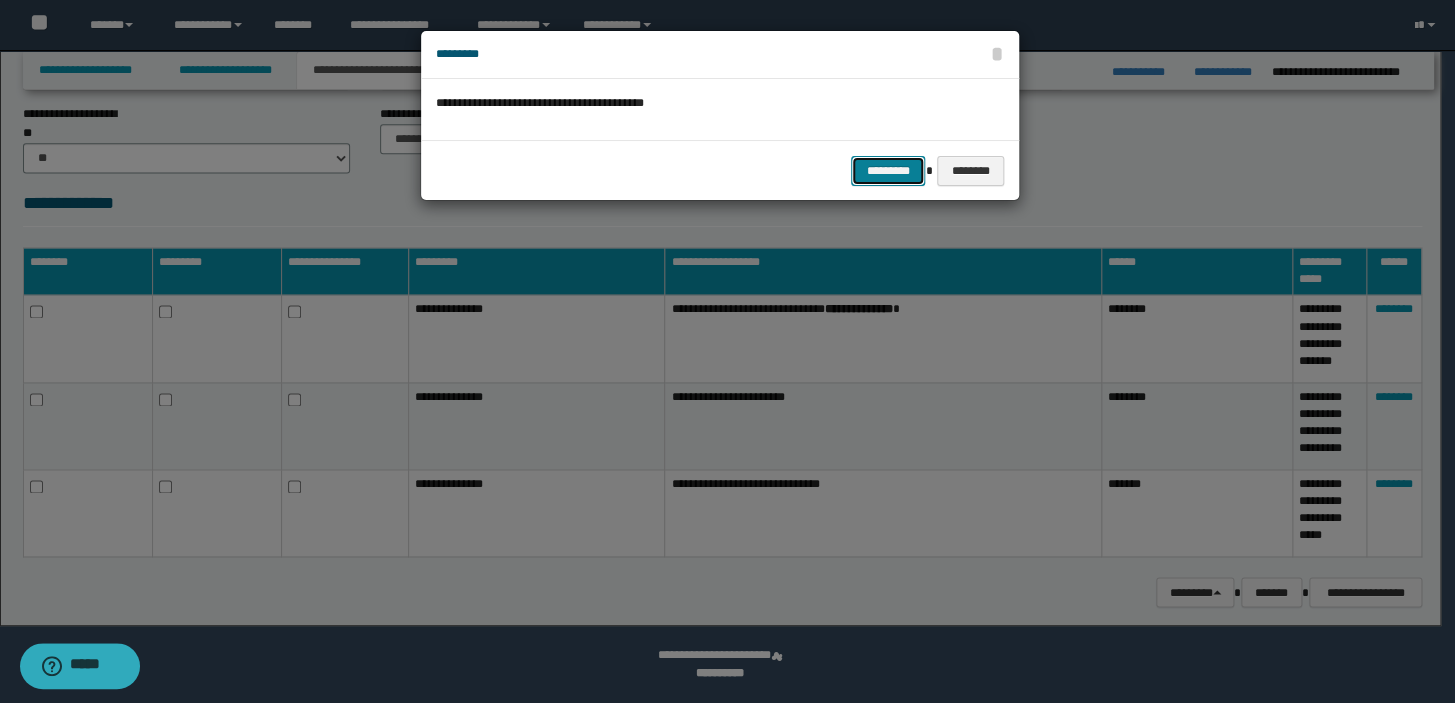click on "*********" at bounding box center (888, 171) 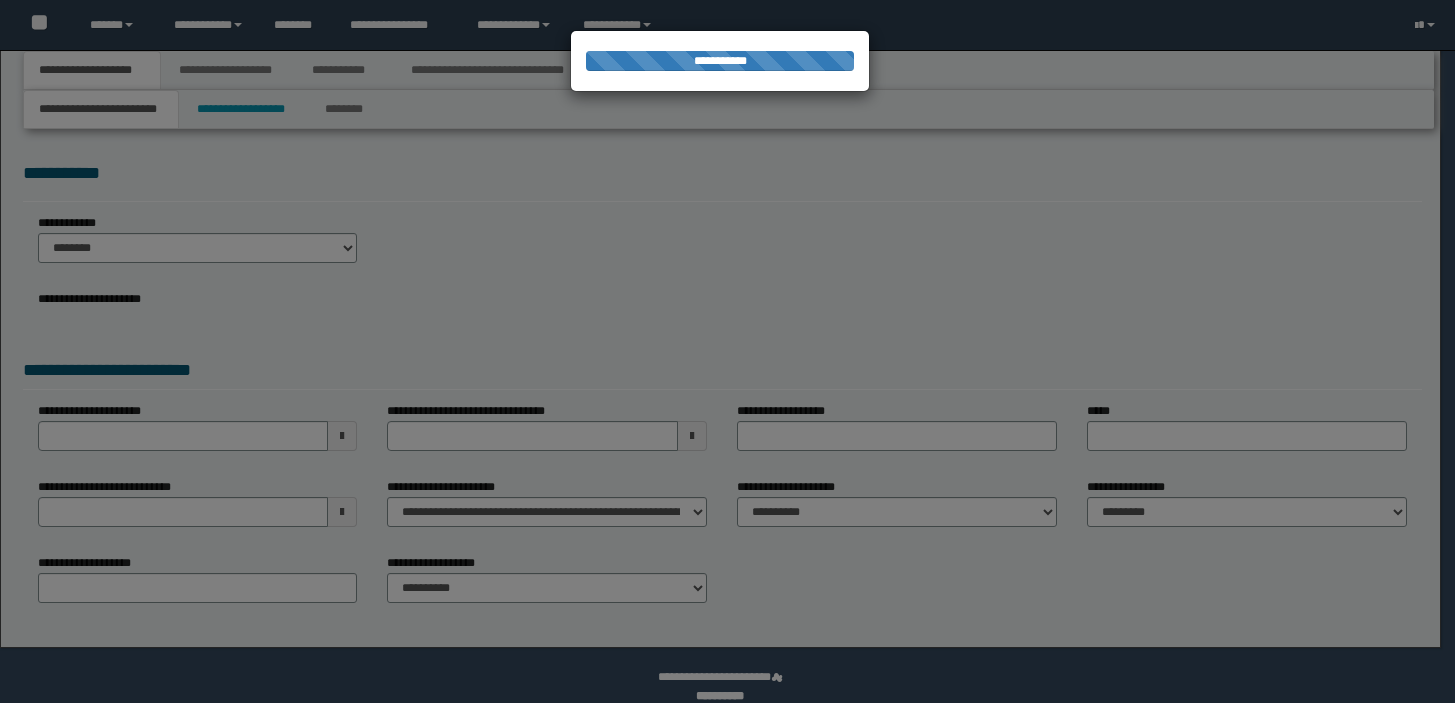 scroll, scrollTop: 0, scrollLeft: 0, axis: both 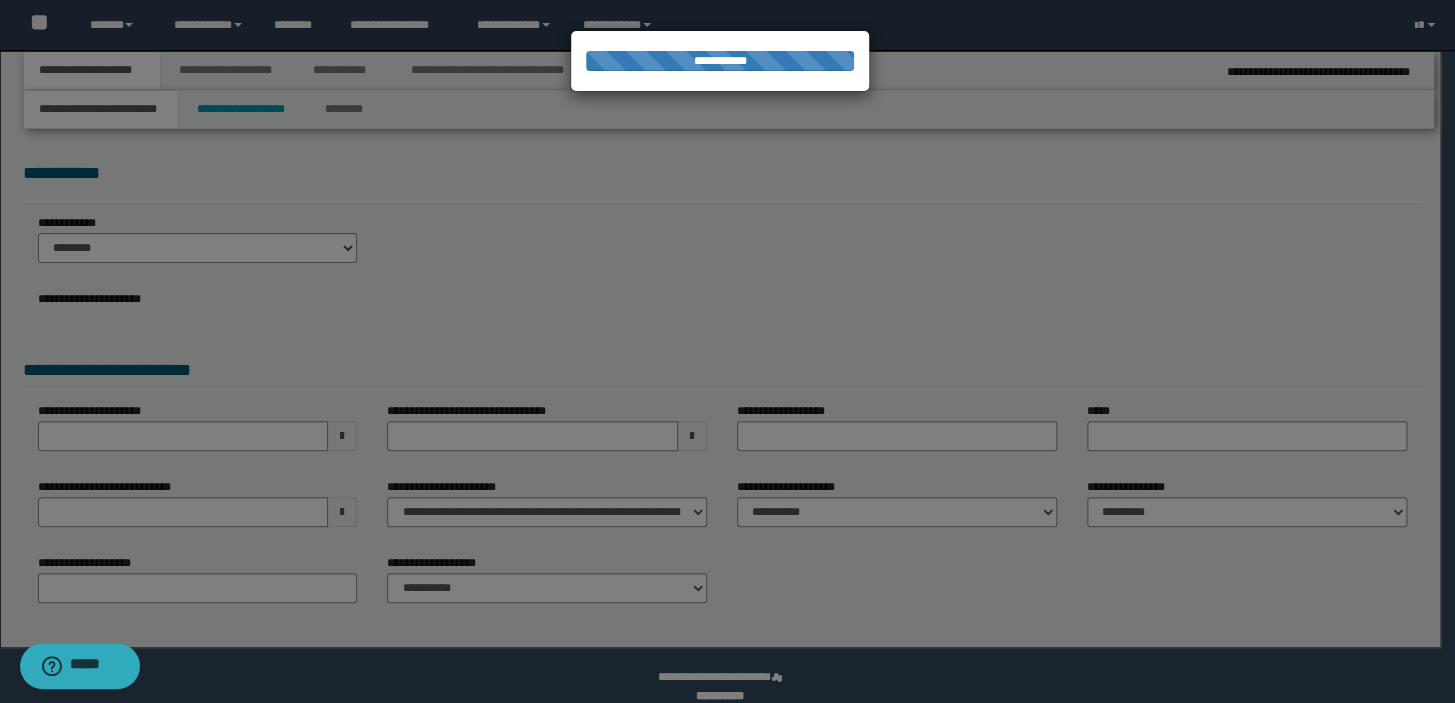 select on "**" 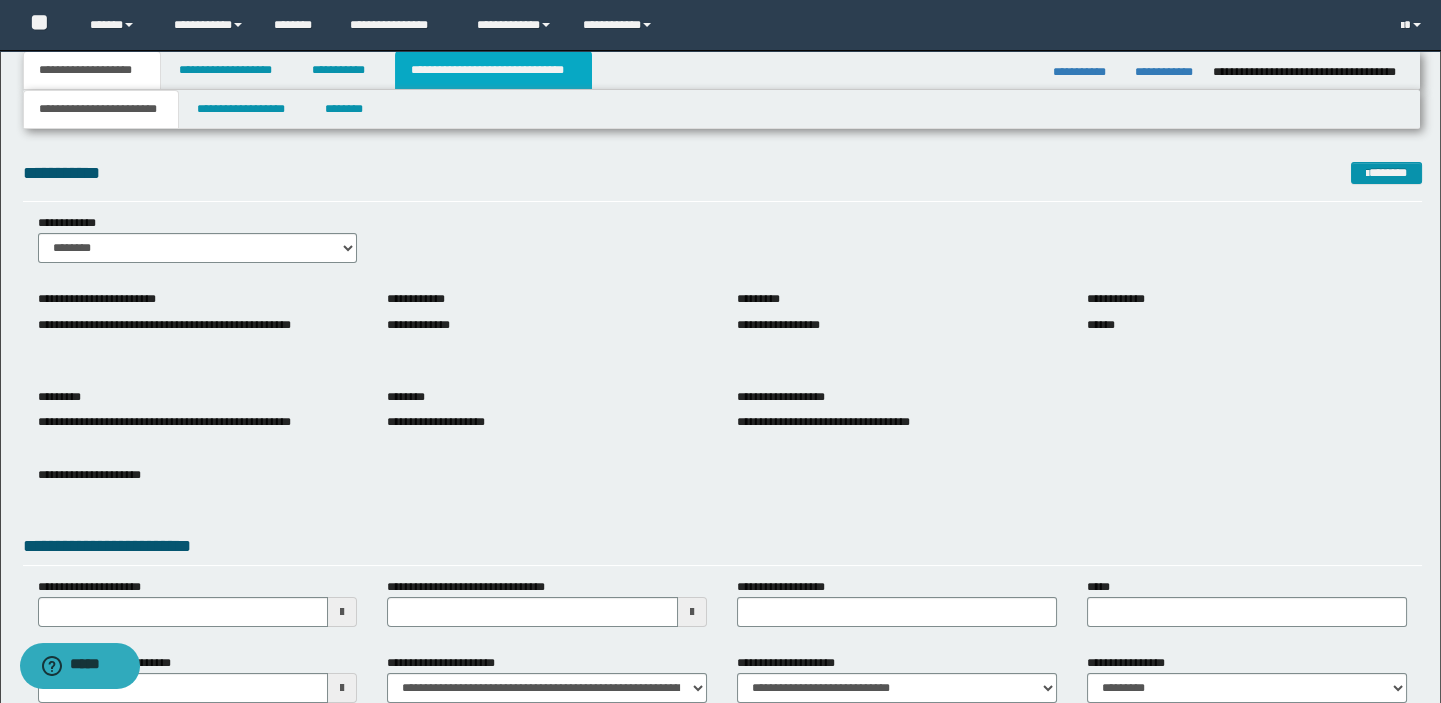 click on "**********" at bounding box center (493, 70) 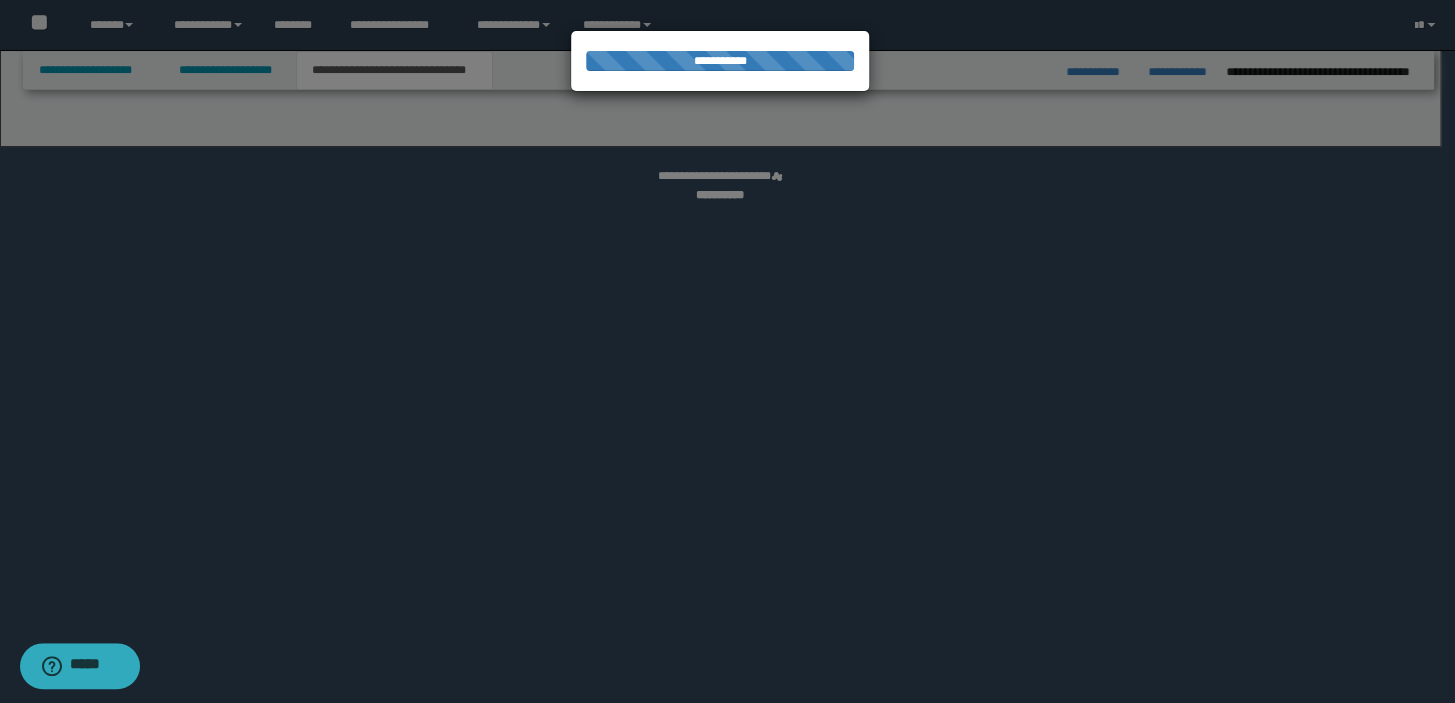 select on "*" 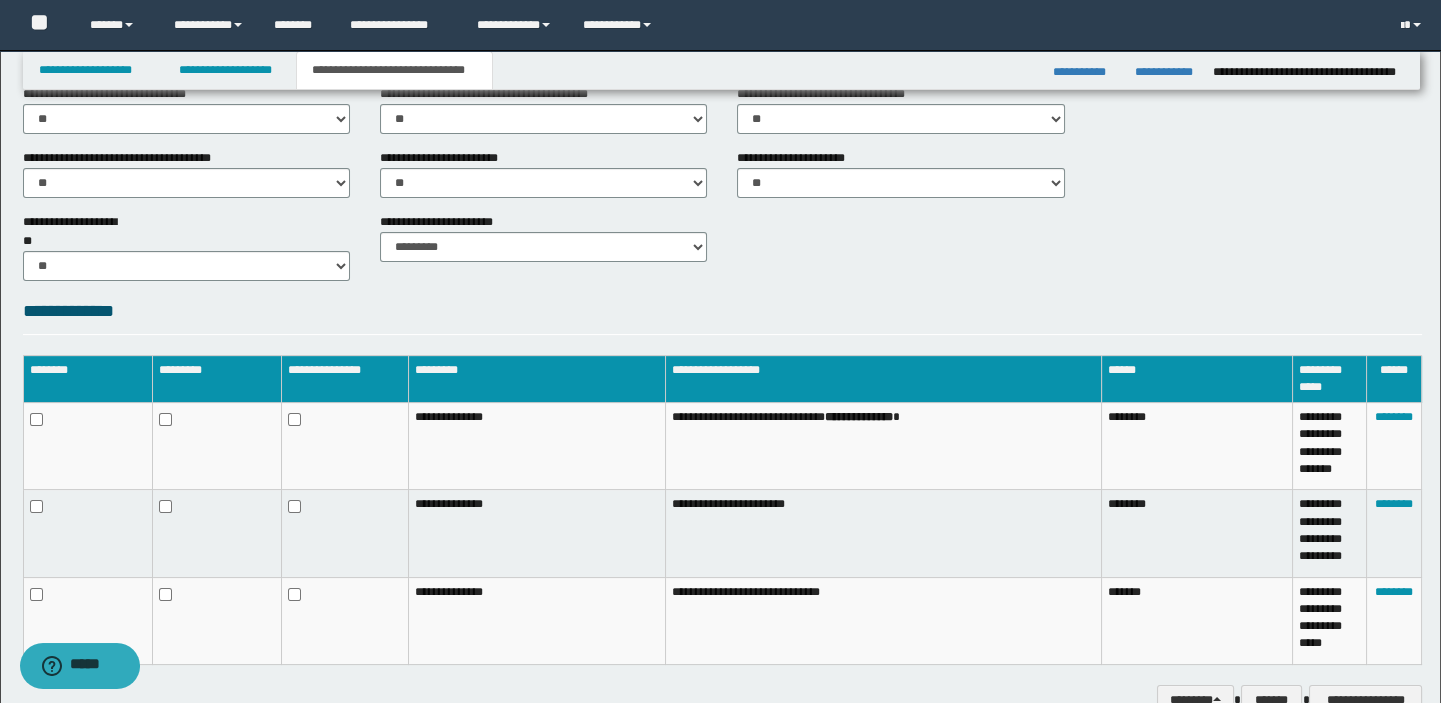 scroll, scrollTop: 989, scrollLeft: 0, axis: vertical 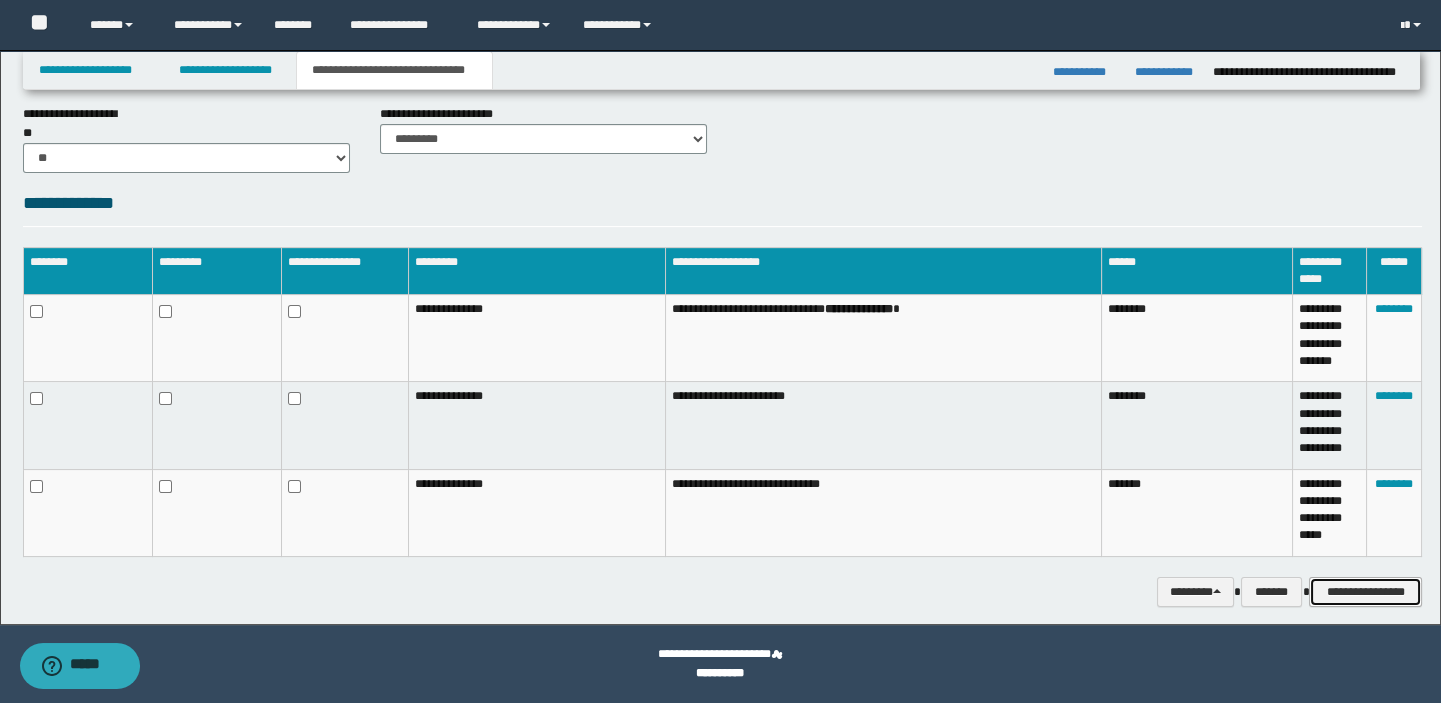click on "**********" at bounding box center (1365, 592) 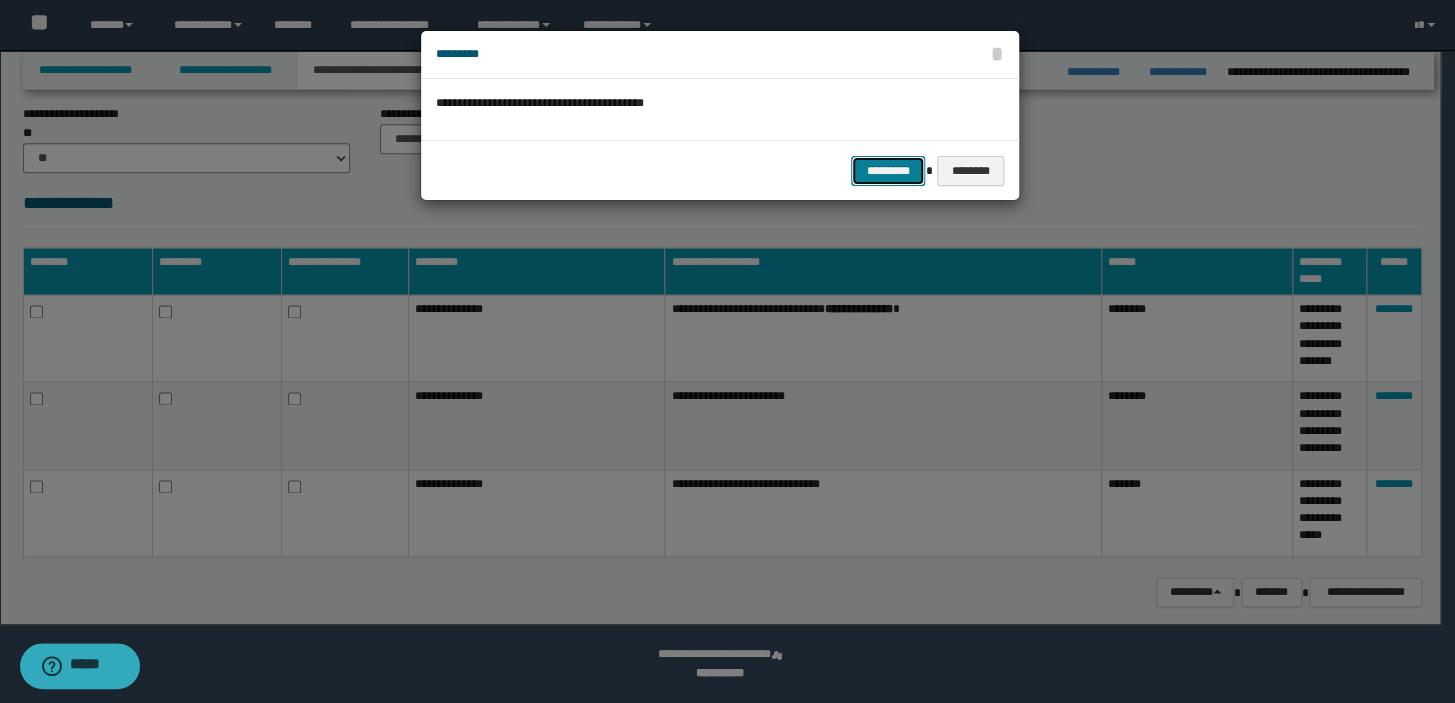click on "*********" at bounding box center [888, 171] 